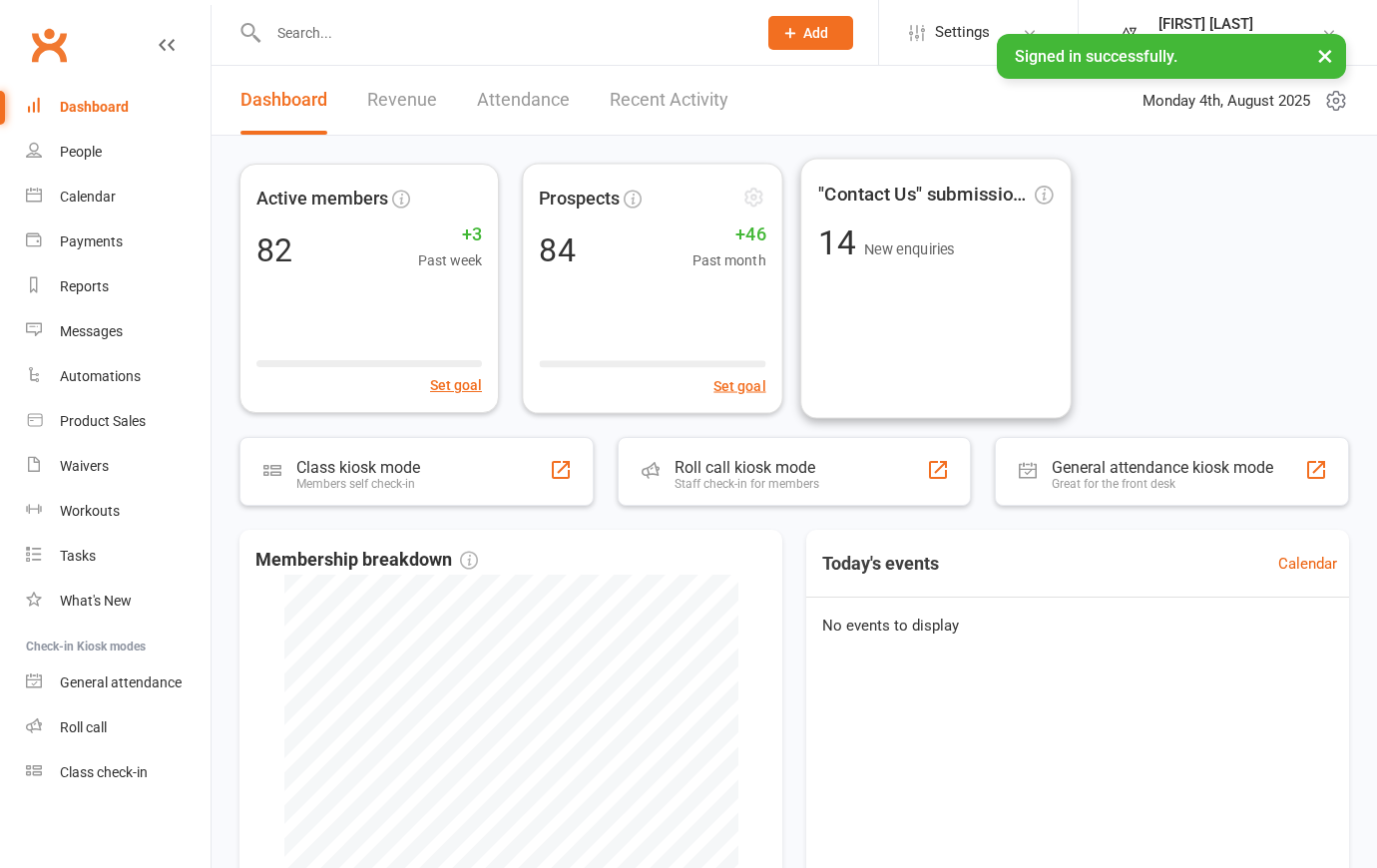 scroll, scrollTop: 0, scrollLeft: 0, axis: both 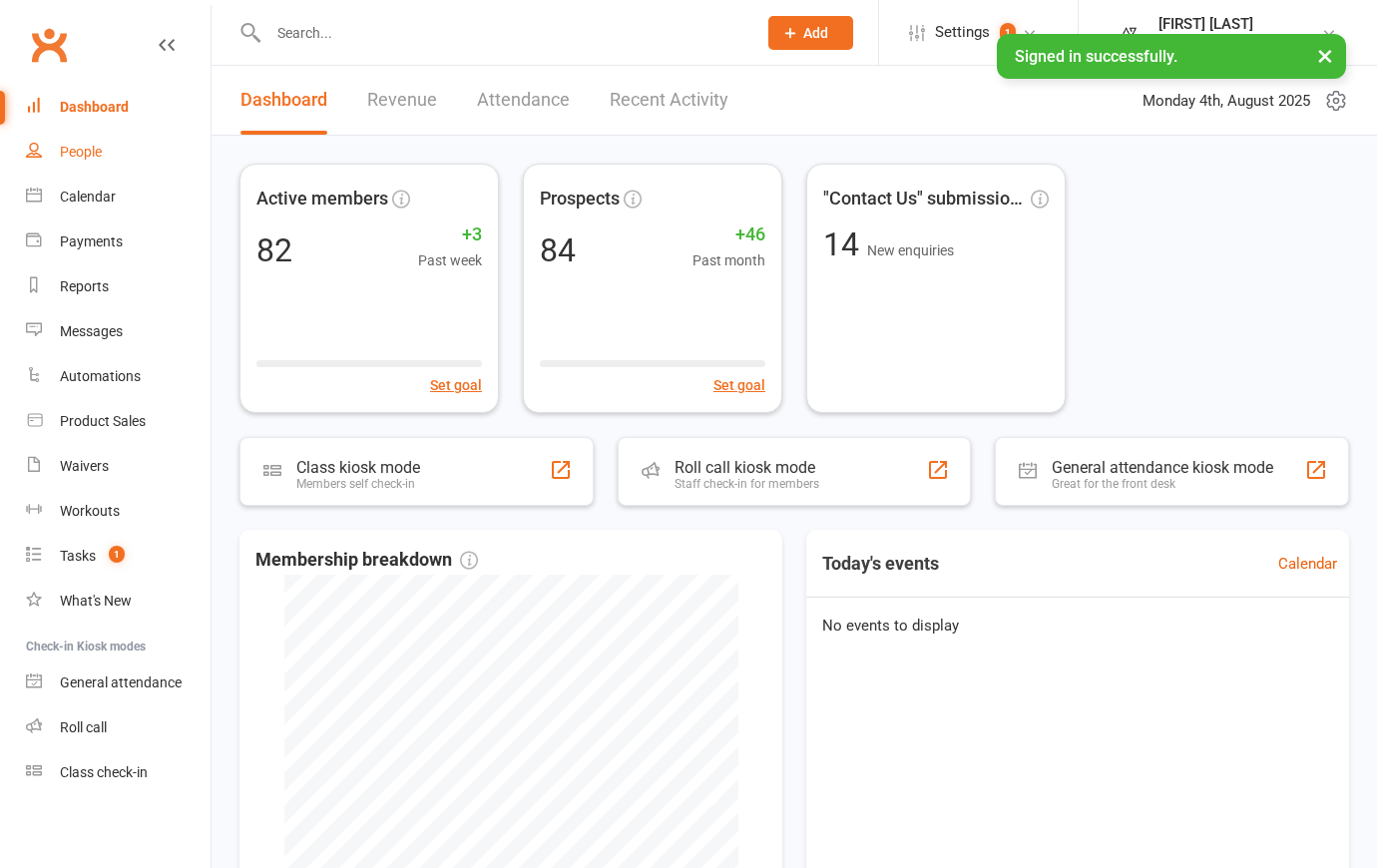 click on "People" at bounding box center [81, 152] 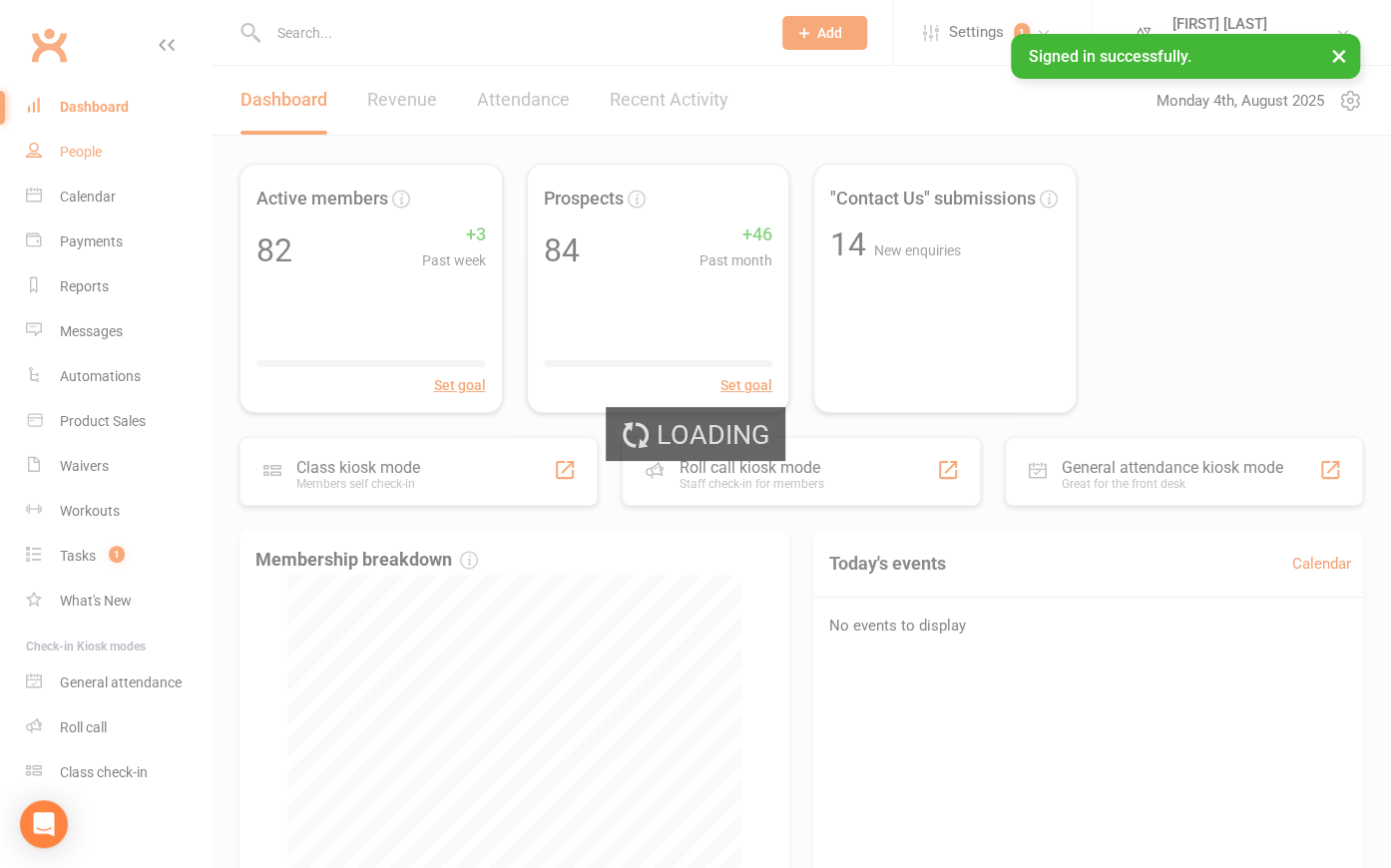 select on "100" 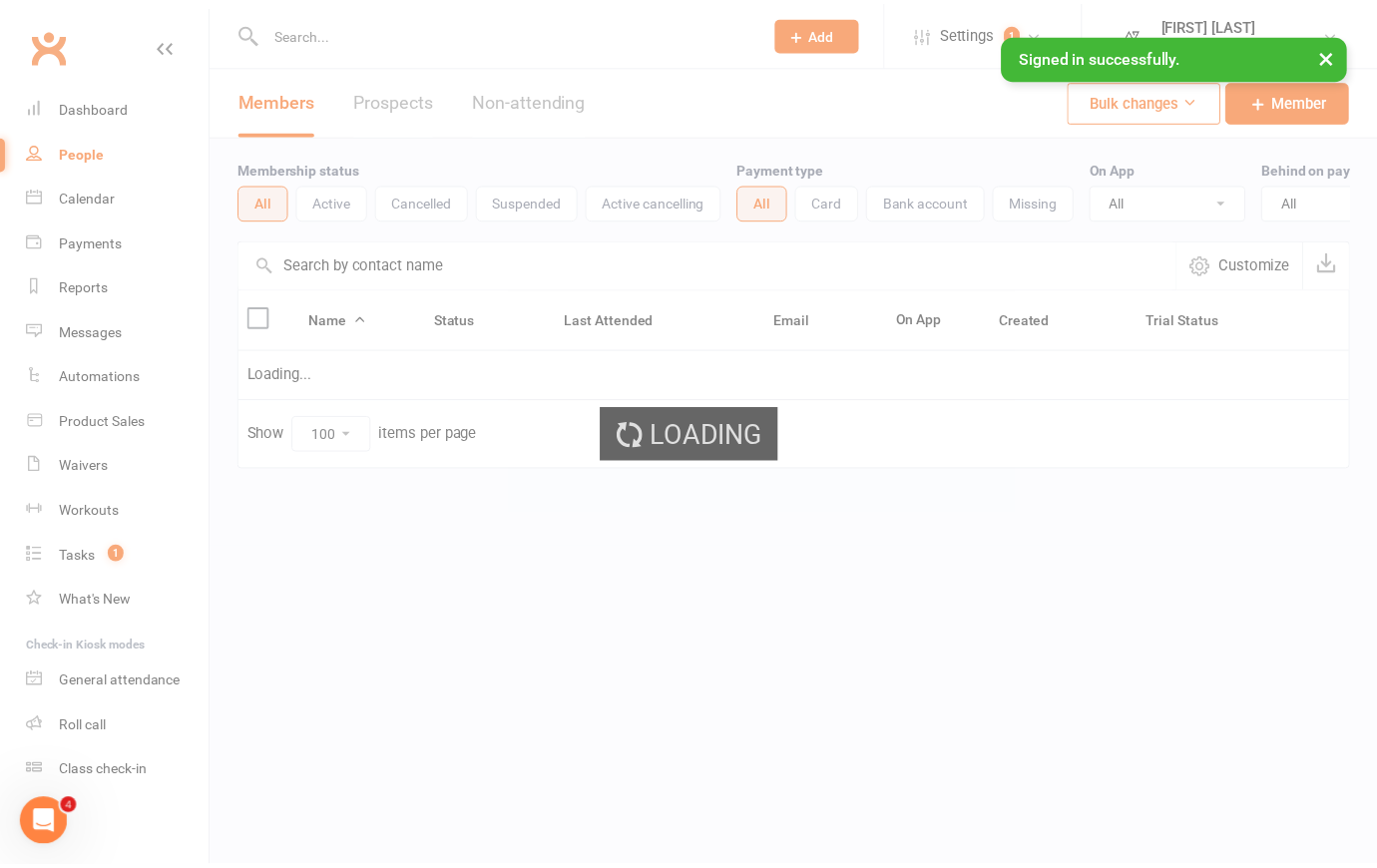 scroll, scrollTop: 0, scrollLeft: 0, axis: both 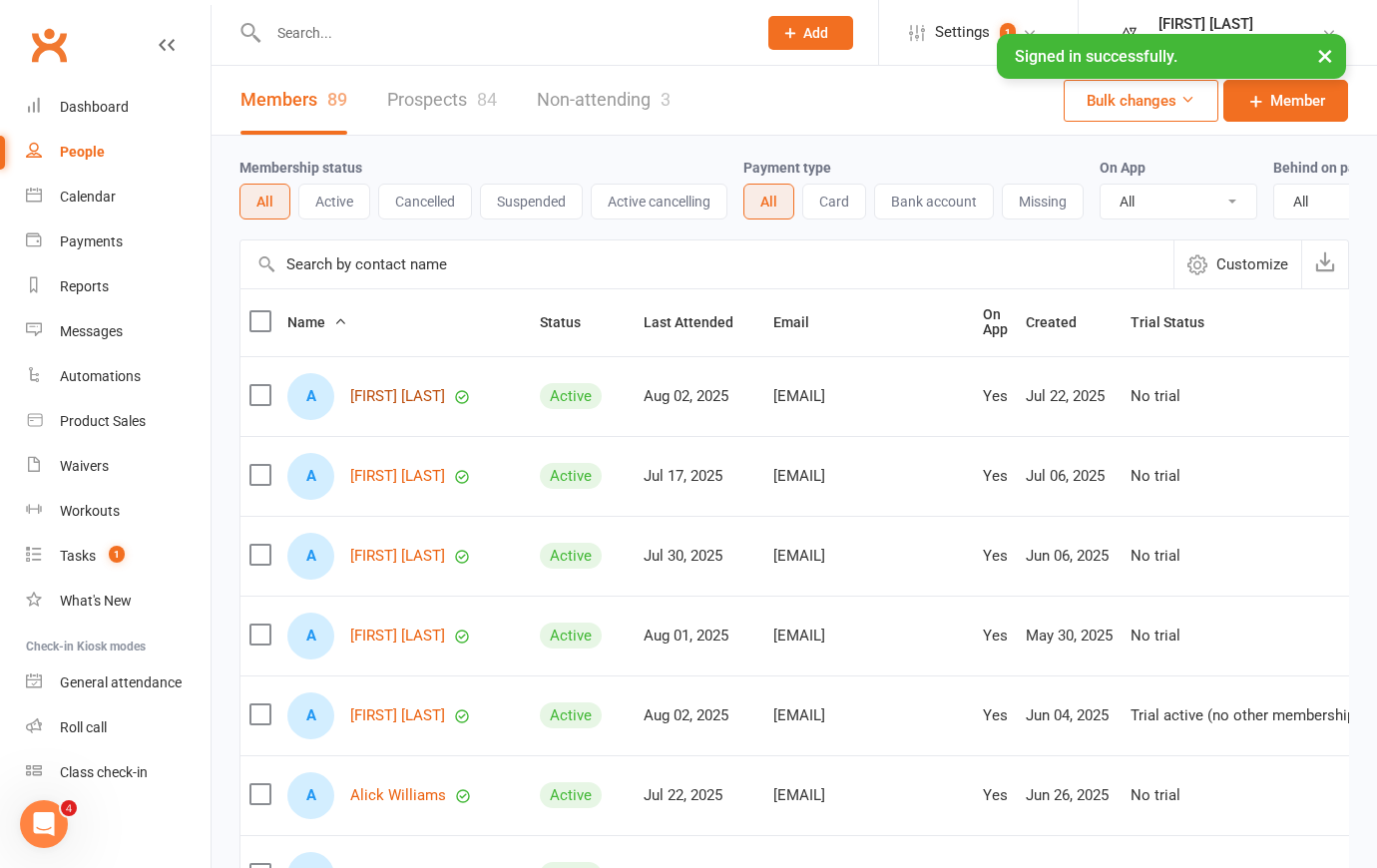 click on "Adam O Connor" at bounding box center (397, 396) 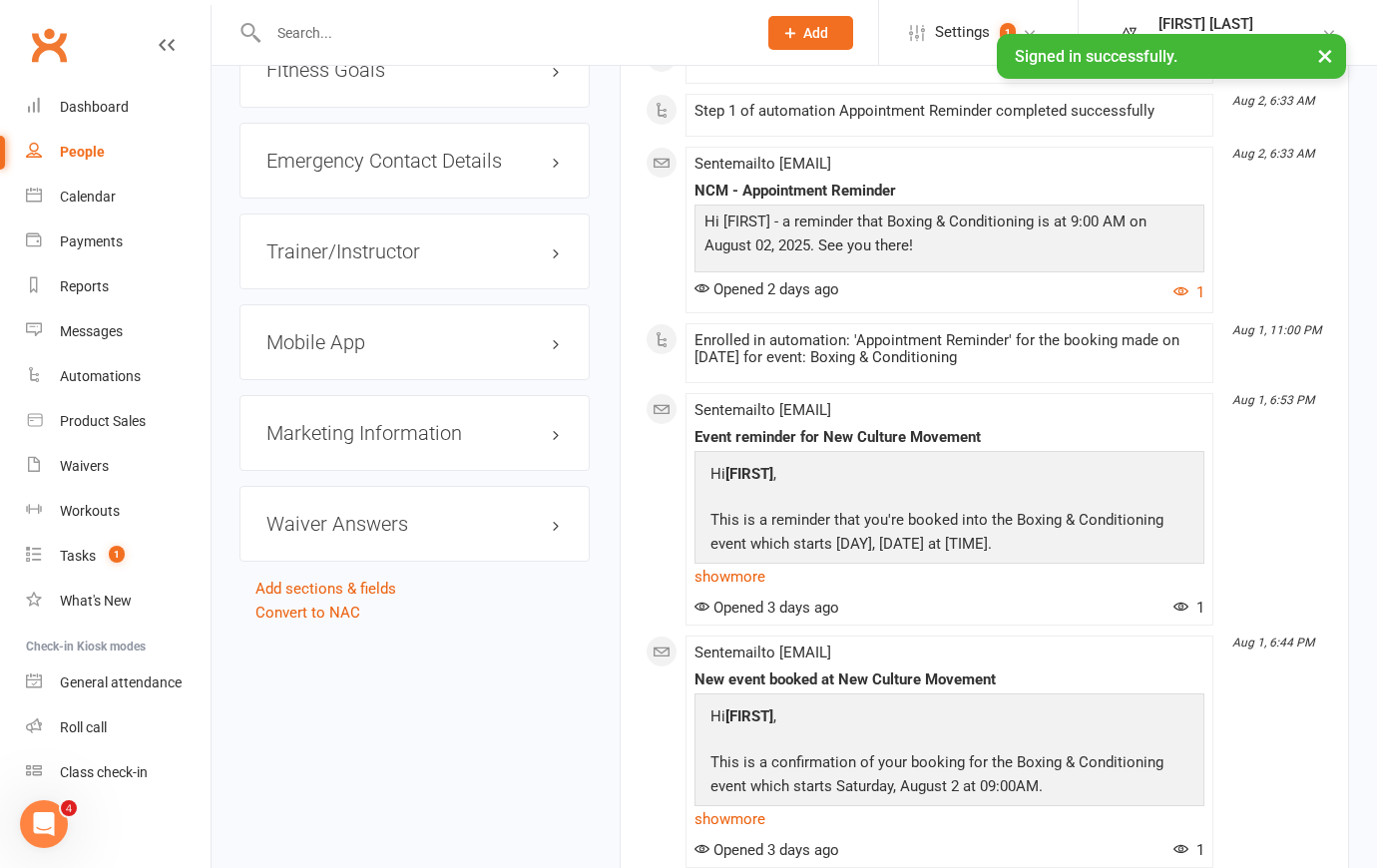 scroll, scrollTop: 1723, scrollLeft: 0, axis: vertical 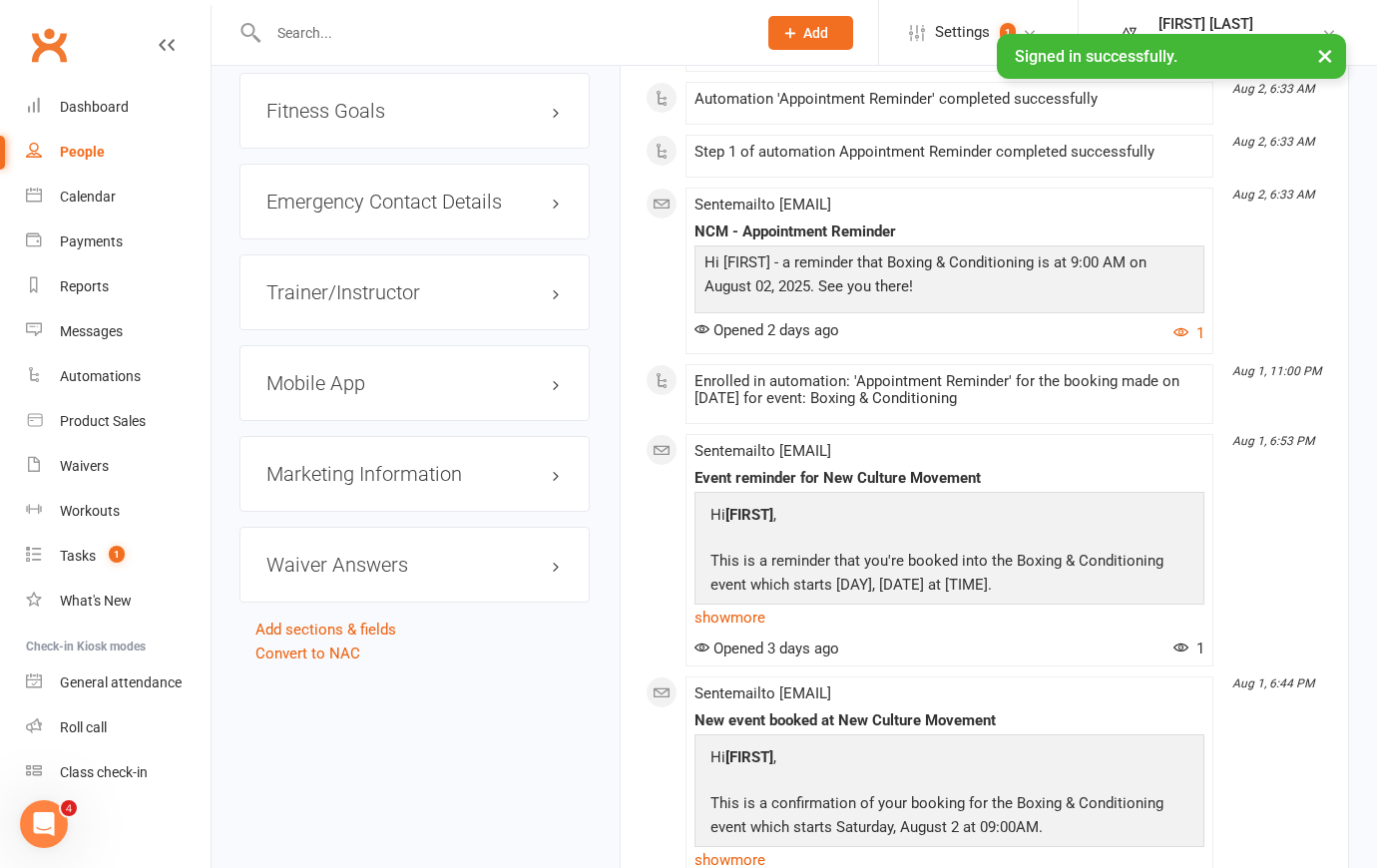 click on "Mobile App" at bounding box center [414, 383] 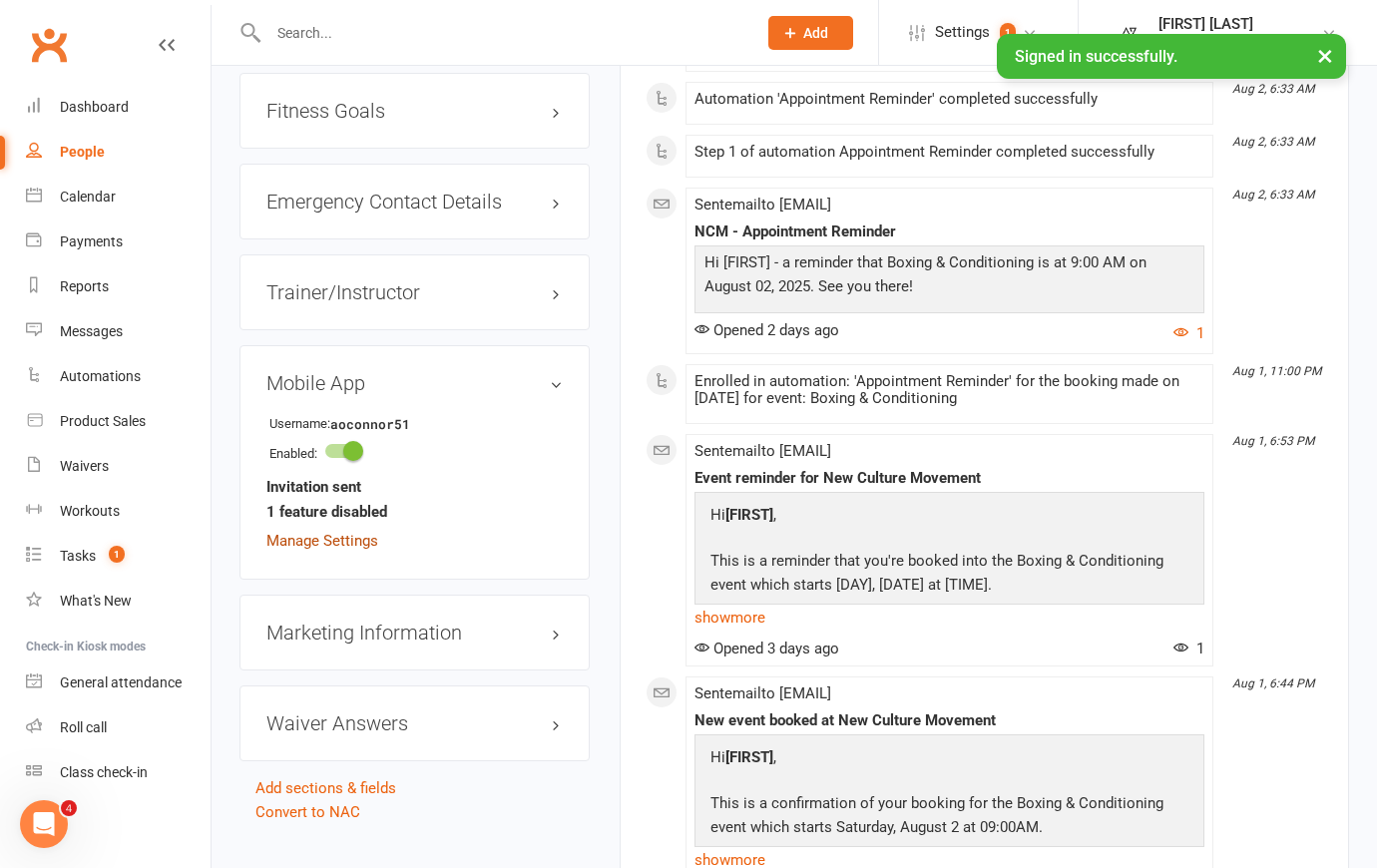 click on "Manage Settings" at bounding box center (322, 541) 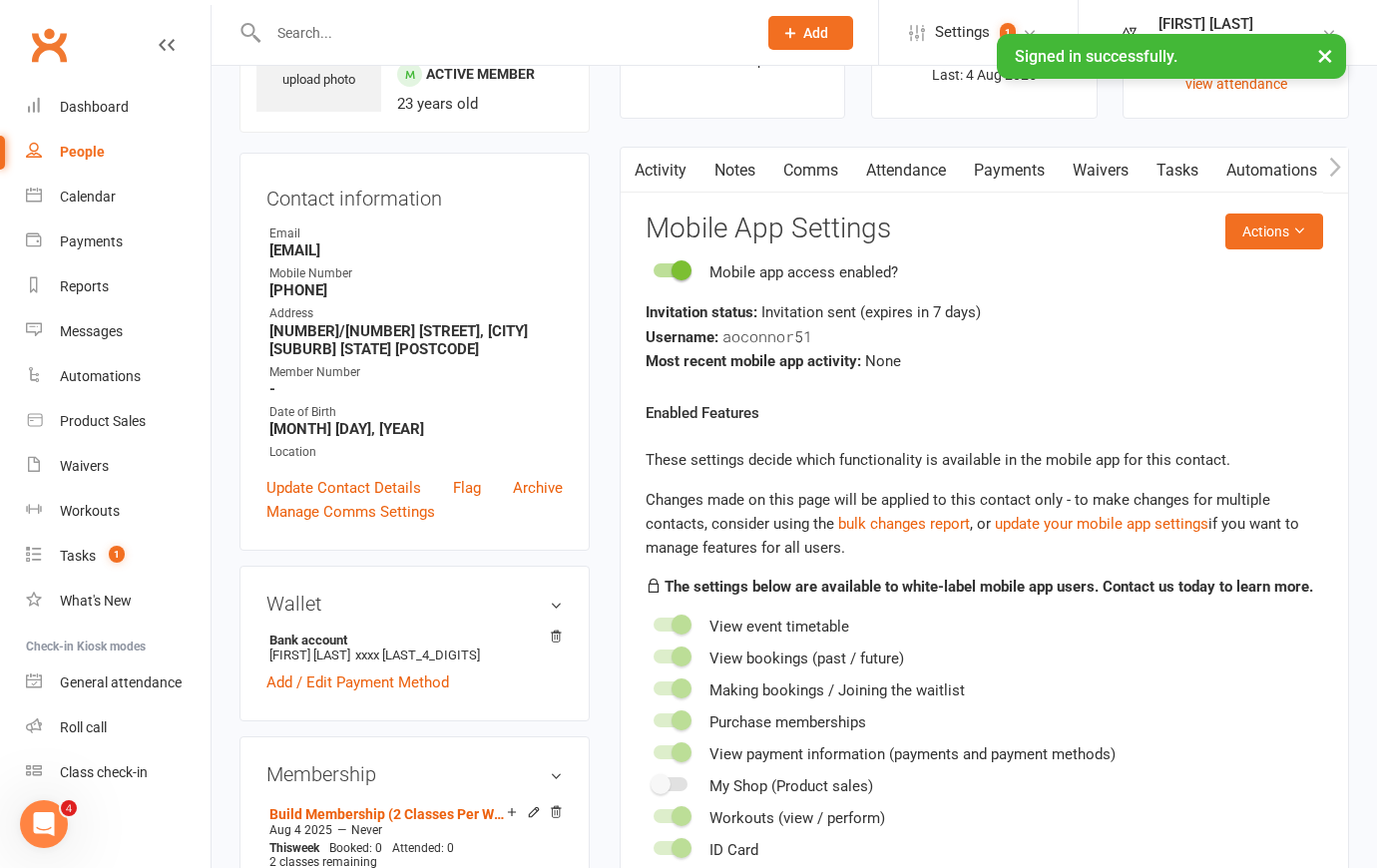 scroll, scrollTop: 80, scrollLeft: 0, axis: vertical 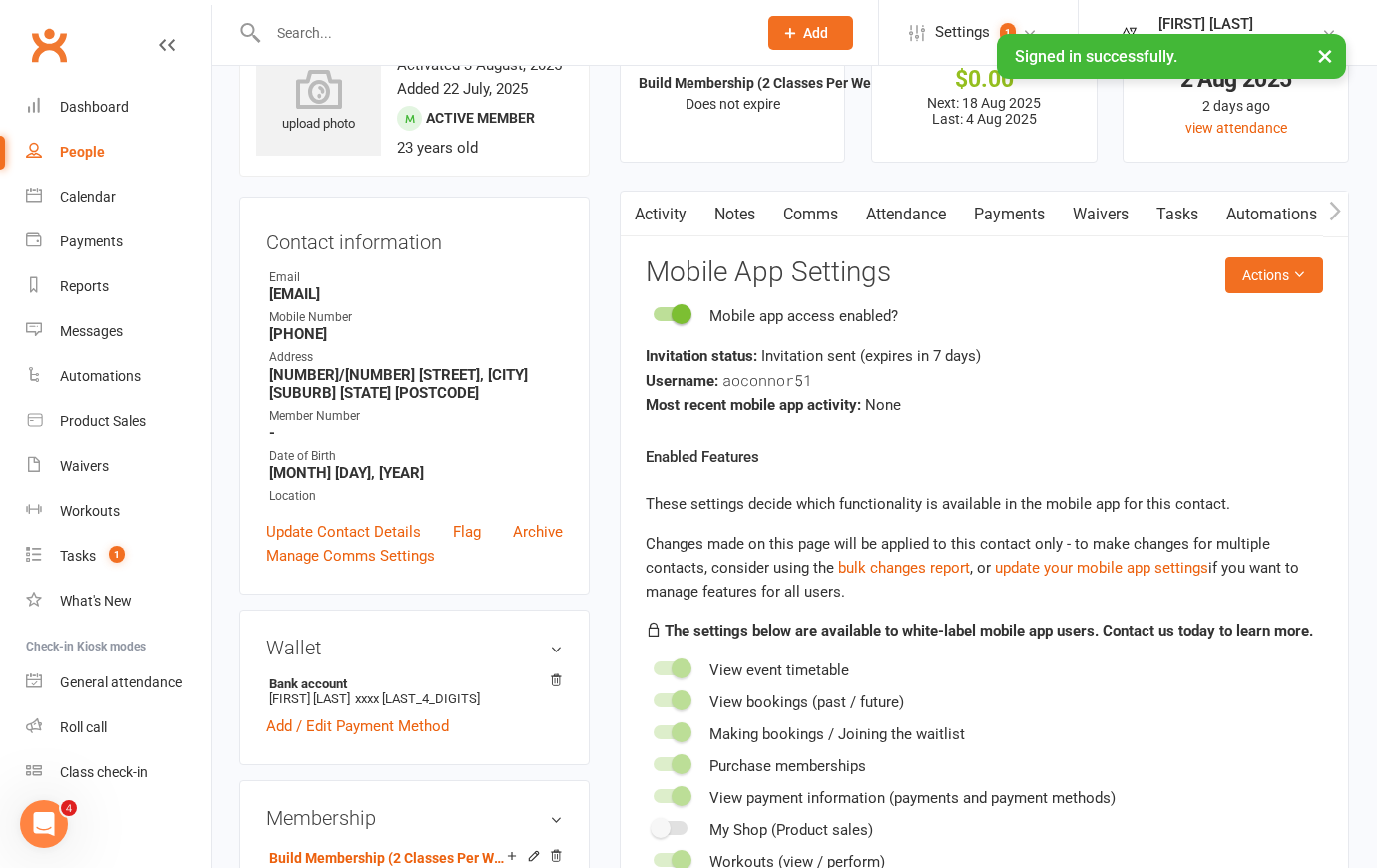 click on "Automations" at bounding box center [1271, 215] 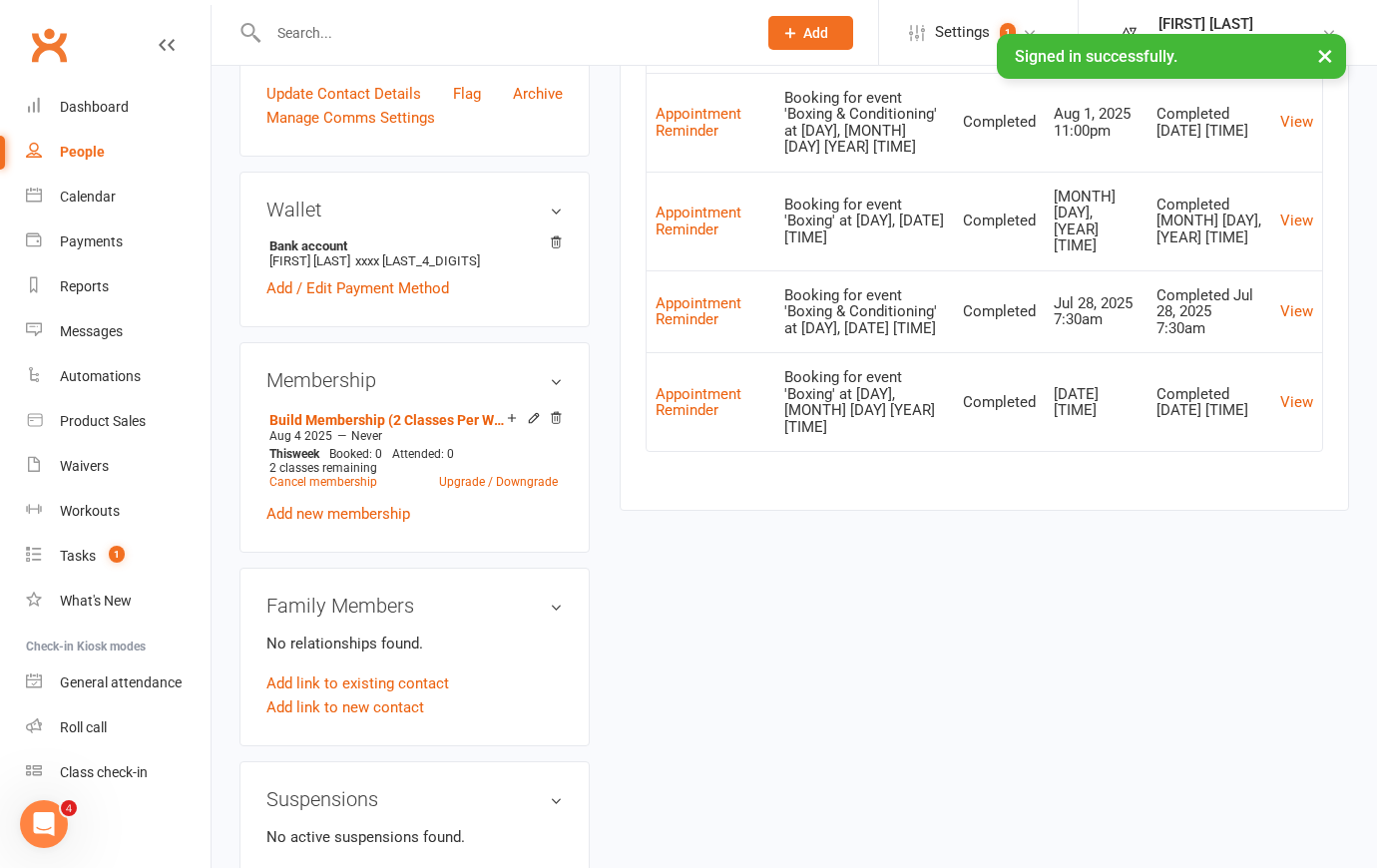 scroll, scrollTop: 126, scrollLeft: 0, axis: vertical 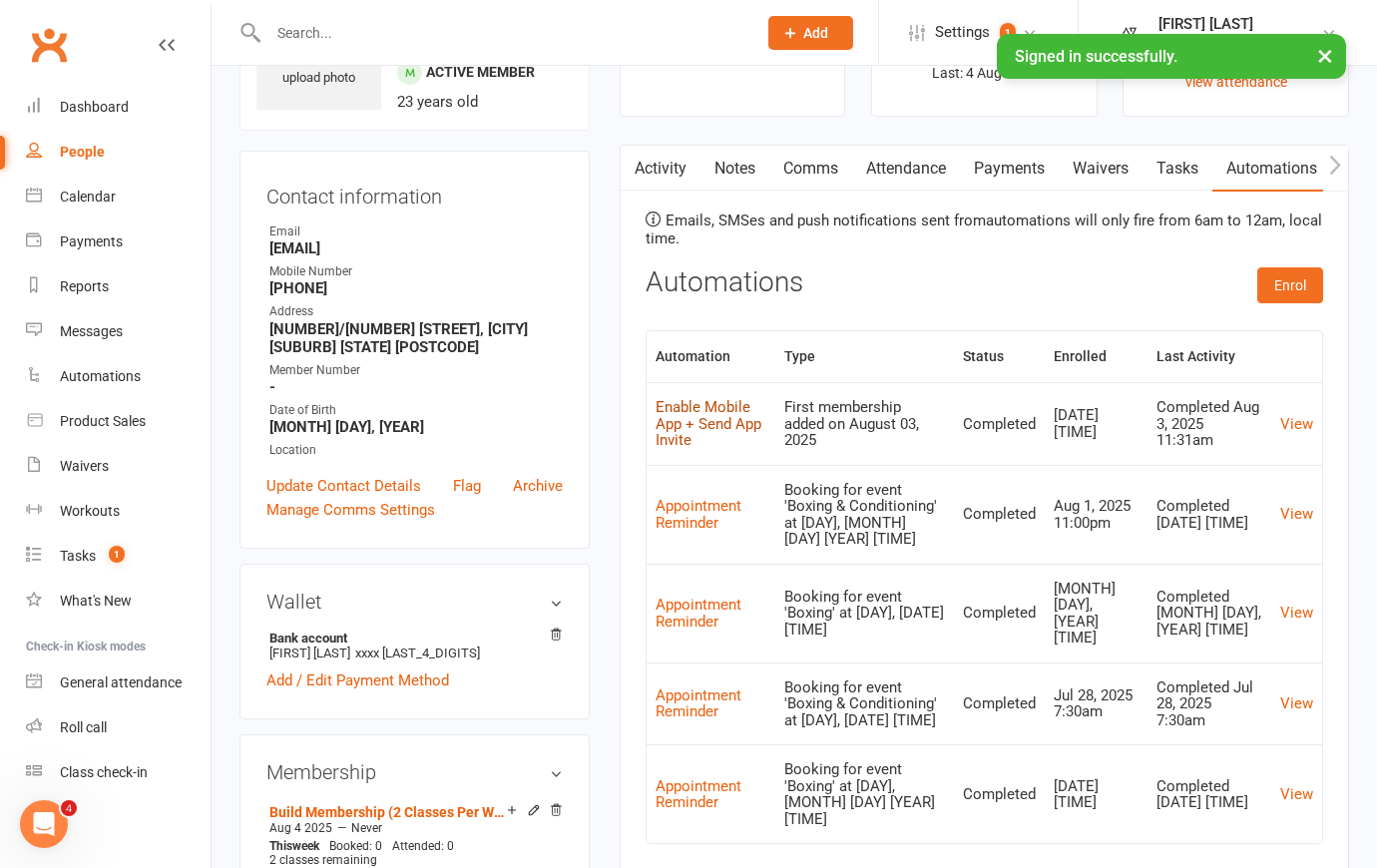 click on "Enable Mobile App + Send App Invite" at bounding box center (708, 423) 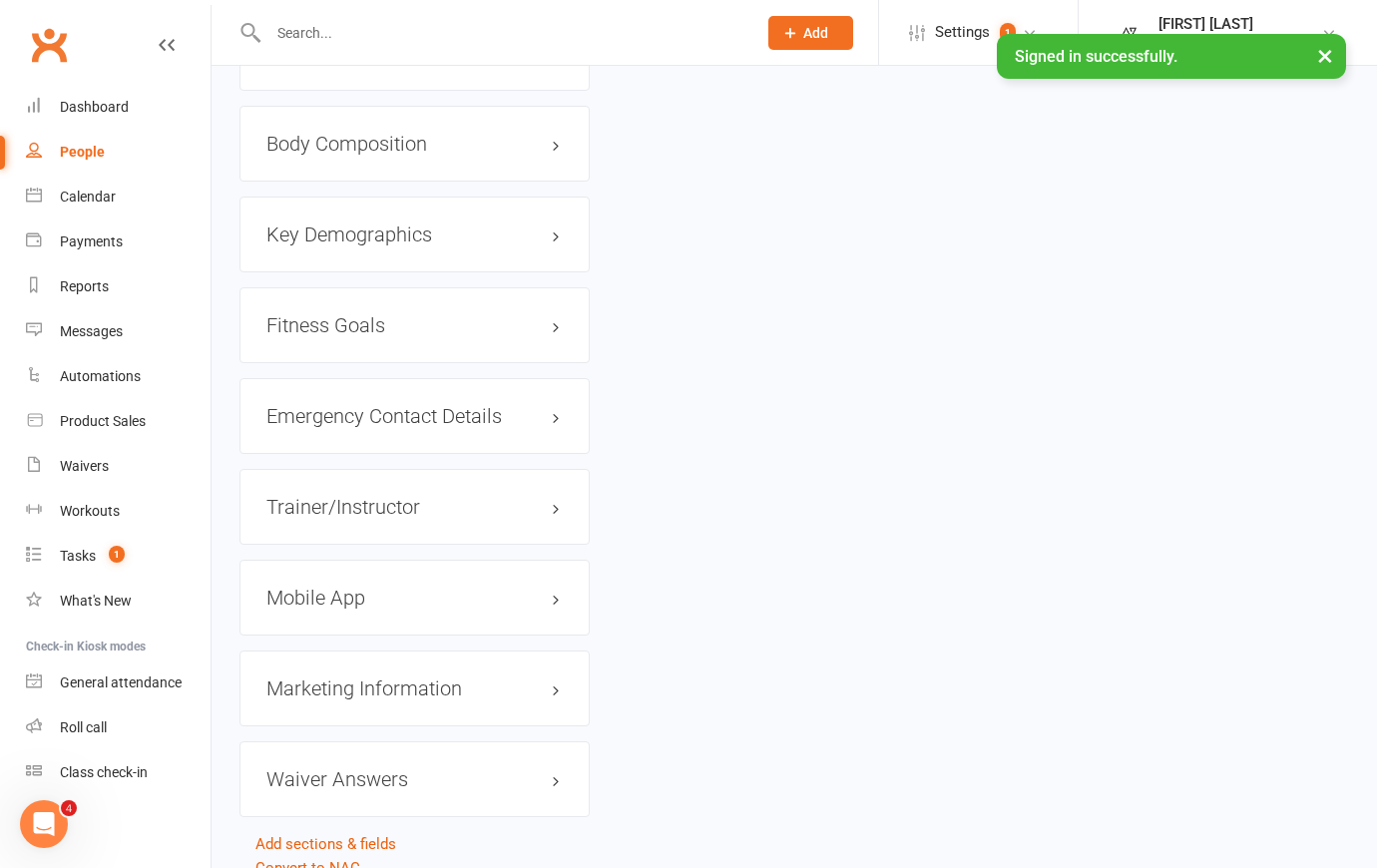 scroll, scrollTop: 1599, scrollLeft: 0, axis: vertical 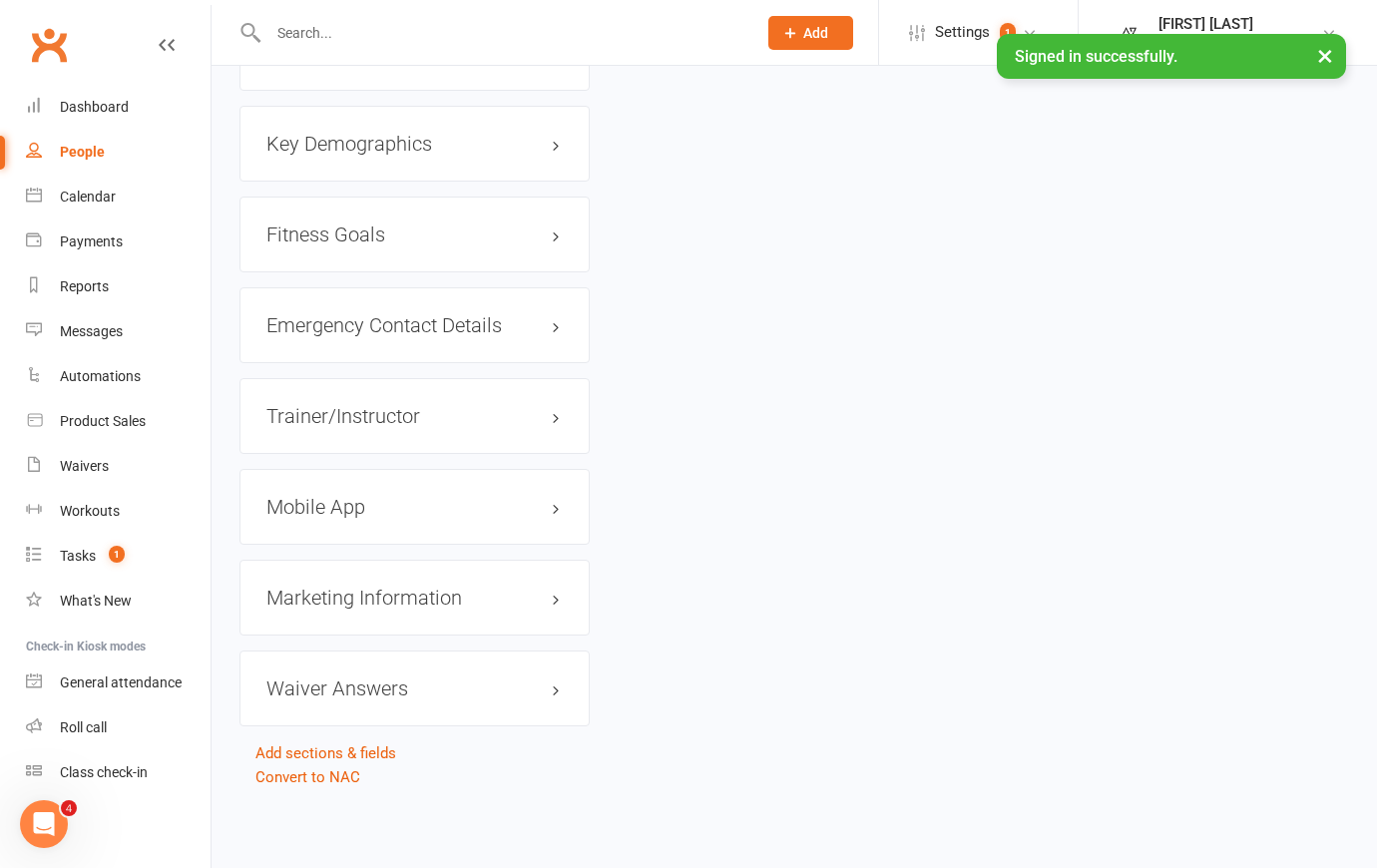 click on "Mobile App" at bounding box center (414, 507) 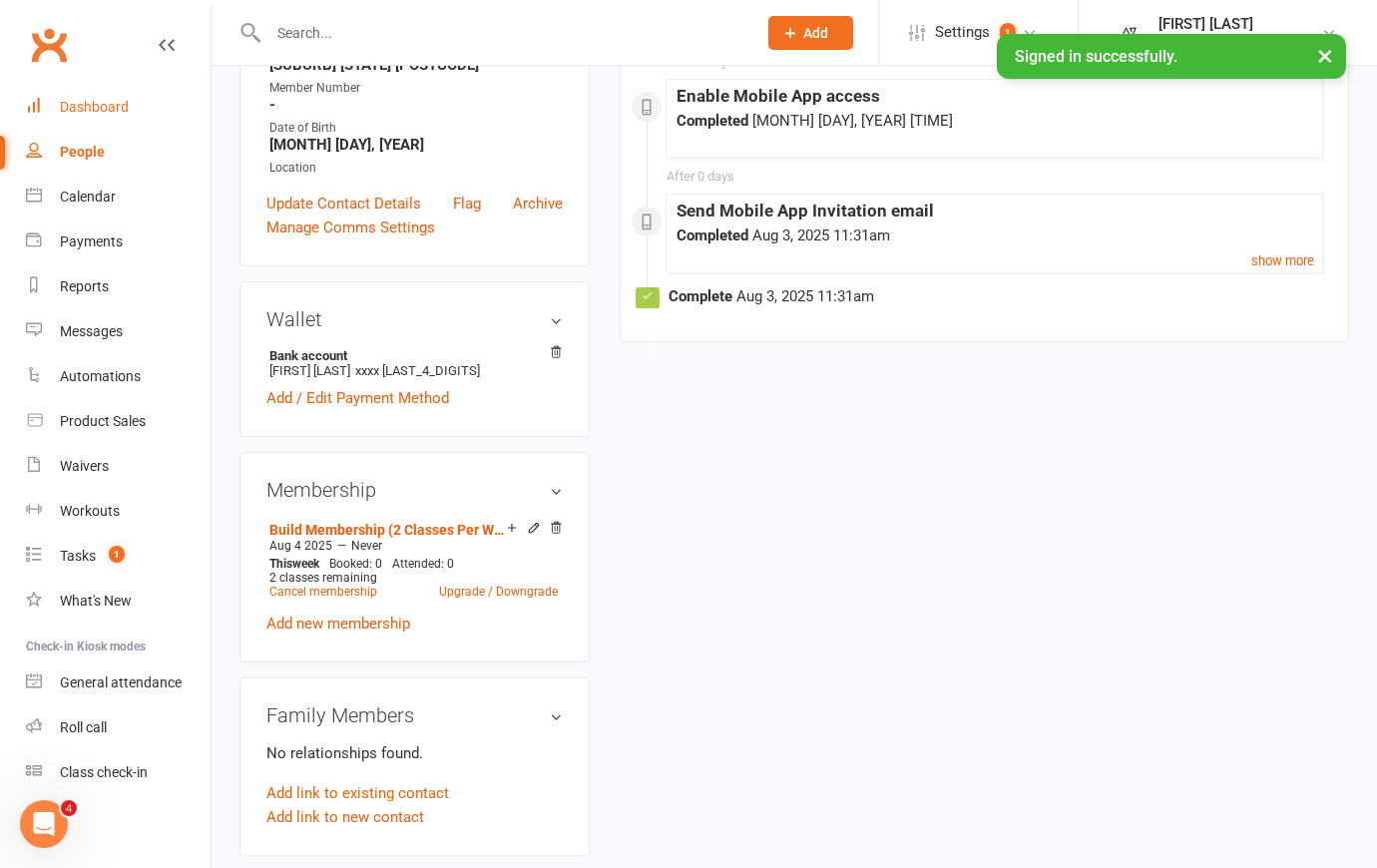 scroll, scrollTop: 239, scrollLeft: 0, axis: vertical 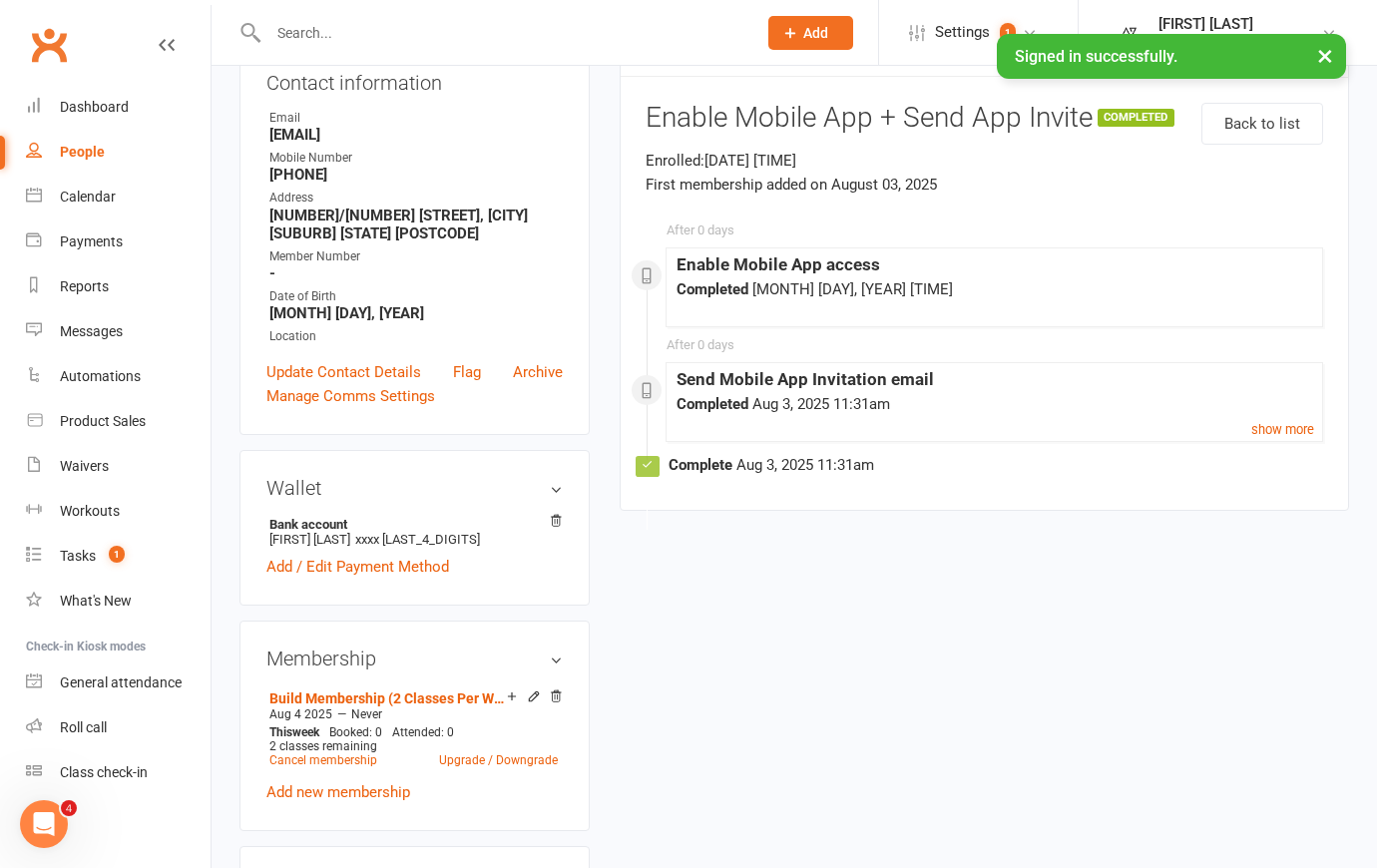 click on "People" at bounding box center [82, 152] 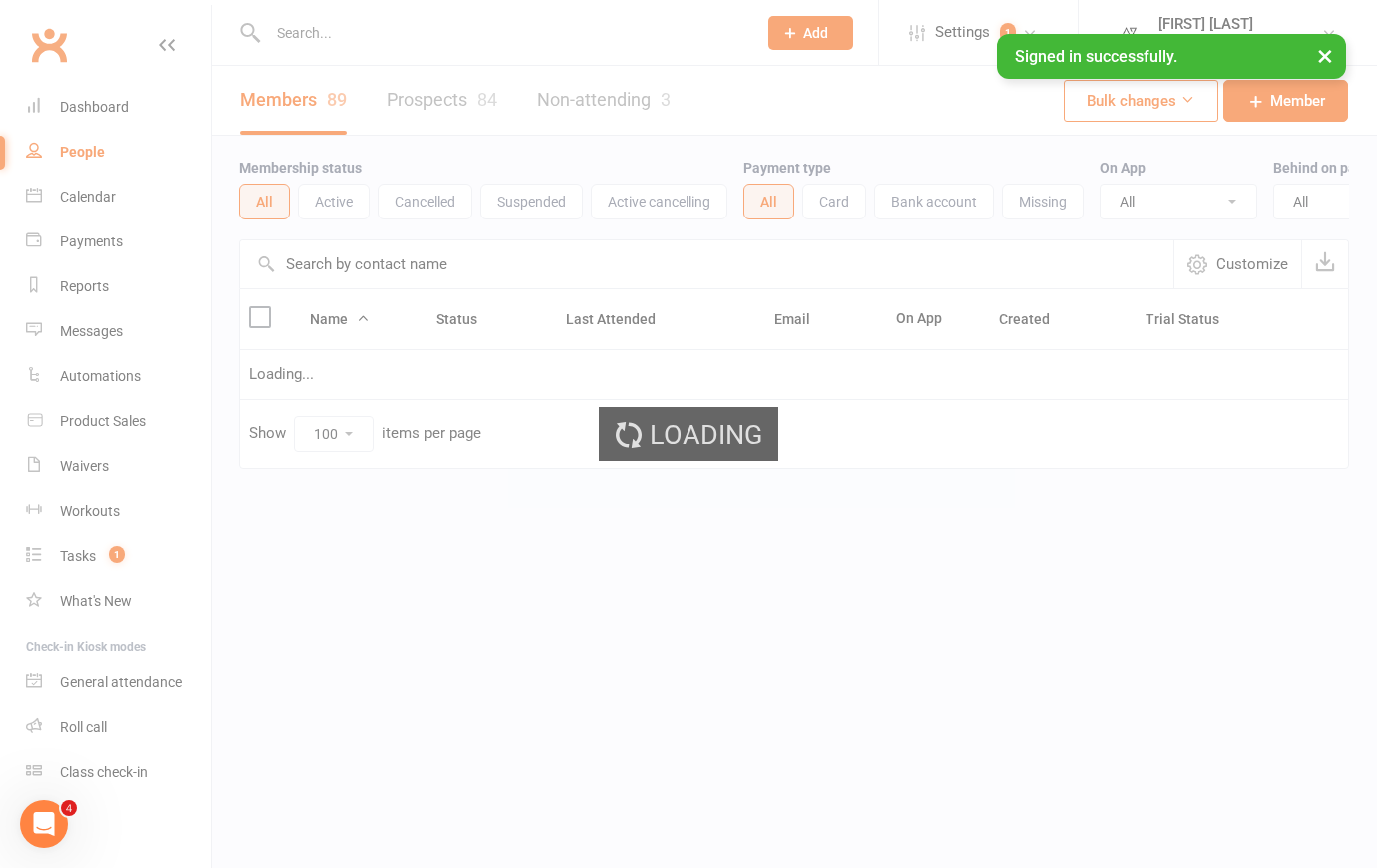 scroll, scrollTop: 0, scrollLeft: 0, axis: both 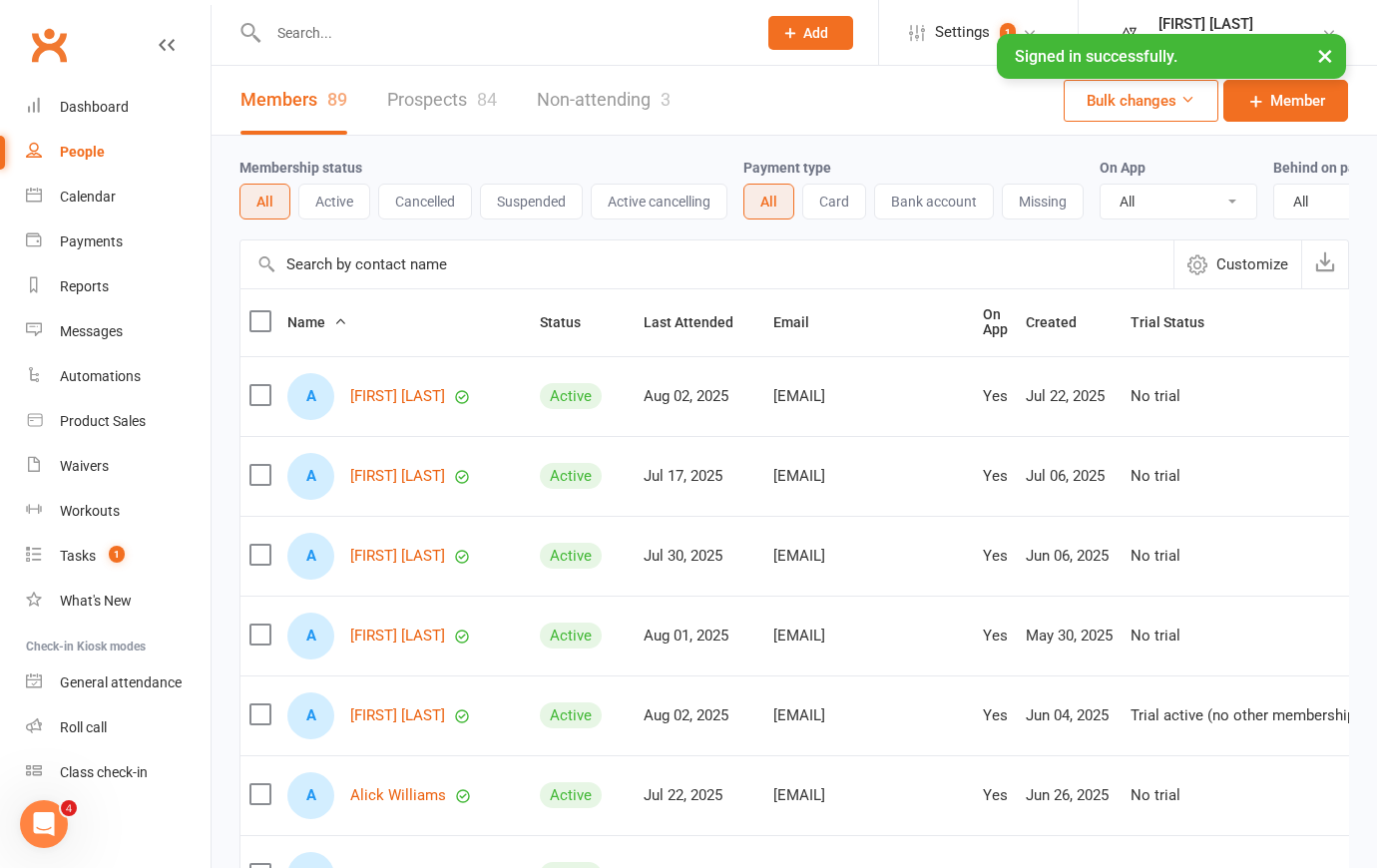 click on "Prospects 84" at bounding box center [442, 100] 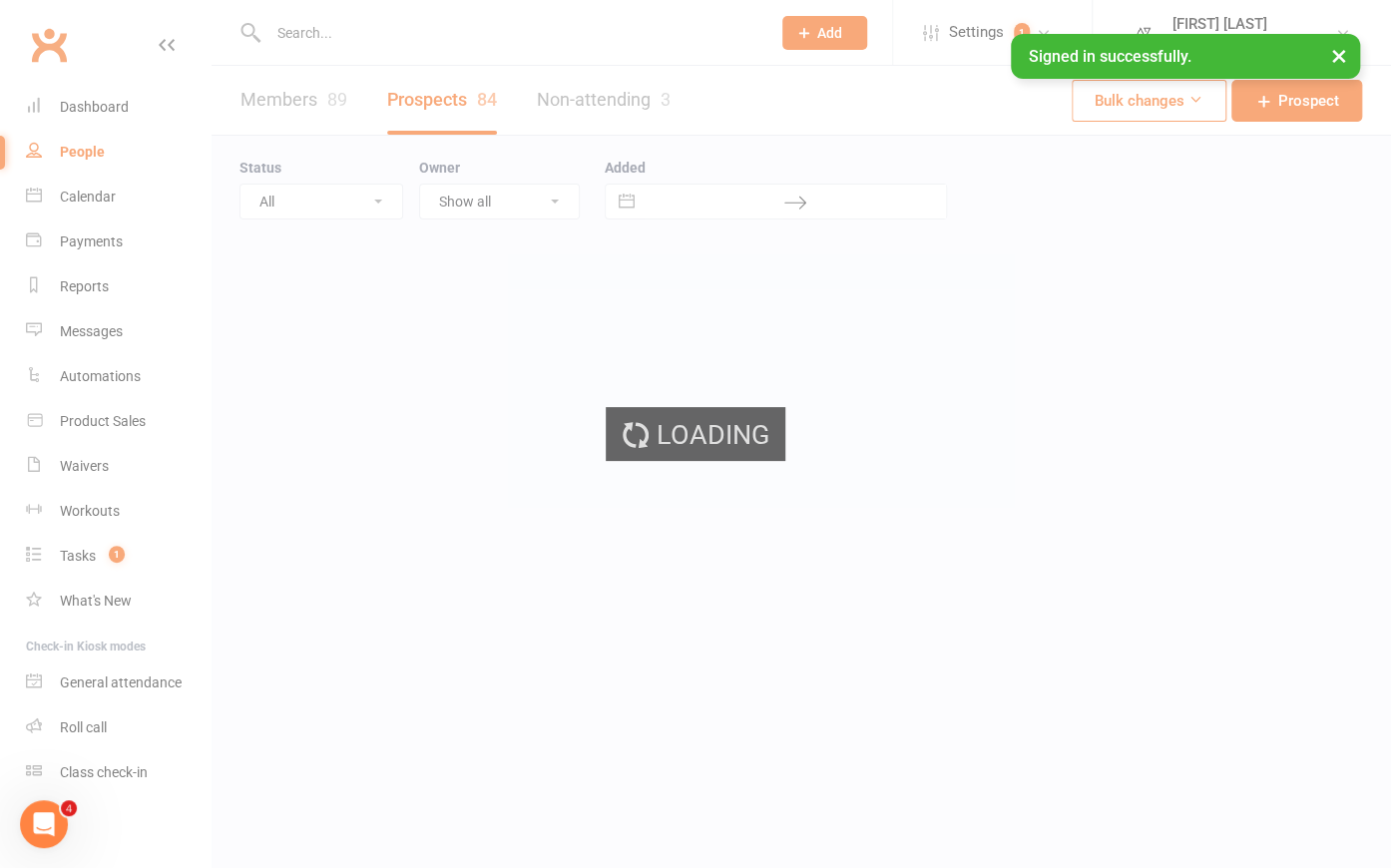 select on "100" 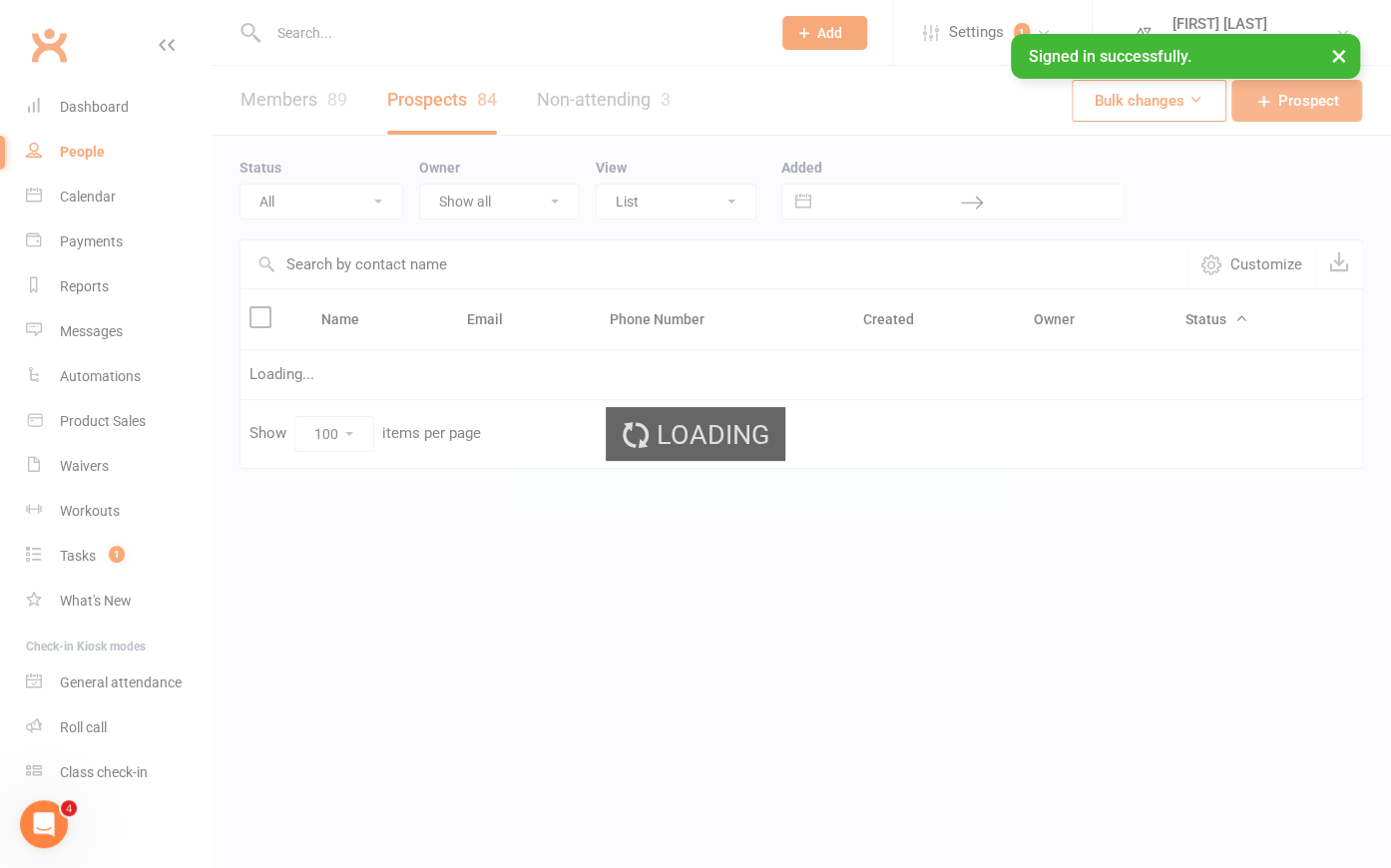 click on "Prospect" at bounding box center (1308, 101) 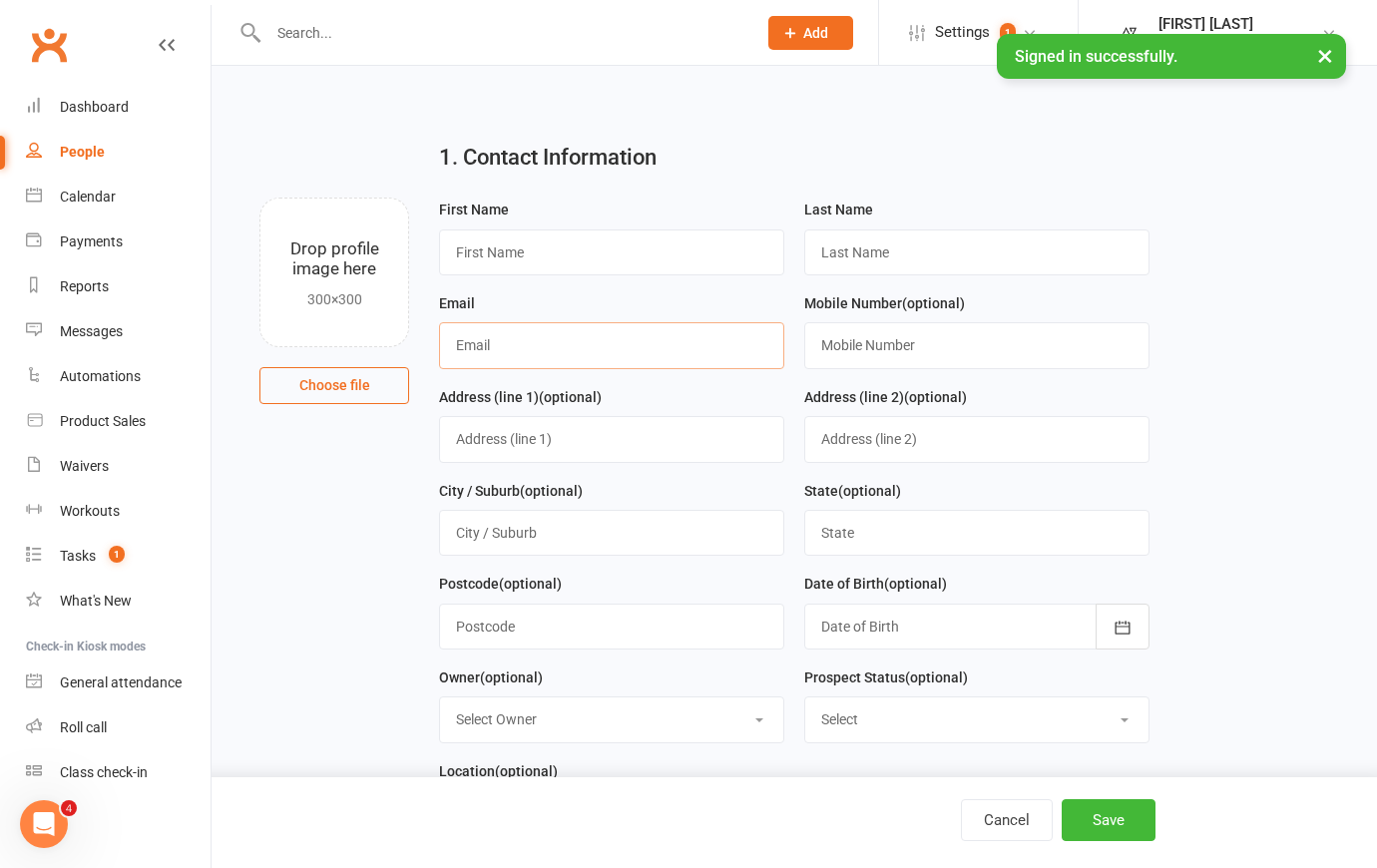 click at bounding box center (612, 345) 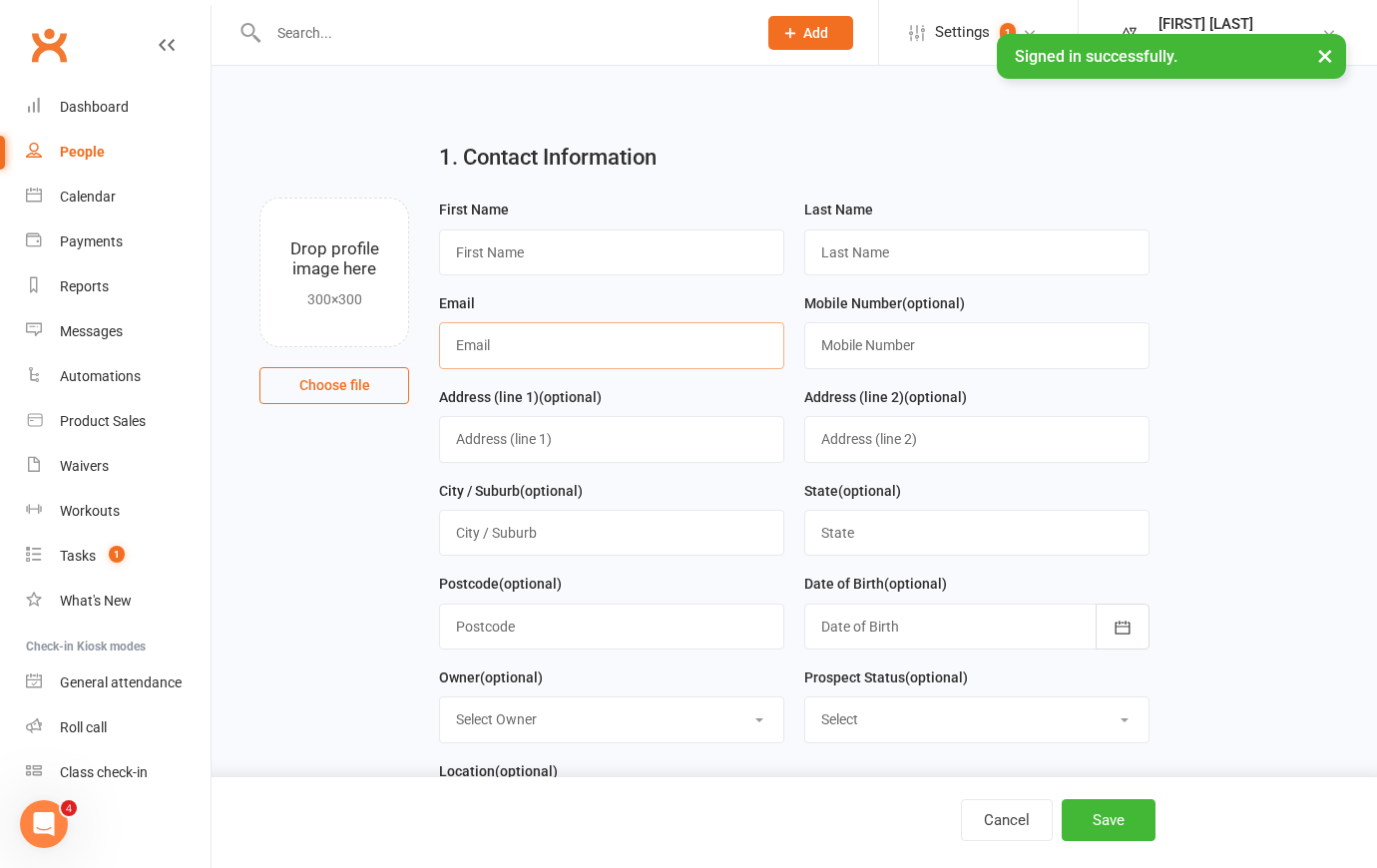 paste on "Thereseoconnor1983@gmail.com" 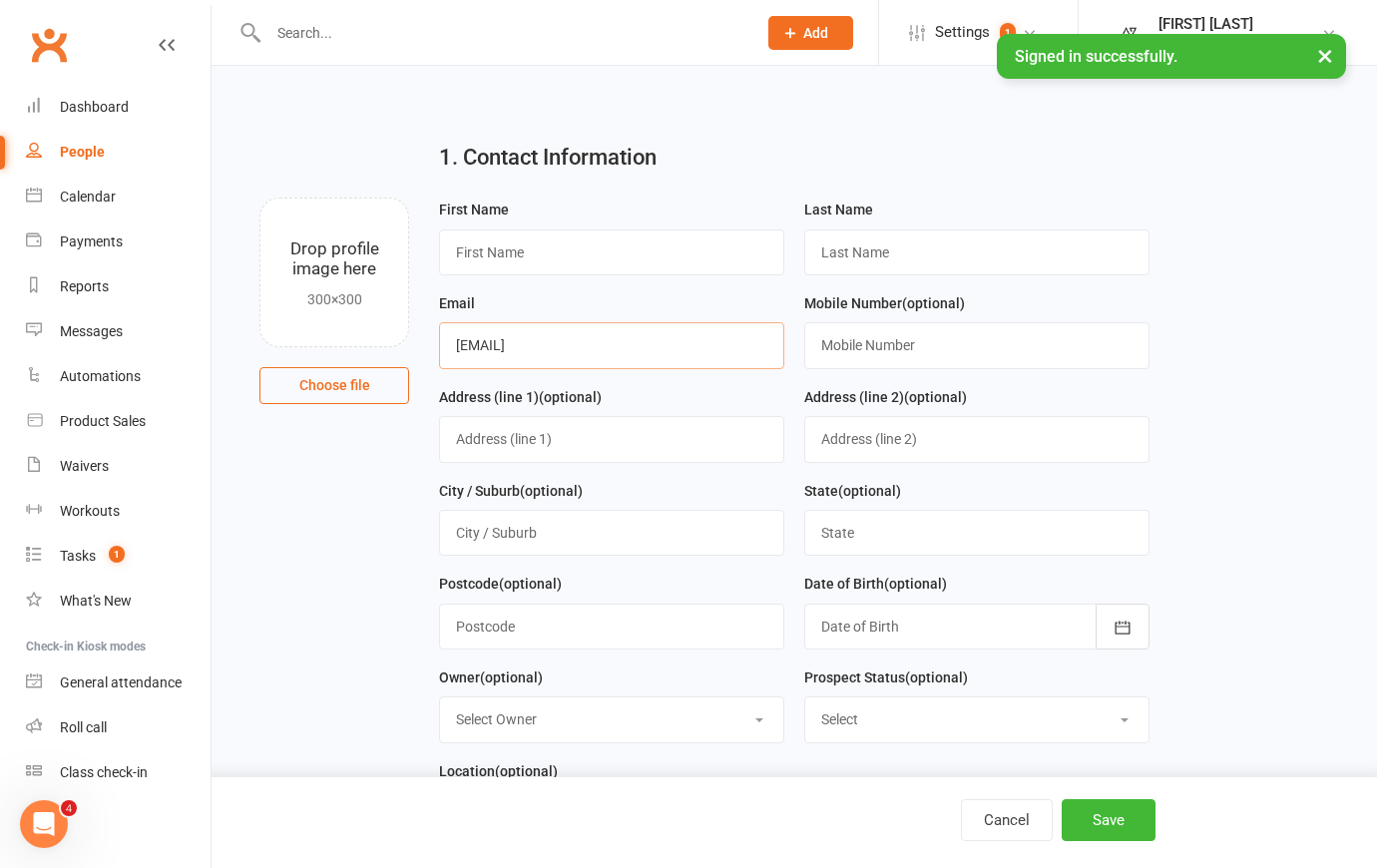 type on "Thereseoconnor1983@gmail.com" 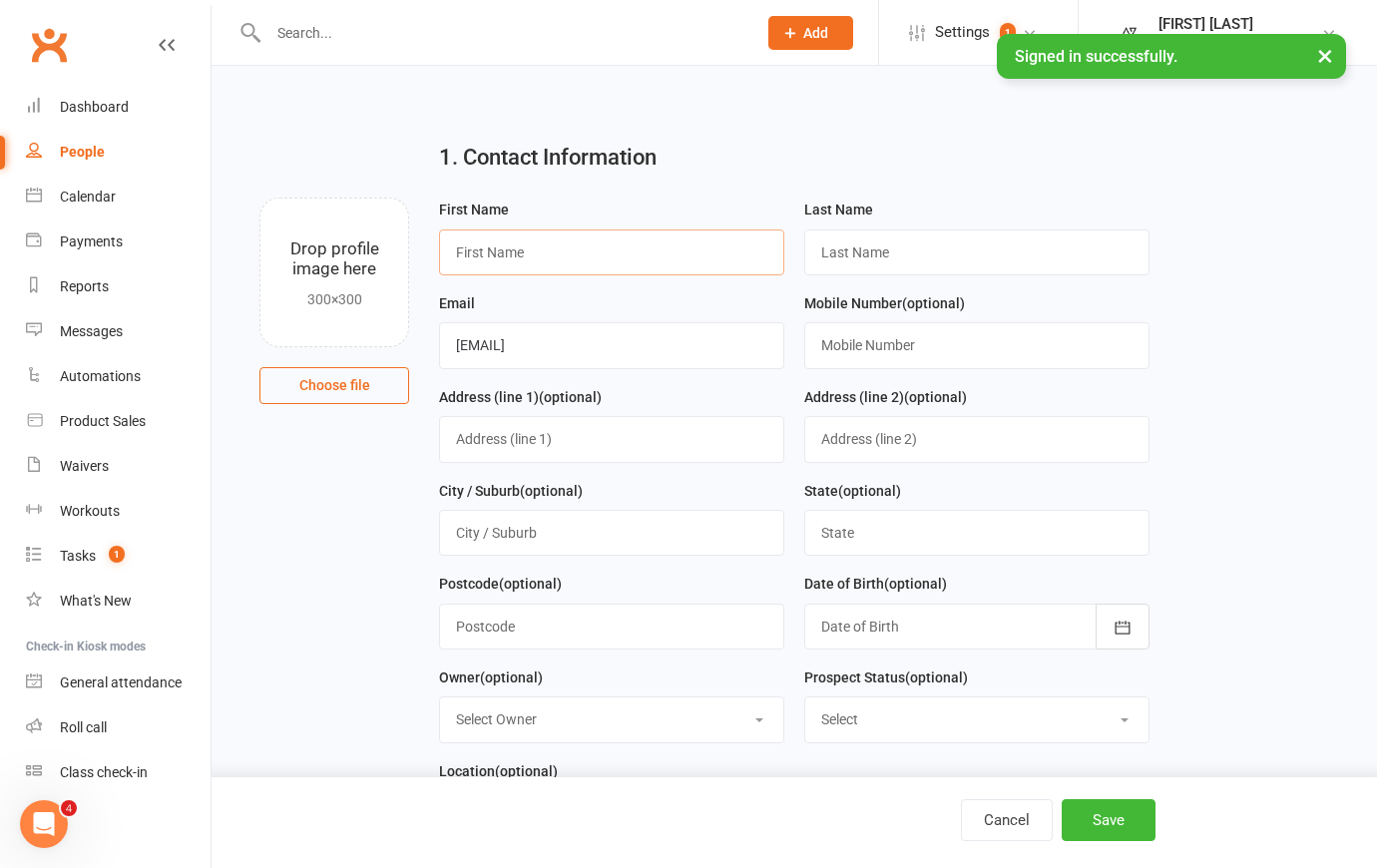 drag, startPoint x: 641, startPoint y: 256, endPoint x: 640, endPoint y: 269, distance: 13.038405 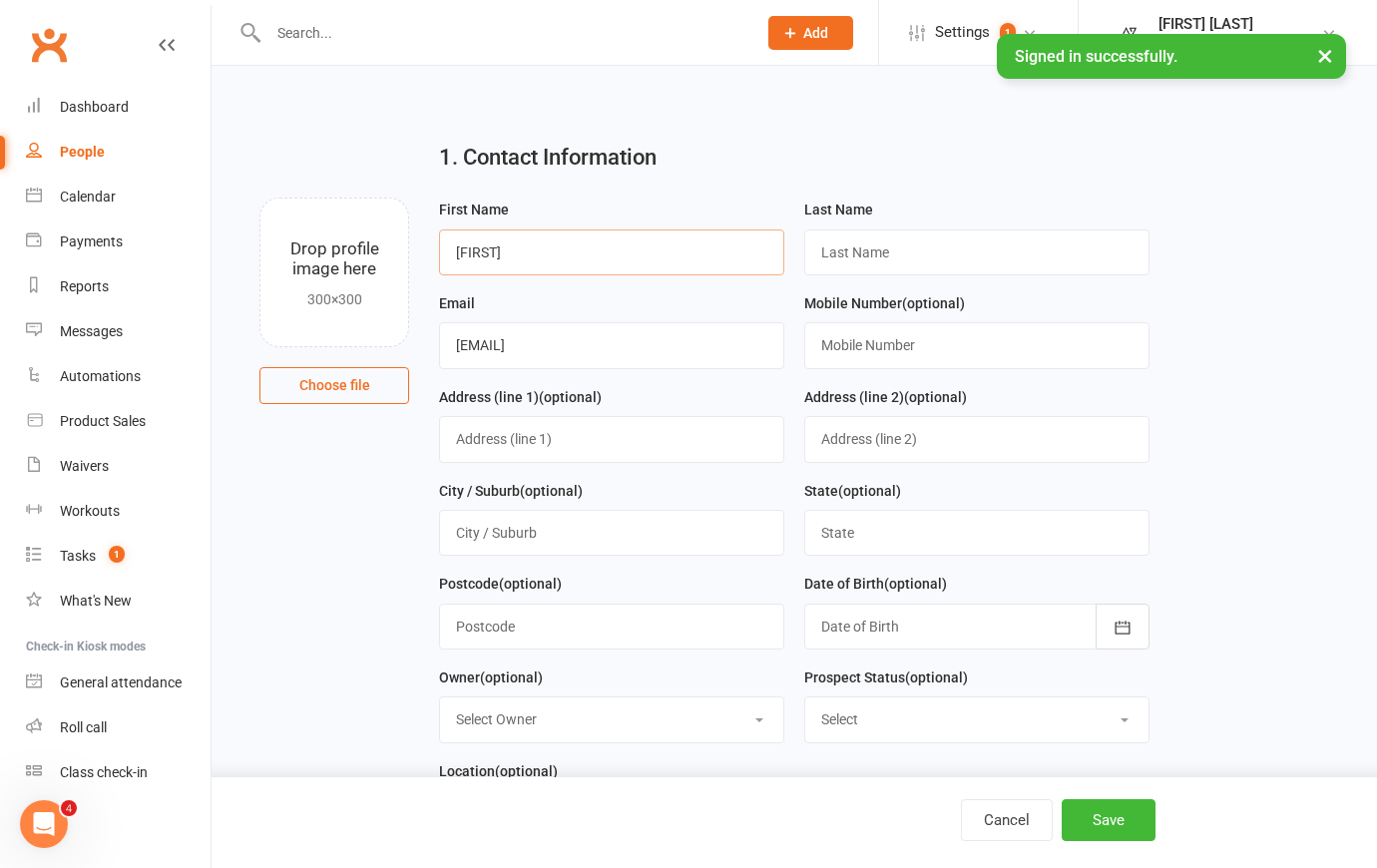 type on "Therese" 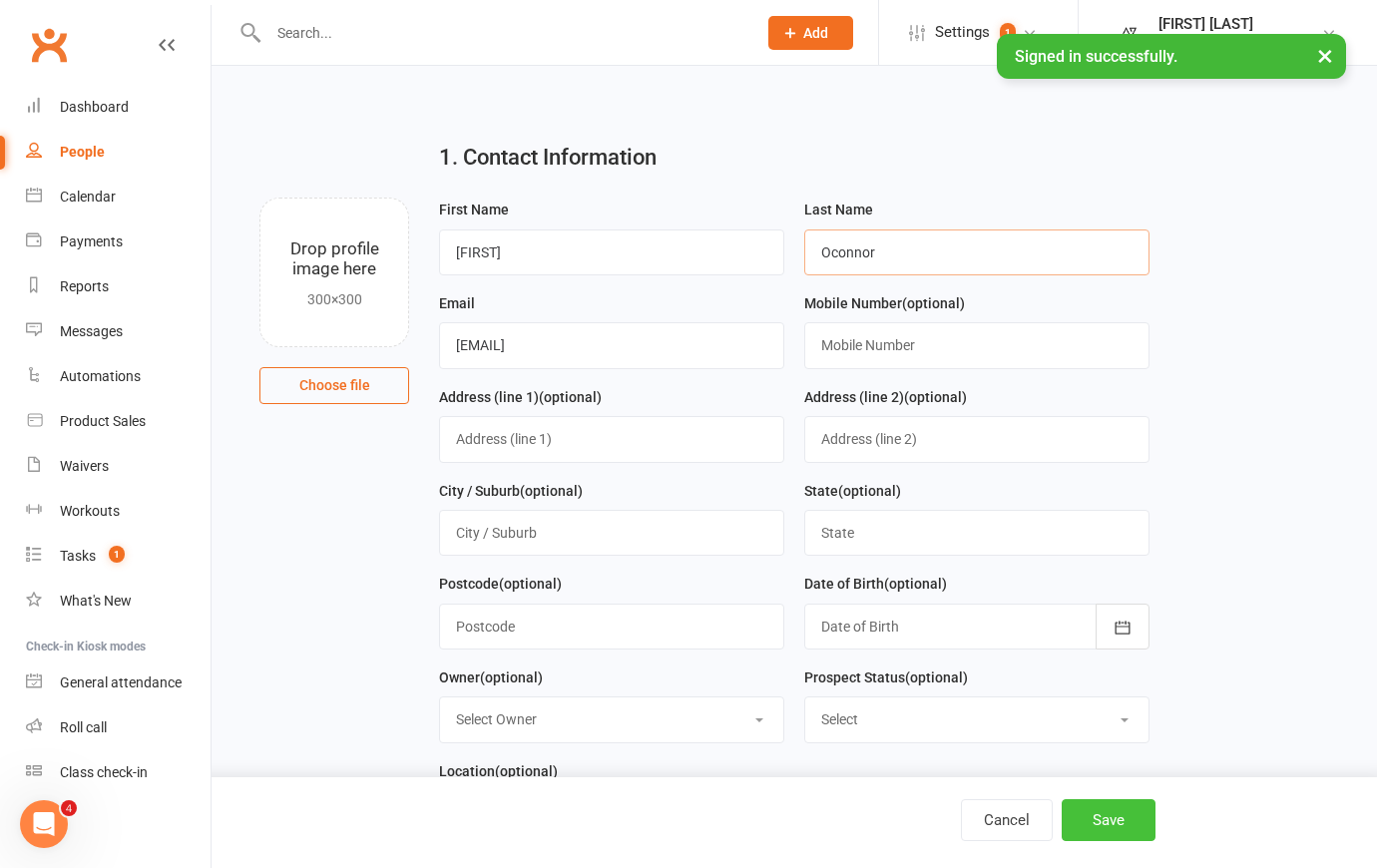 type on "Oconnor" 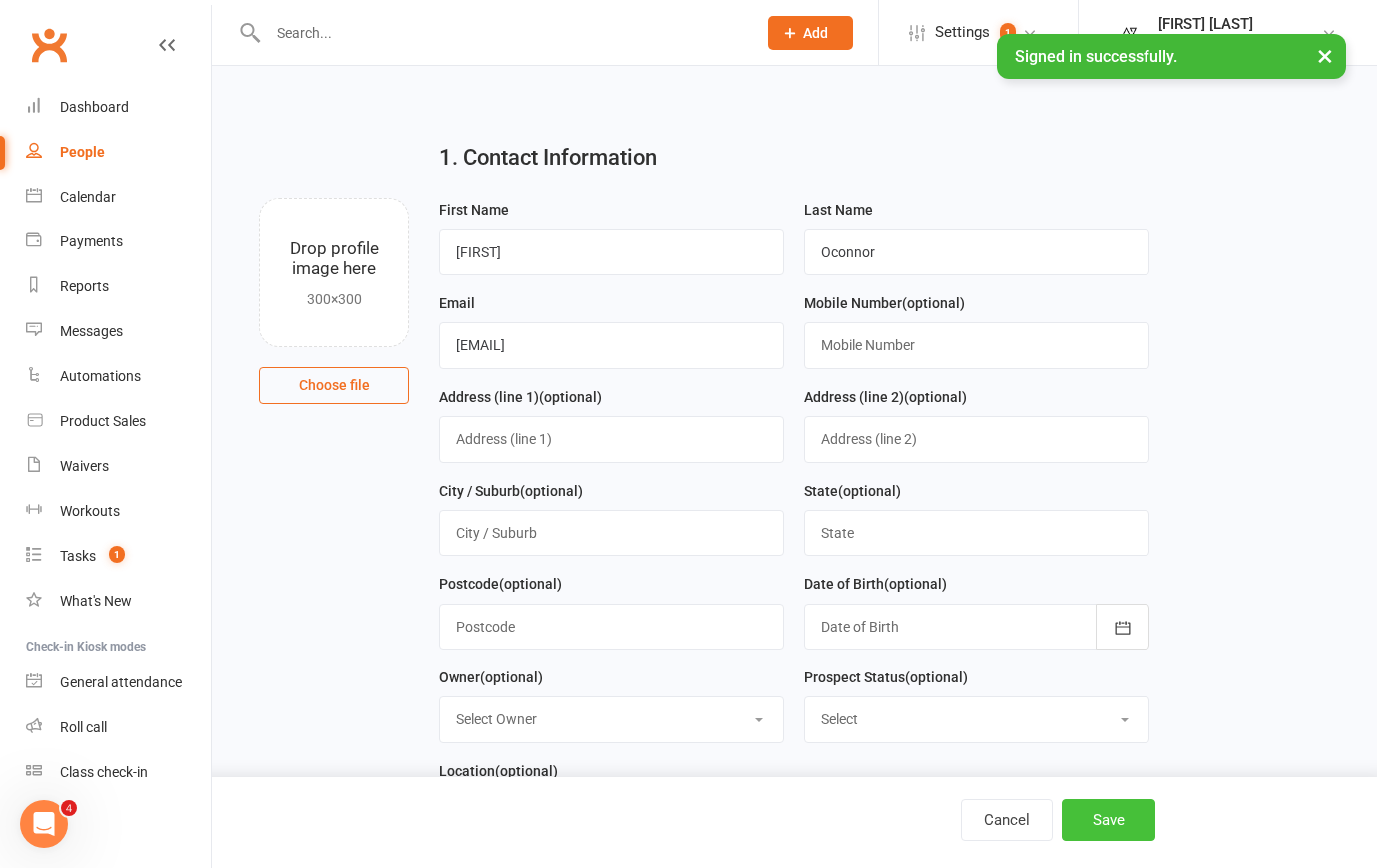 click on "Save" at bounding box center (1109, 820) 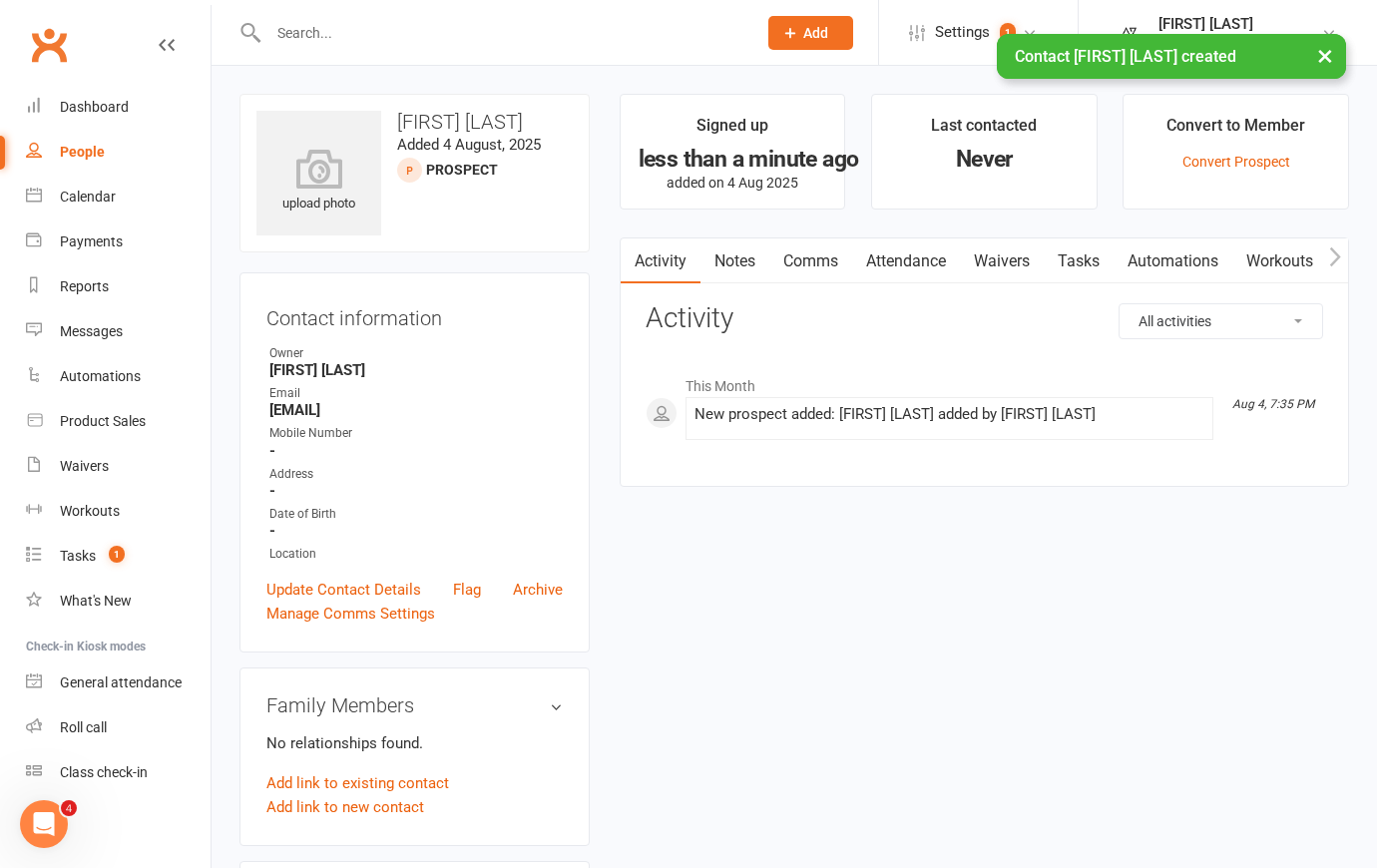 drag, startPoint x: 525, startPoint y: 418, endPoint x: 270, endPoint y: 415, distance: 255.01765 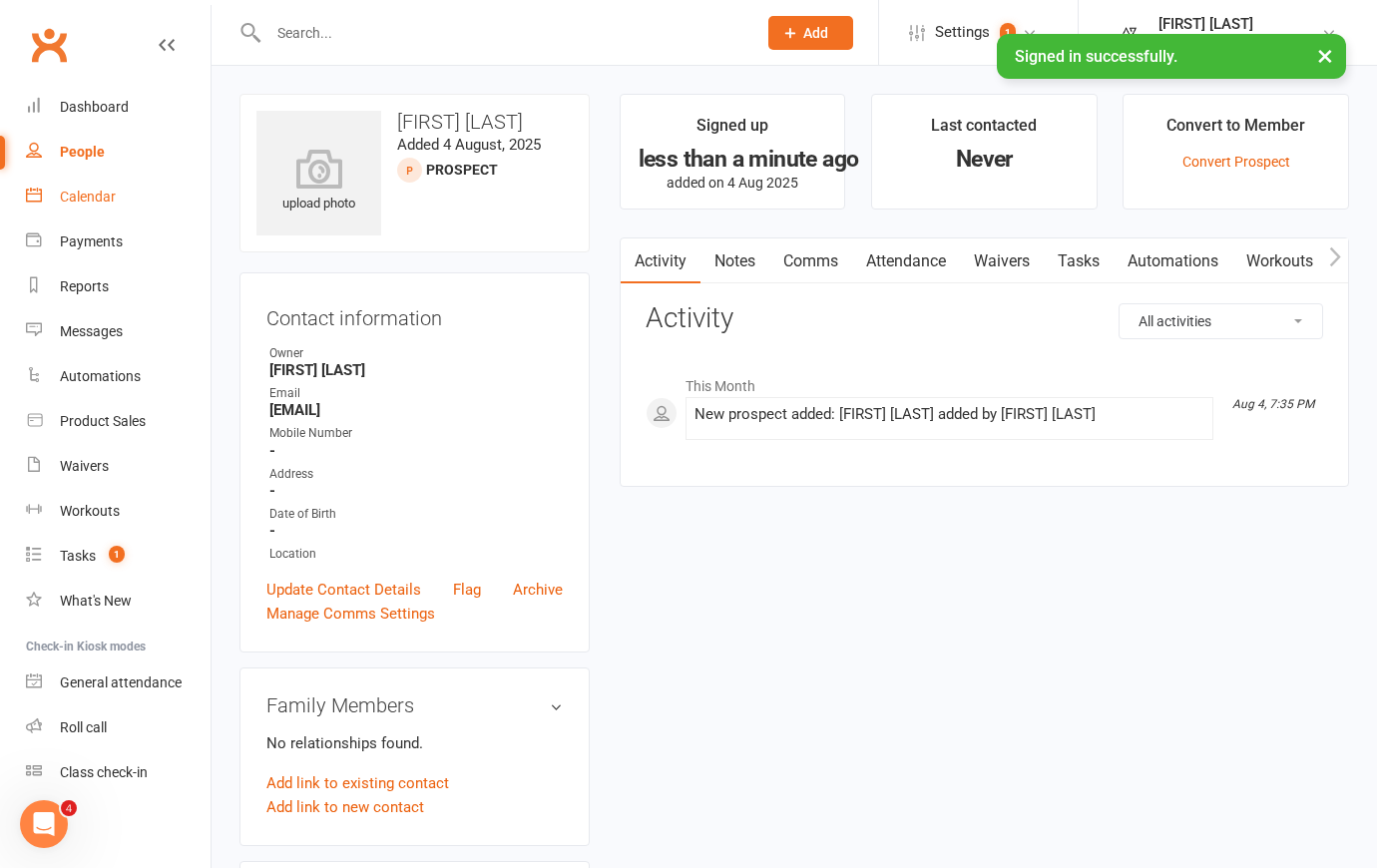 click on "Calendar" at bounding box center [88, 197] 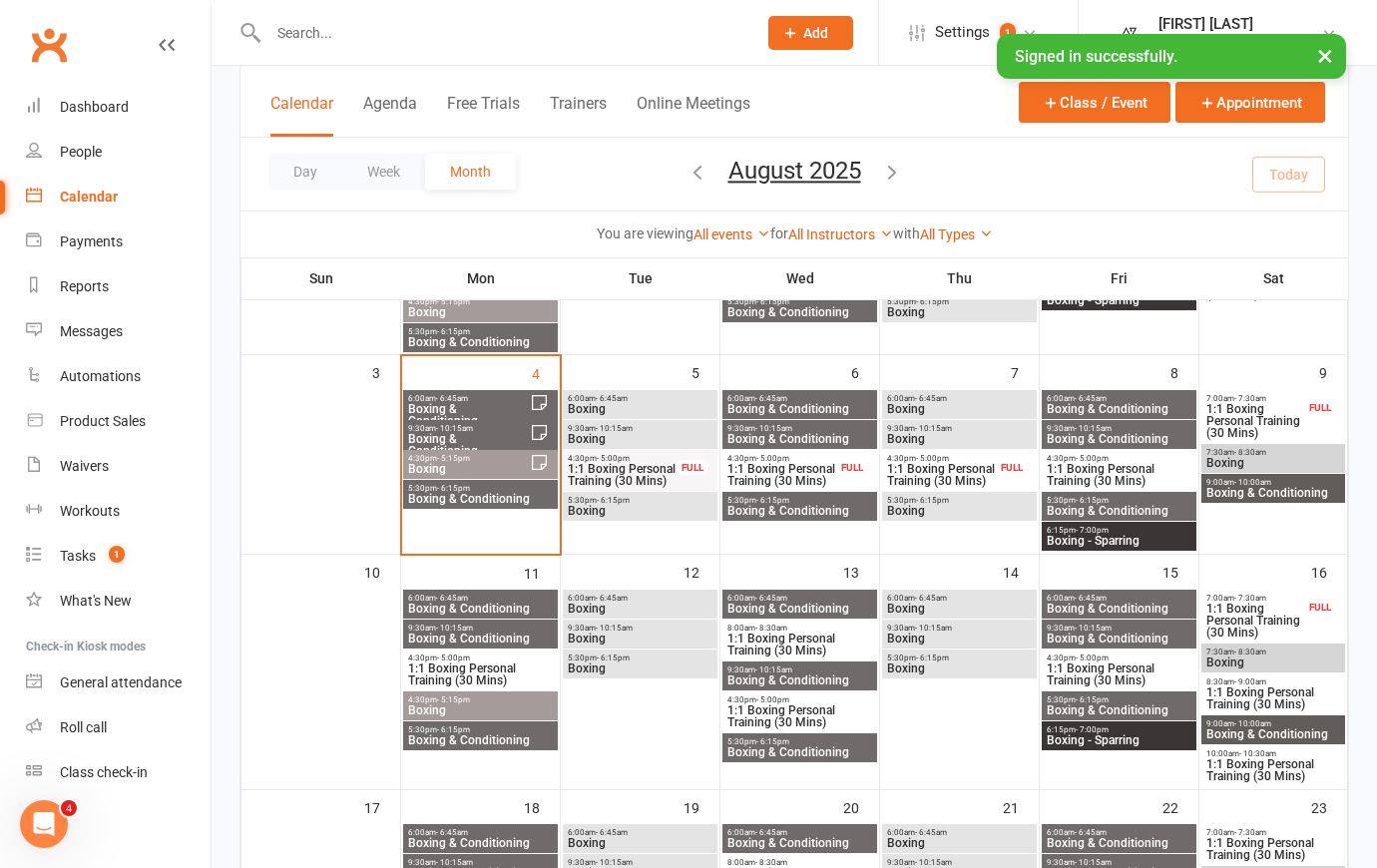 scroll, scrollTop: 271, scrollLeft: 0, axis: vertical 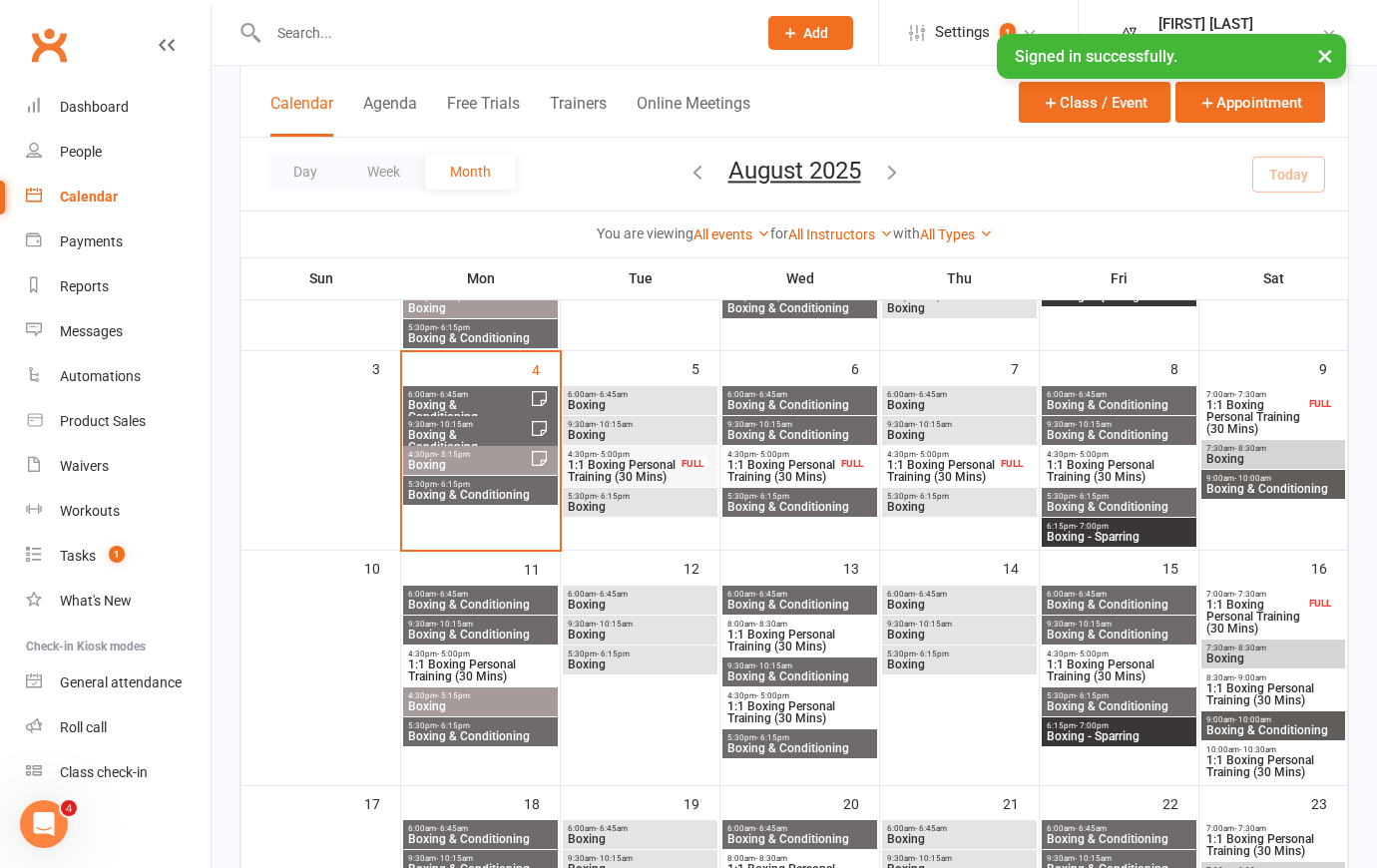 click on "Boxing & Conditioning" at bounding box center [480, 495] 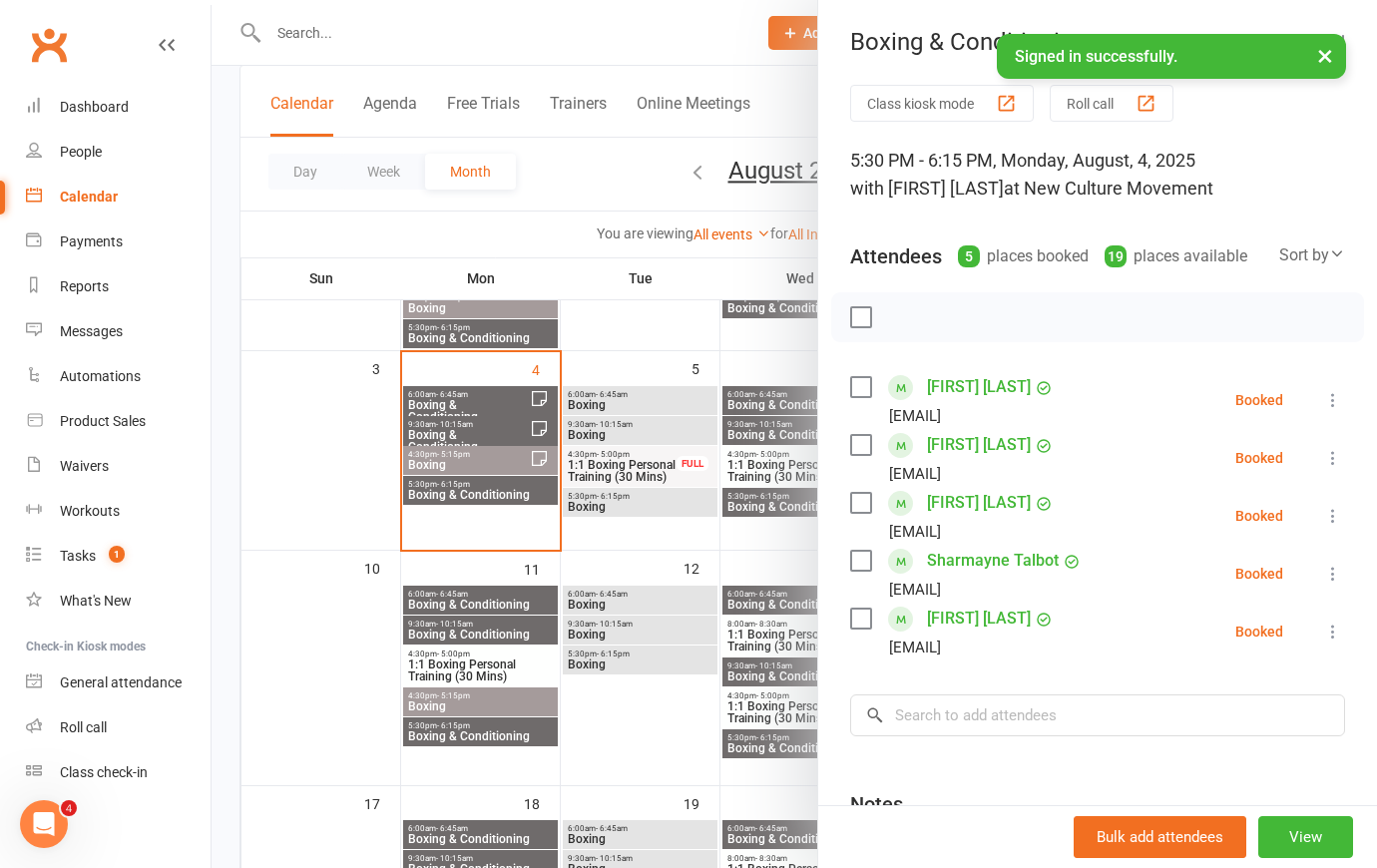 click at bounding box center (1333, 400) 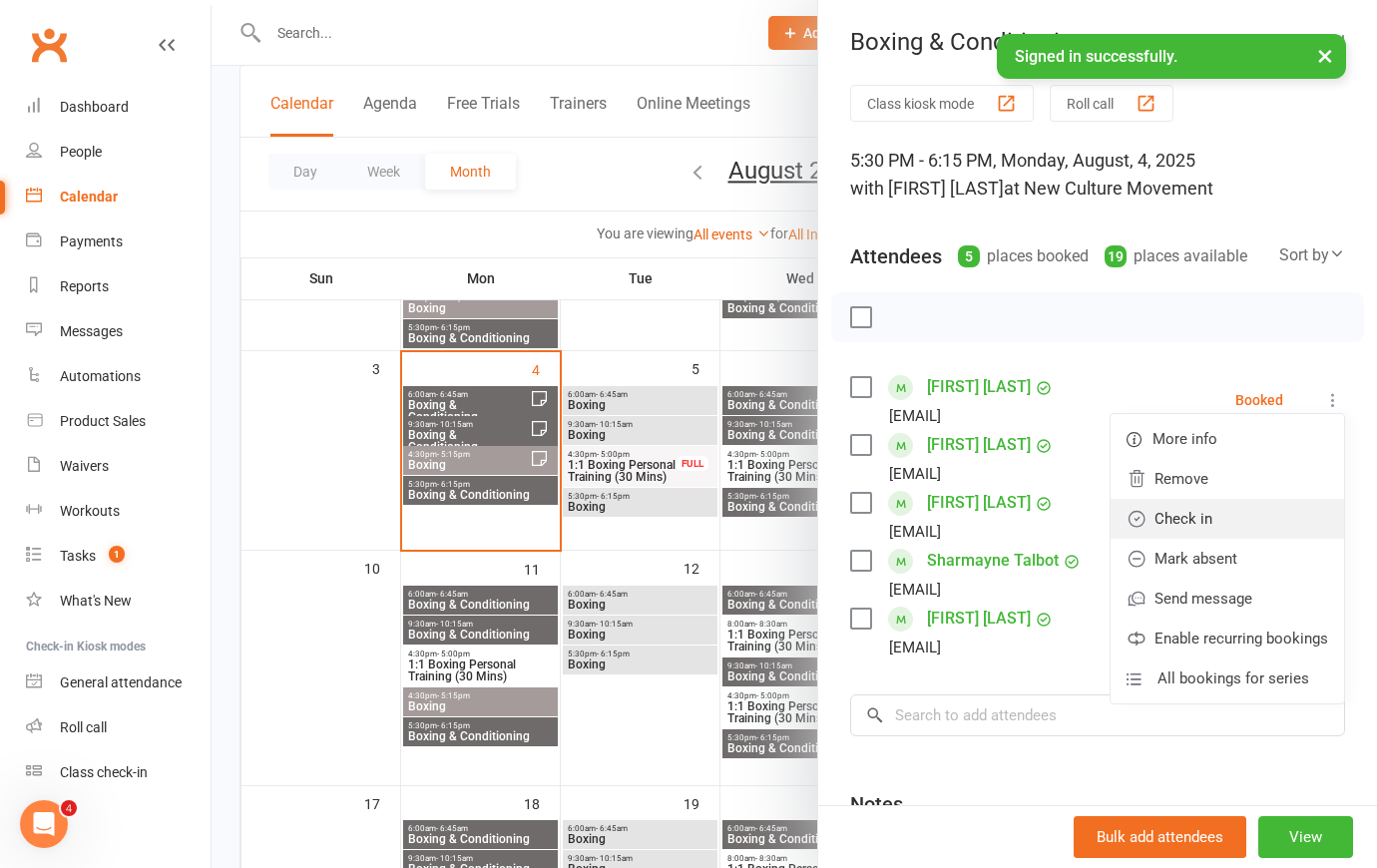 click on "Check in" at bounding box center [1227, 519] 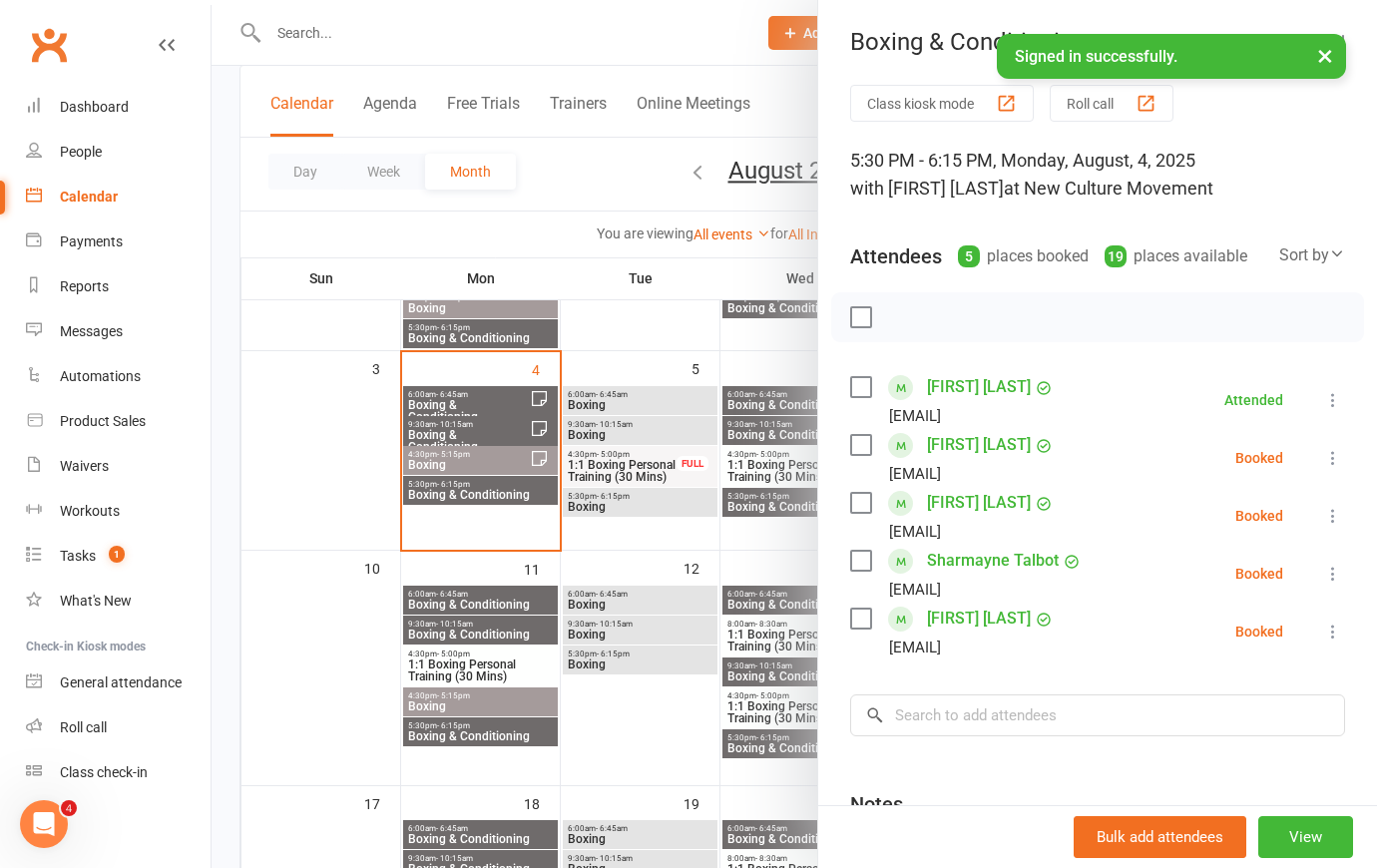 click at bounding box center (1333, 458) 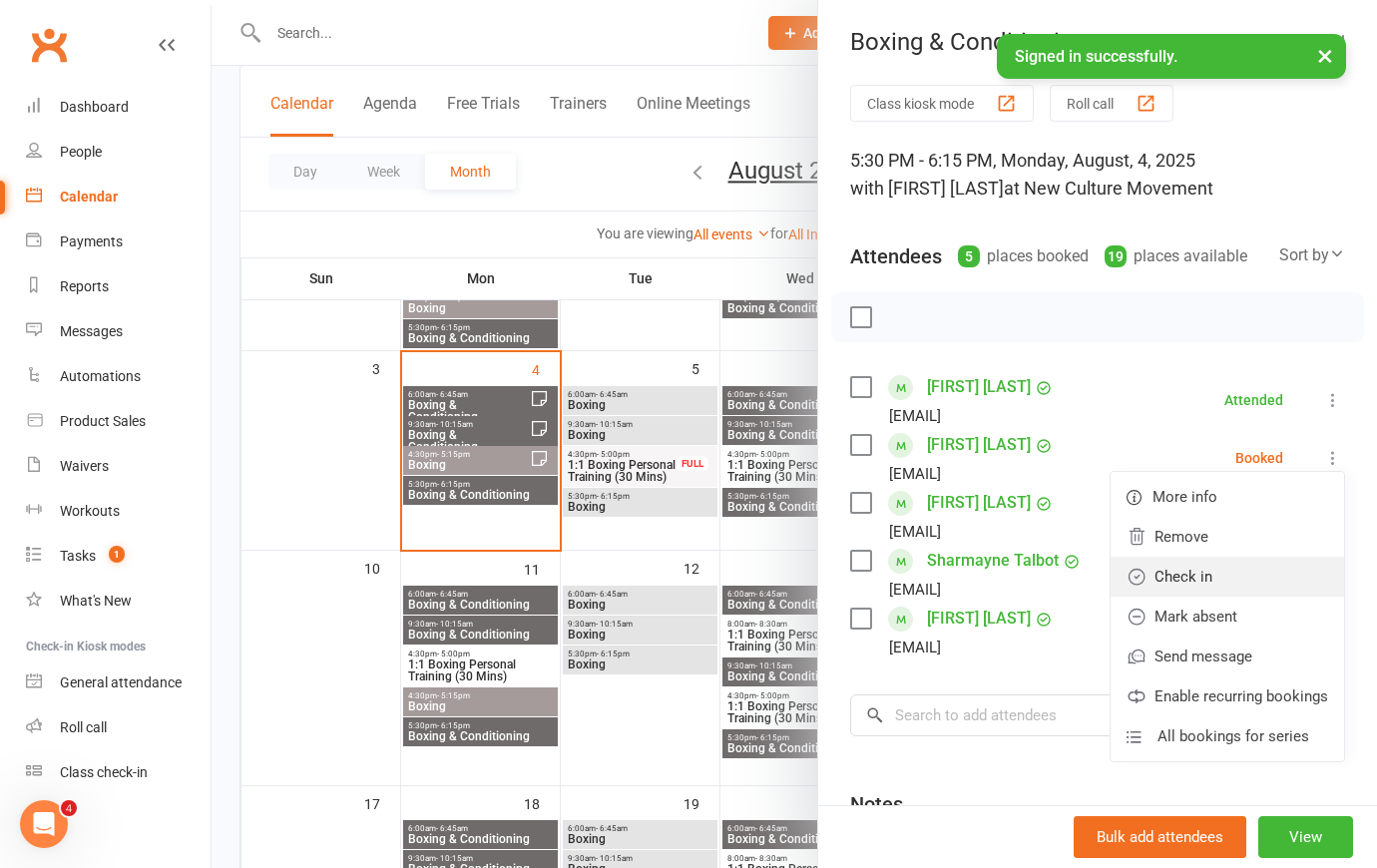 click on "Check in" at bounding box center [1227, 577] 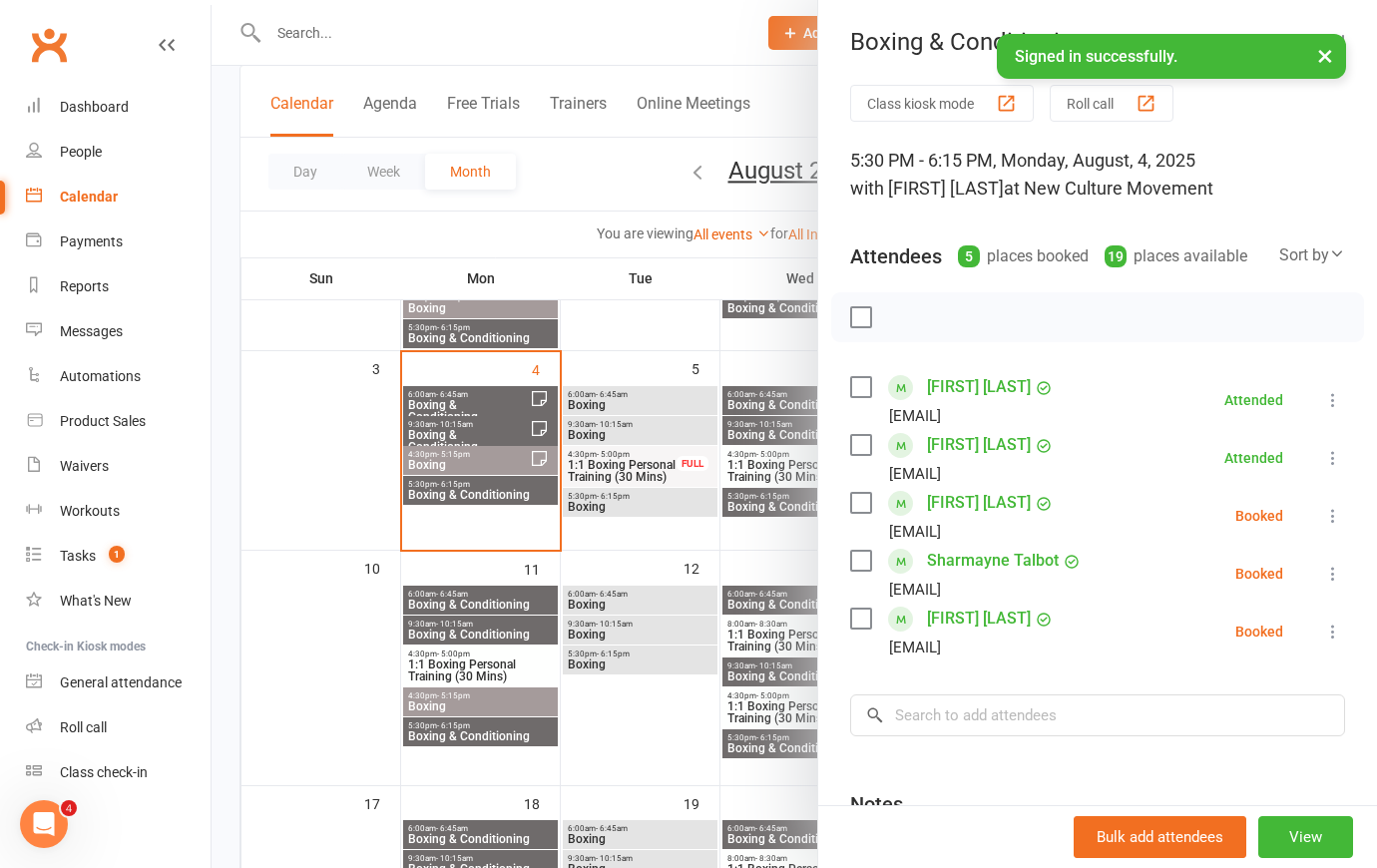 click at bounding box center [1333, 516] 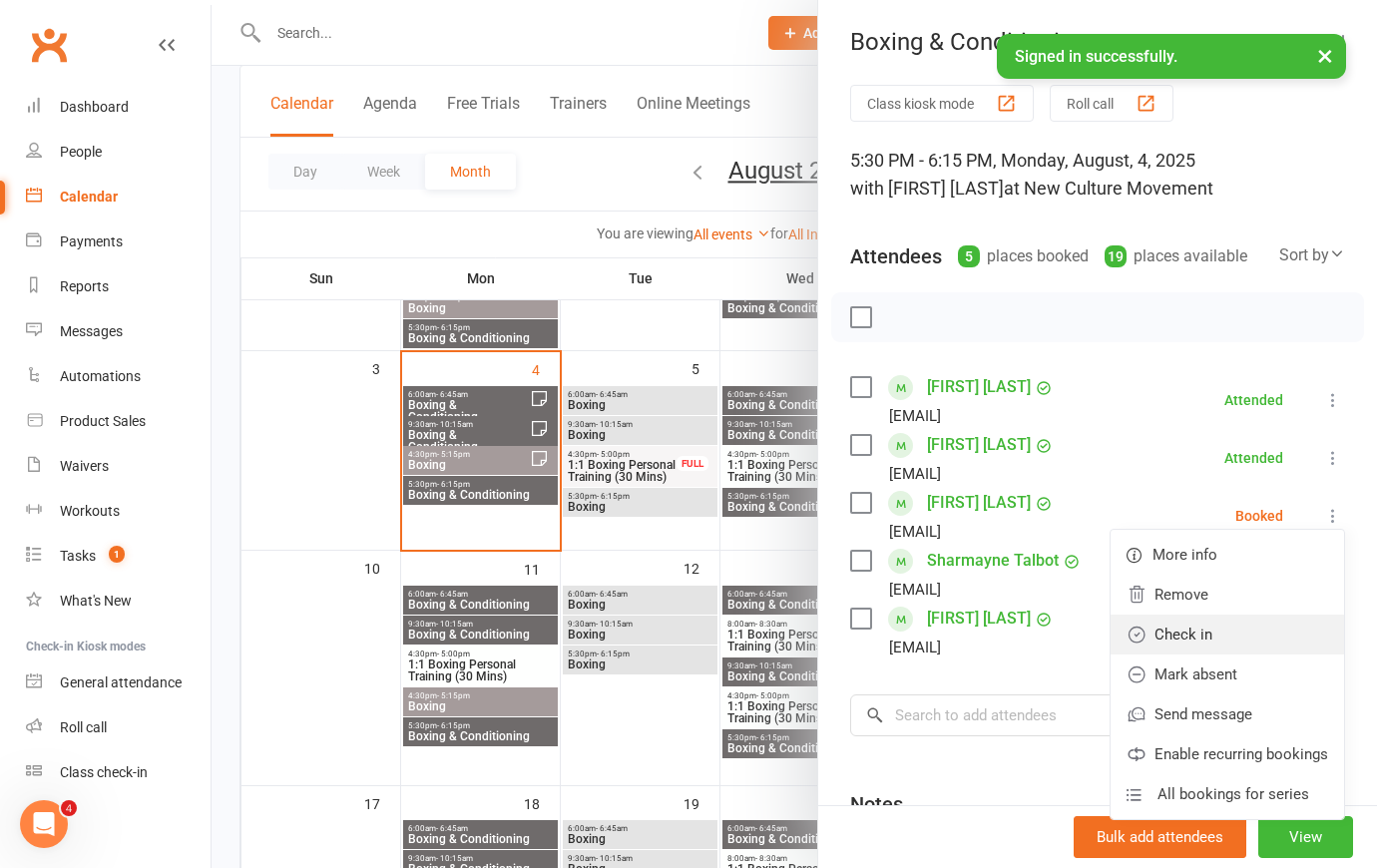 click on "Check in" at bounding box center (1227, 635) 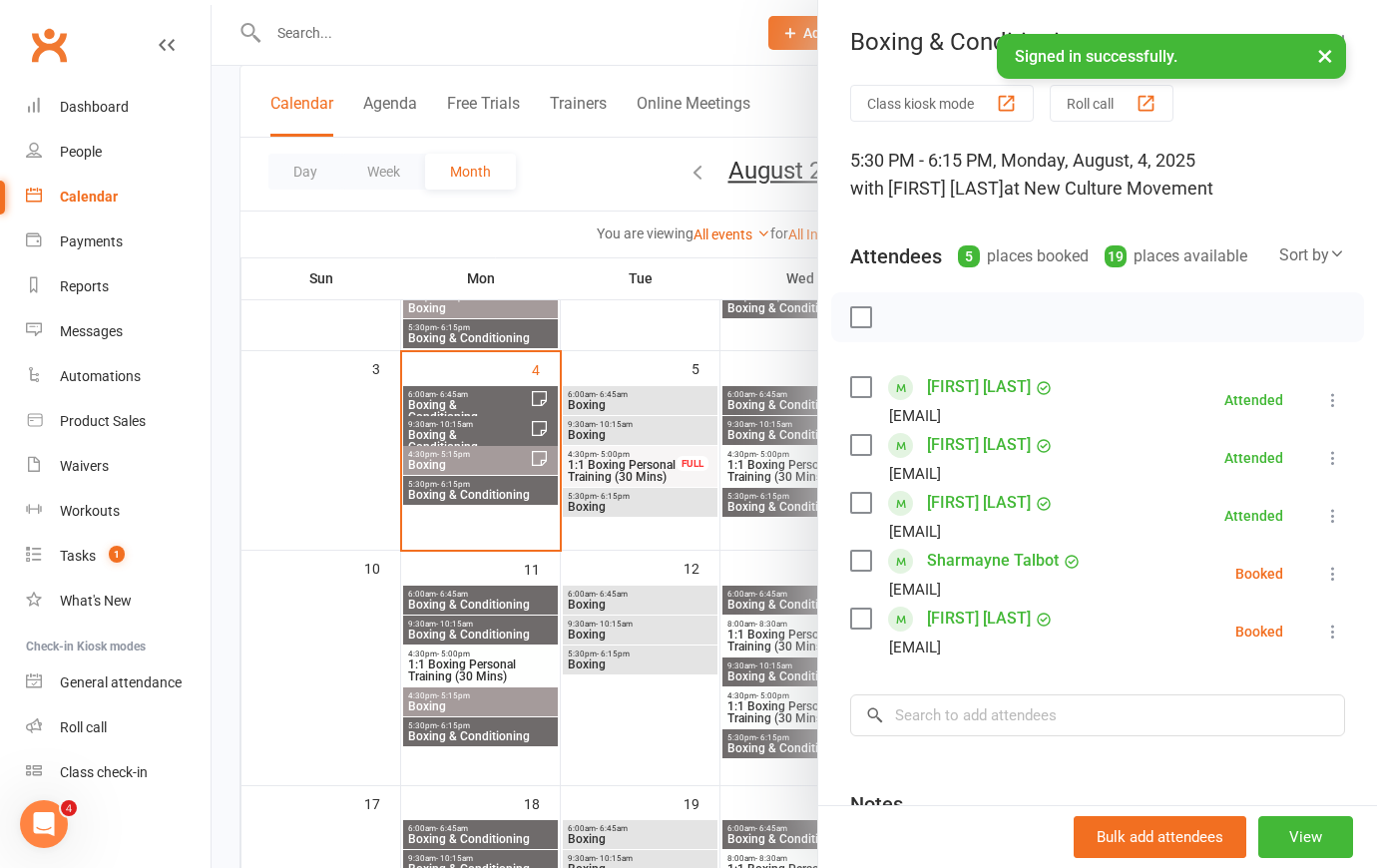 click at bounding box center [1333, 574] 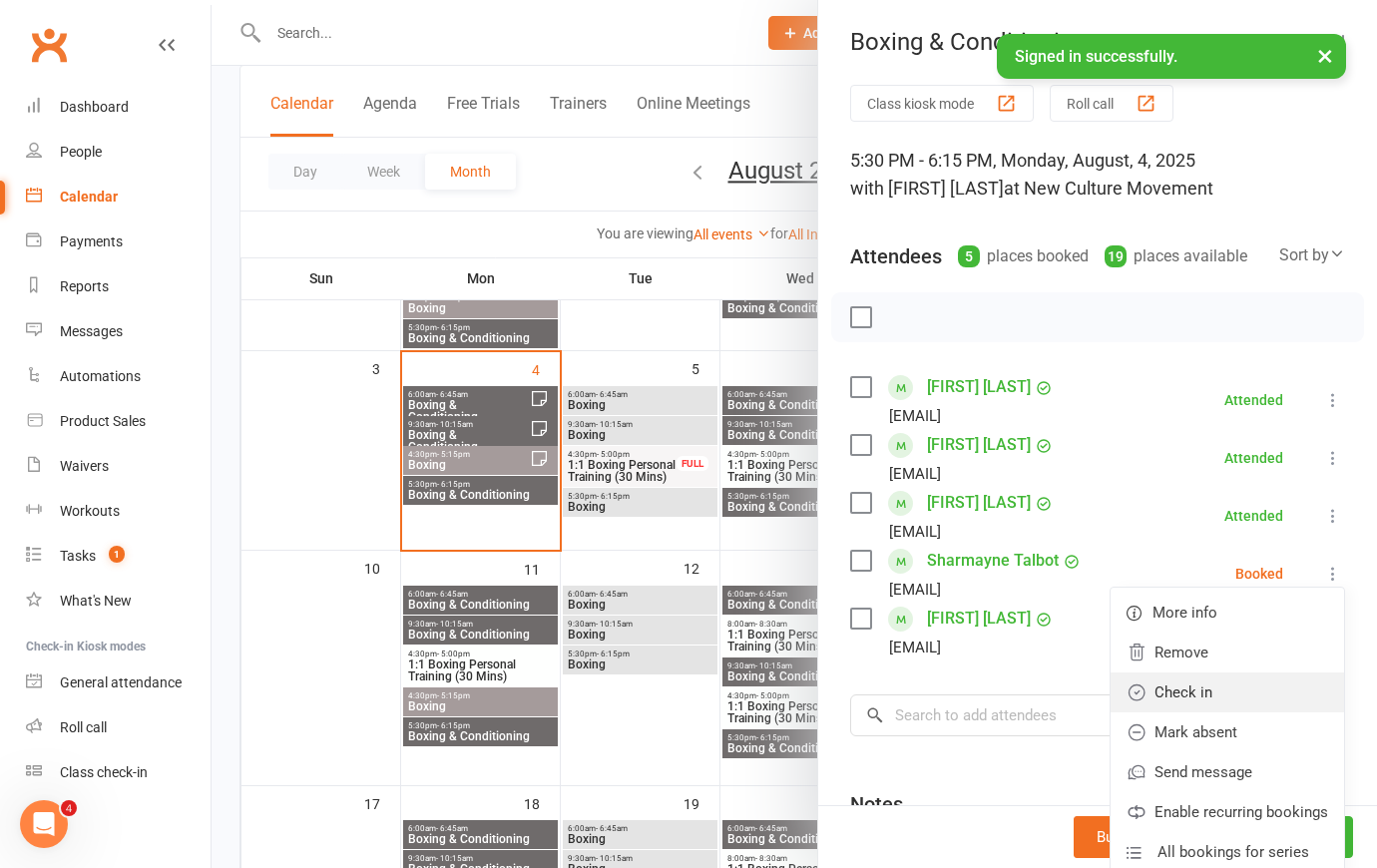 click on "Check in" at bounding box center (1227, 692) 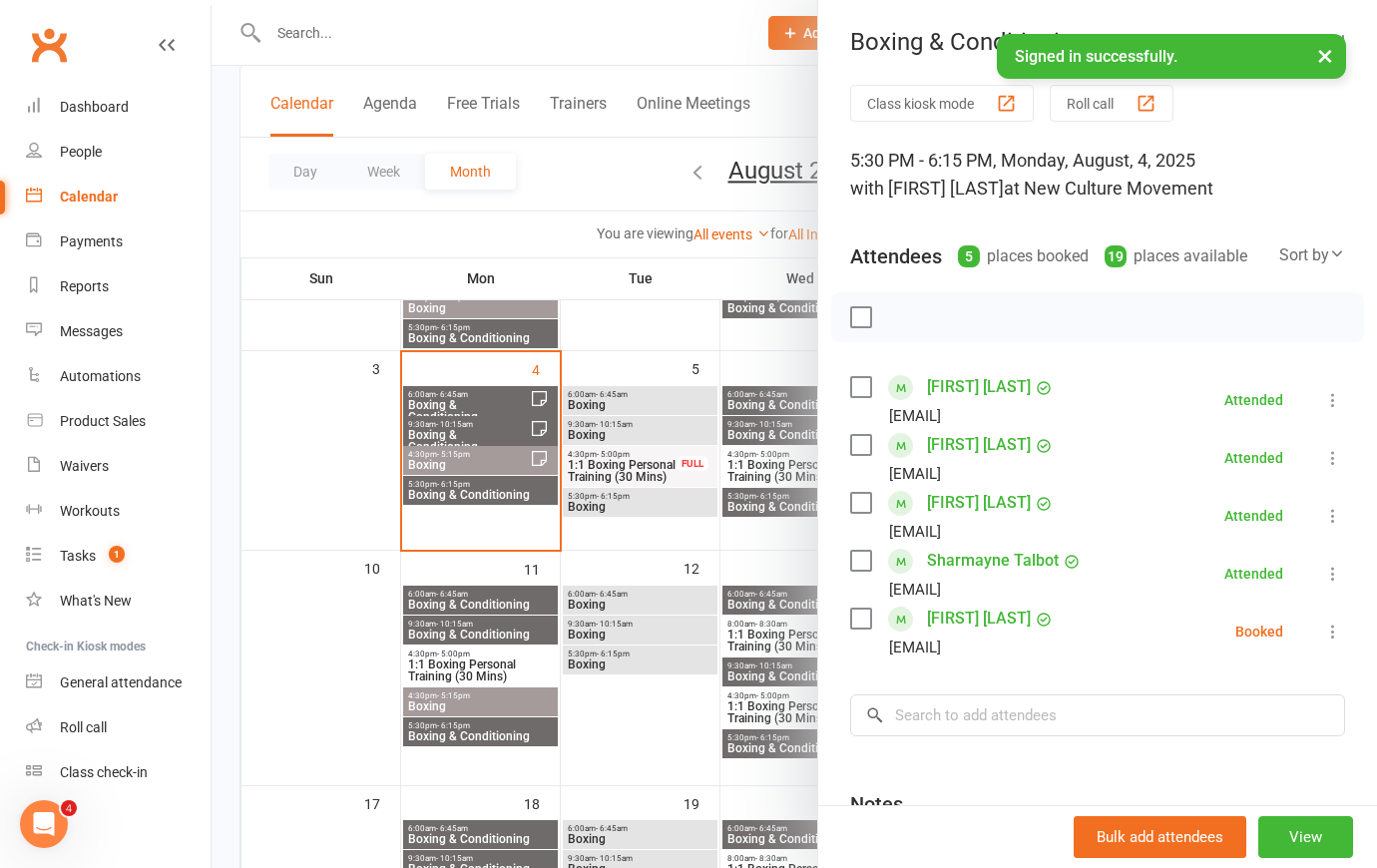 click at bounding box center [1333, 632] 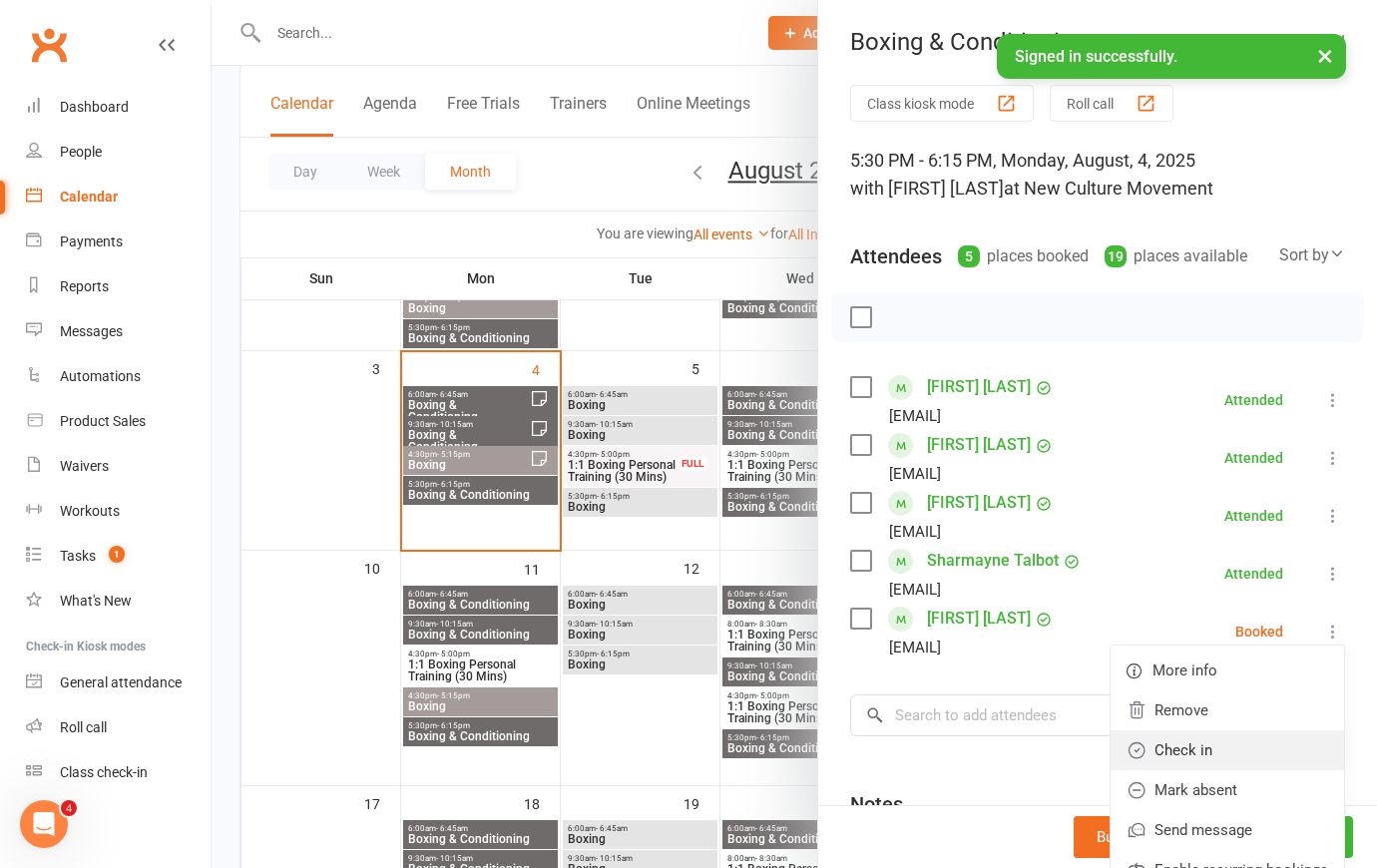 click on "Check in" at bounding box center (1227, 750) 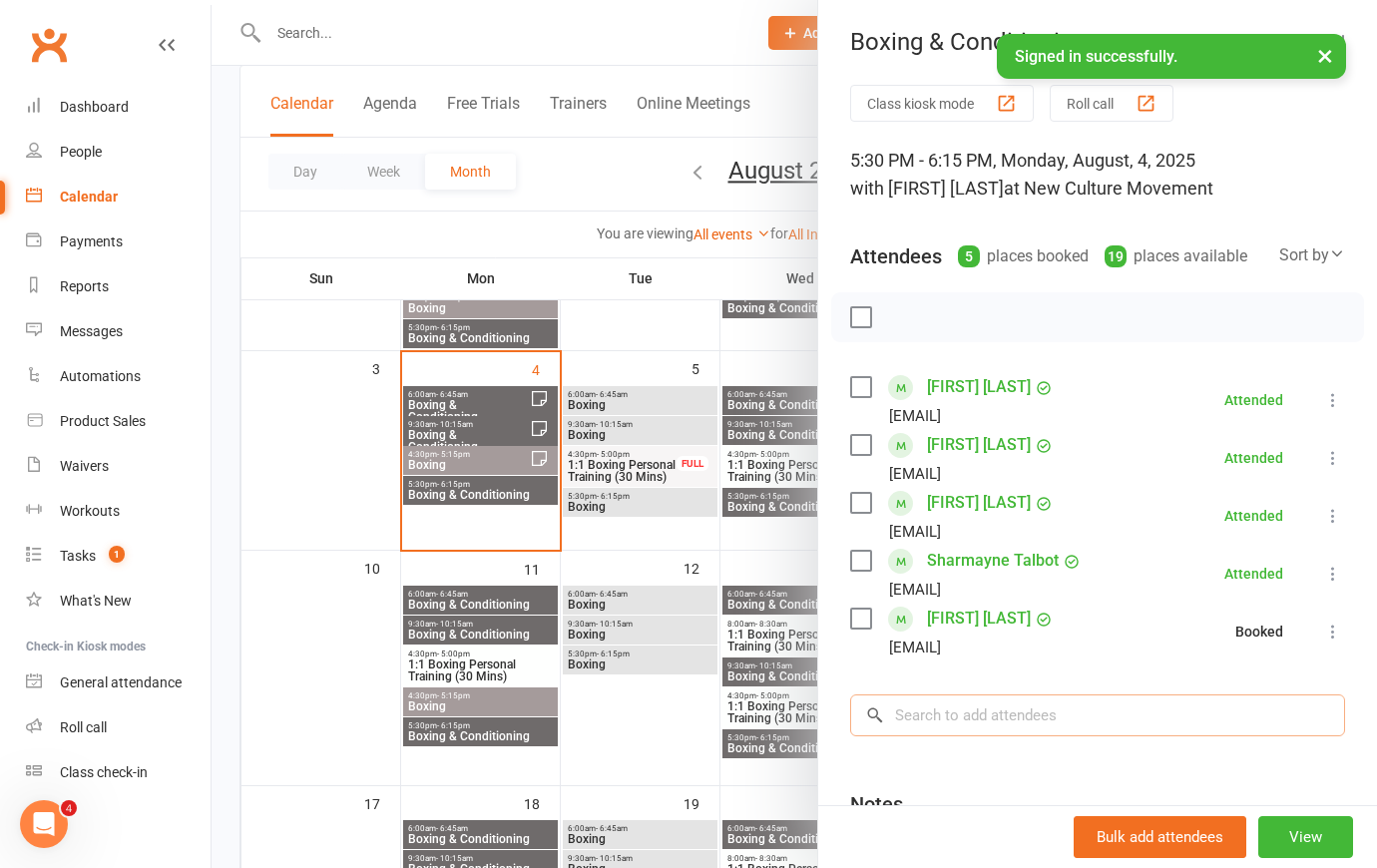 click at bounding box center (1098, 715) 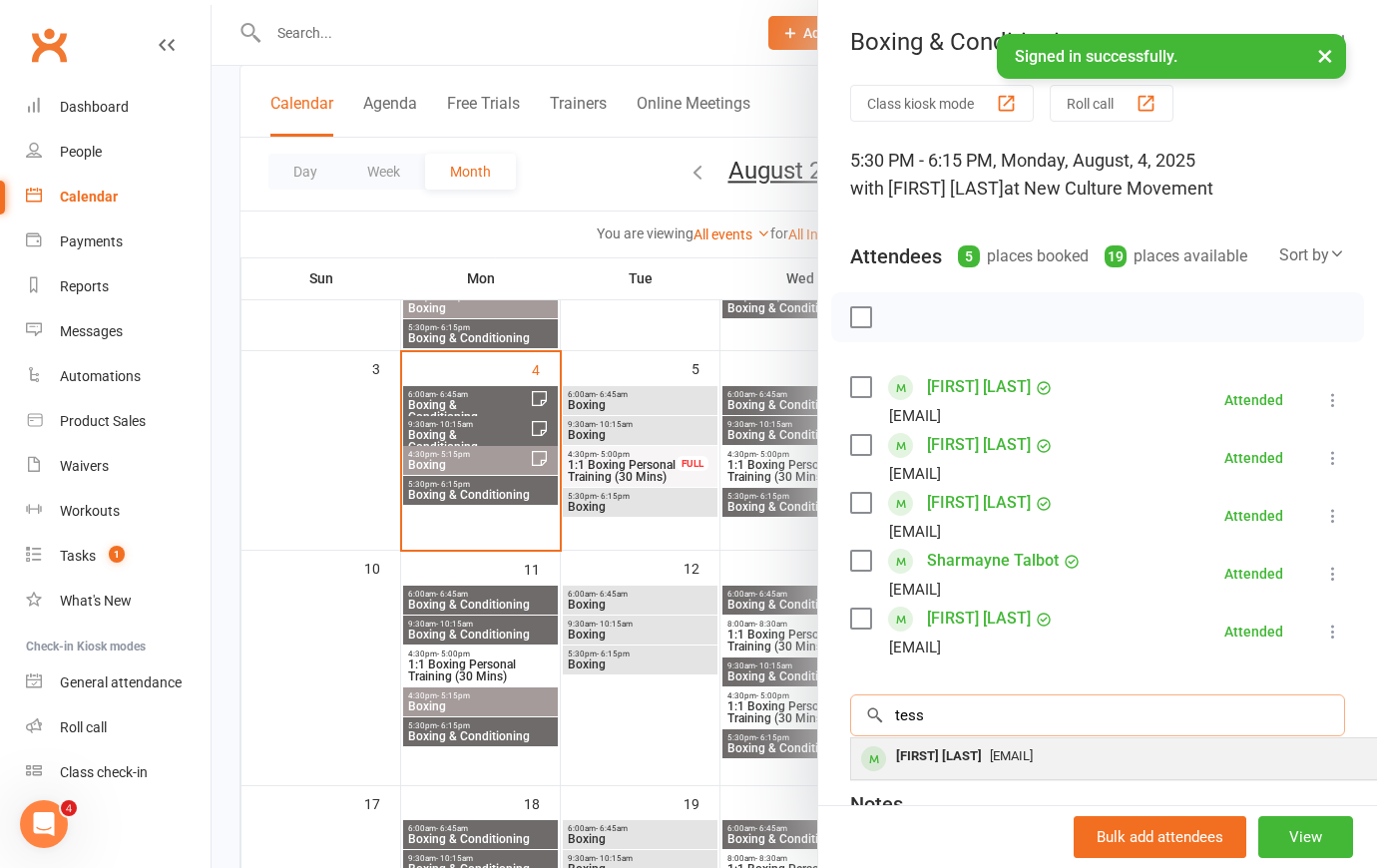 type on "tess" 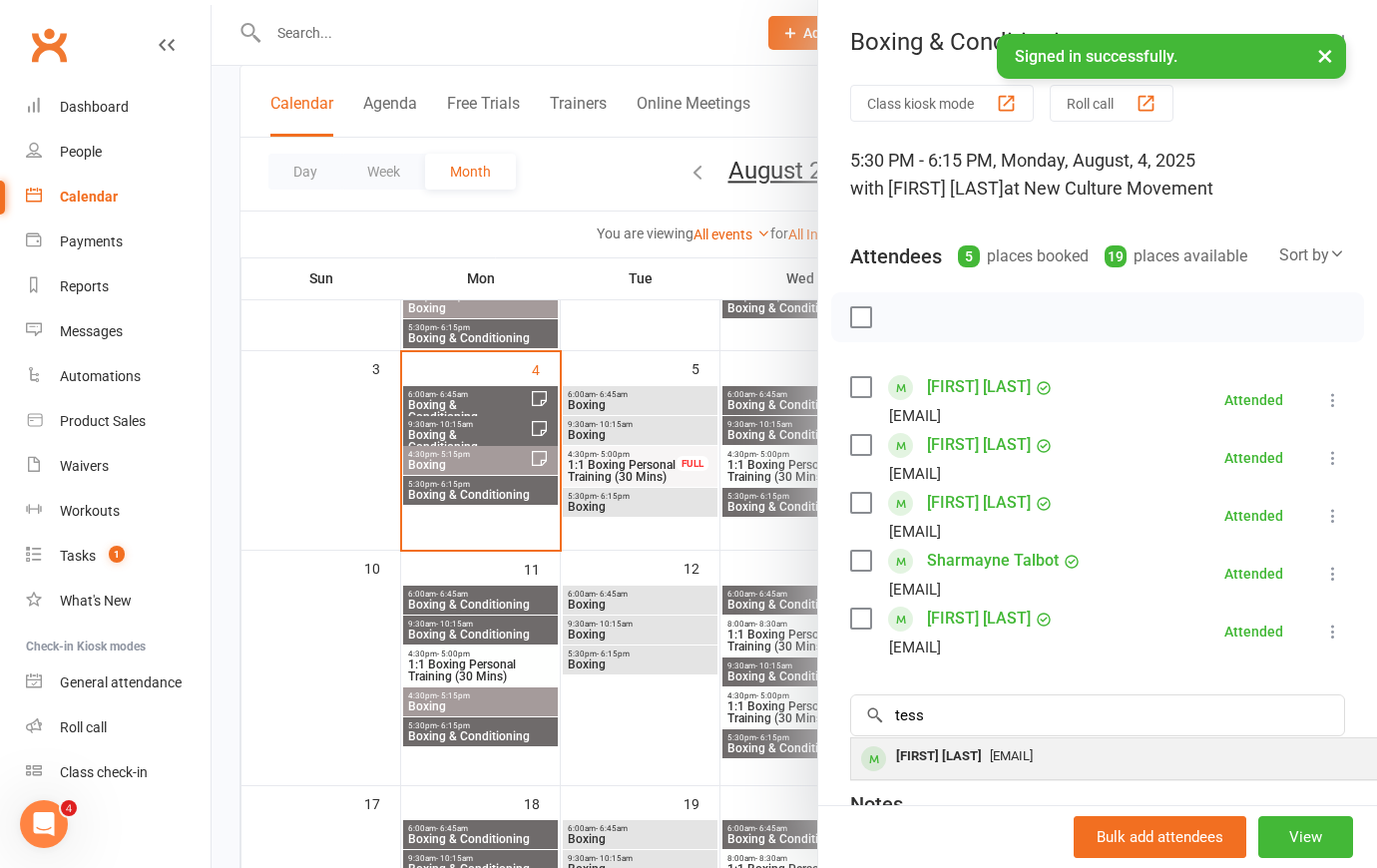 click on "tess.whittaker88@gmail.com" at bounding box center (1149, 756) 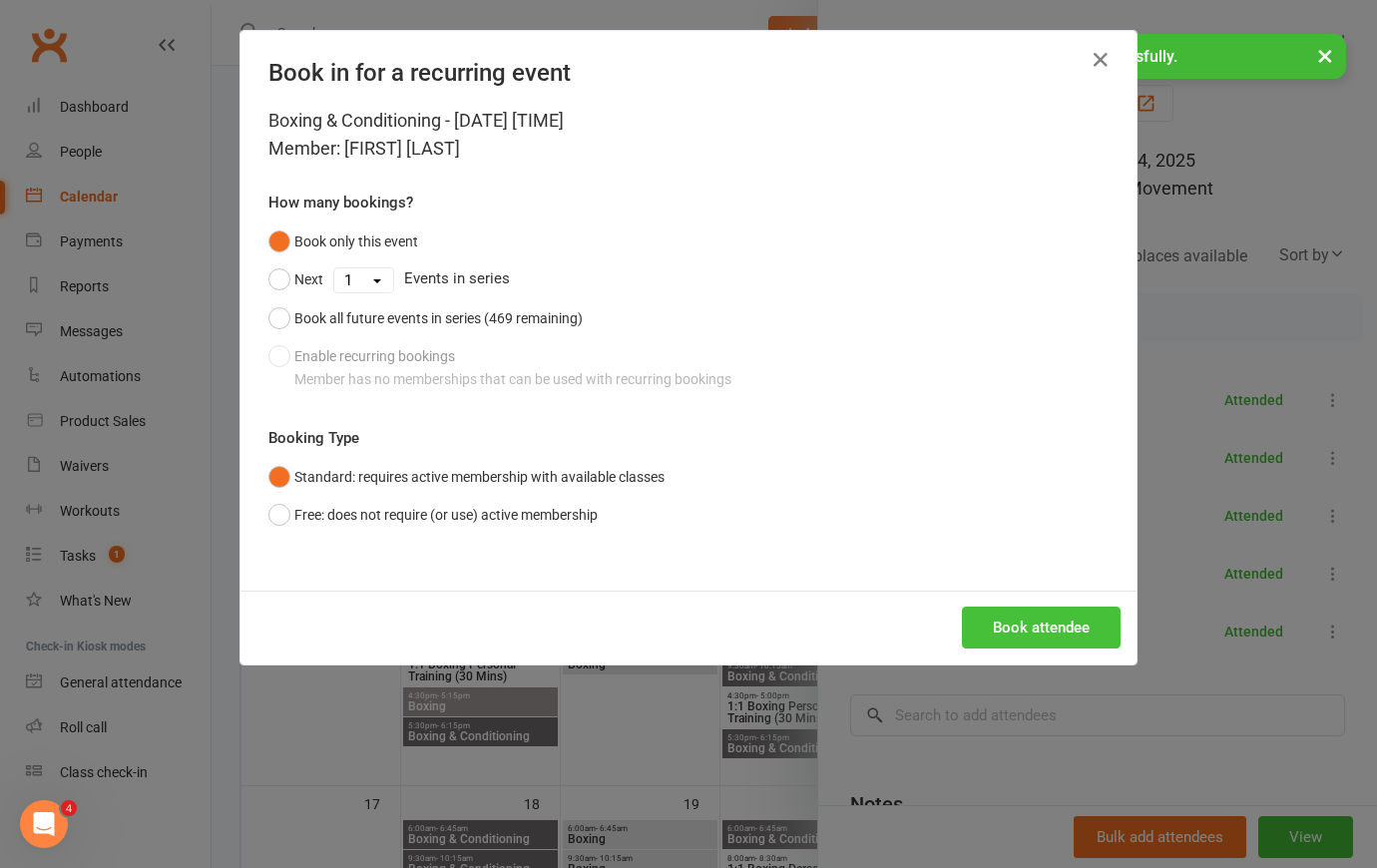 click on "Book attendee" at bounding box center (1041, 628) 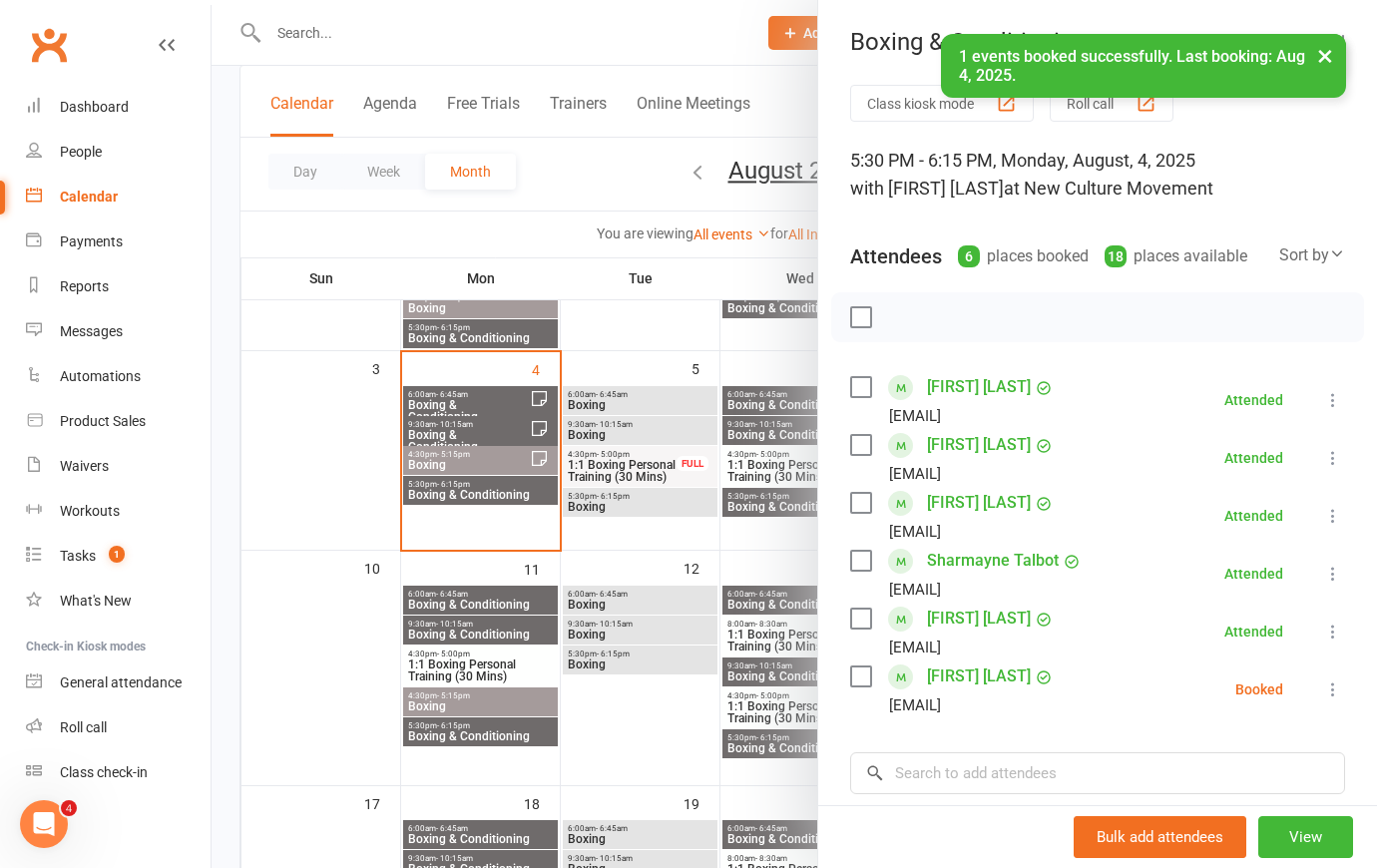 click at bounding box center (1333, 689) 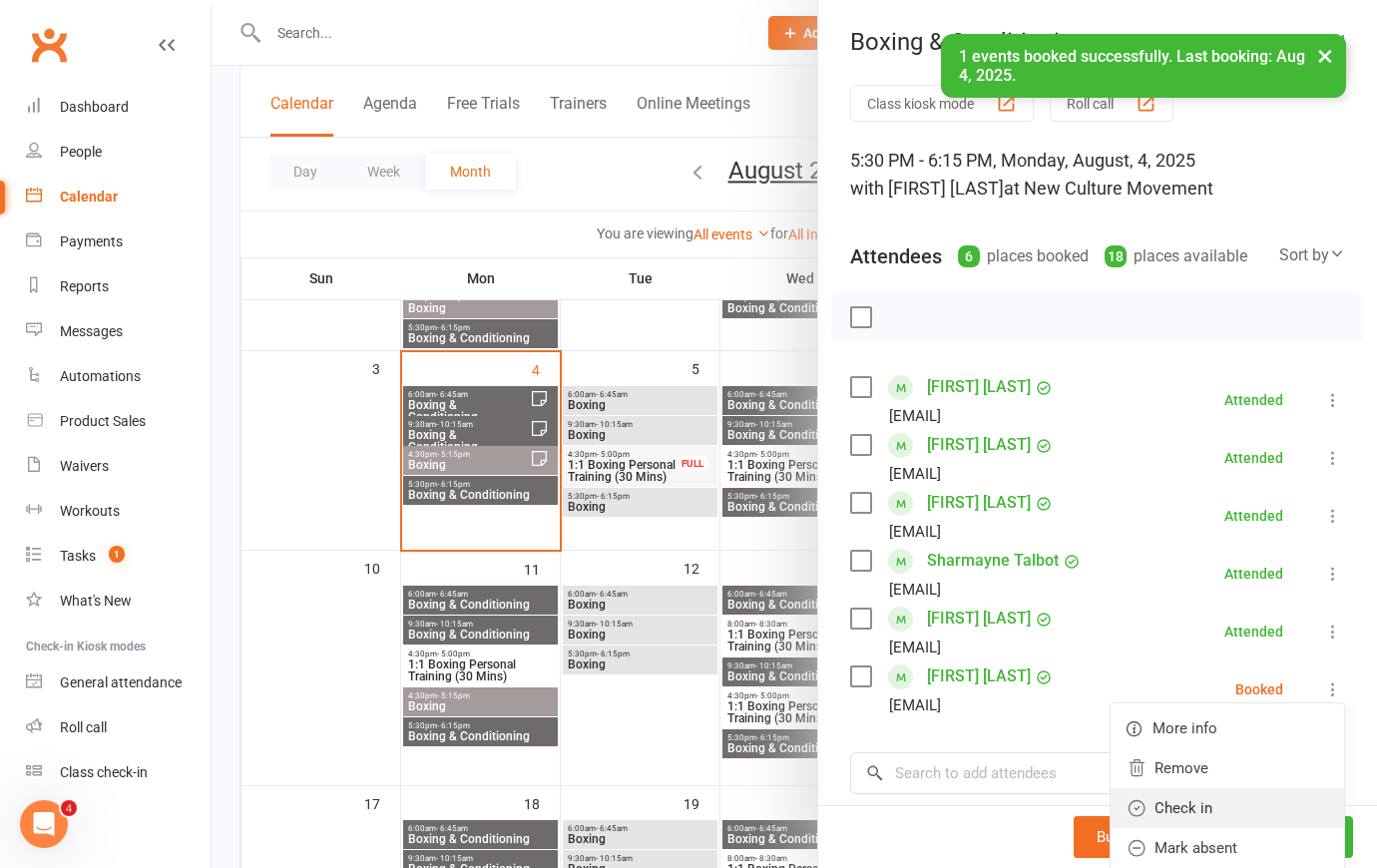 click on "Check in" at bounding box center (1227, 808) 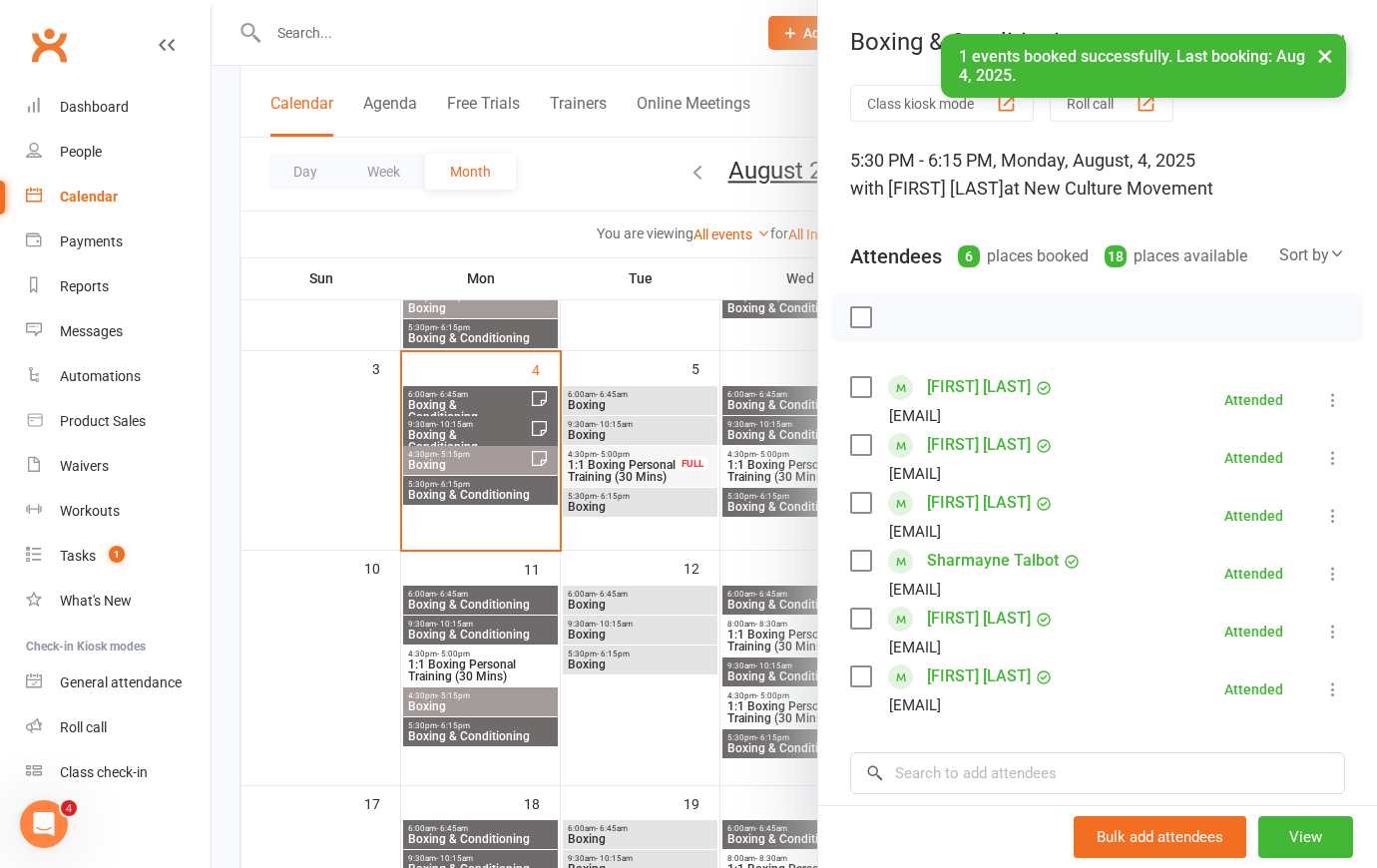 click at bounding box center [794, 434] 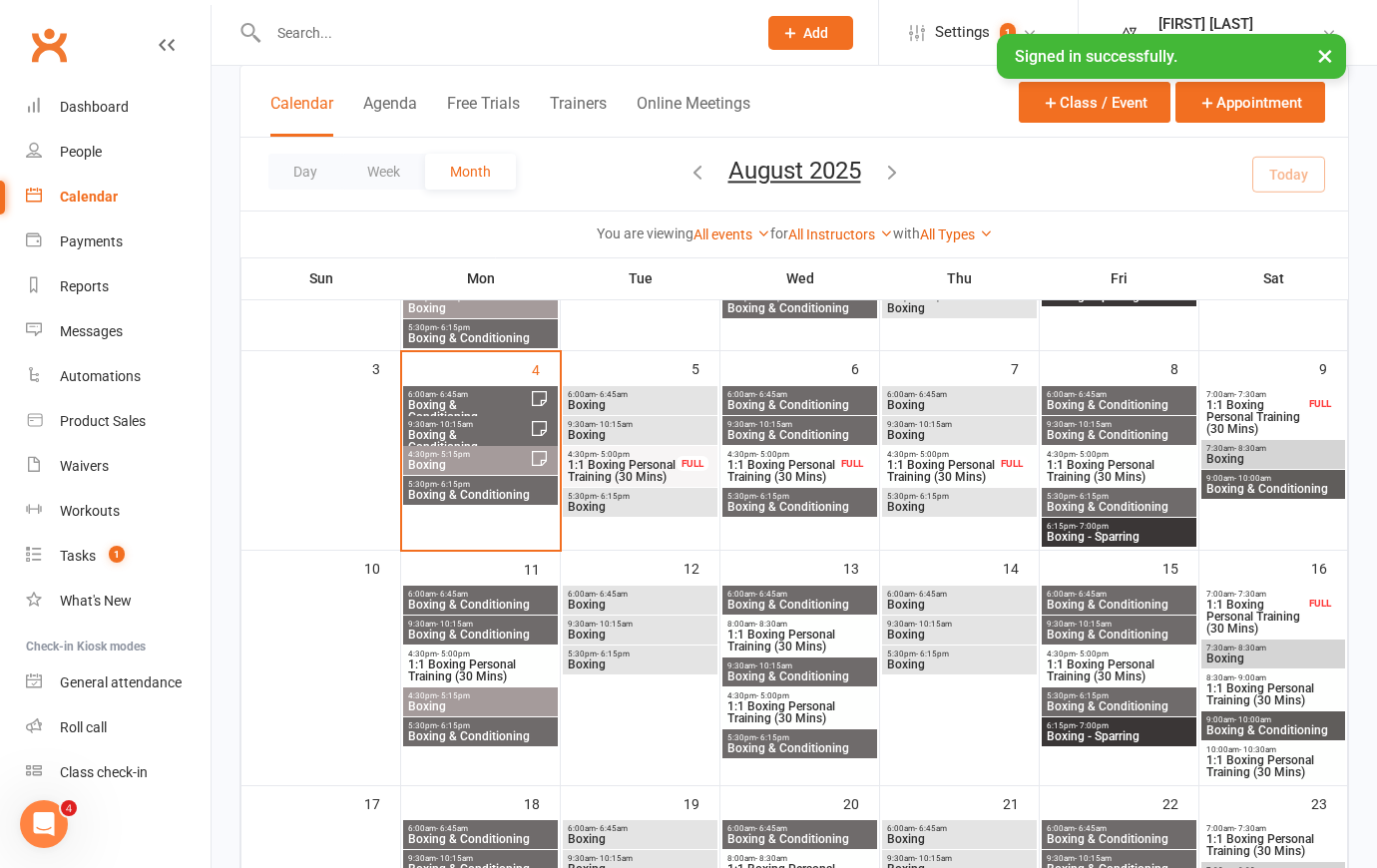 click on "4:30pm  - 5:15pm" at bounding box center [468, 454] 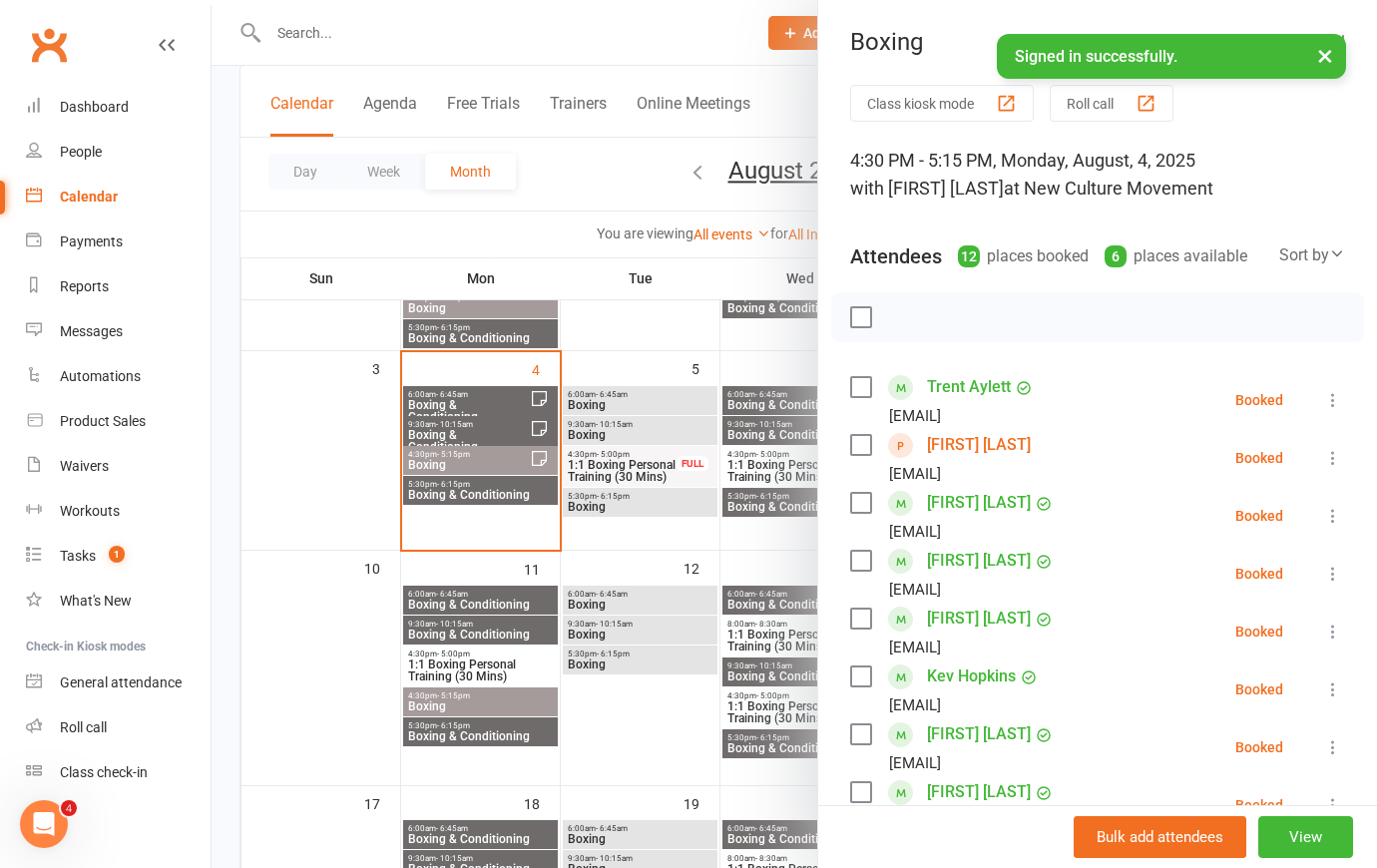 click at bounding box center (1333, 400) 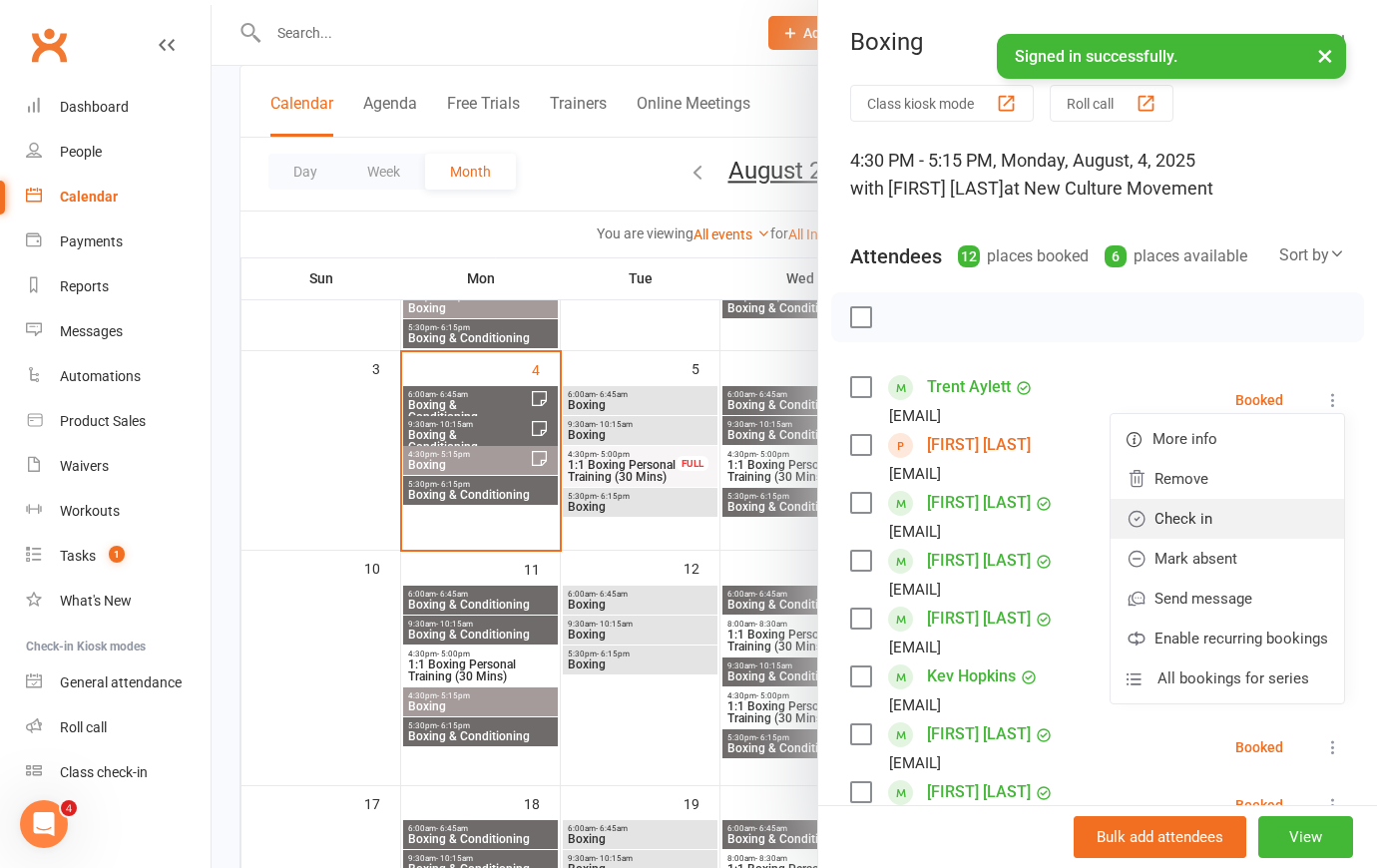 click on "Check in" at bounding box center (1227, 519) 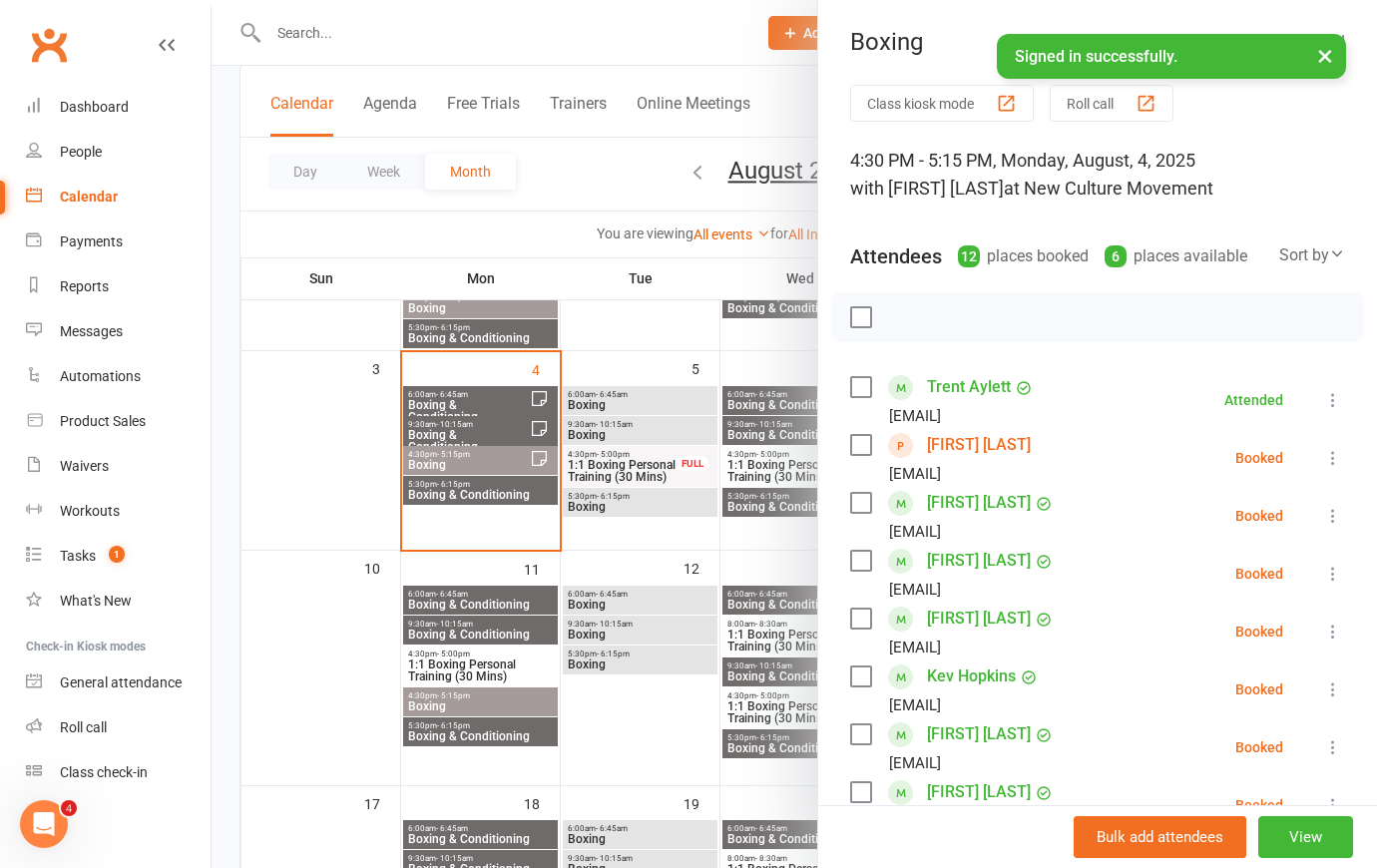 drag, startPoint x: 1306, startPoint y: 479, endPoint x: 1275, endPoint y: 500, distance: 37.44329 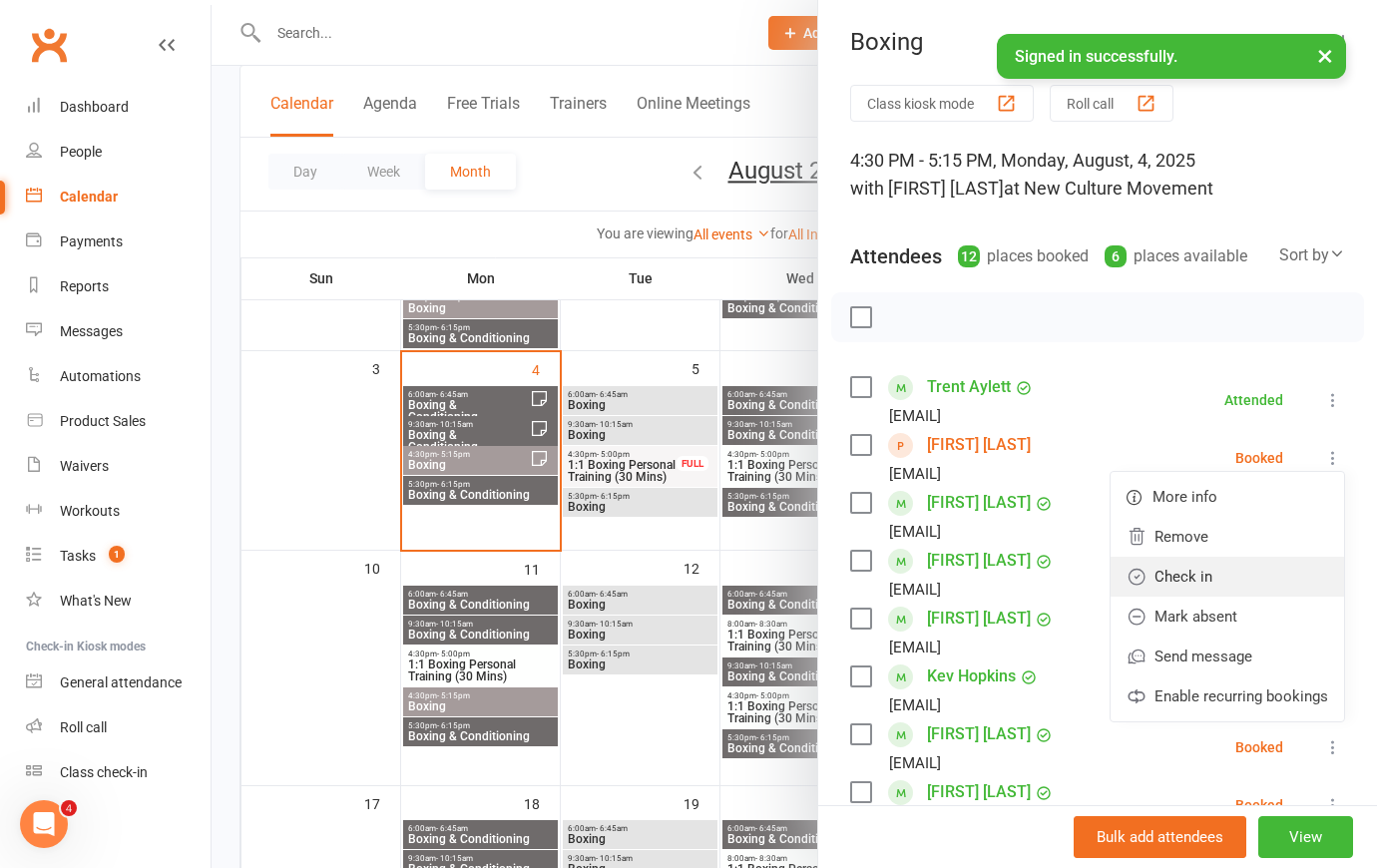 click on "Check in" at bounding box center [1227, 577] 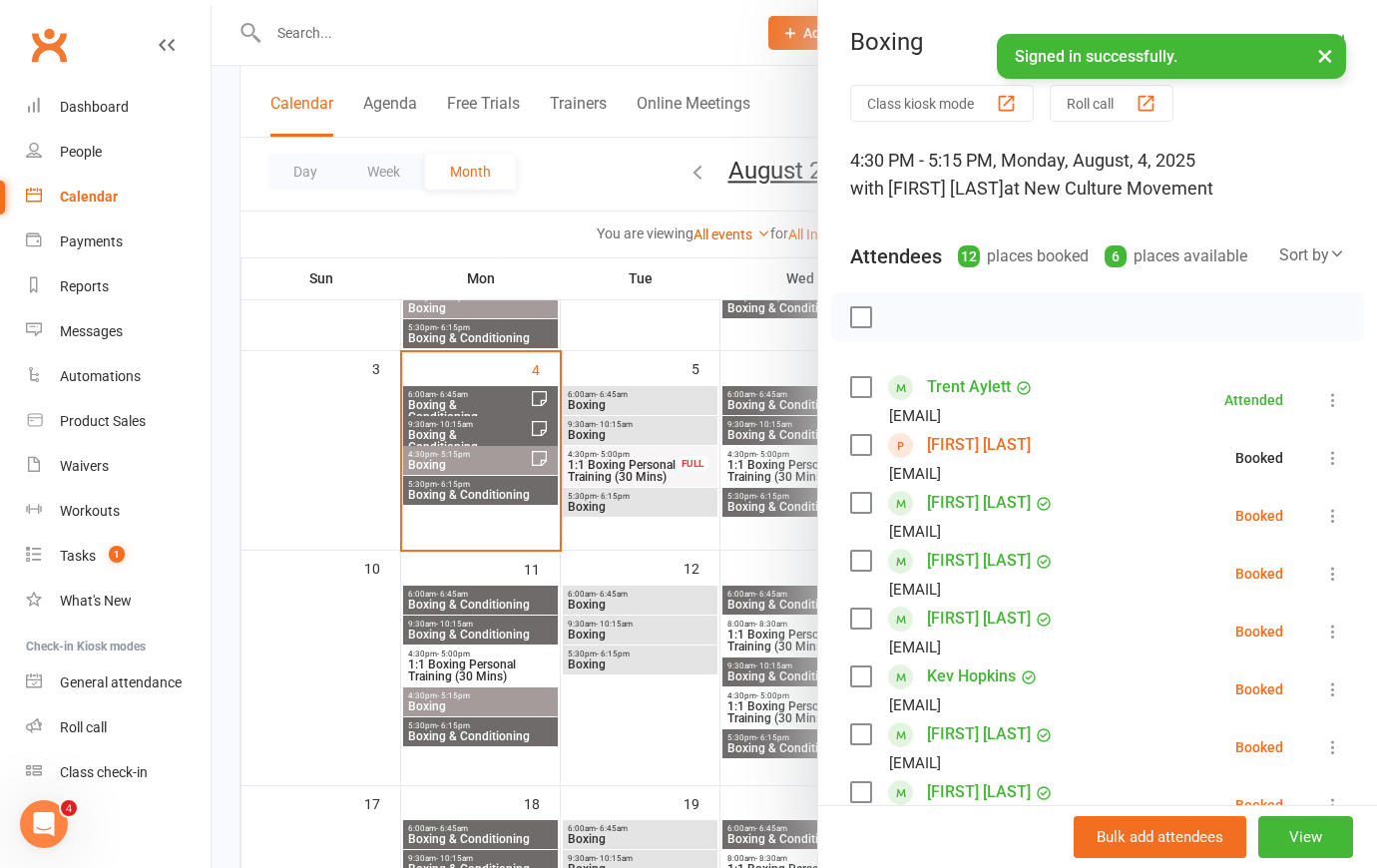 click at bounding box center [1333, 516] 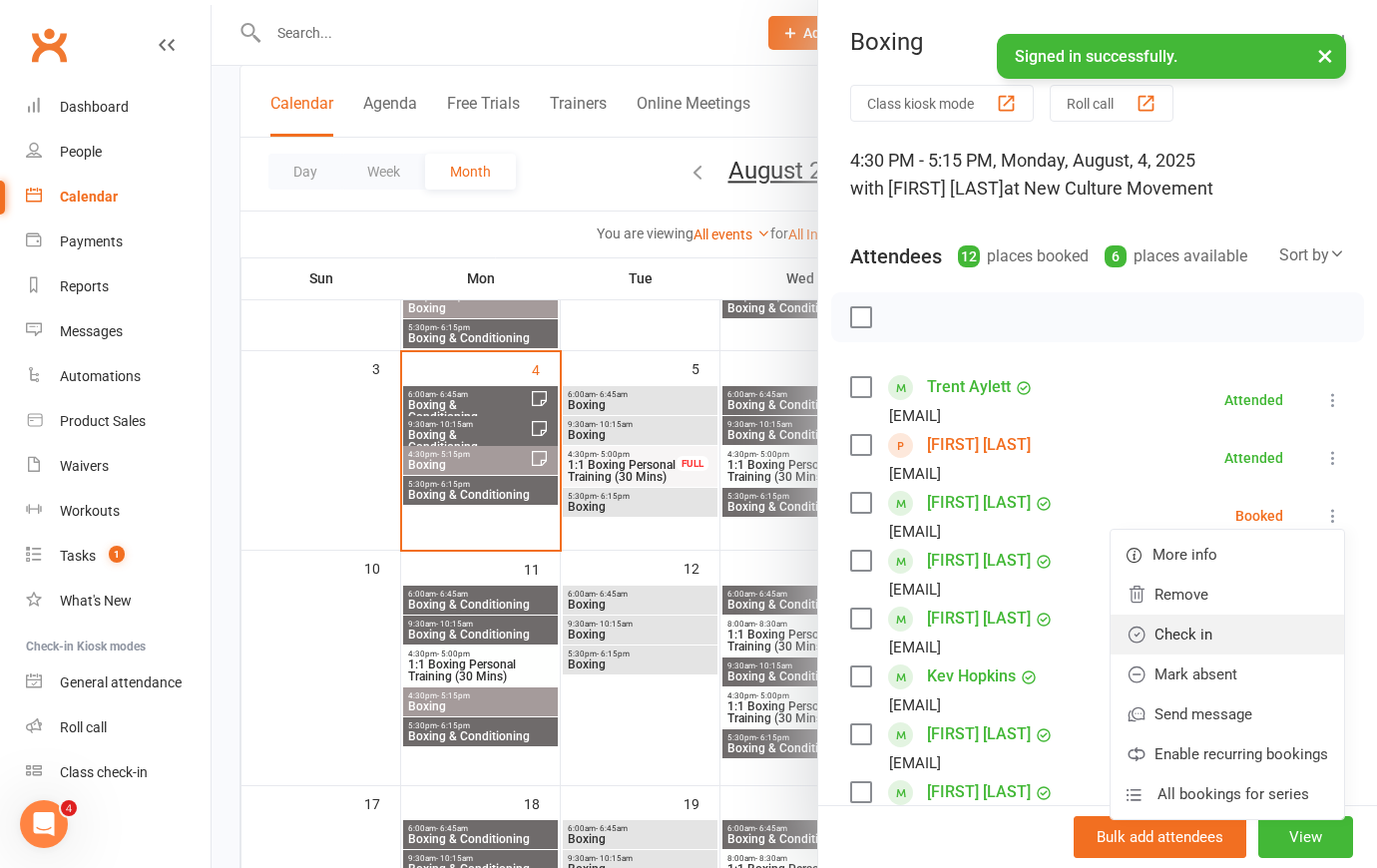 click on "Check in" at bounding box center [1227, 635] 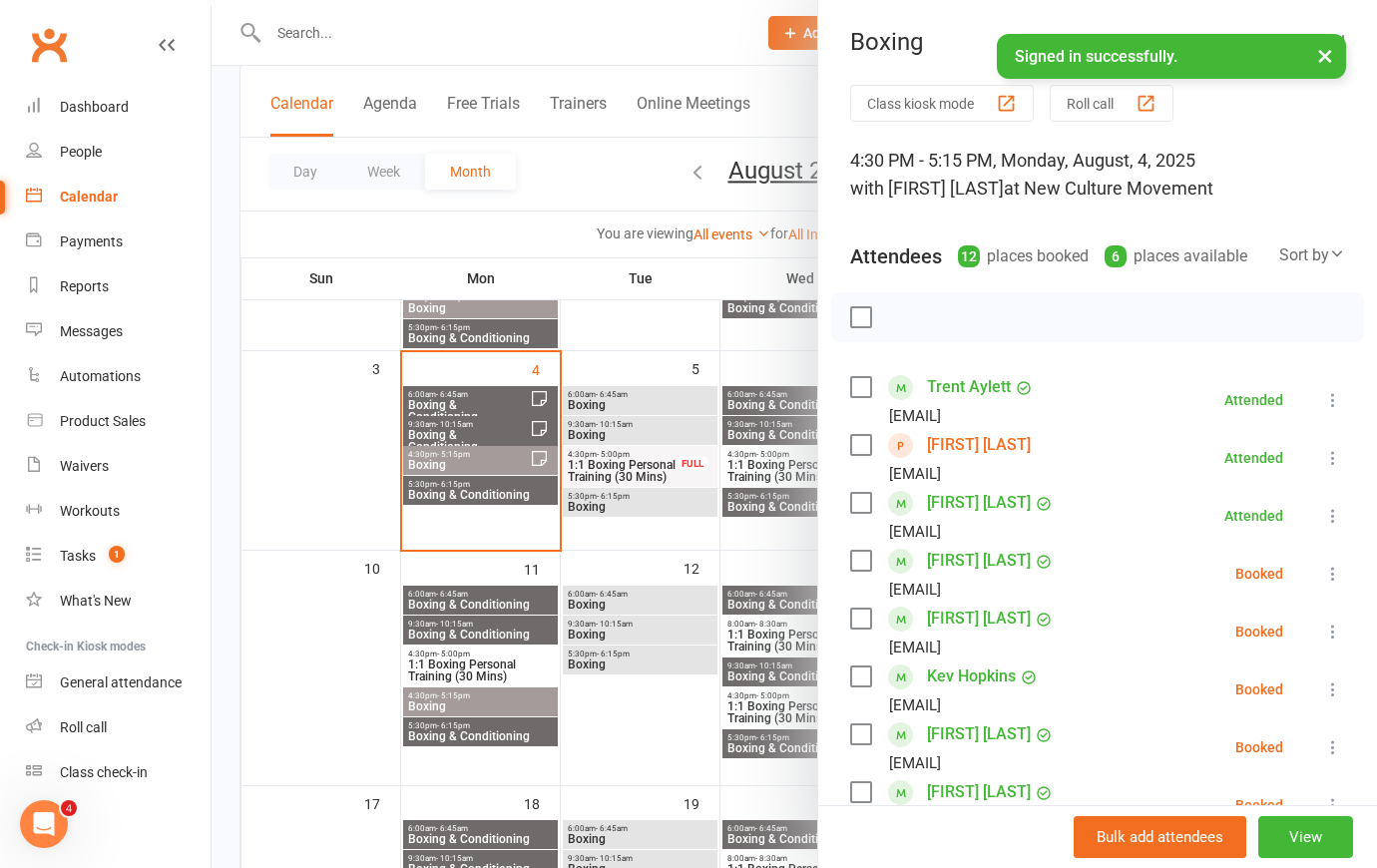 click at bounding box center (1333, 574) 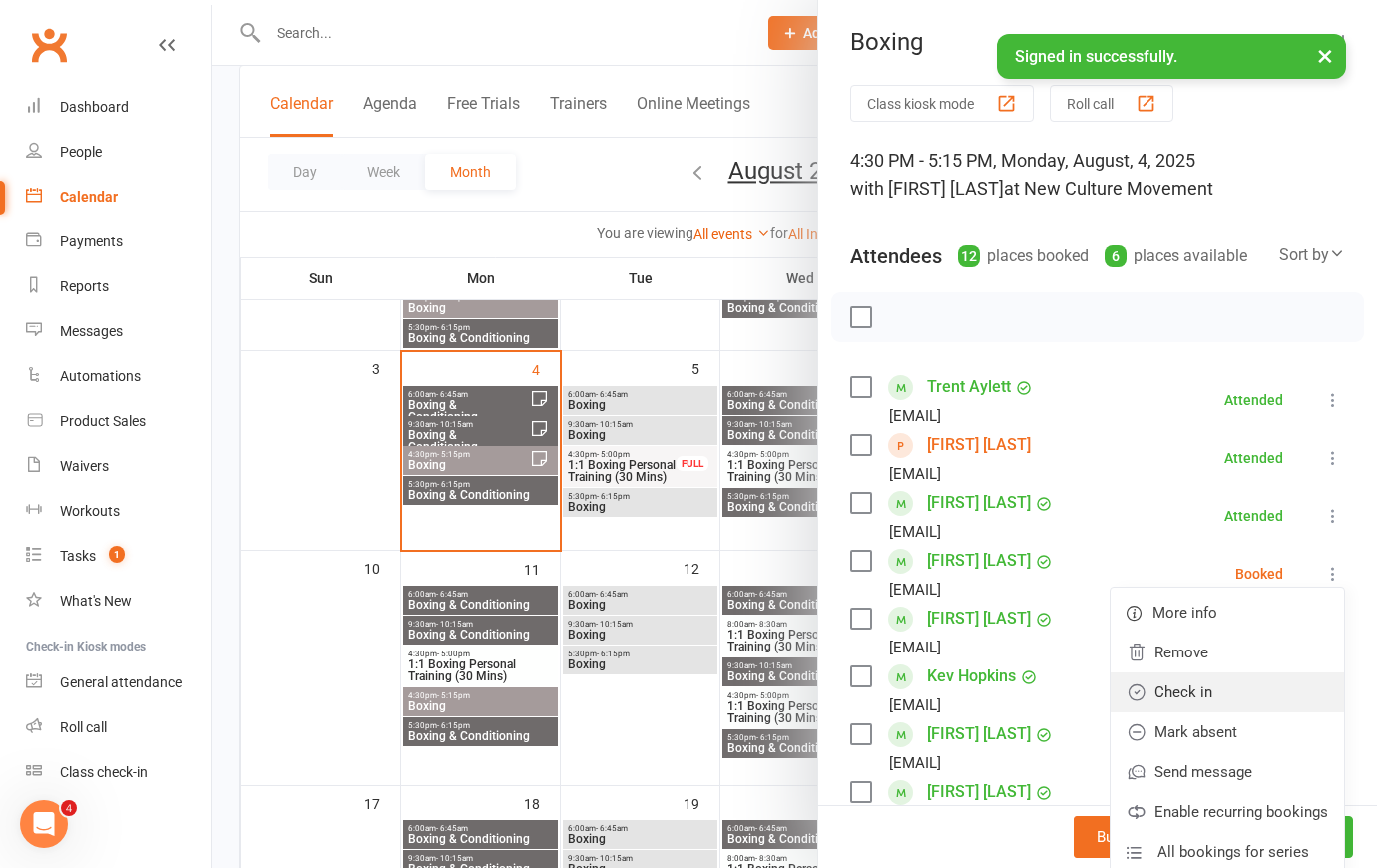 click on "Check in" at bounding box center (1227, 692) 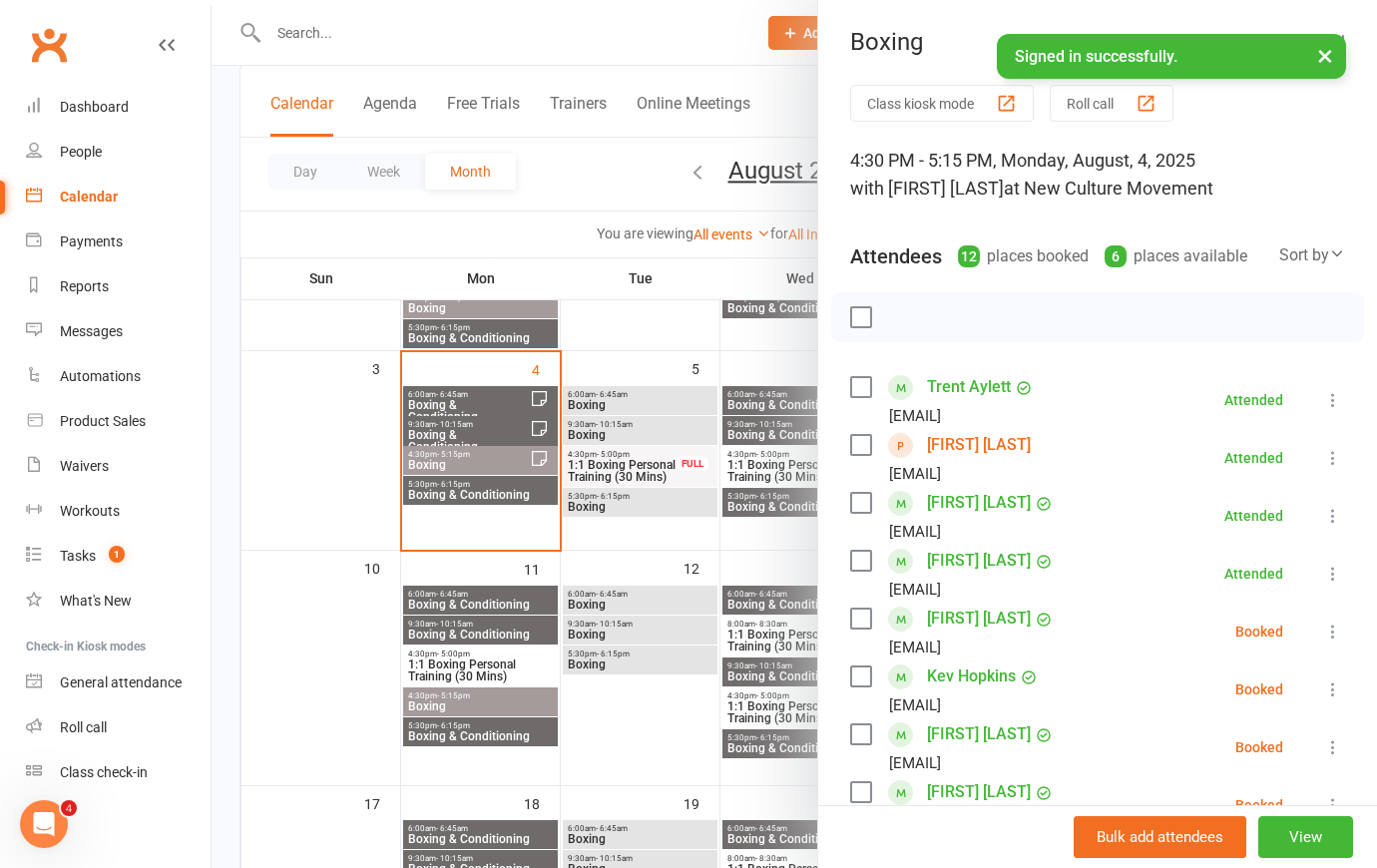 click at bounding box center (1333, 632) 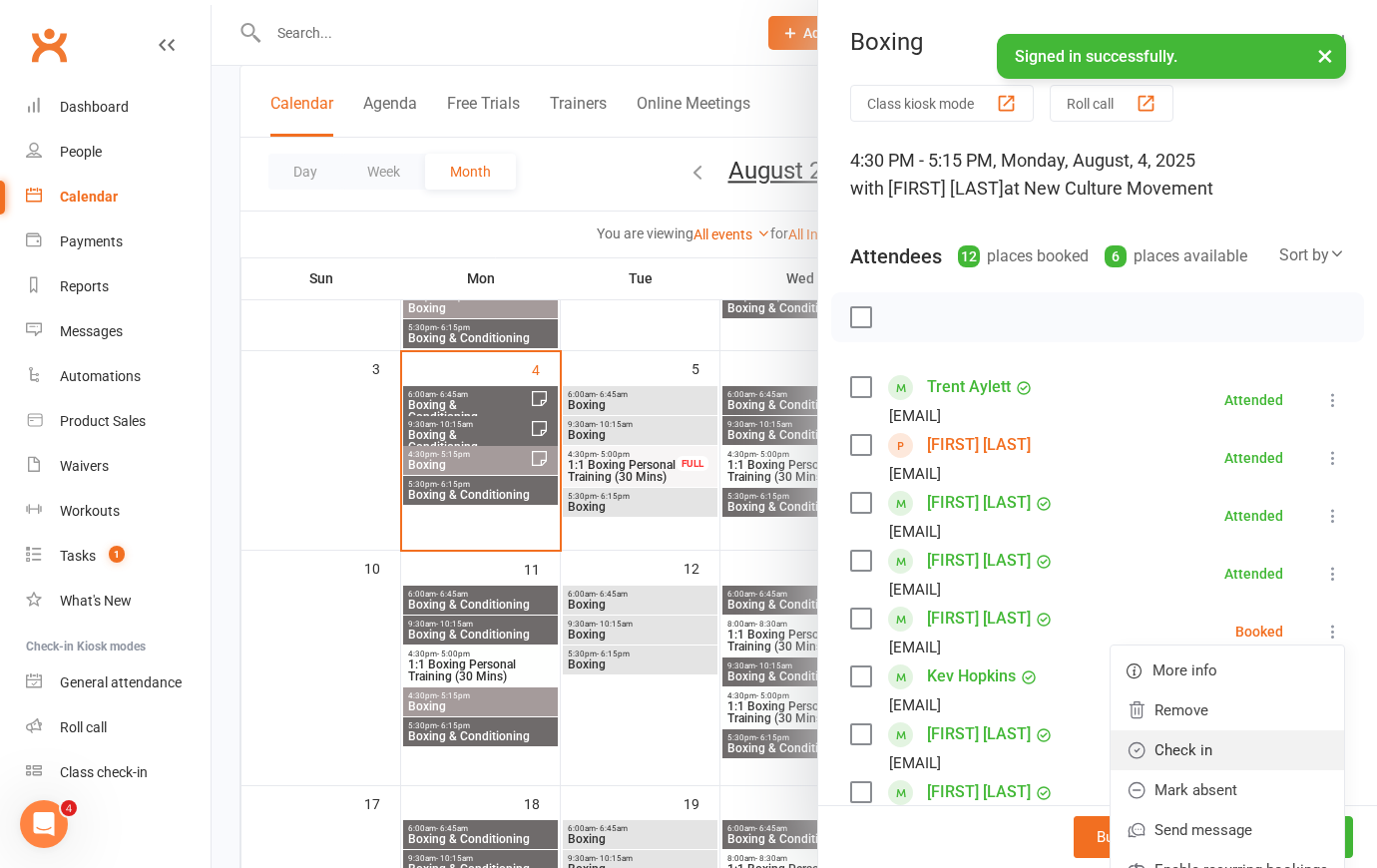 click on "Check in" at bounding box center (1227, 750) 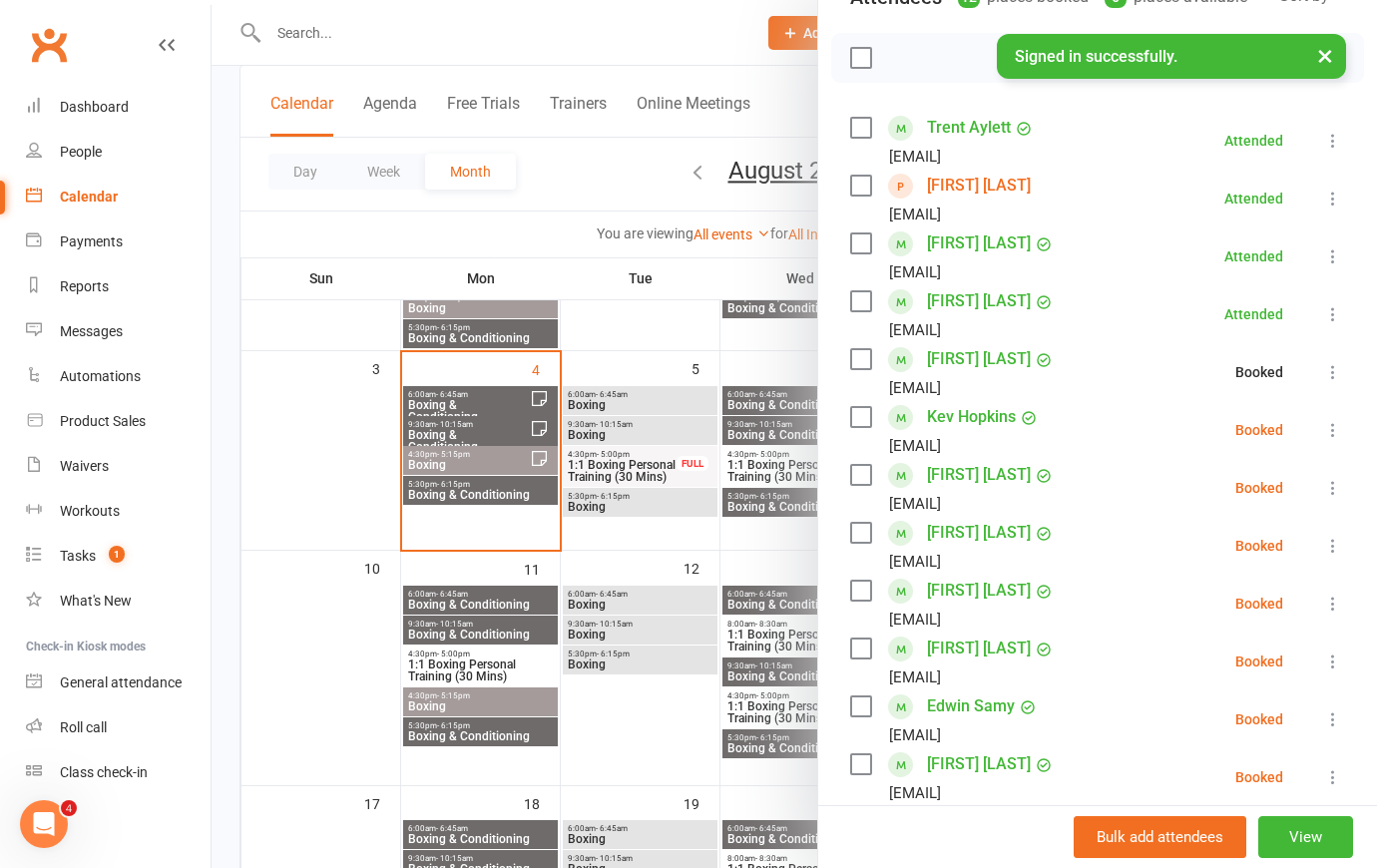 scroll, scrollTop: 271, scrollLeft: 0, axis: vertical 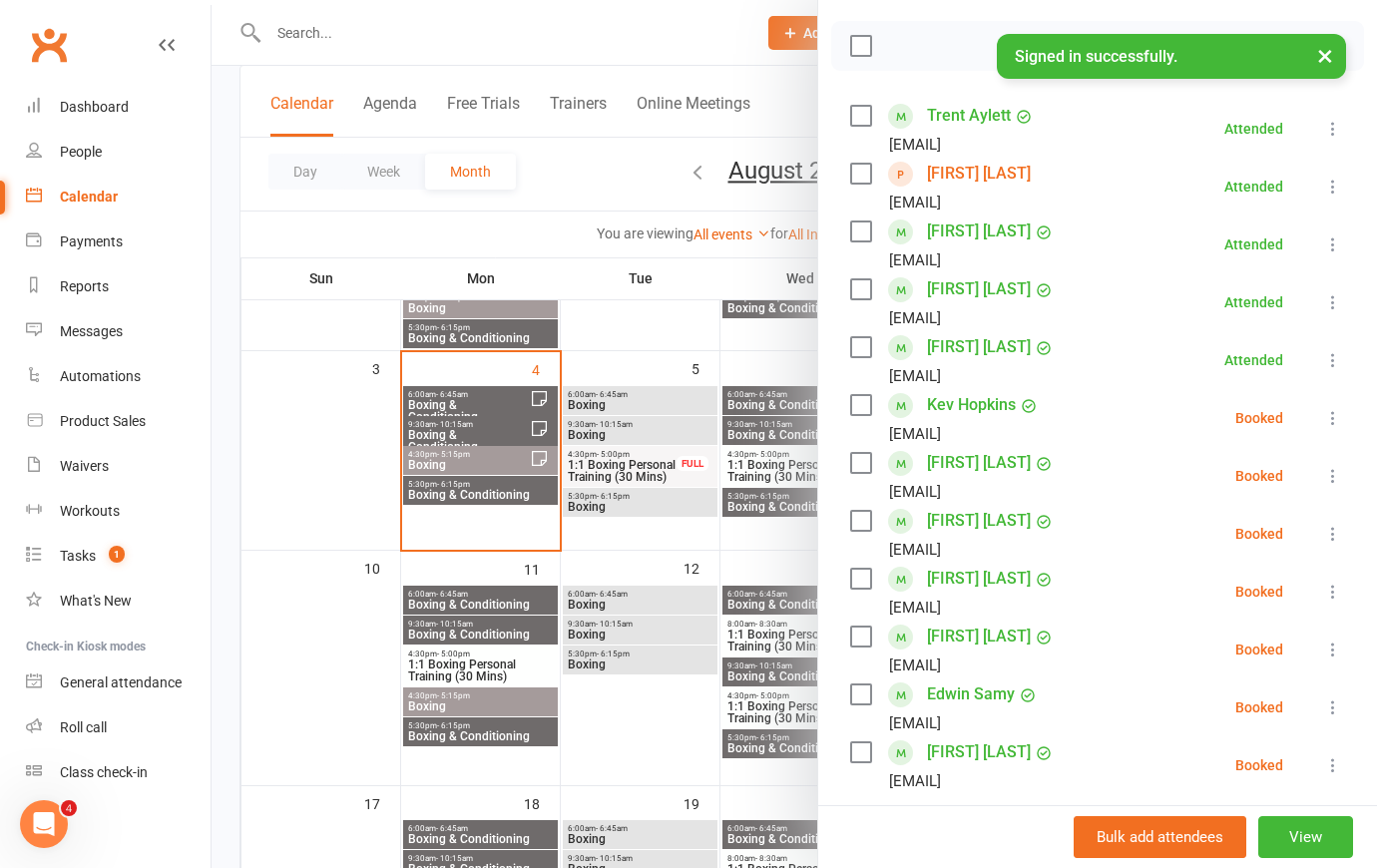 click at bounding box center (1333, 418) 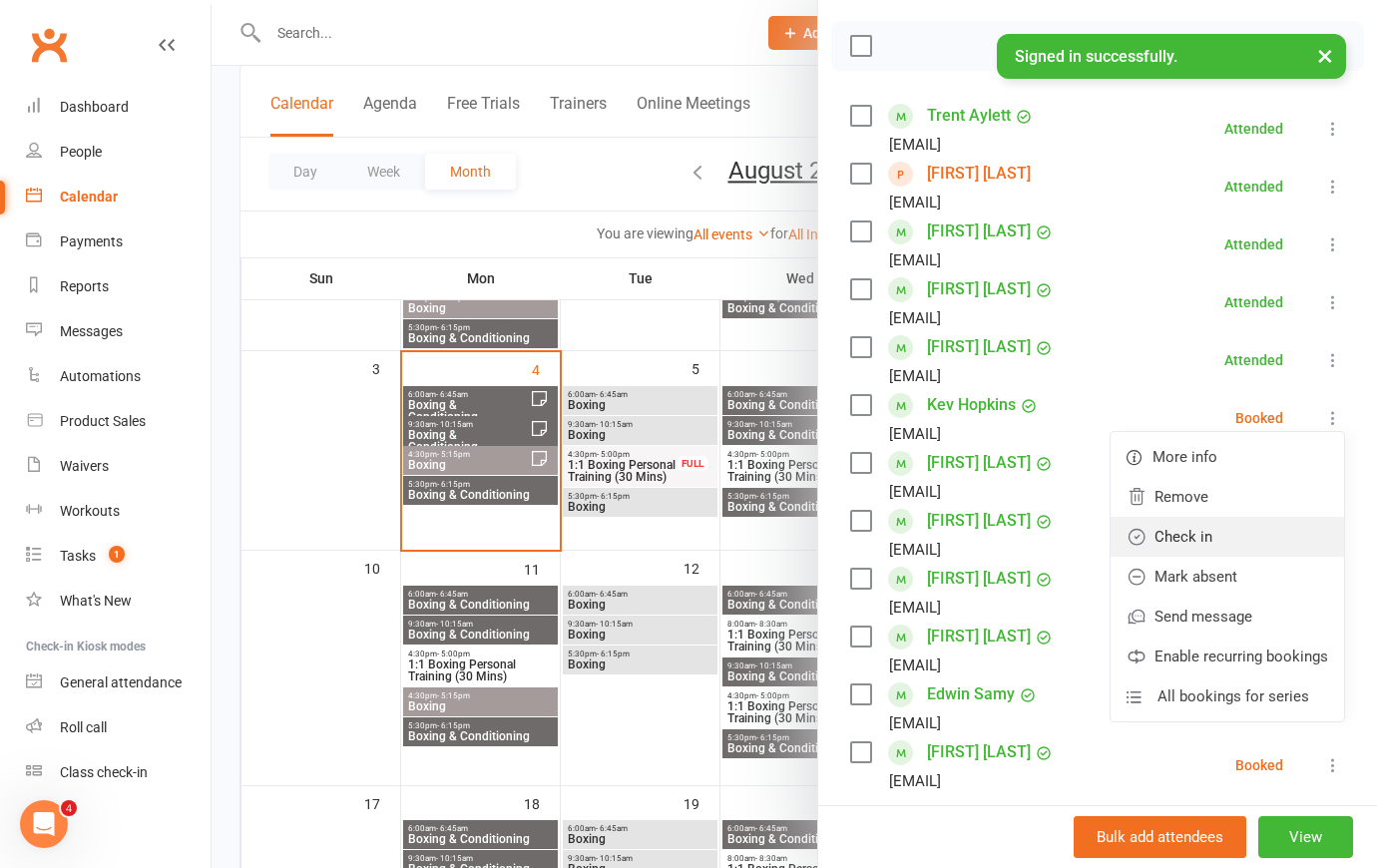 click on "Check in" at bounding box center [1227, 537] 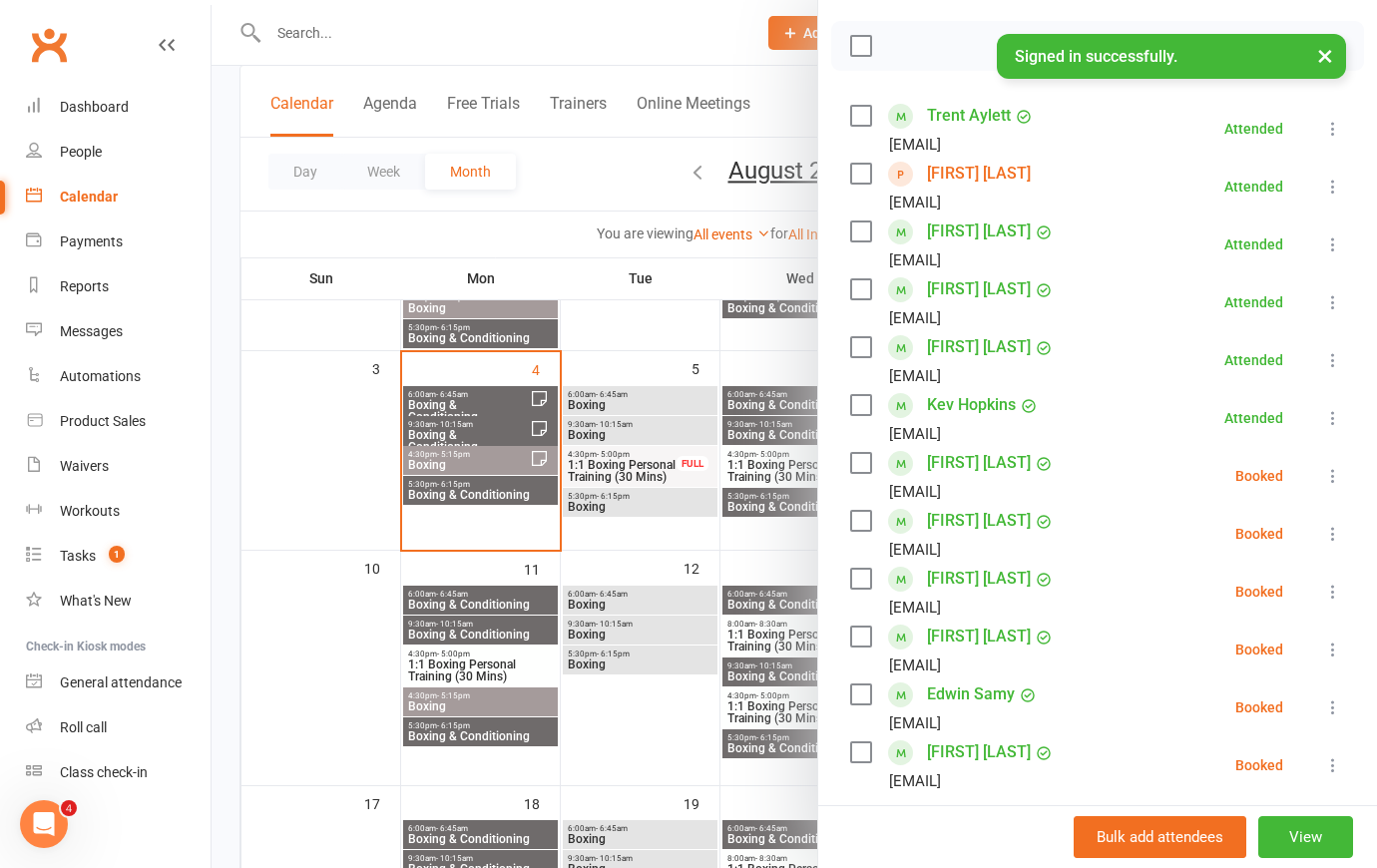 click at bounding box center [1333, 476] 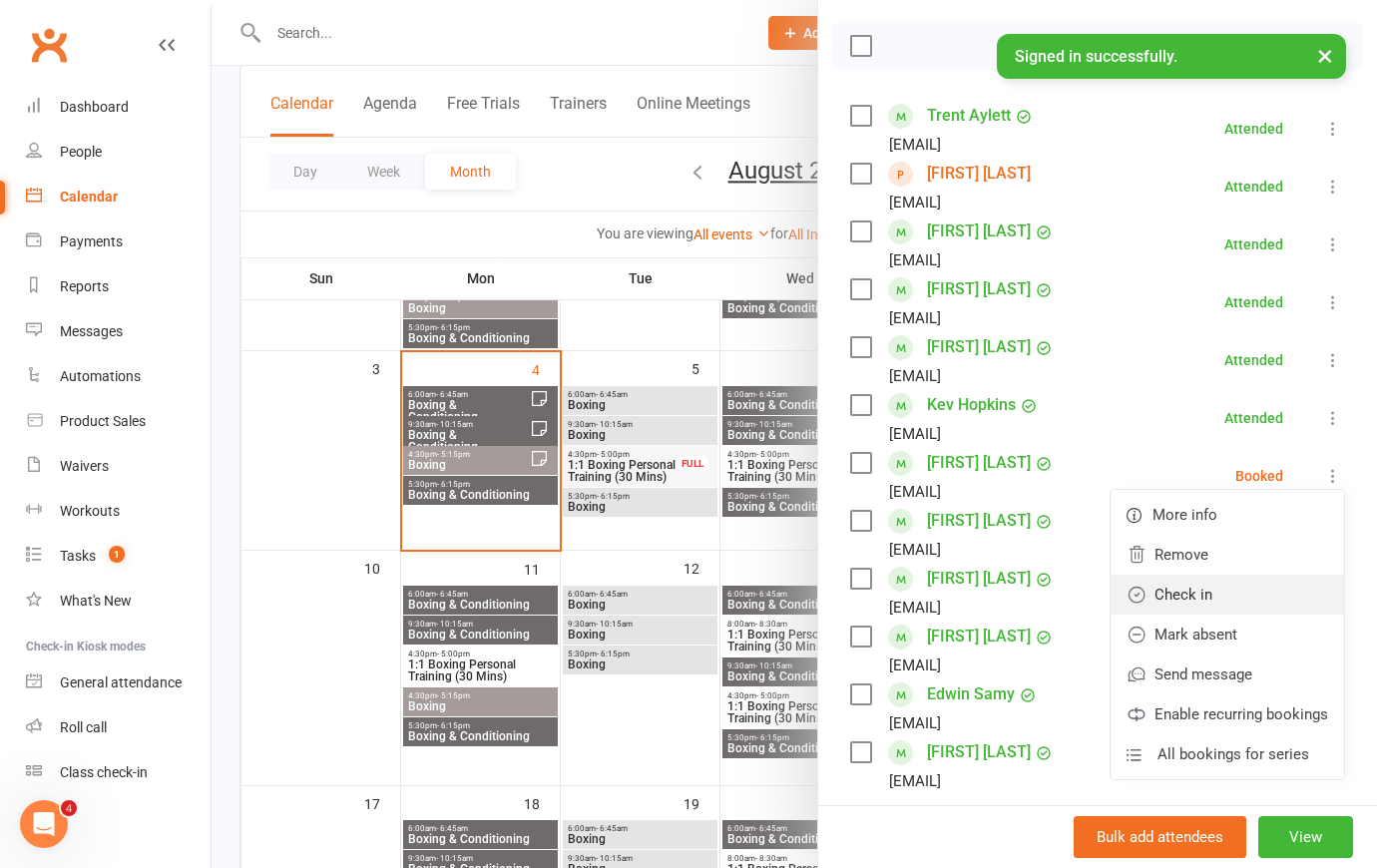 click on "Check in" at bounding box center (1227, 595) 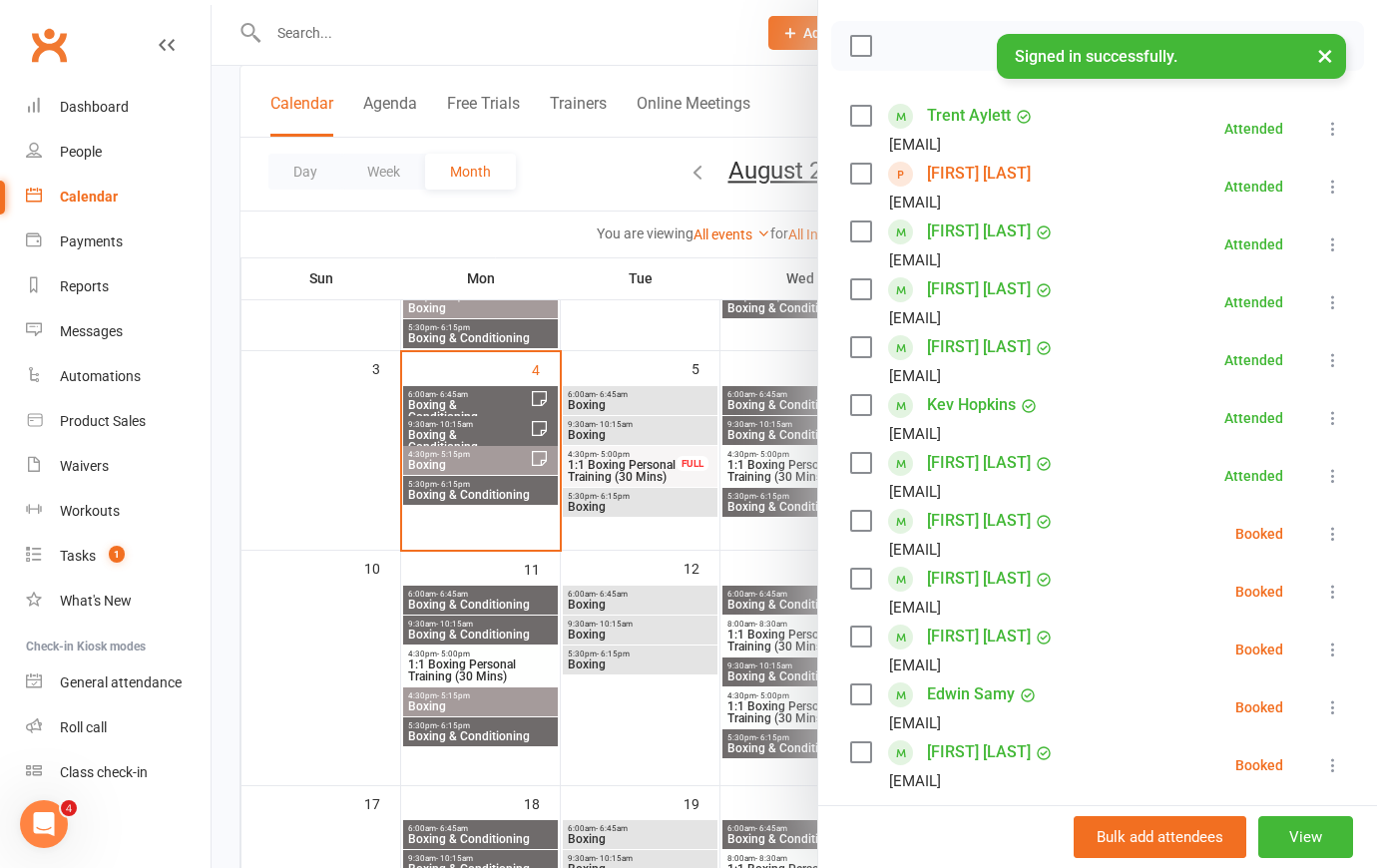 click at bounding box center (1333, 534) 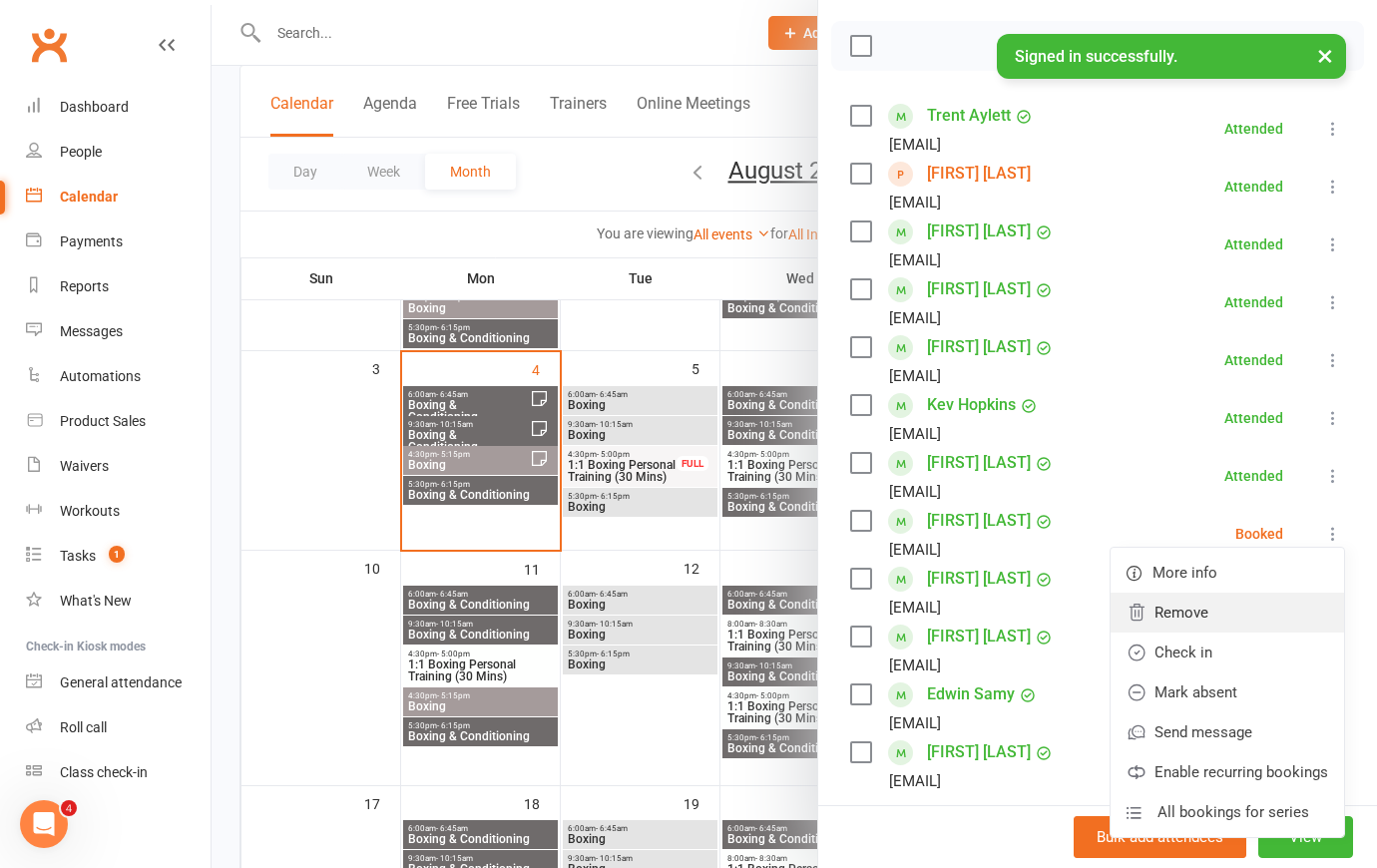click on "Remove" at bounding box center [1227, 613] 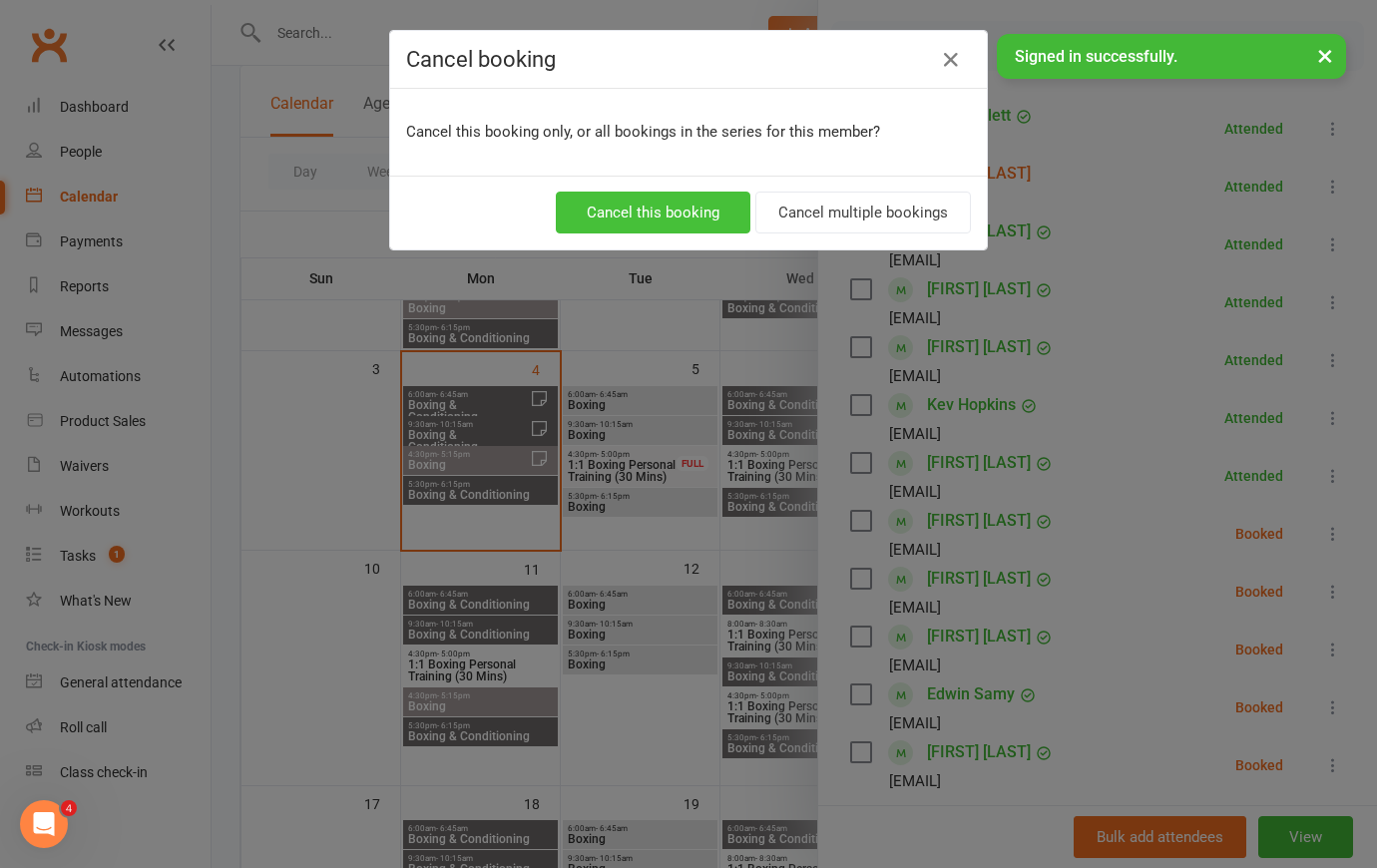 click on "Cancel this booking" at bounding box center [653, 213] 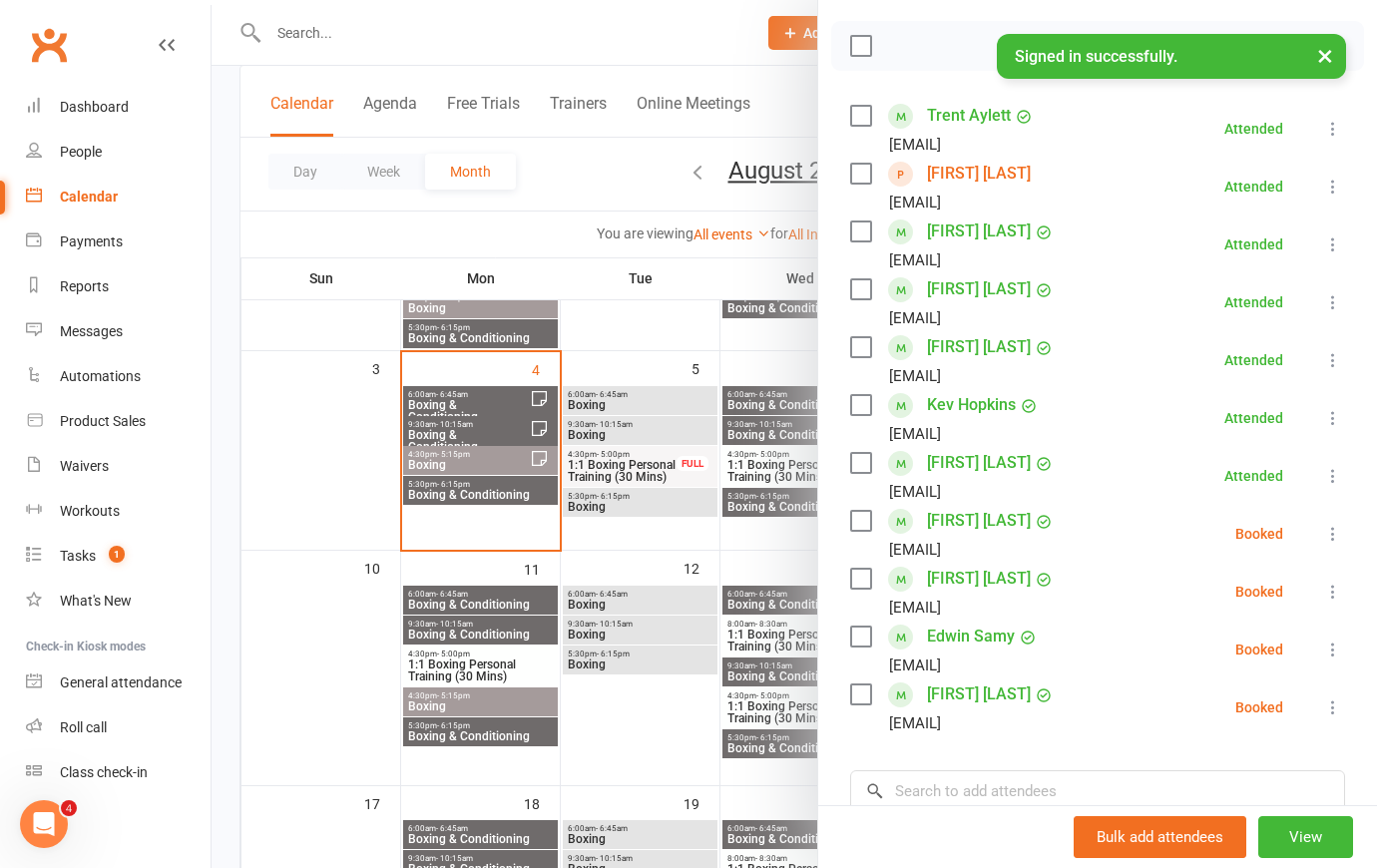 click at bounding box center [1333, 534] 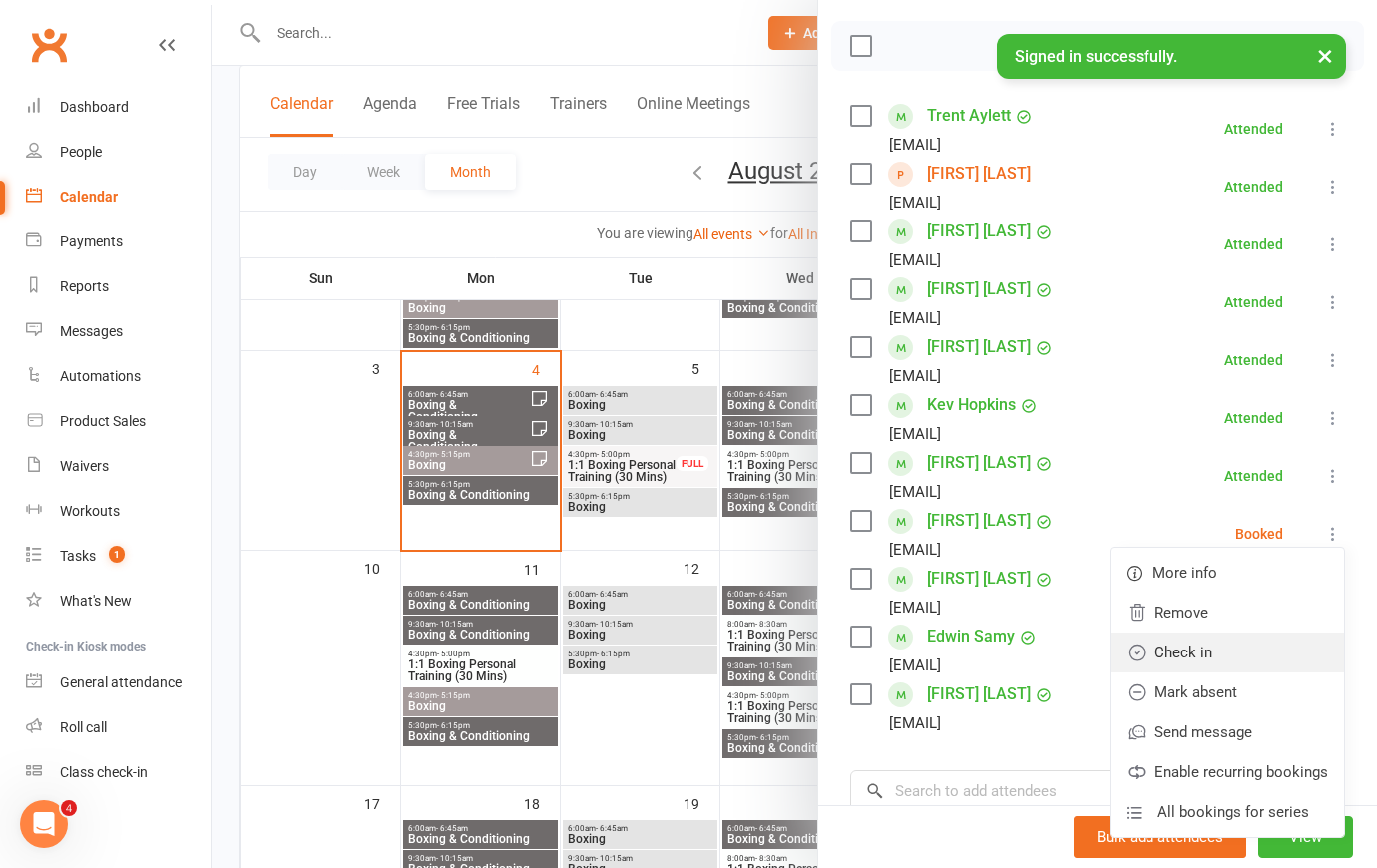 click on "Check in" at bounding box center (1227, 652) 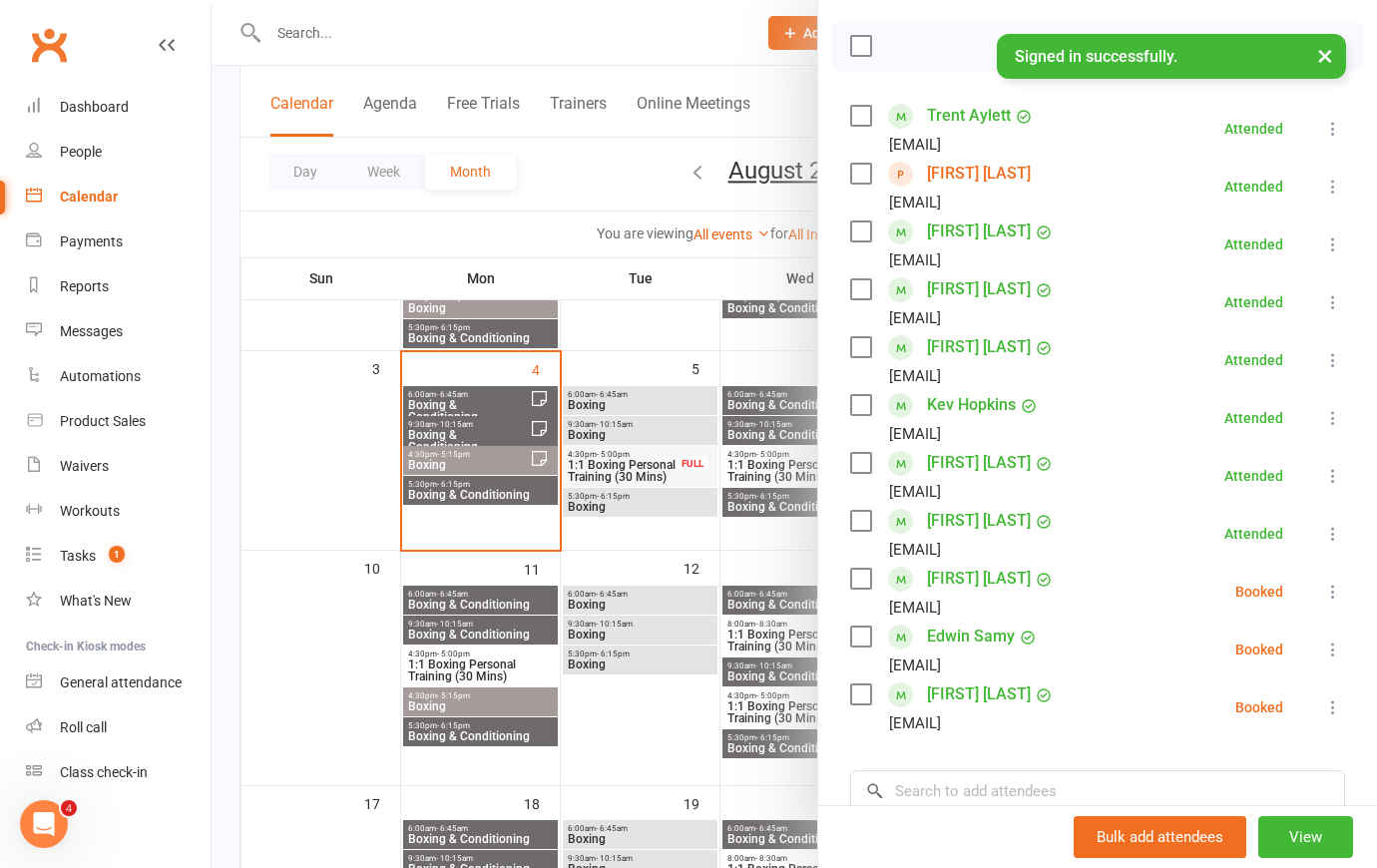 click at bounding box center (1333, 592) 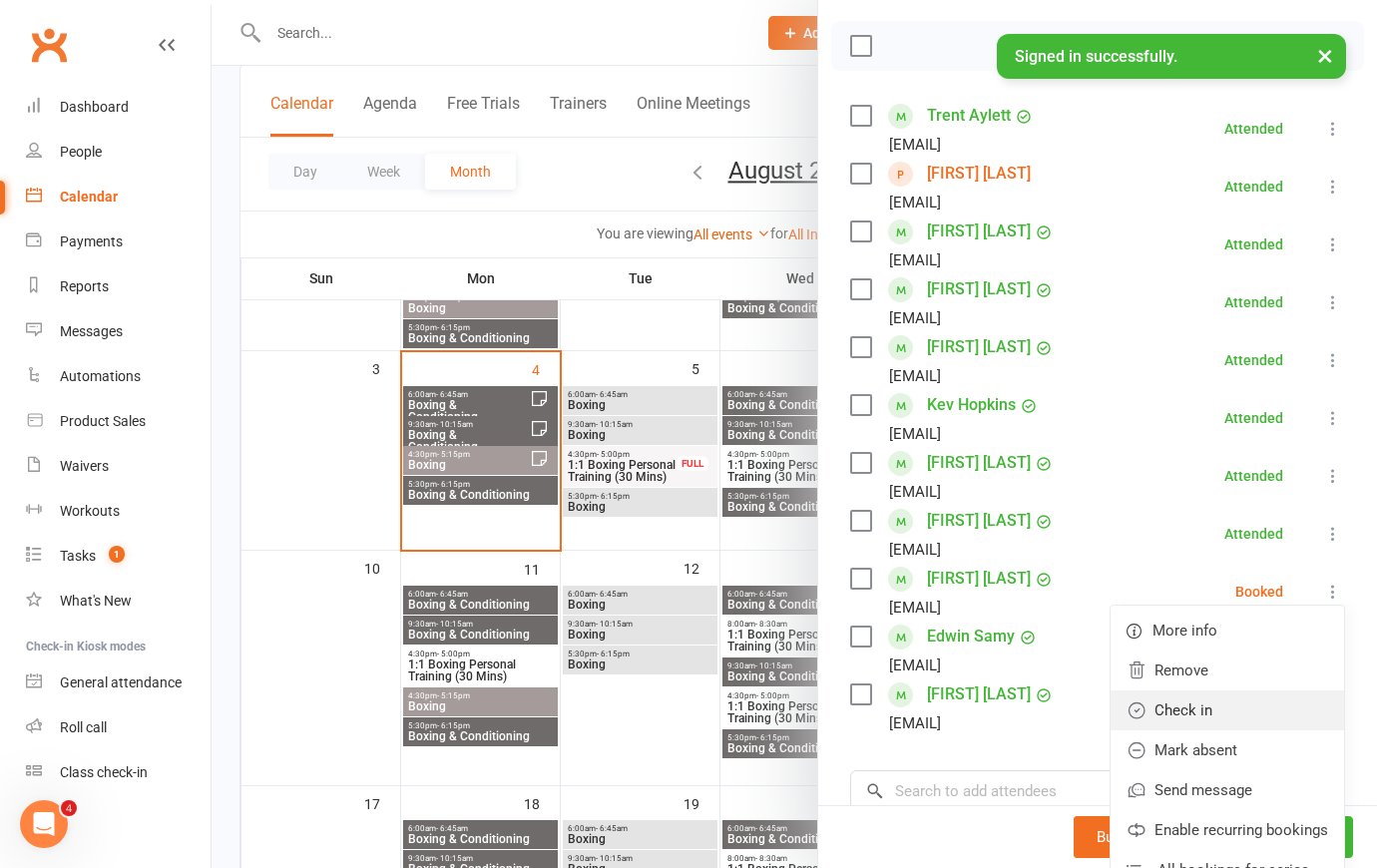 click on "Check in" at bounding box center [1227, 710] 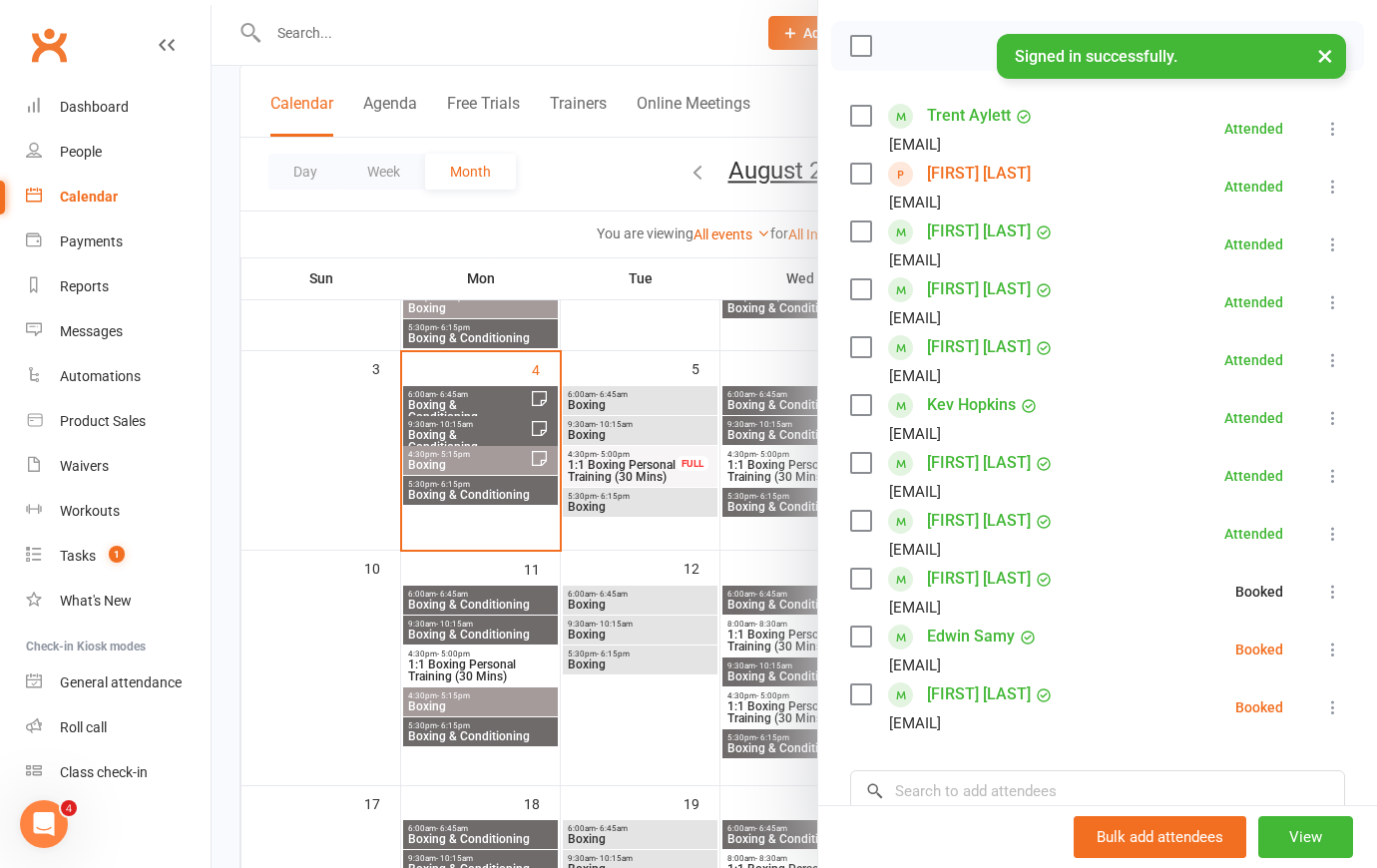 drag, startPoint x: 1305, startPoint y: 668, endPoint x: 1274, endPoint y: 689, distance: 37.44329 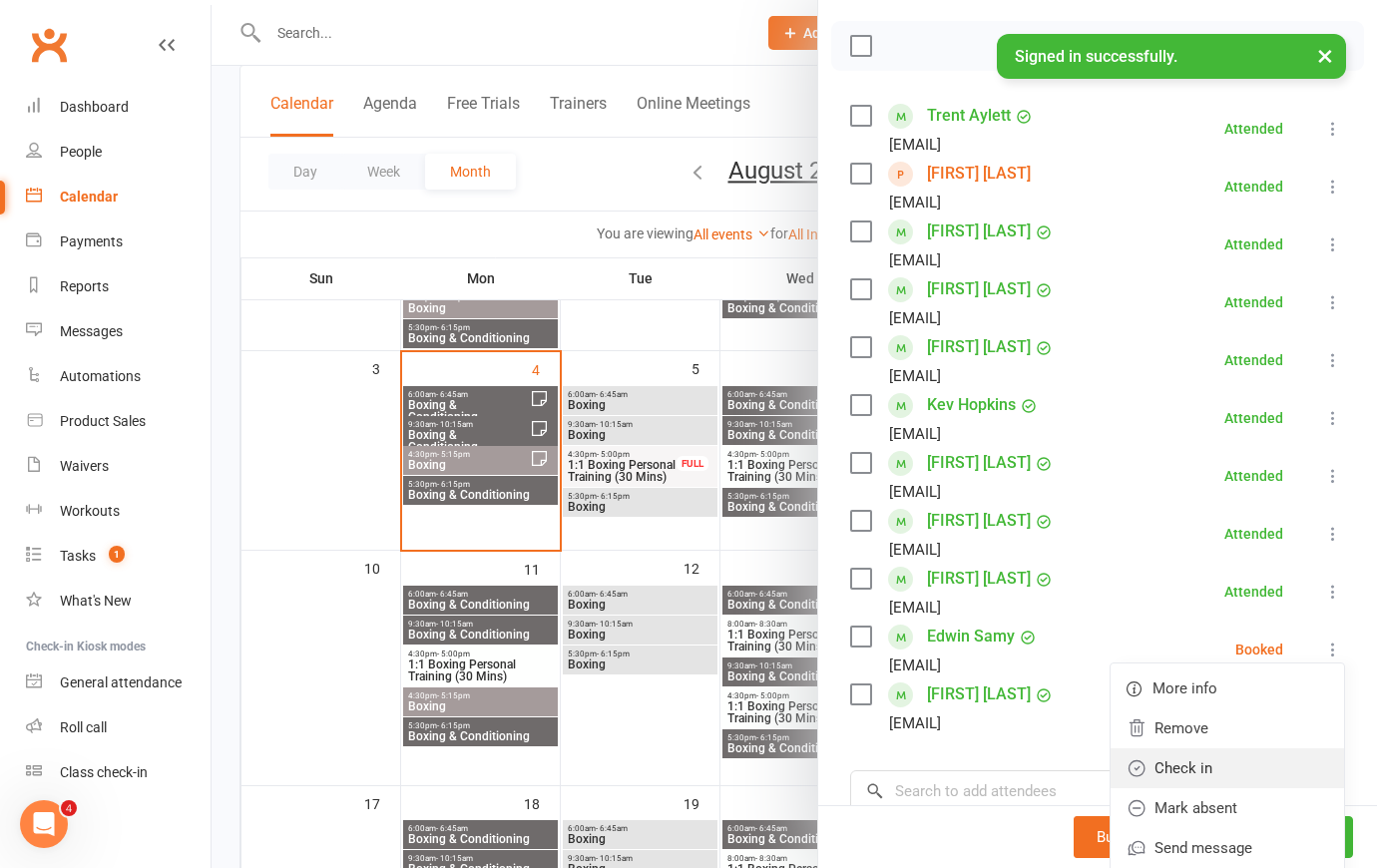 click on "Check in" at bounding box center (1227, 768) 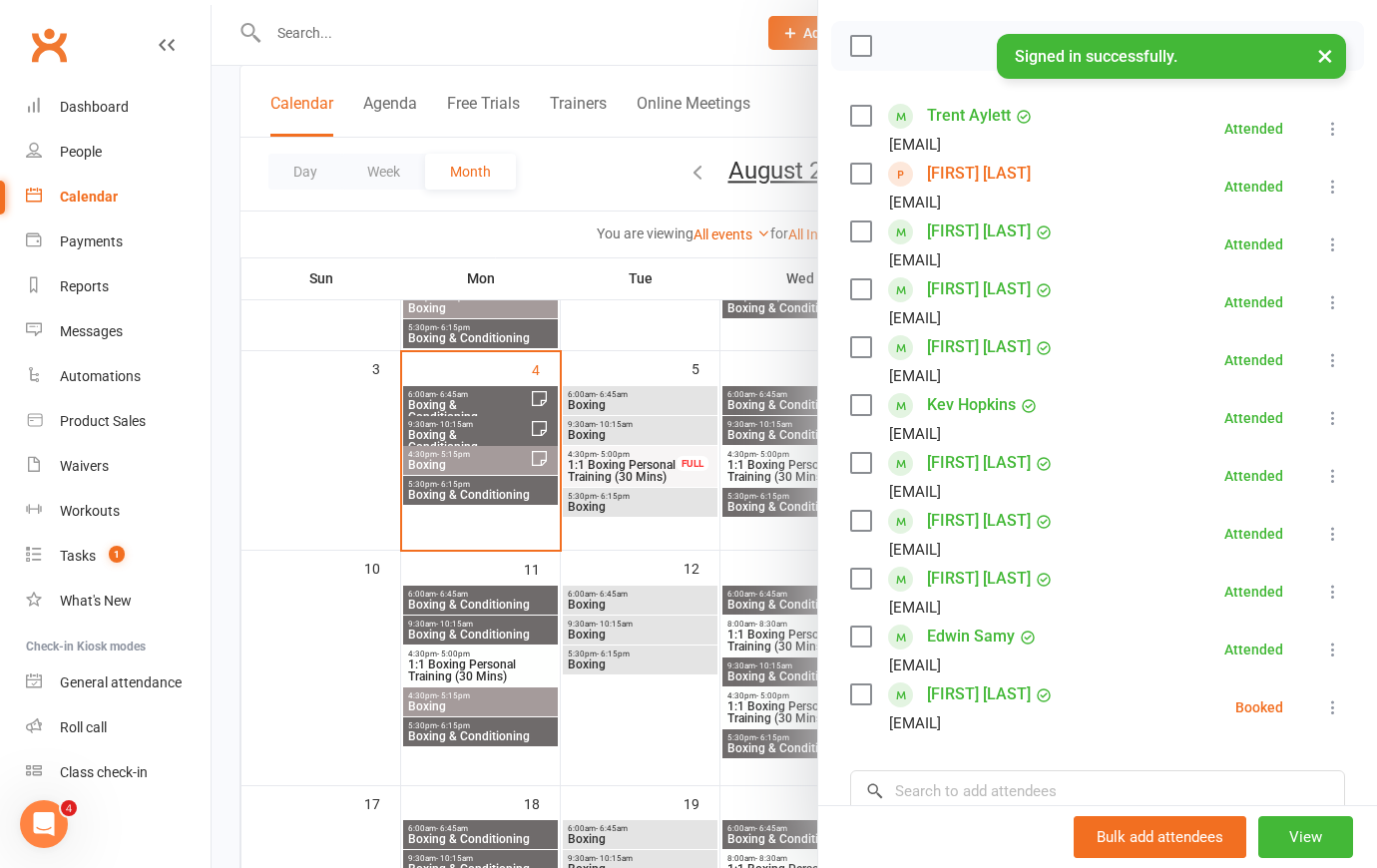 click at bounding box center (1333, 707) 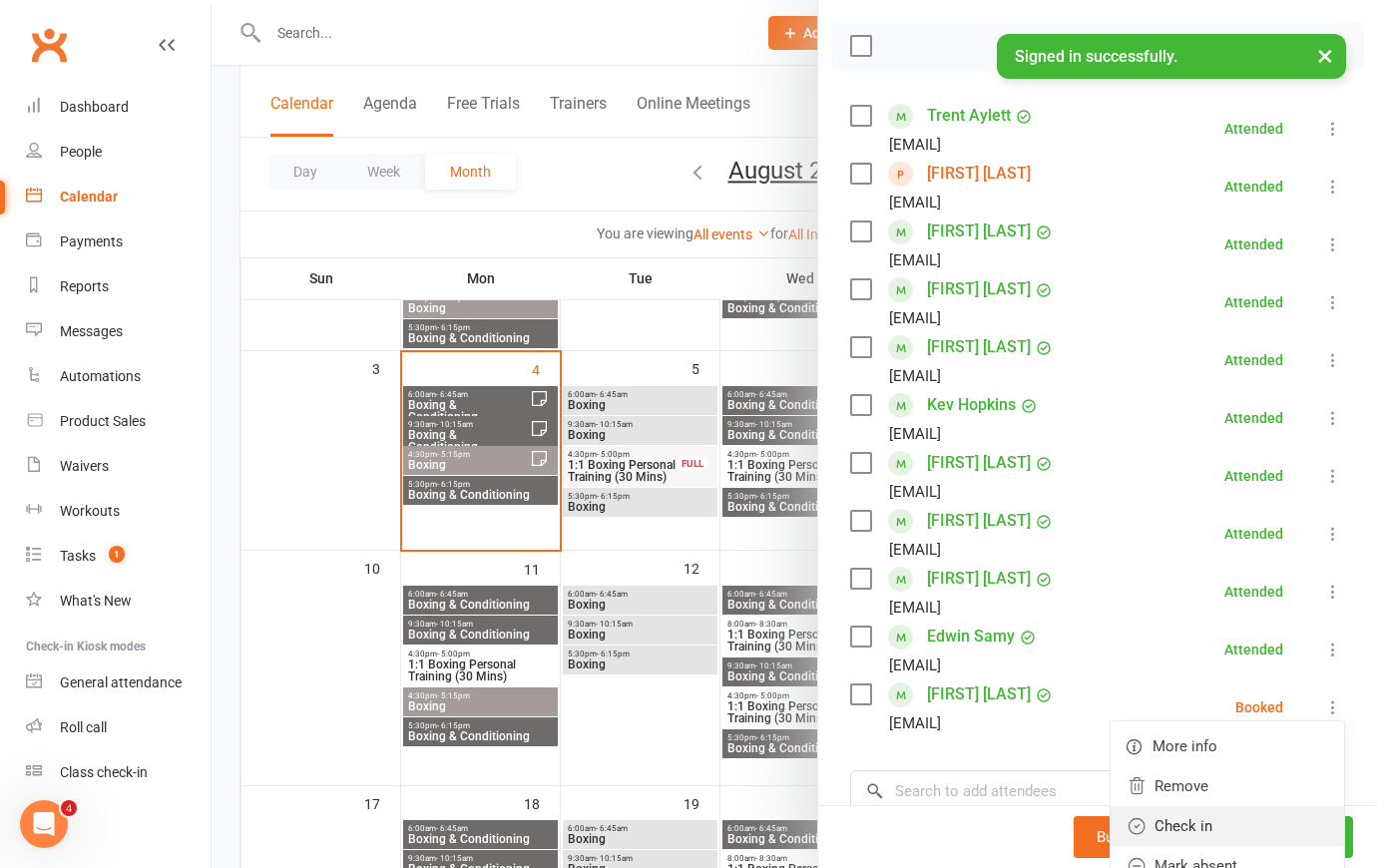 click on "Check in" at bounding box center [1227, 826] 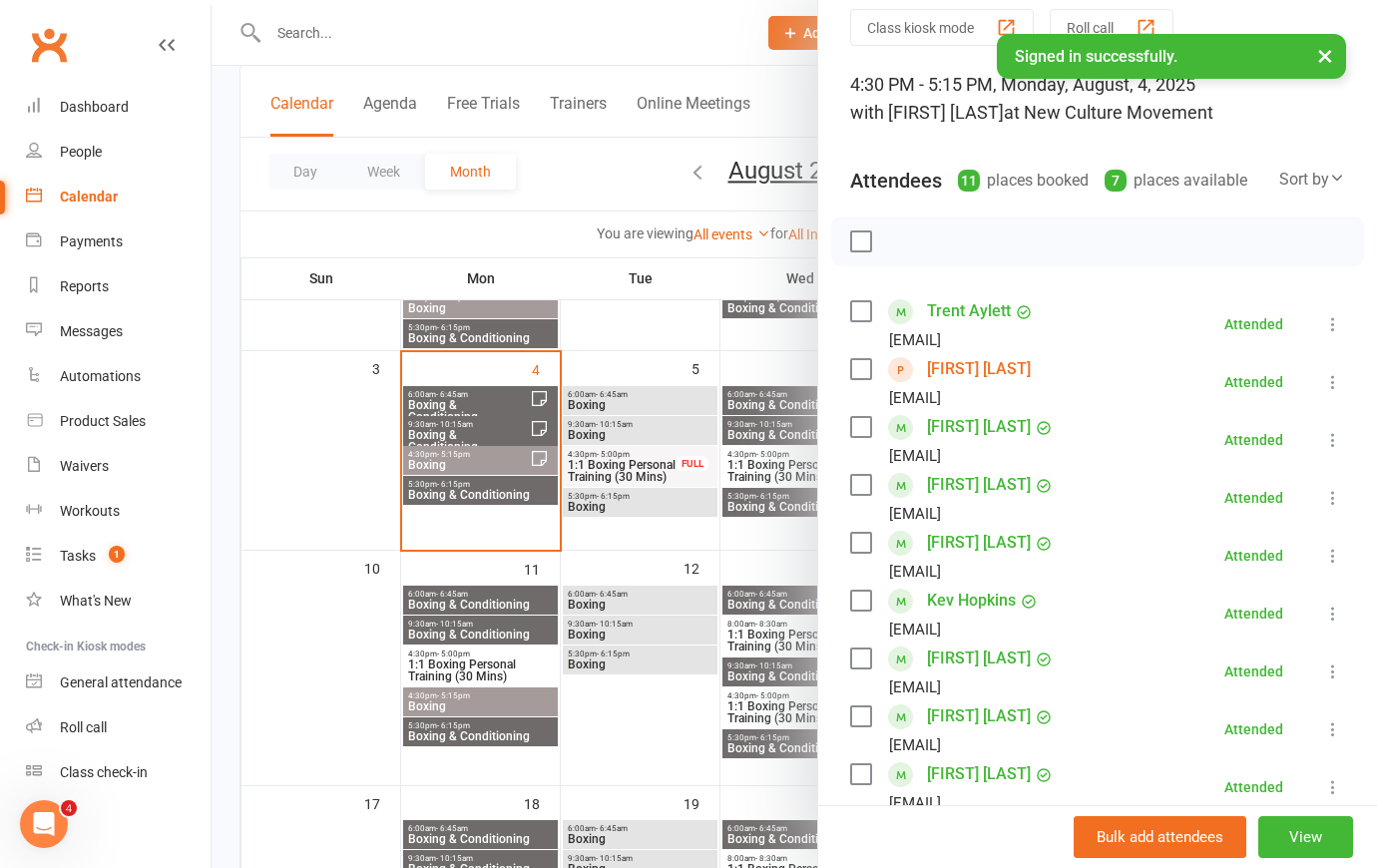 scroll, scrollTop: 181, scrollLeft: 0, axis: vertical 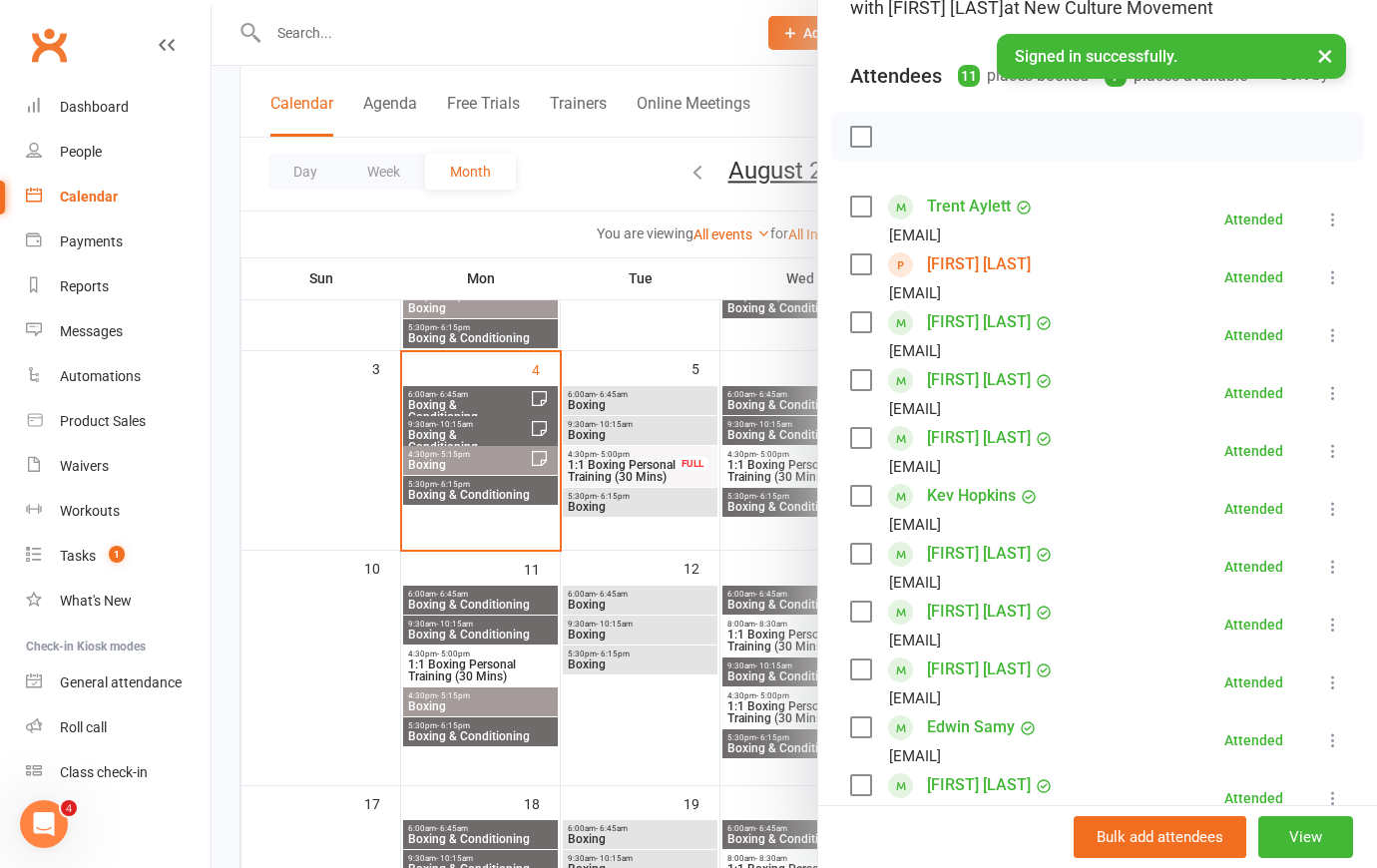 click at bounding box center (794, 434) 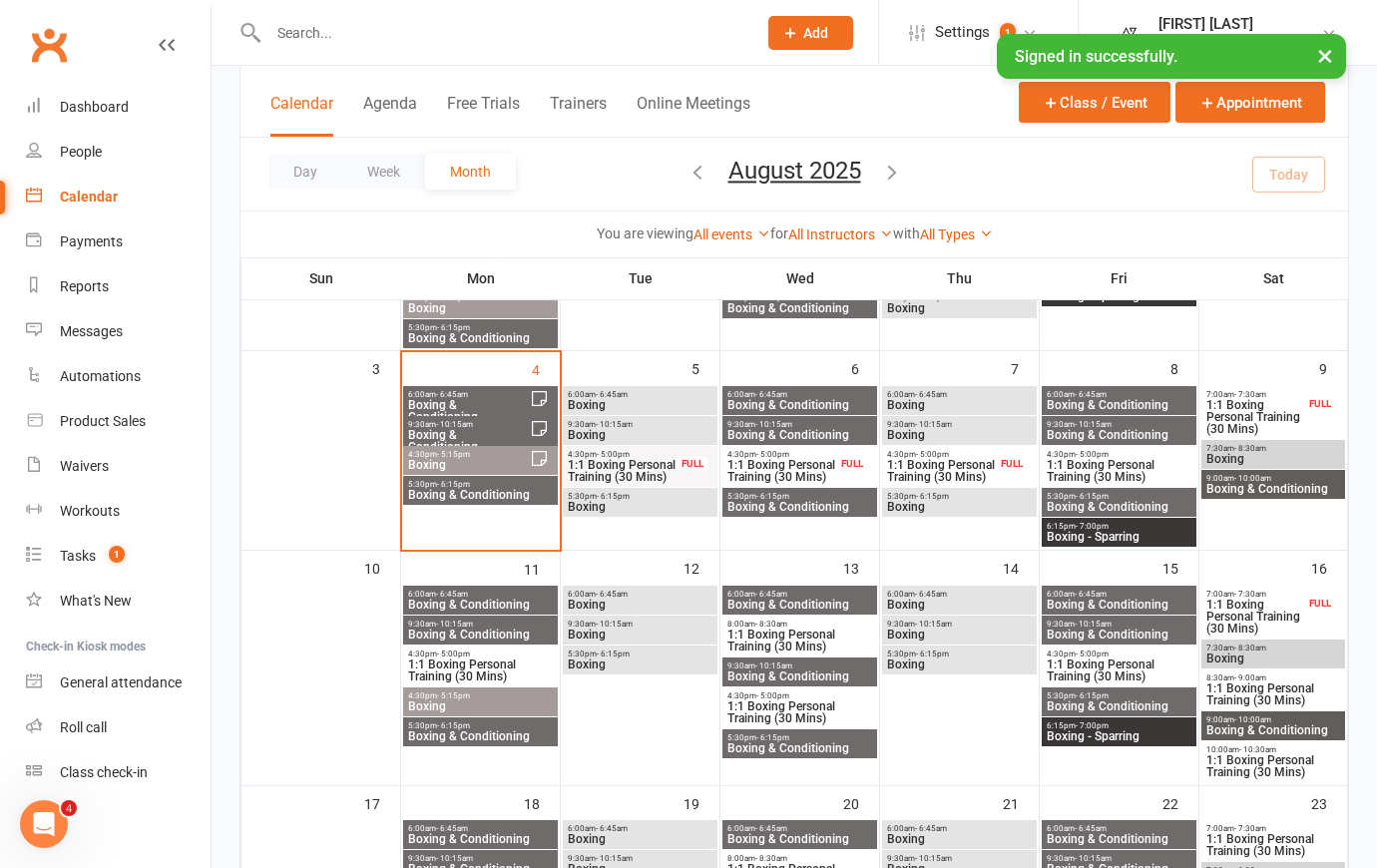 click on "Boxing" at bounding box center (640, 405) 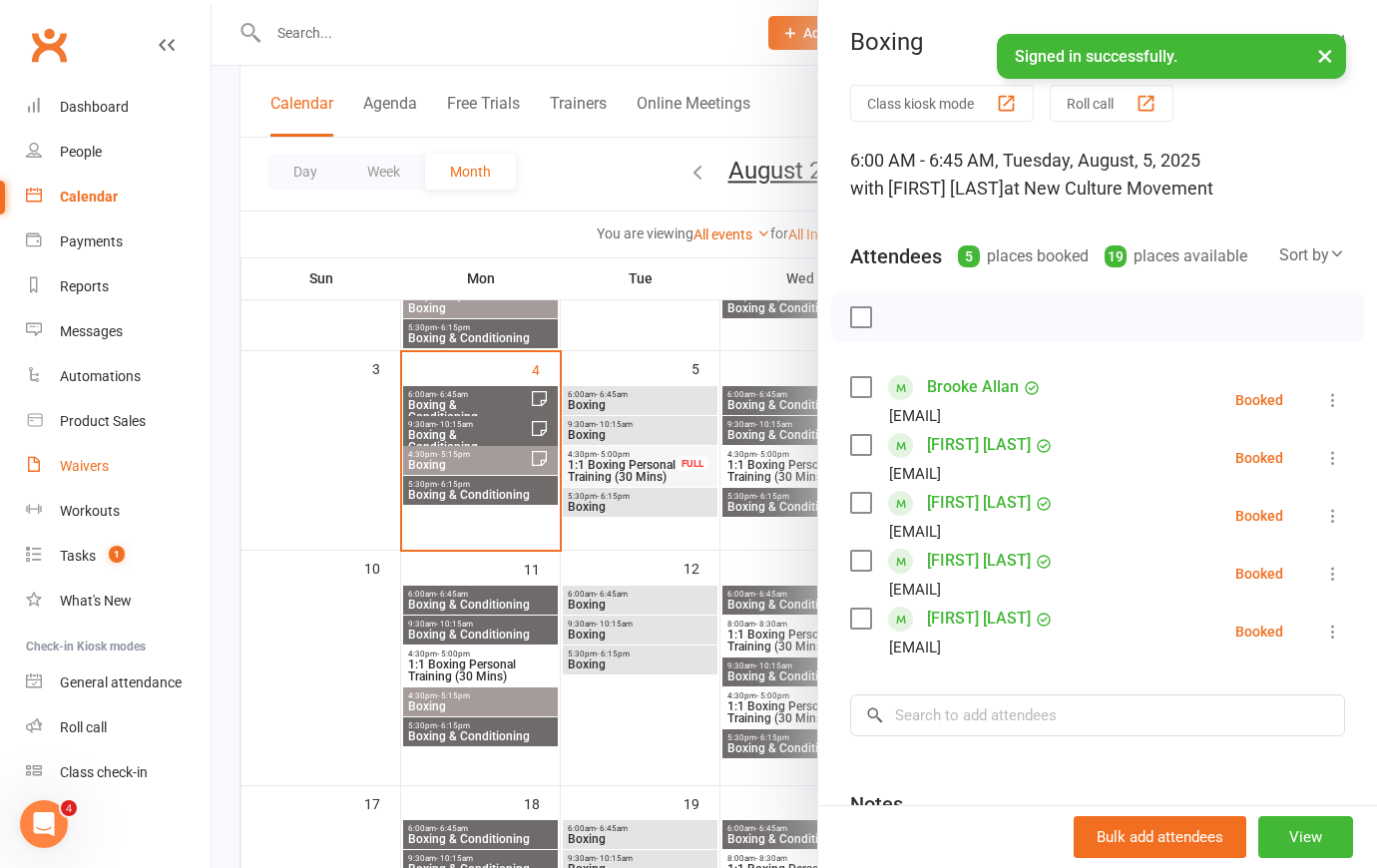 click on "Waivers" at bounding box center [84, 466] 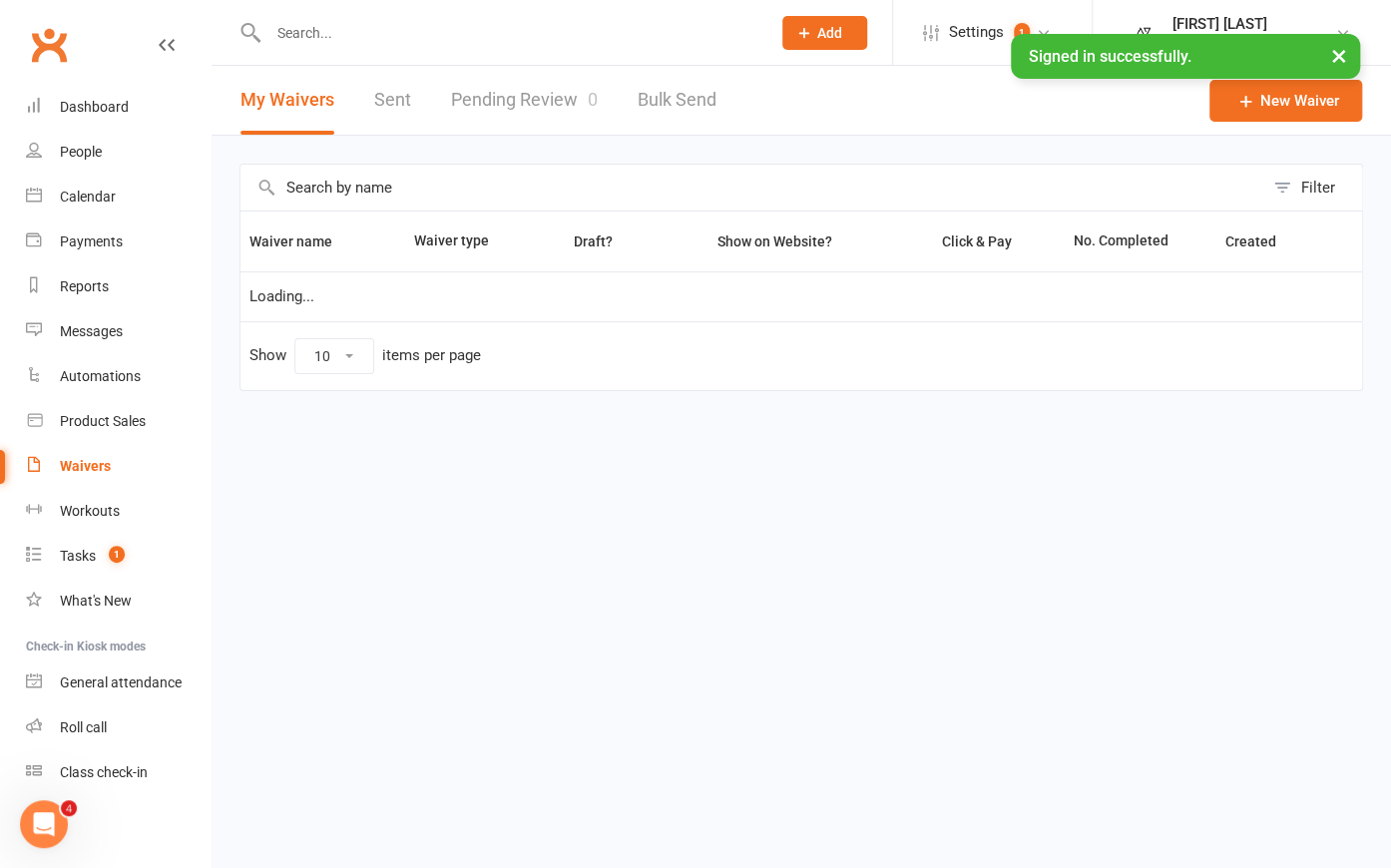 select on "100" 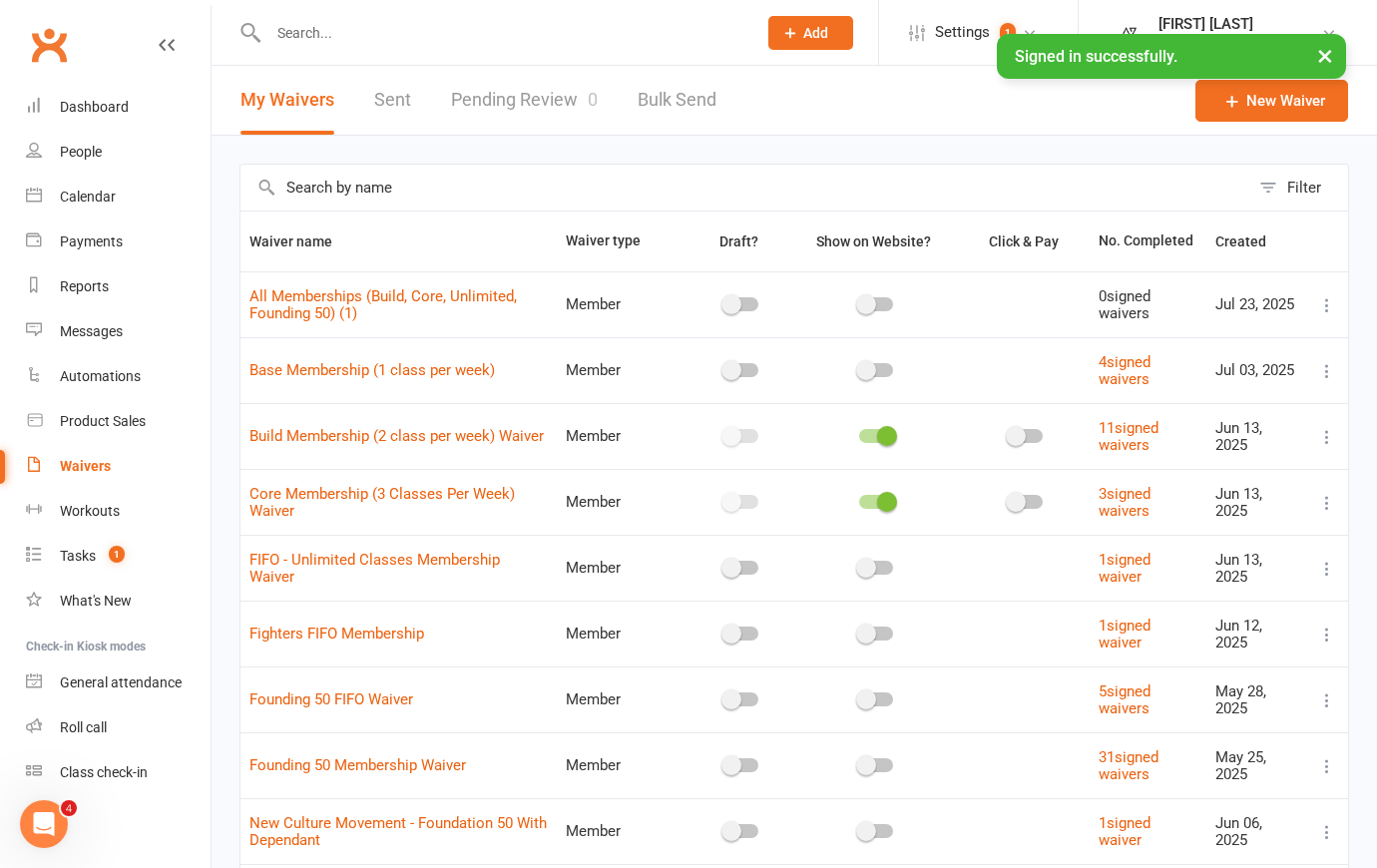 click on "Pending Review 0" at bounding box center (524, 100) 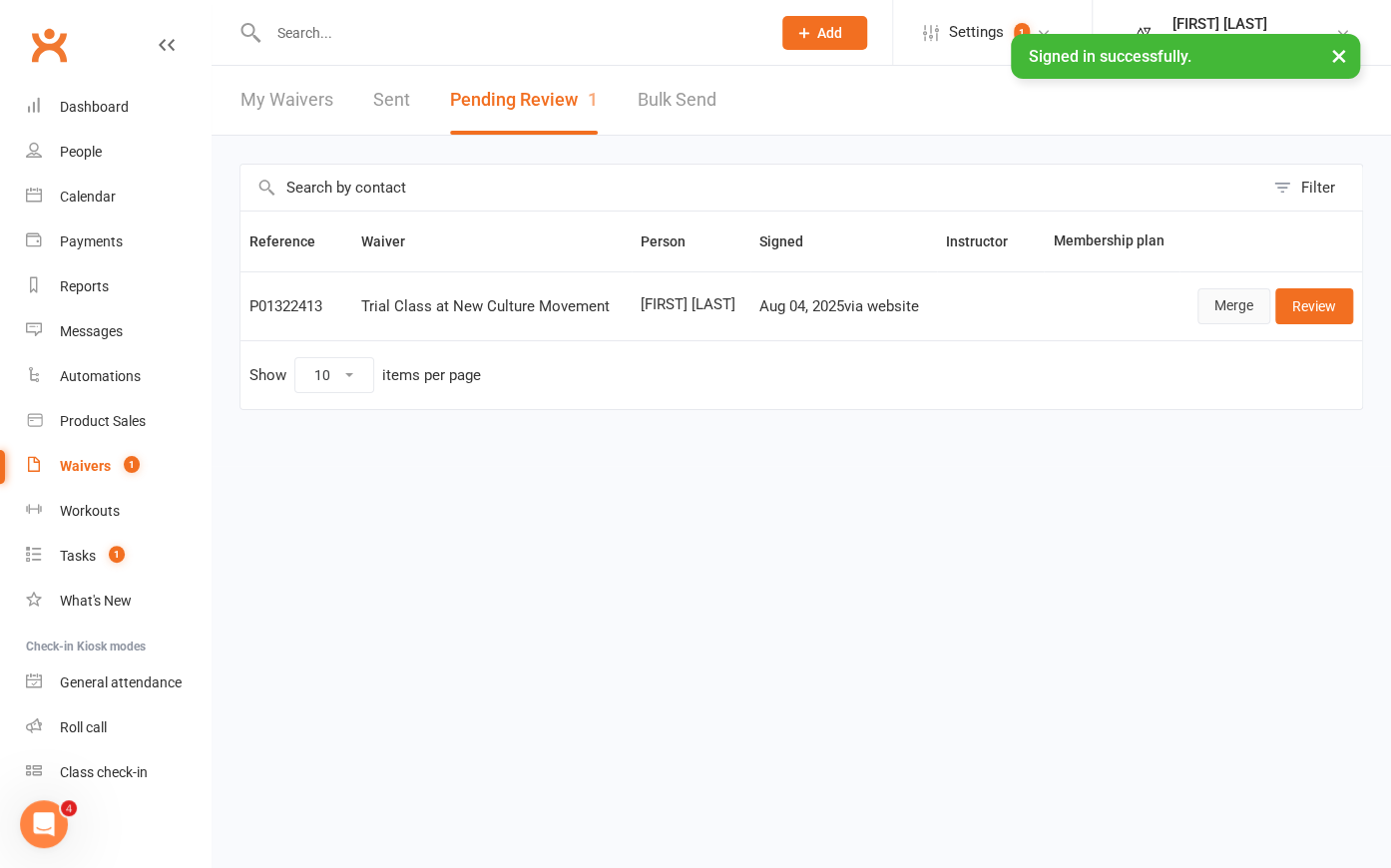 click on "Merge" at bounding box center [1233, 306] 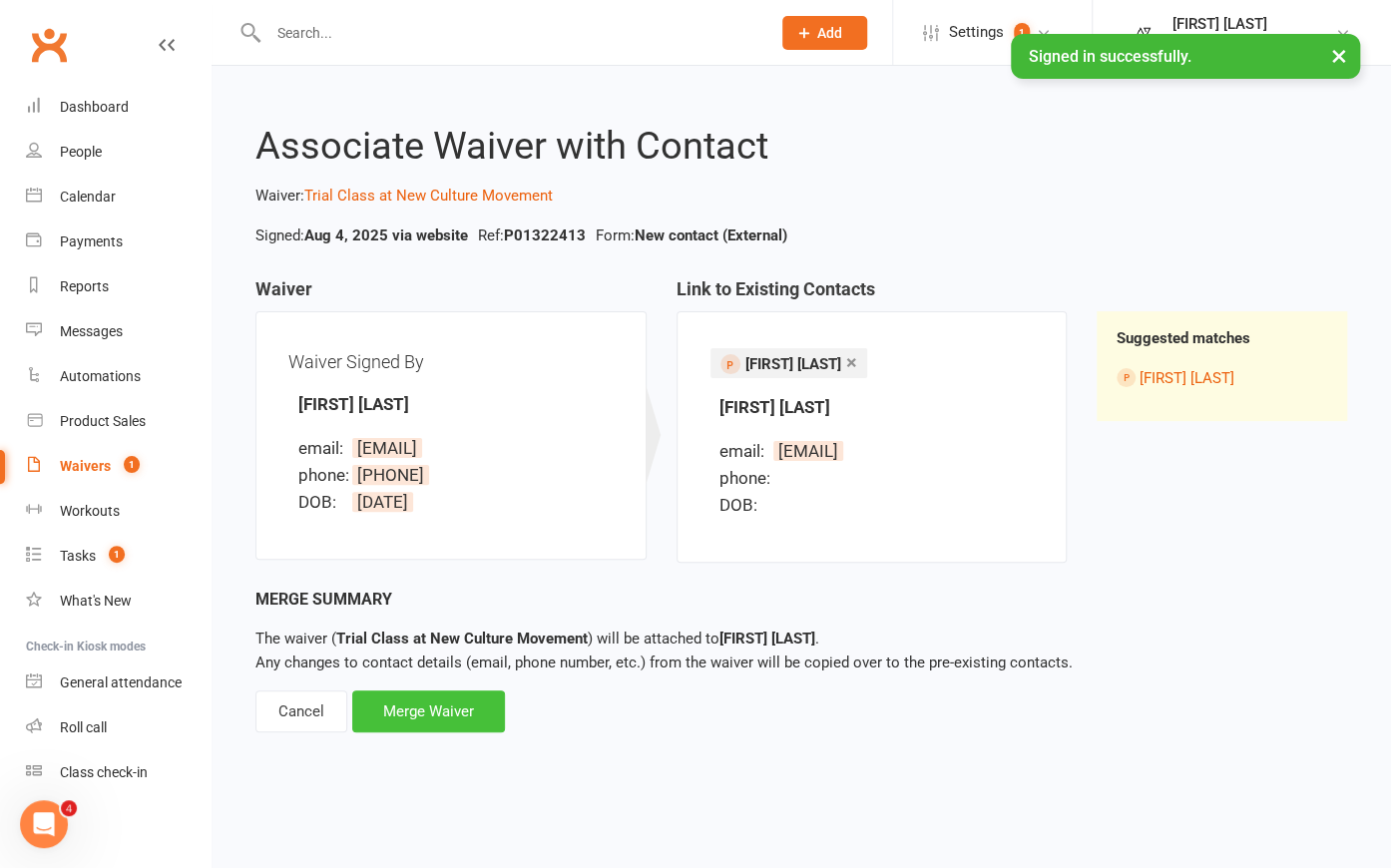 click on "Merge Waiver" at bounding box center (428, 711) 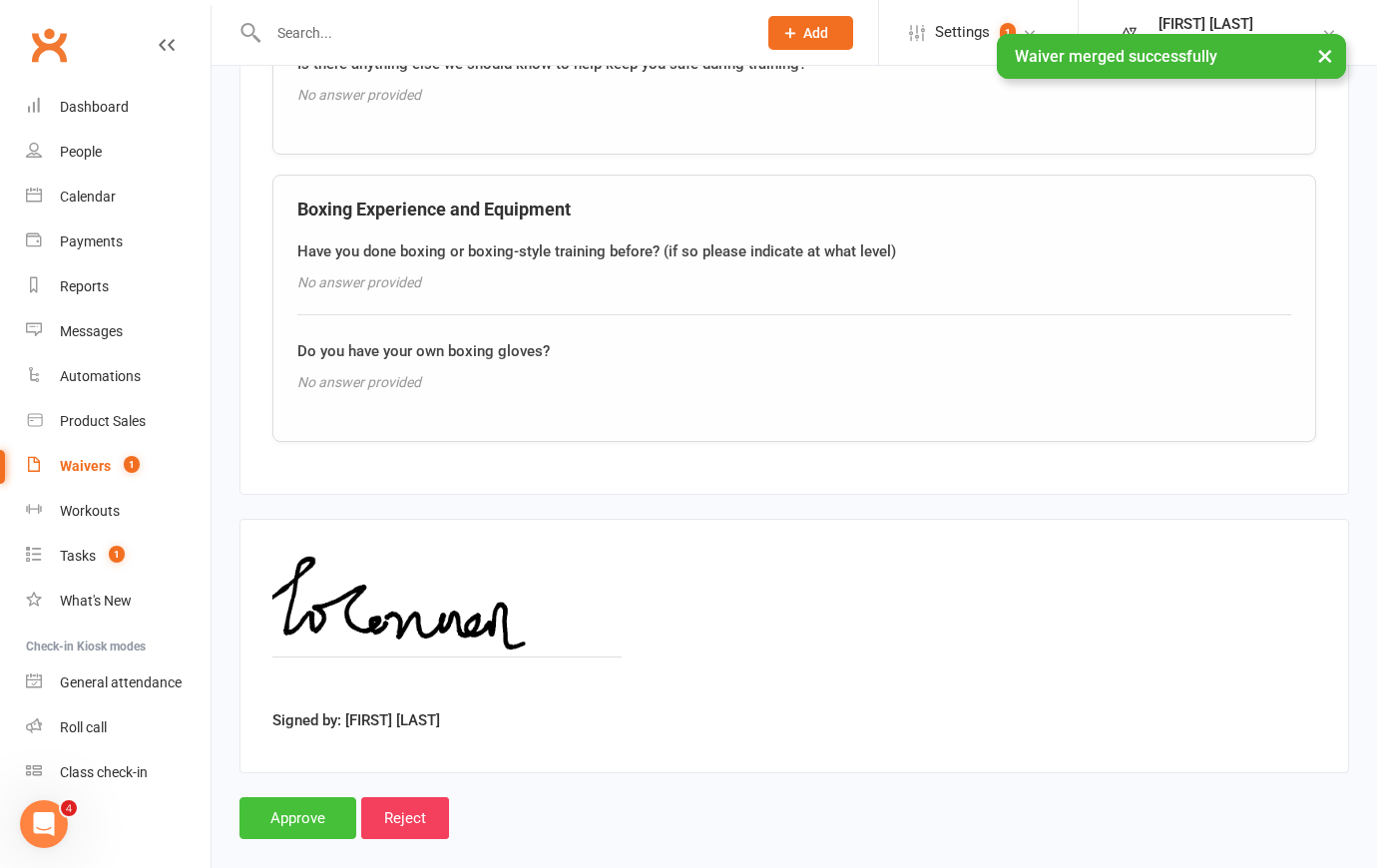 scroll, scrollTop: 1861, scrollLeft: 0, axis: vertical 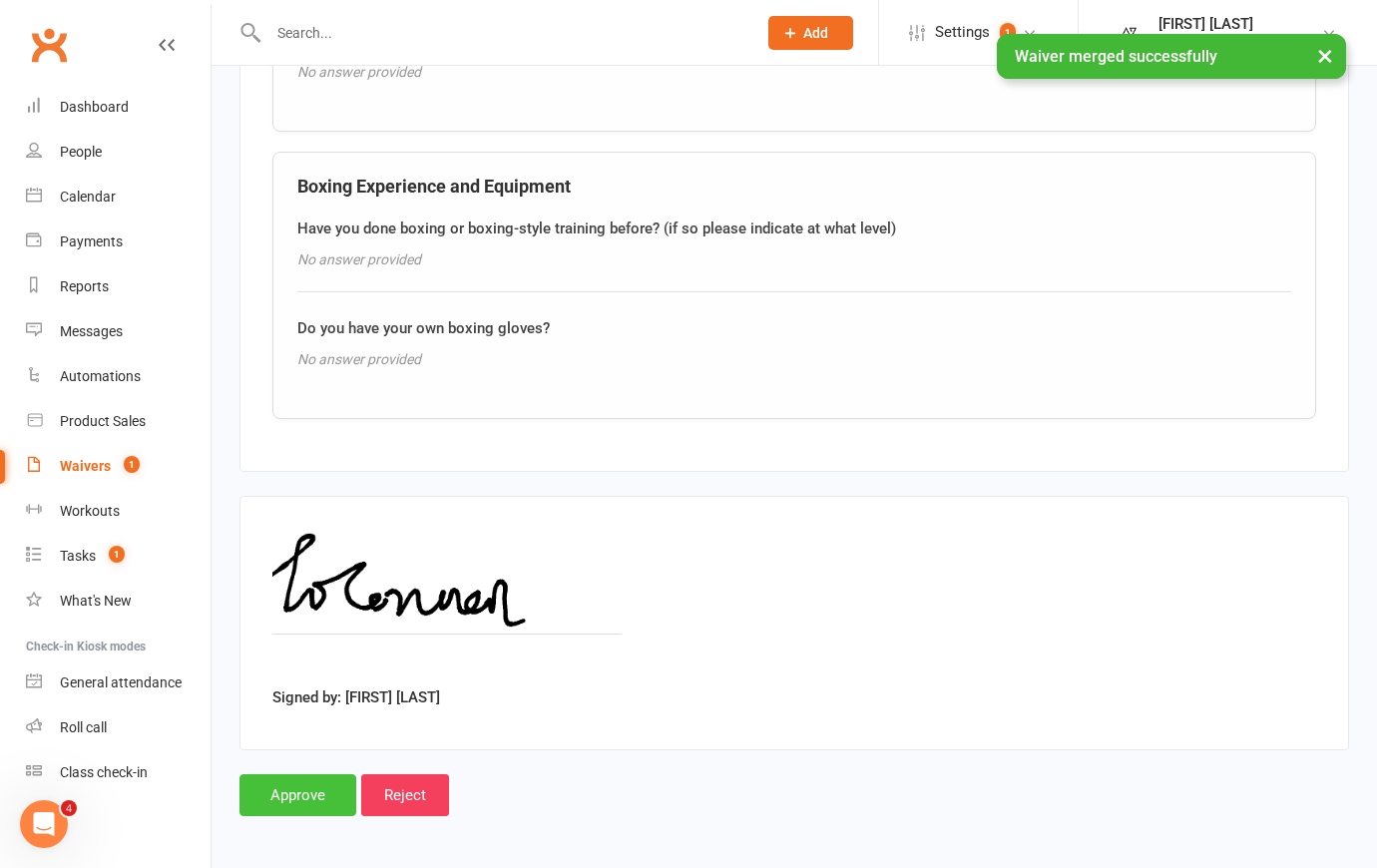 click on "Approve" at bounding box center [297, 795] 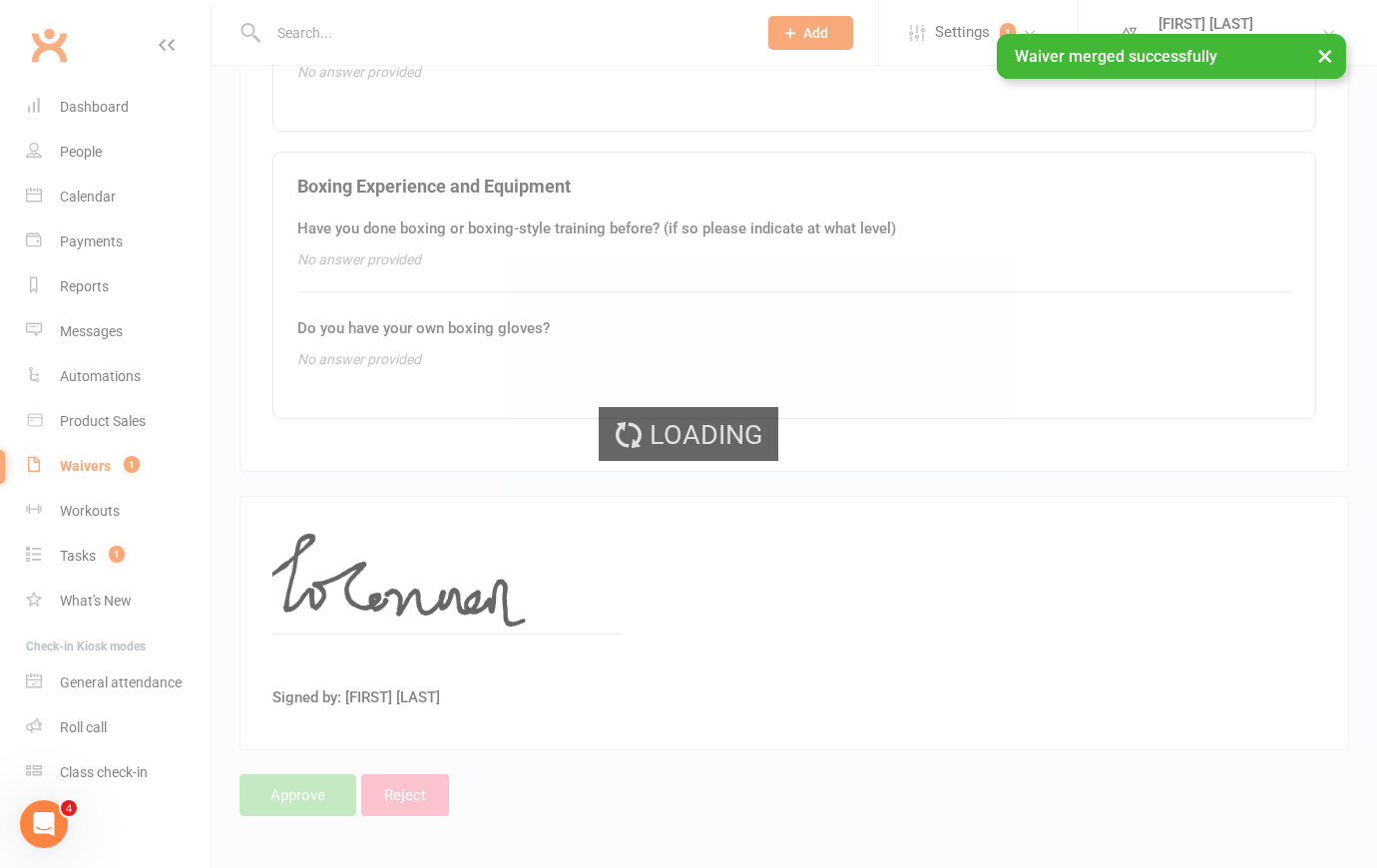 scroll, scrollTop: 0, scrollLeft: 0, axis: both 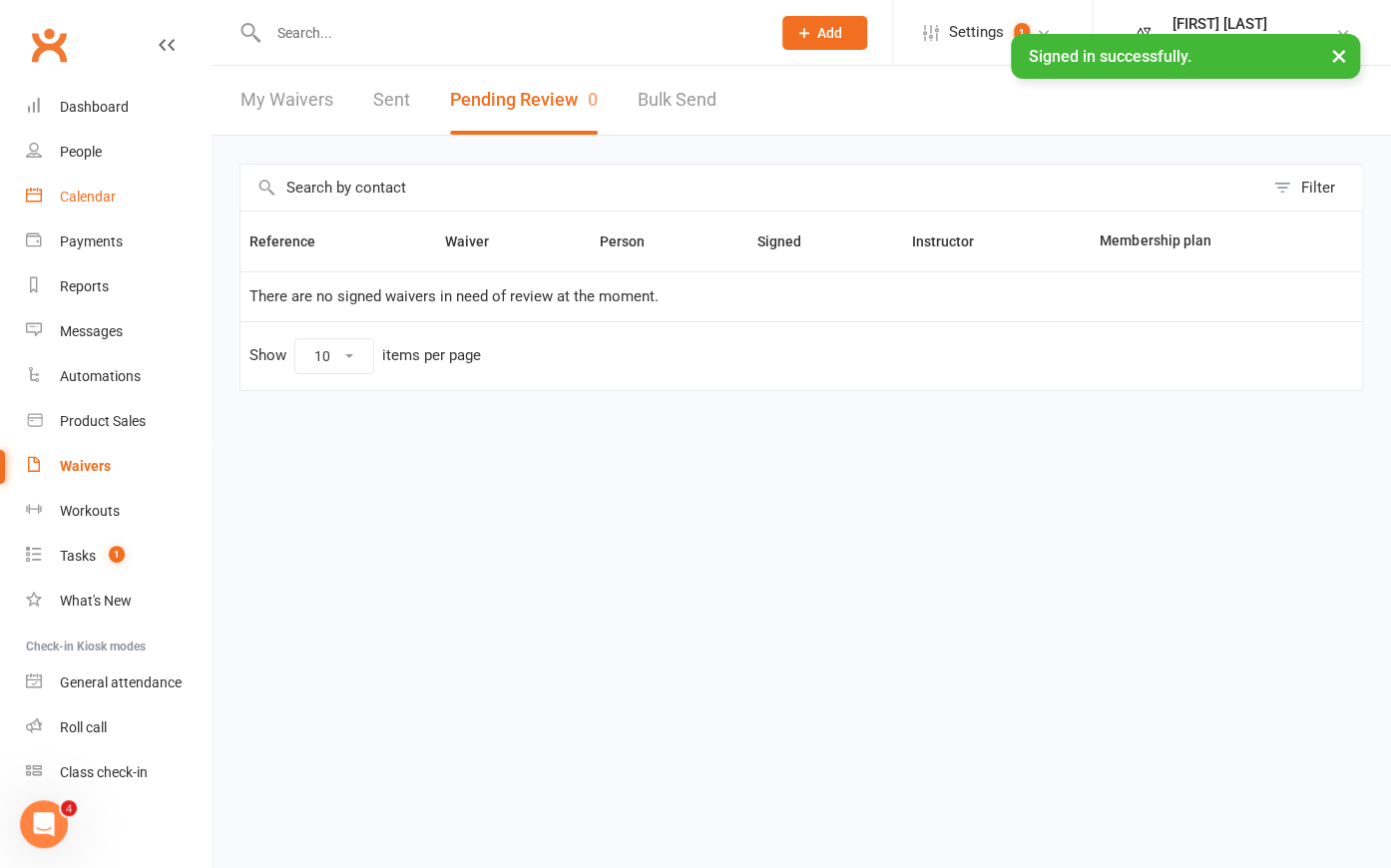 click on "Calendar" at bounding box center (88, 197) 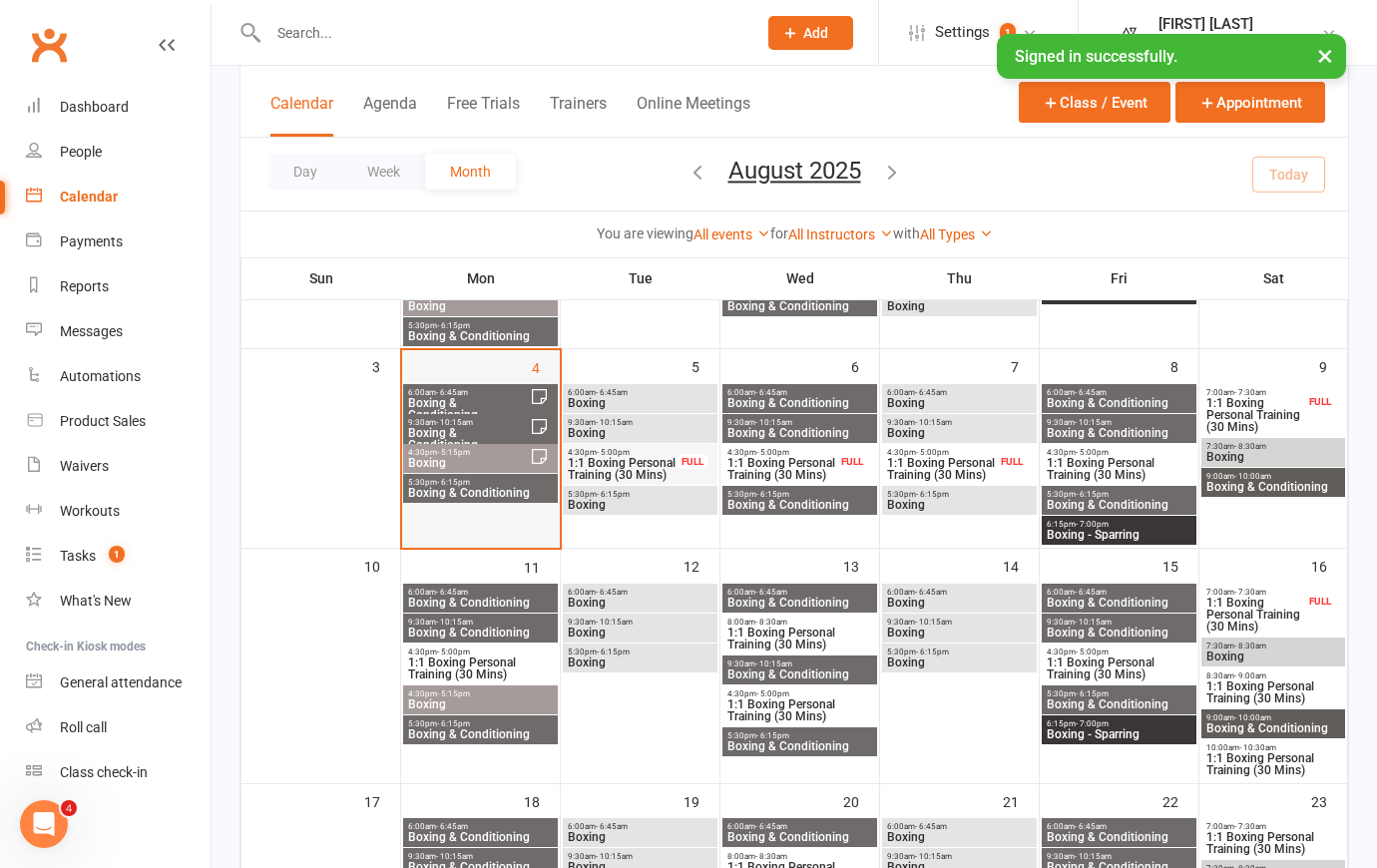 scroll, scrollTop: 271, scrollLeft: 0, axis: vertical 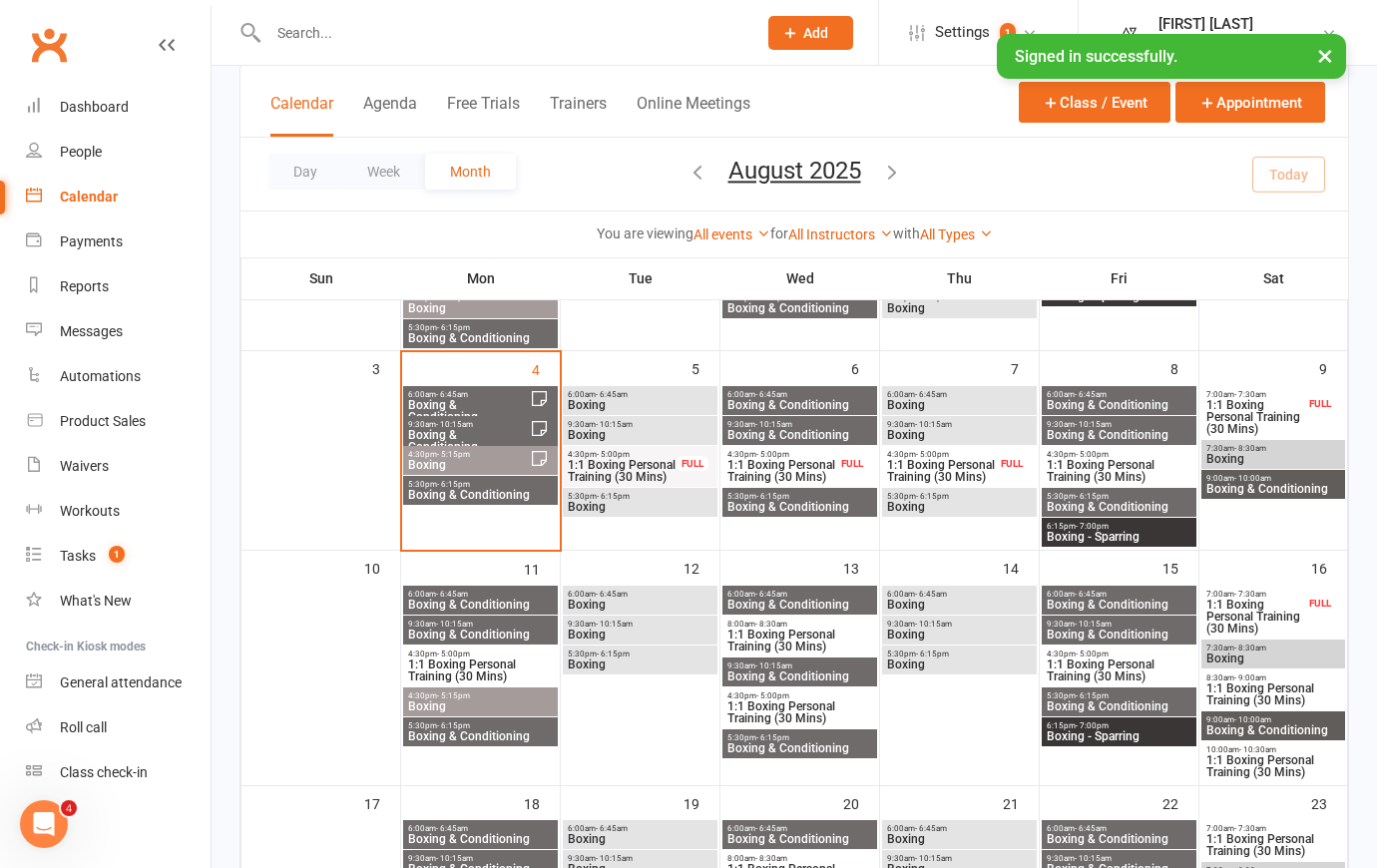 click on "Boxing & Conditioning" at bounding box center [480, 495] 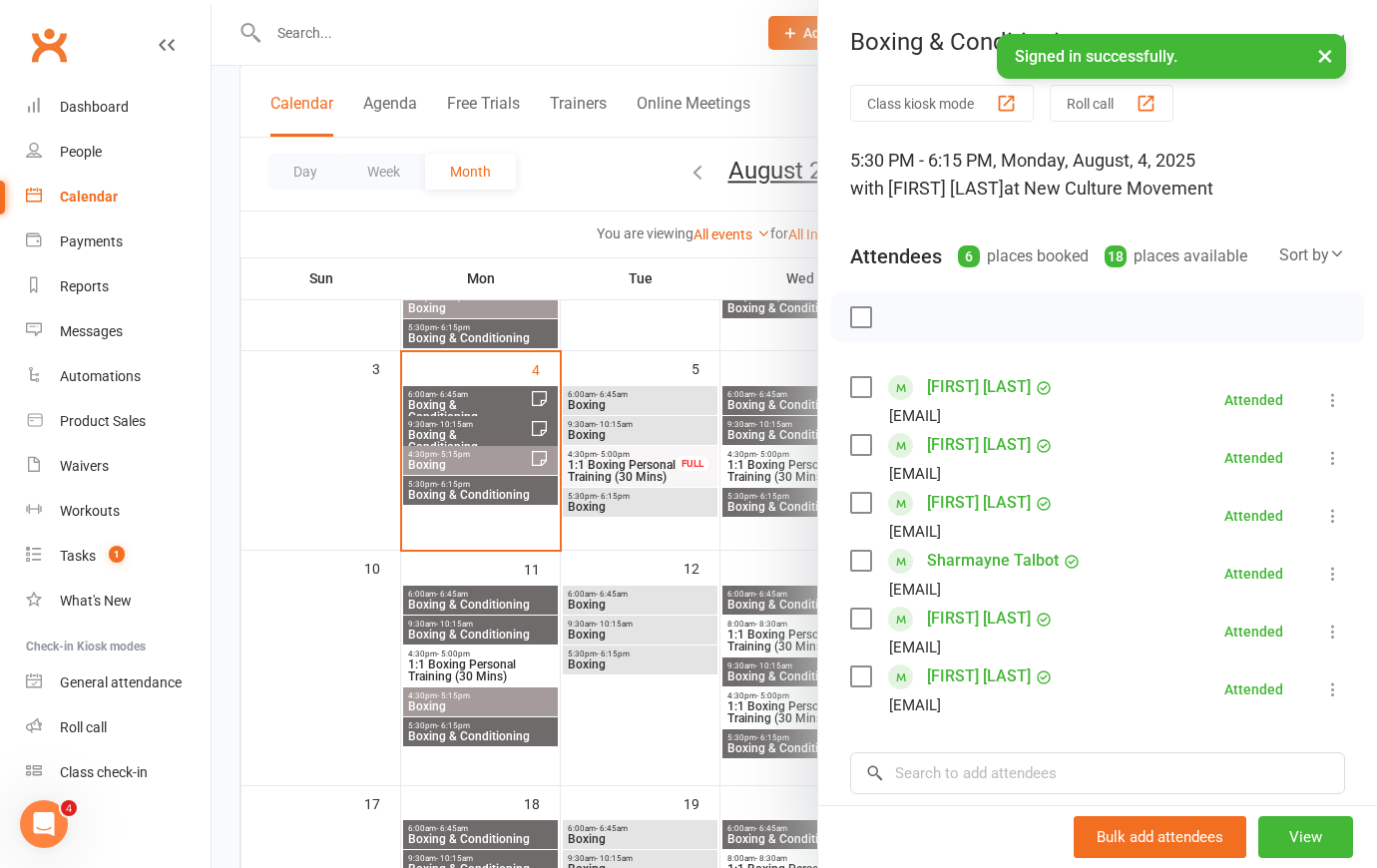 click at bounding box center (794, 434) 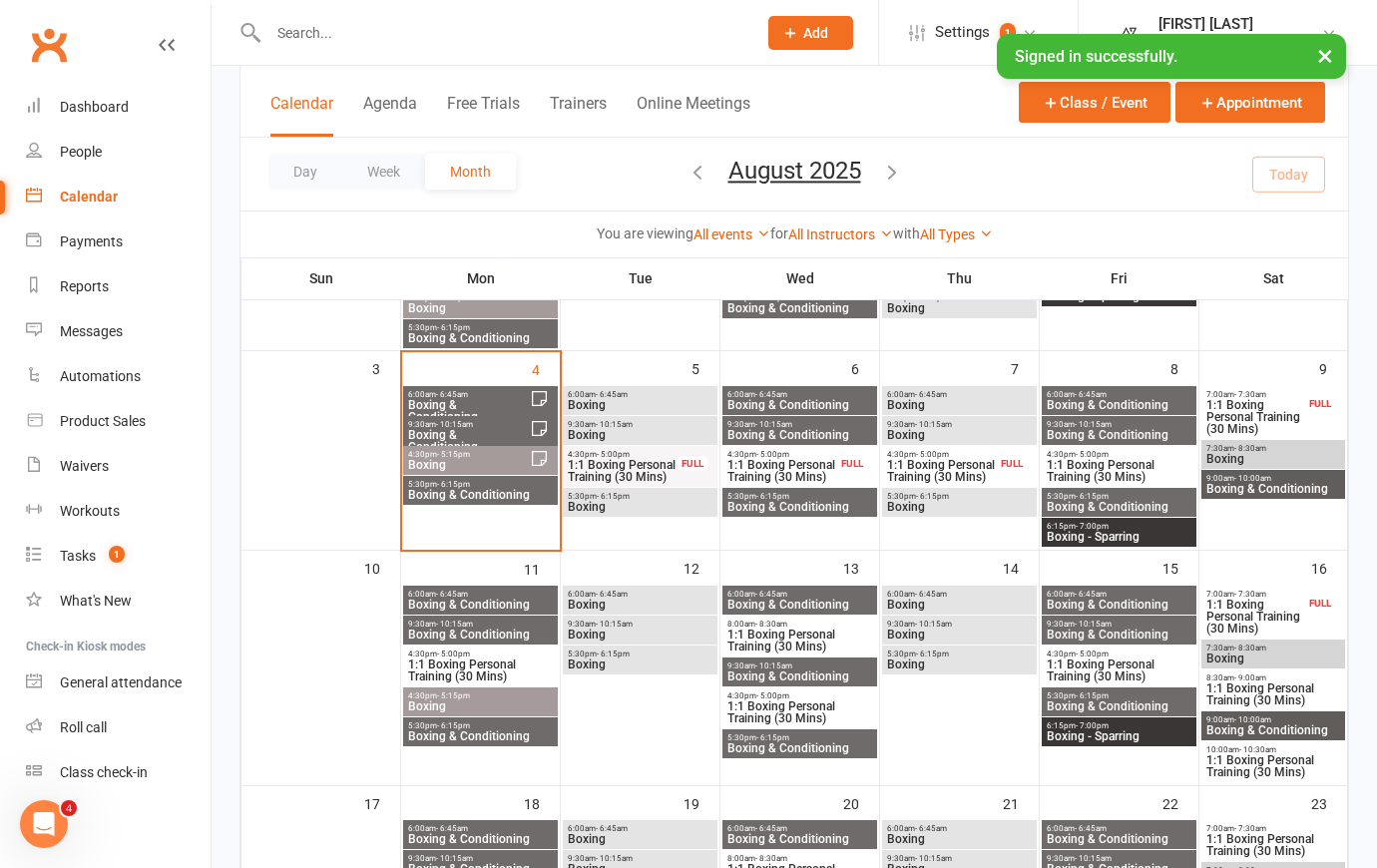 click on "Boxing" at bounding box center [468, 465] 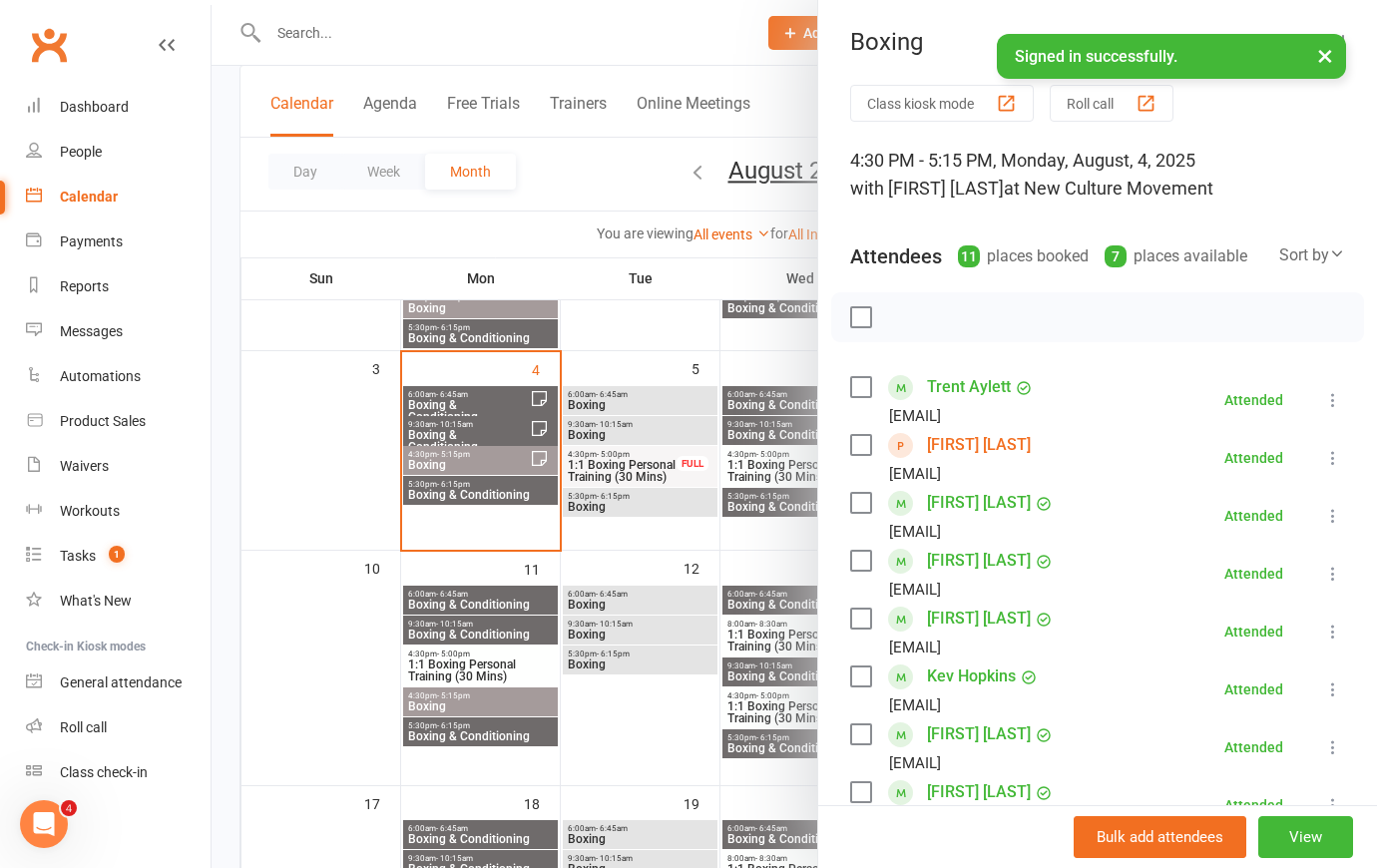 click at bounding box center (794, 434) 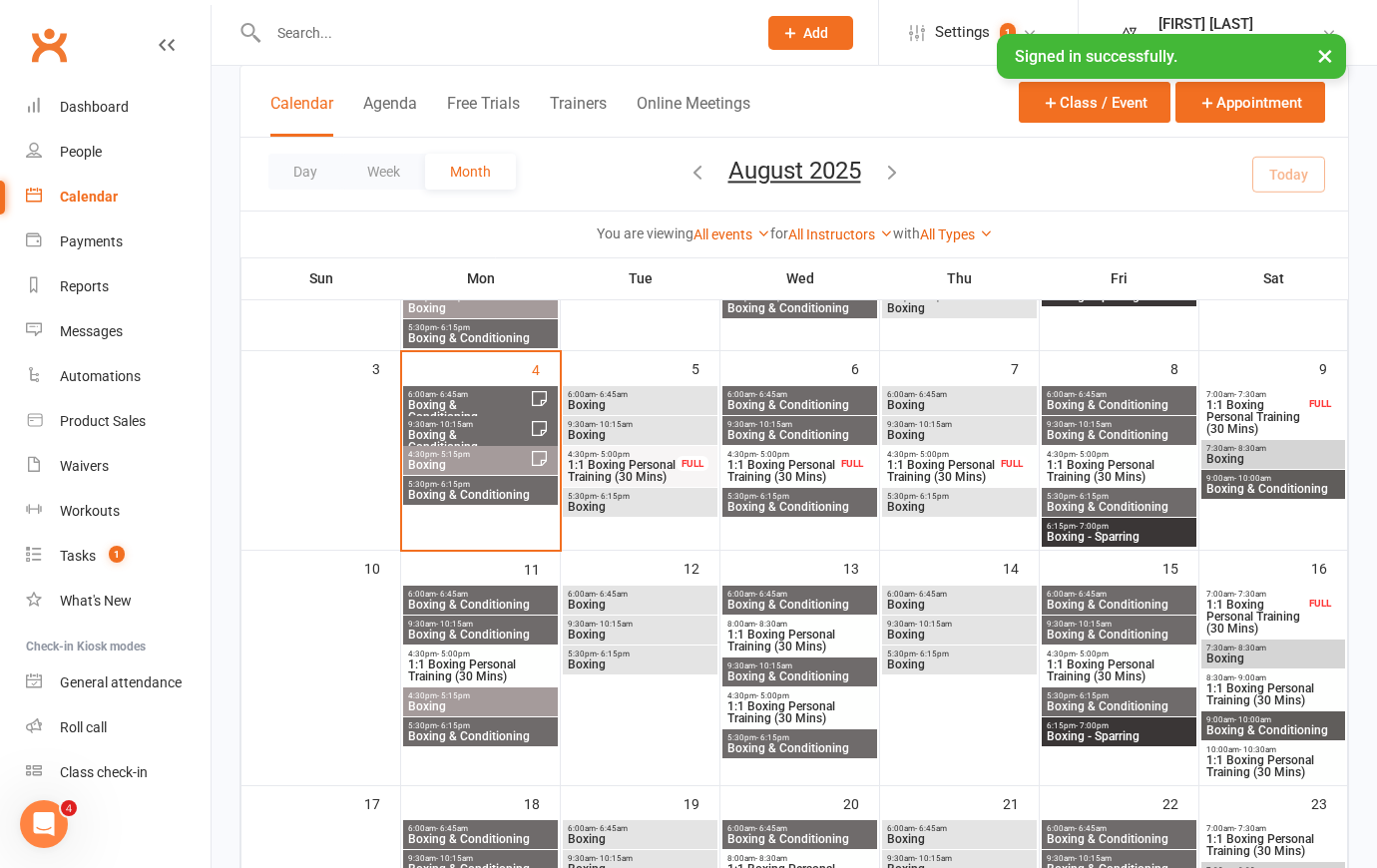 click on "- 10:15am" at bounding box center (454, 424) 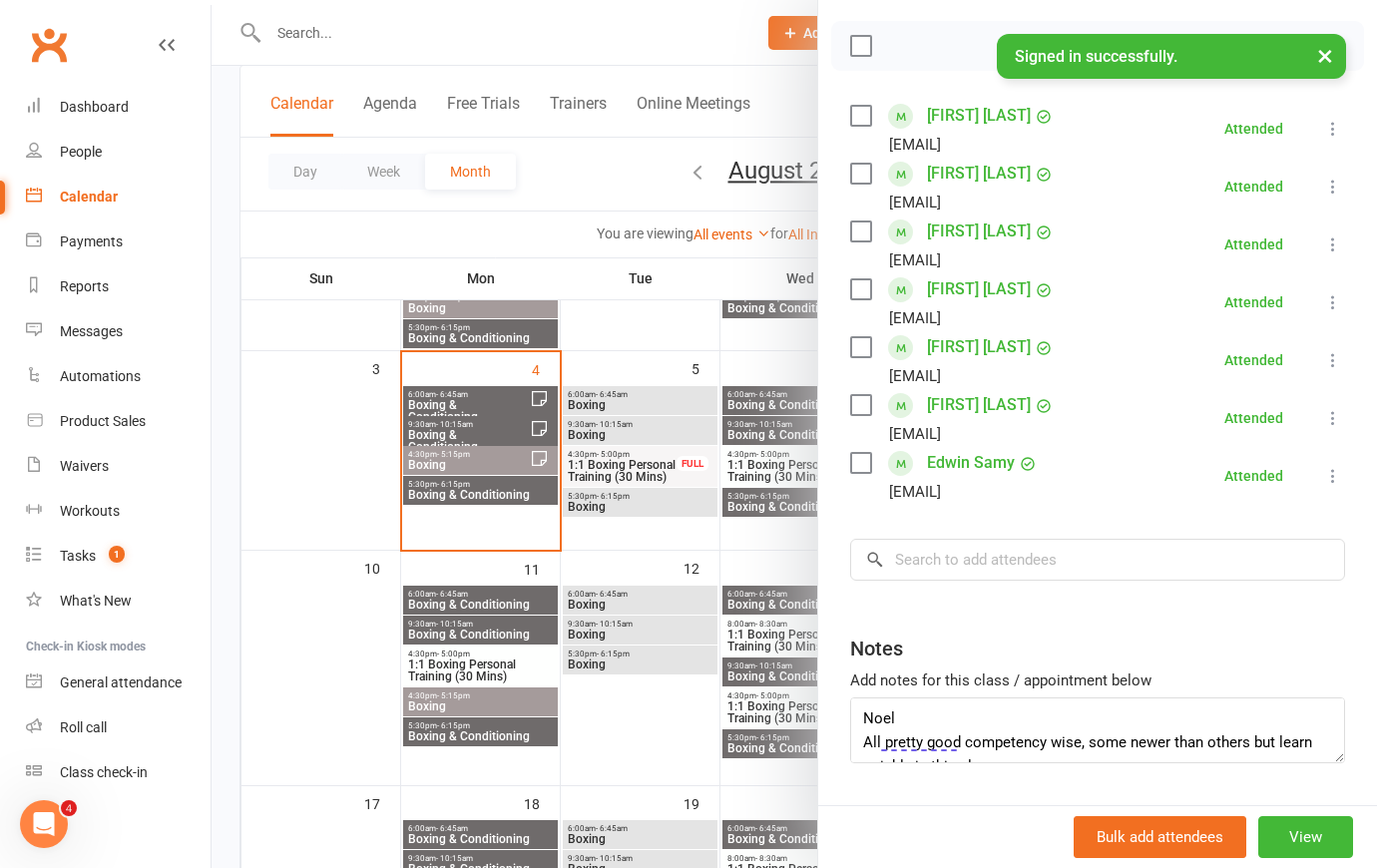 scroll, scrollTop: 0, scrollLeft: 0, axis: both 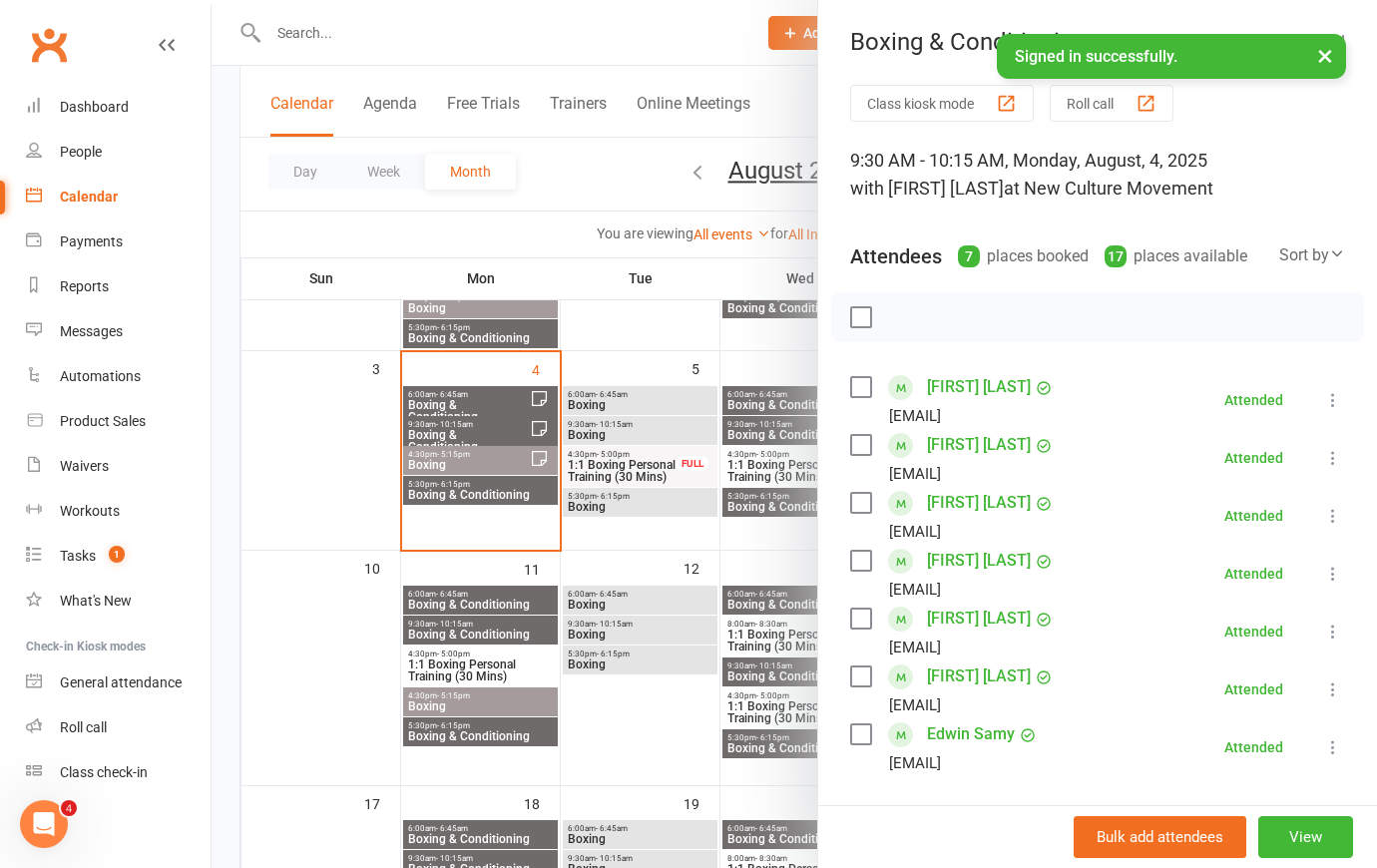 click at bounding box center (794, 434) 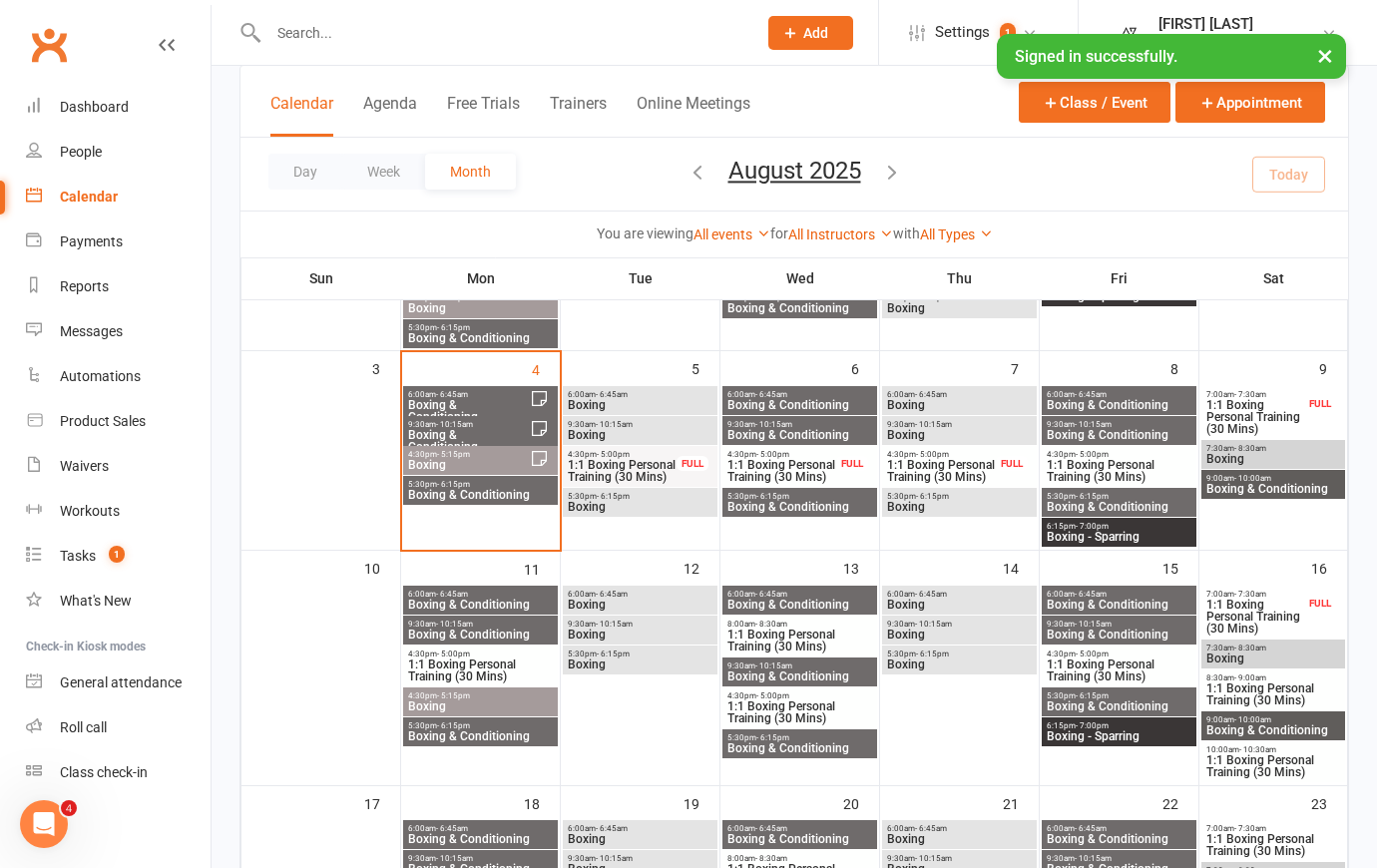 click on "Boxing & Conditioning" at bounding box center [468, 411] 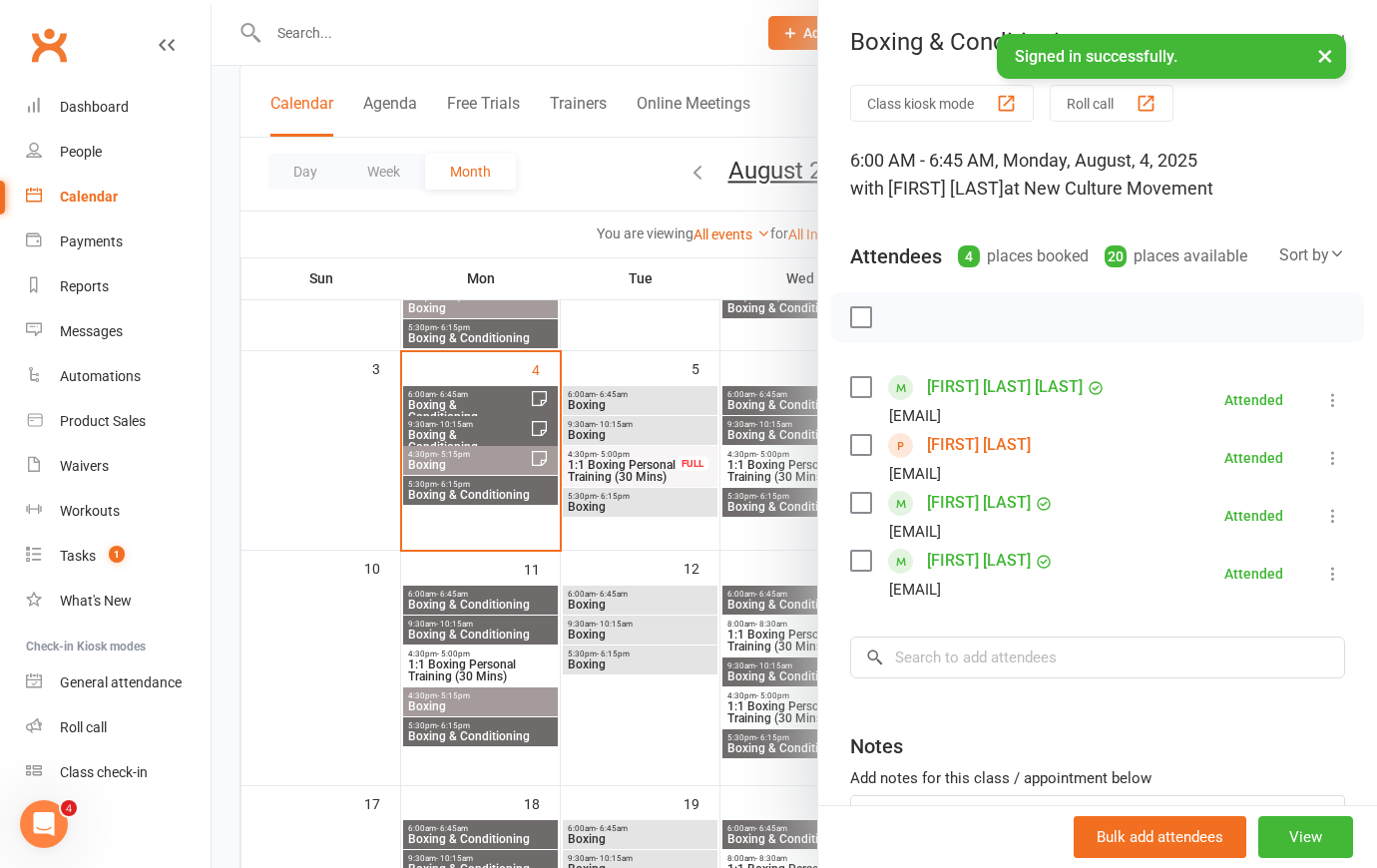click at bounding box center [794, 434] 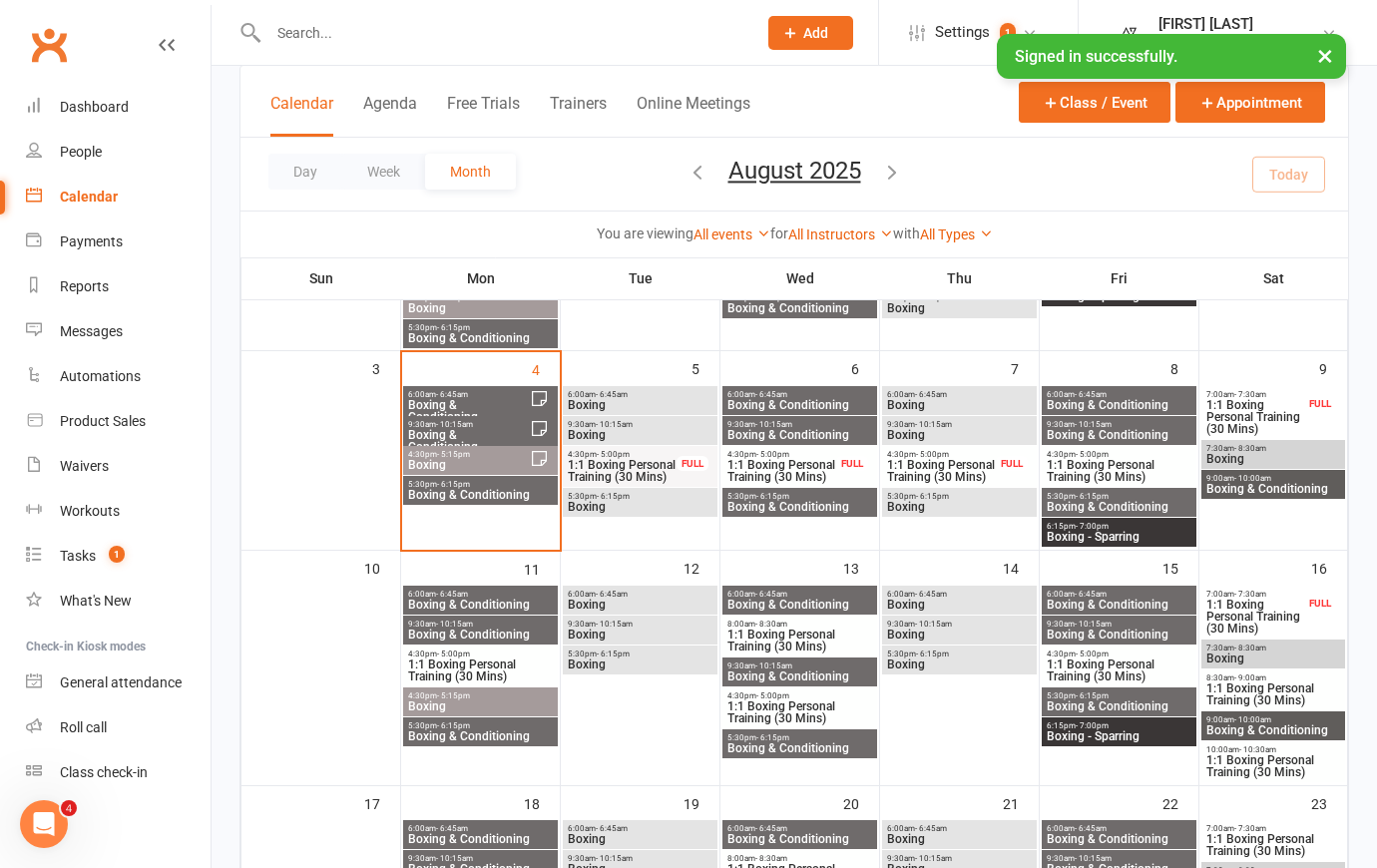 click on "Boxing" at bounding box center (640, 405) 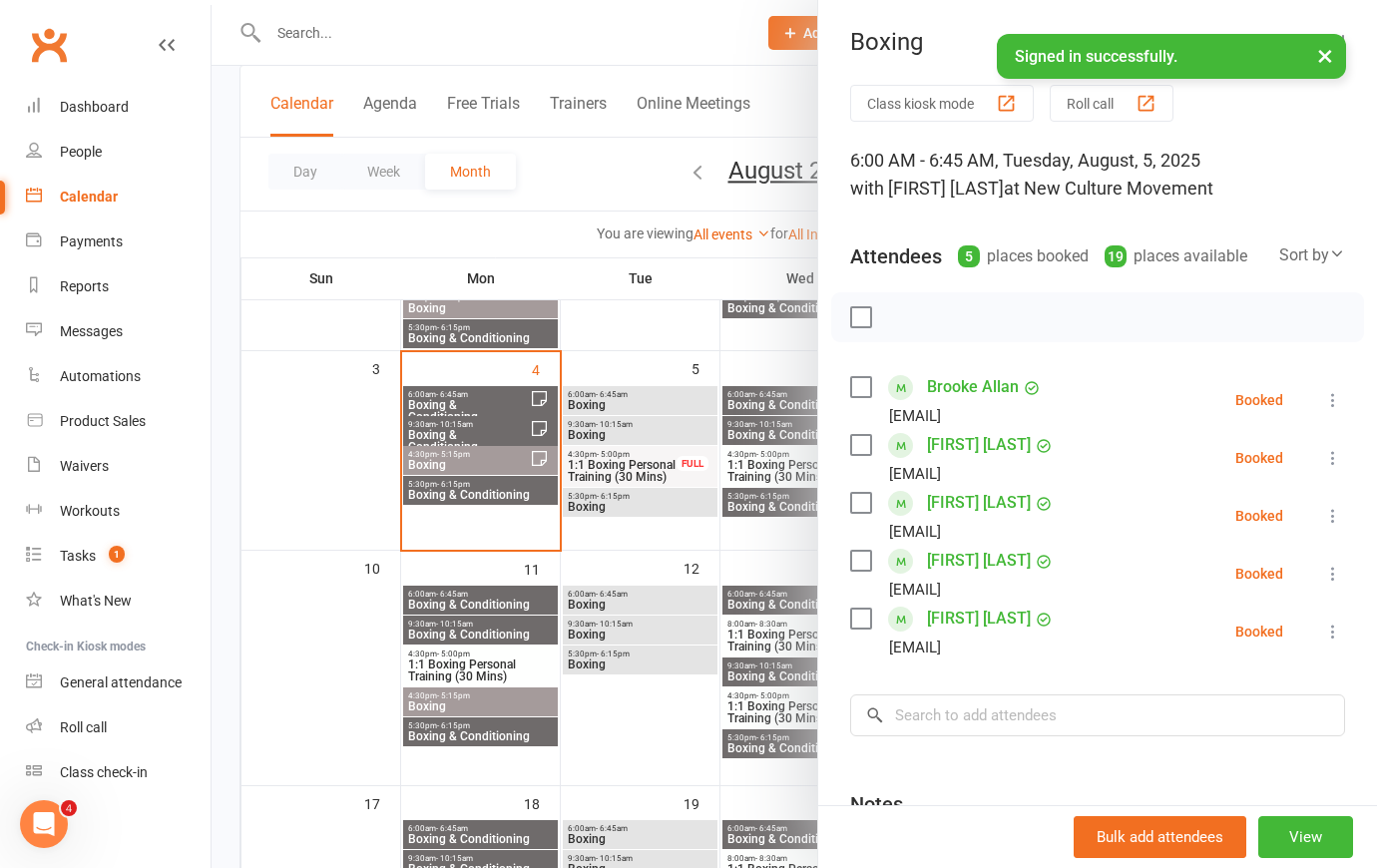 click at bounding box center (794, 434) 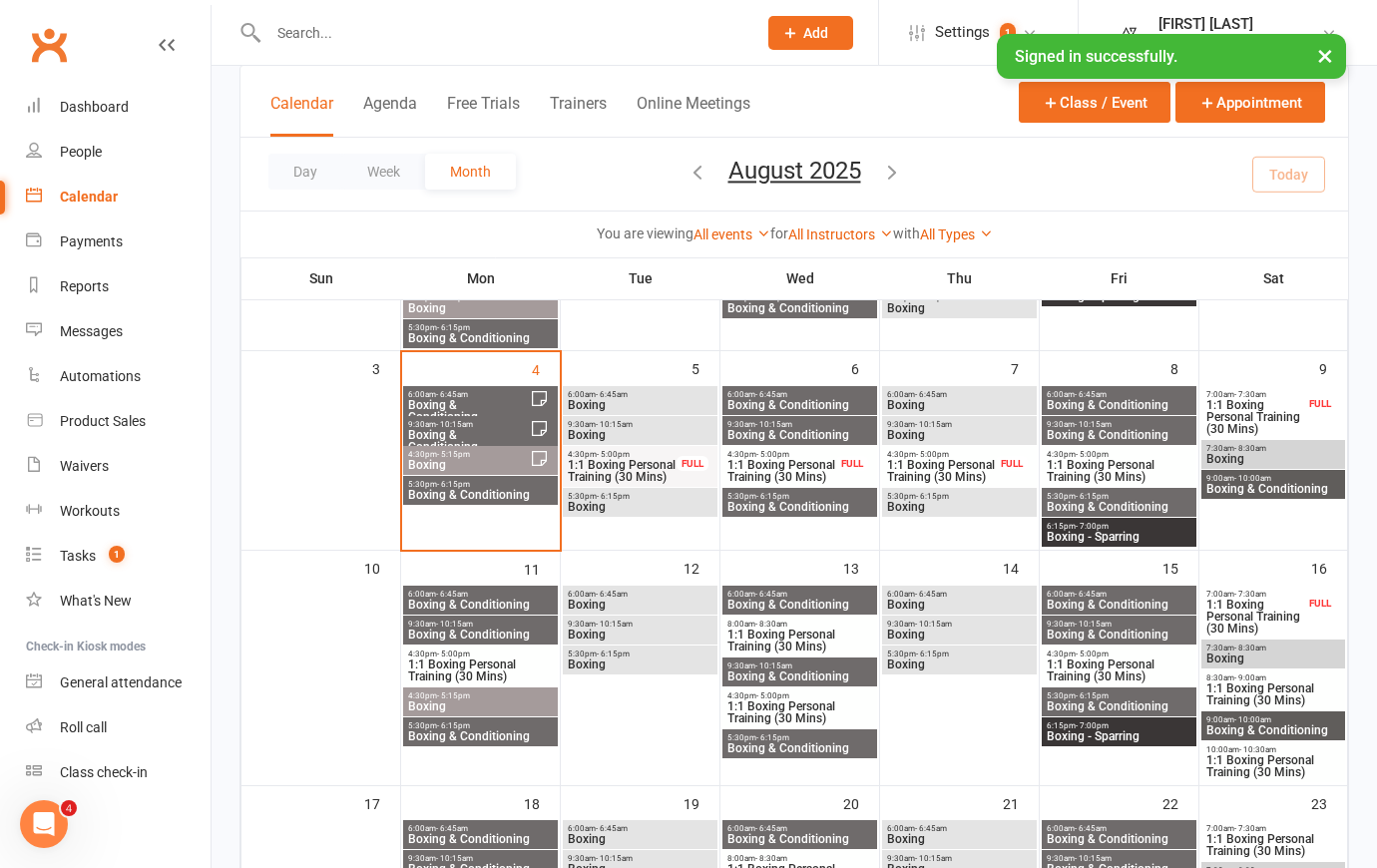 click on "9:30am  - 10:15am" at bounding box center [640, 424] 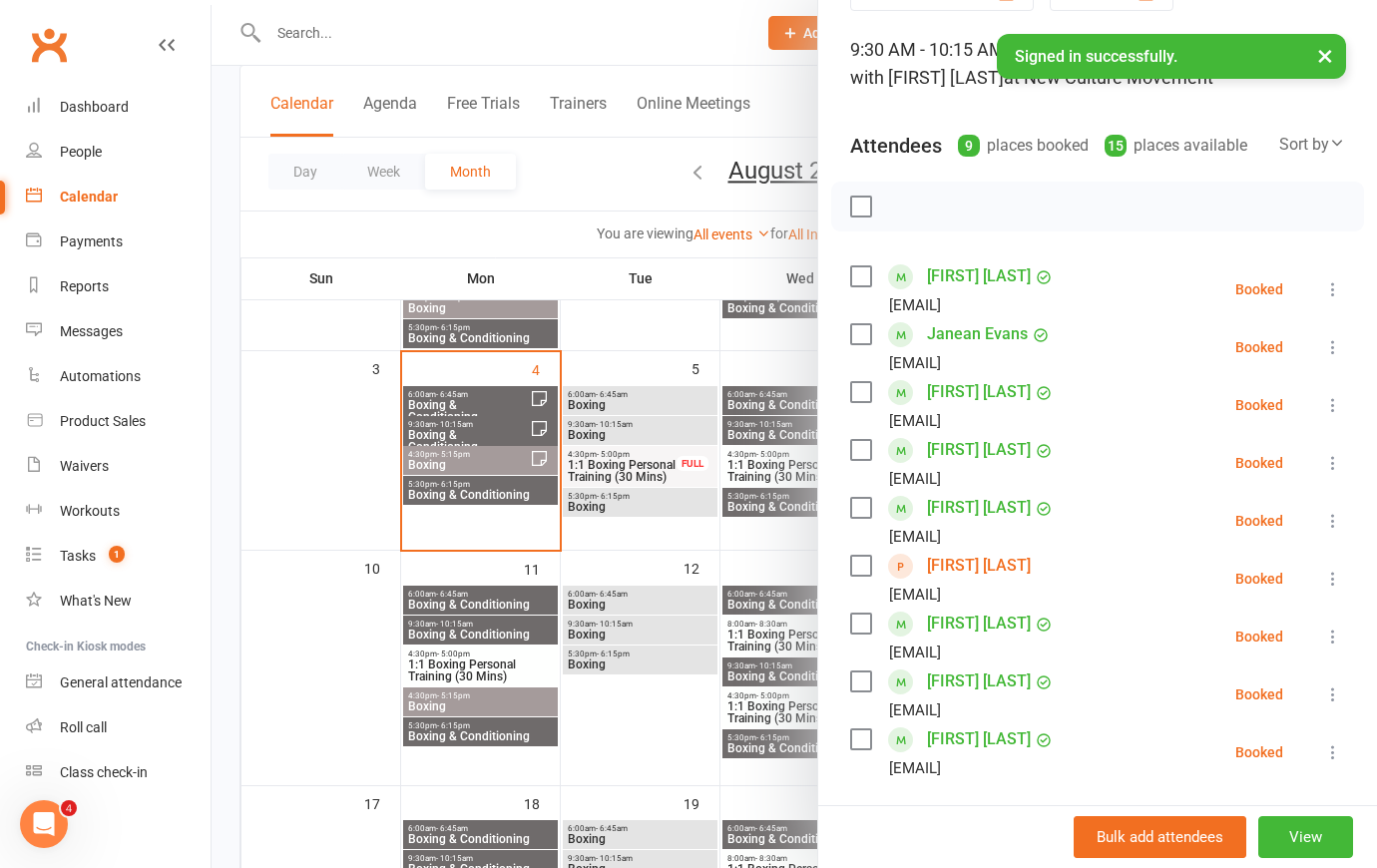 scroll, scrollTop: 0, scrollLeft: 0, axis: both 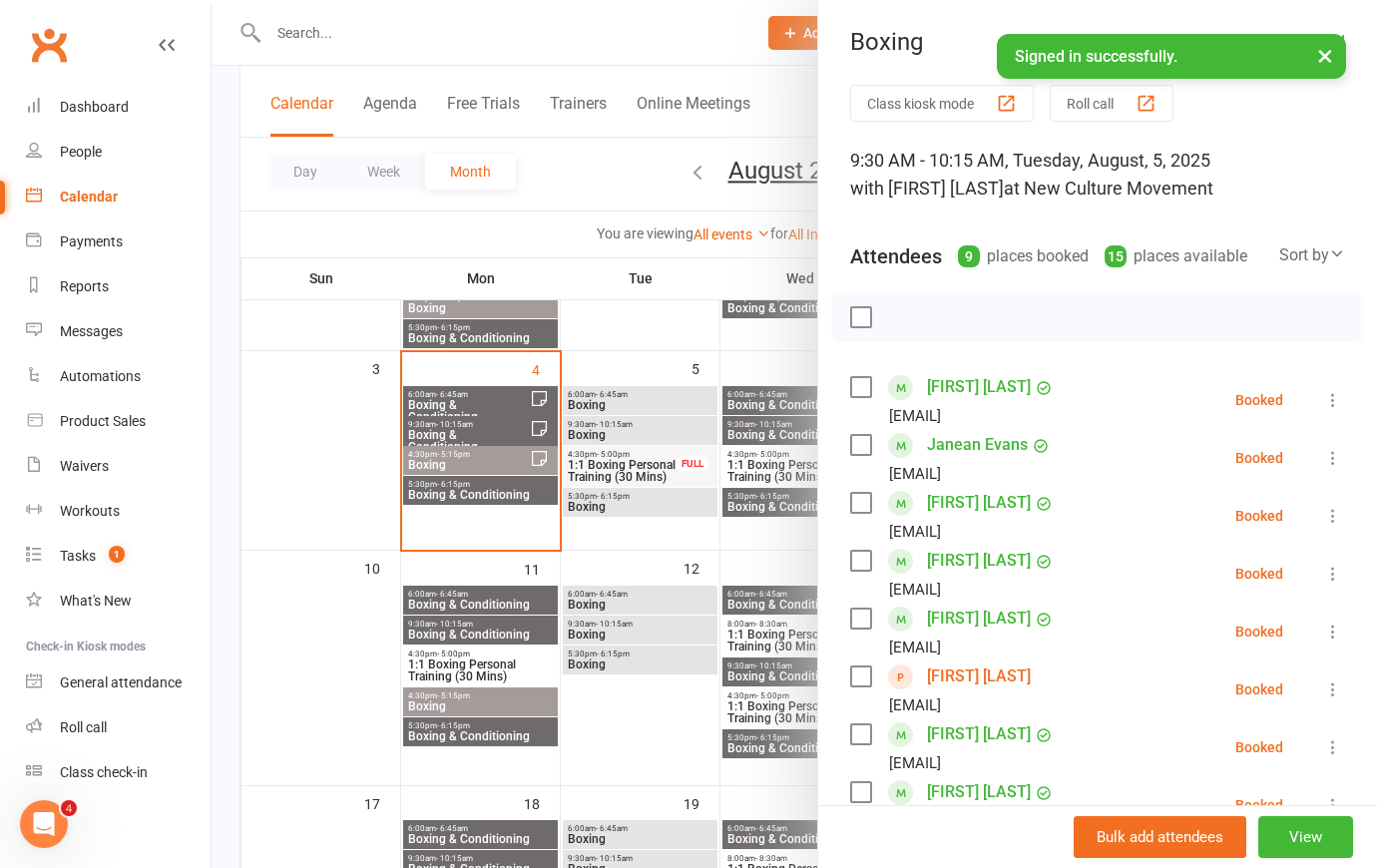 click at bounding box center (794, 434) 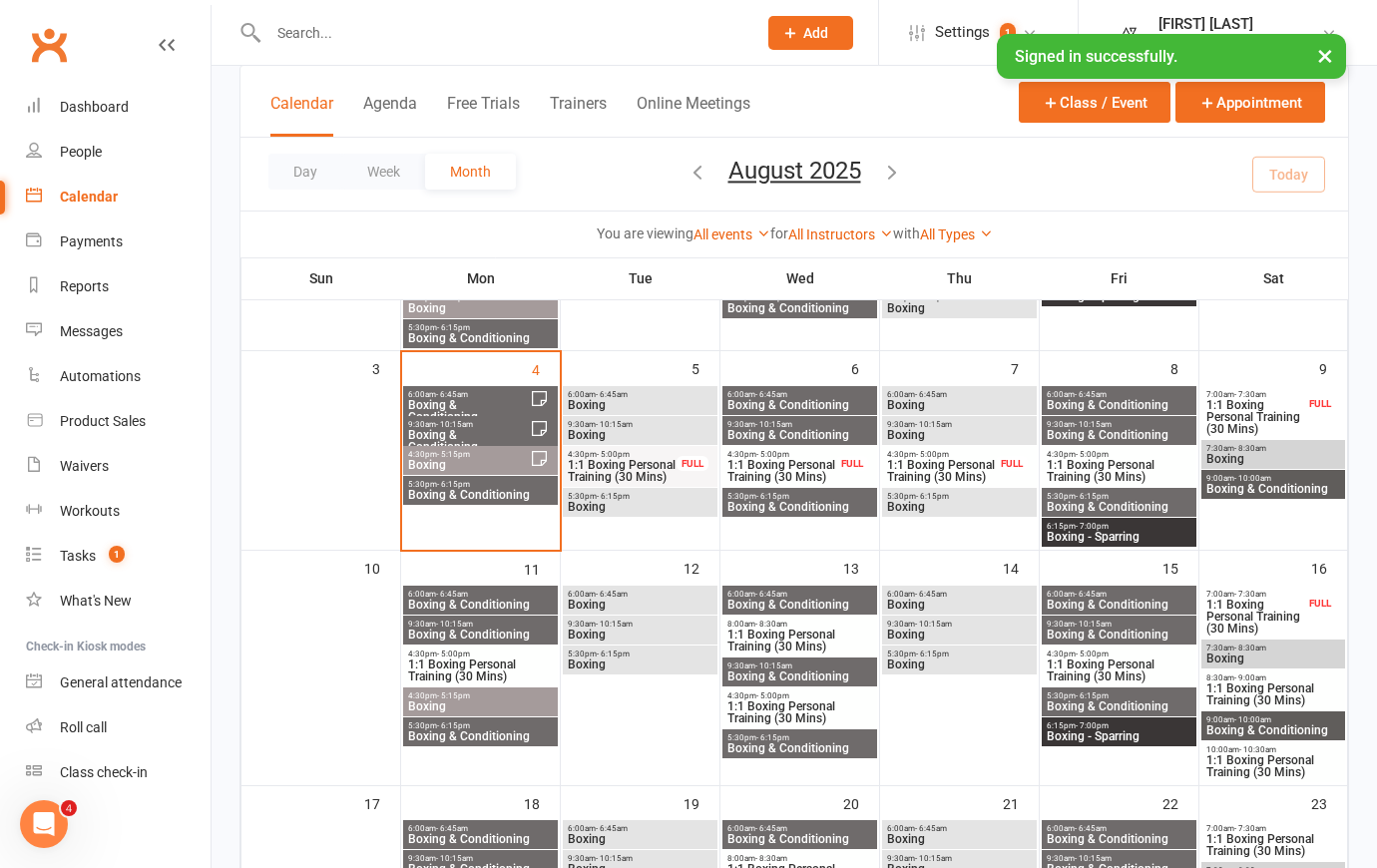 click on "Boxing" at bounding box center (640, 435) 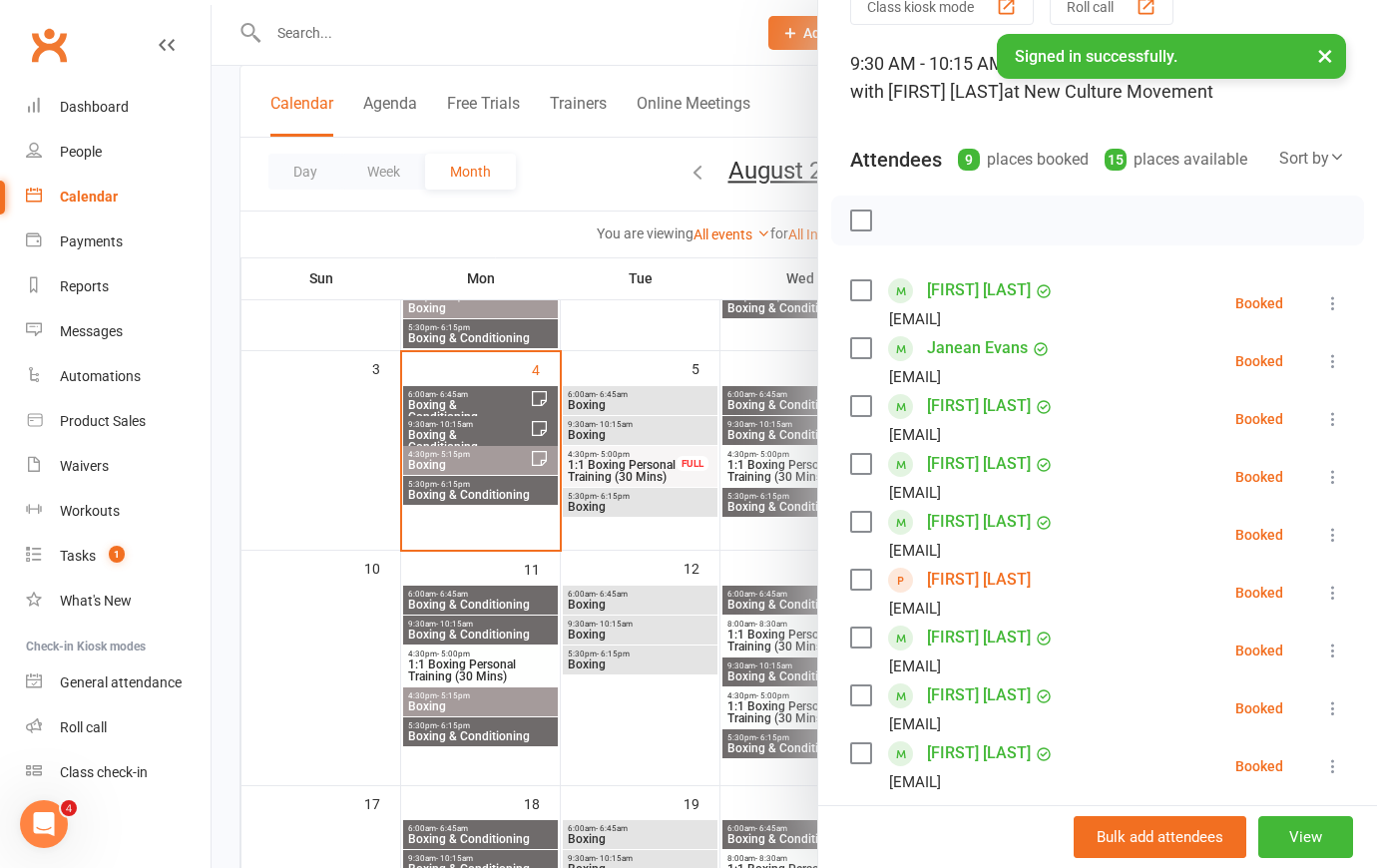 scroll, scrollTop: 181, scrollLeft: 0, axis: vertical 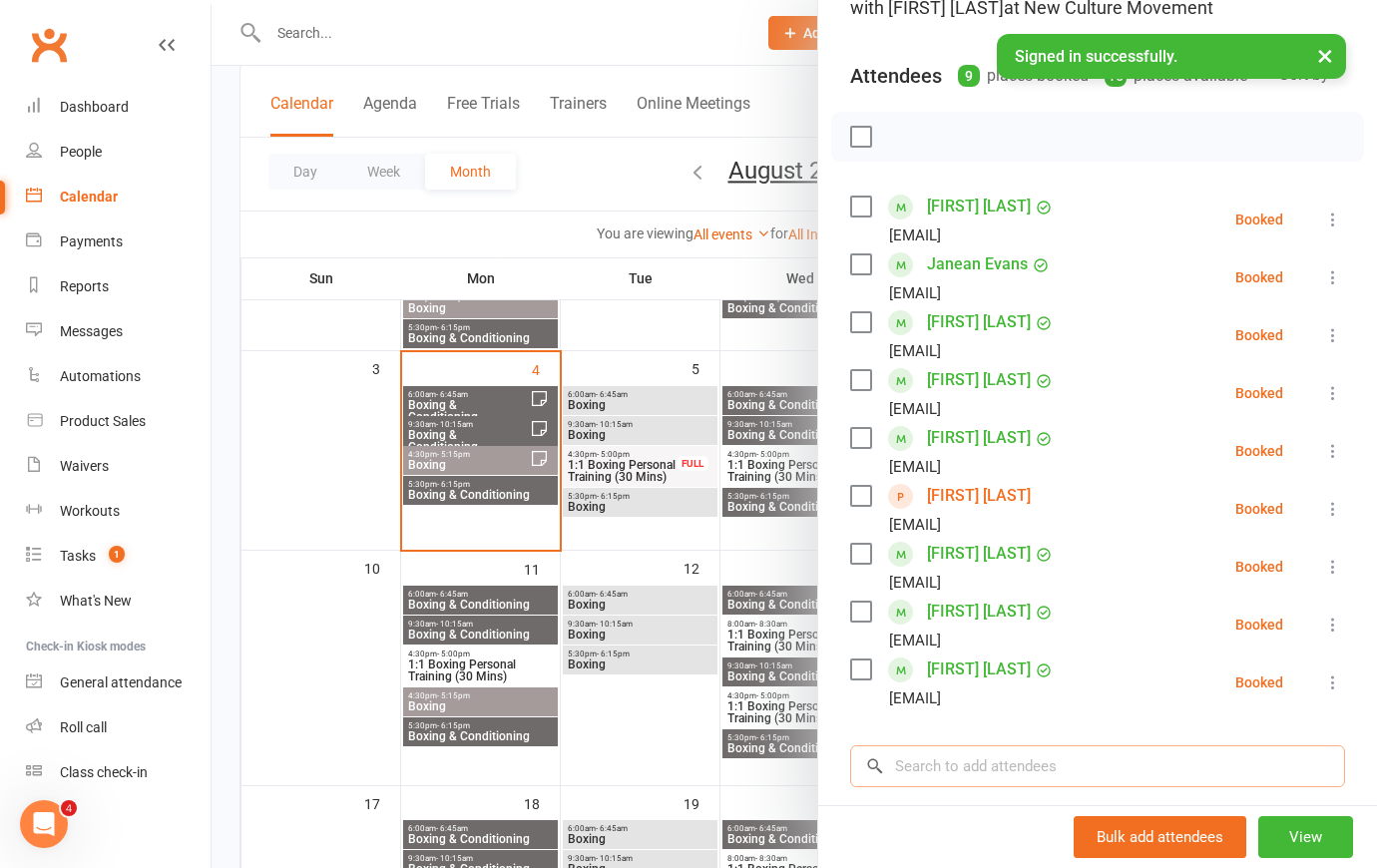 click at bounding box center [1098, 766] 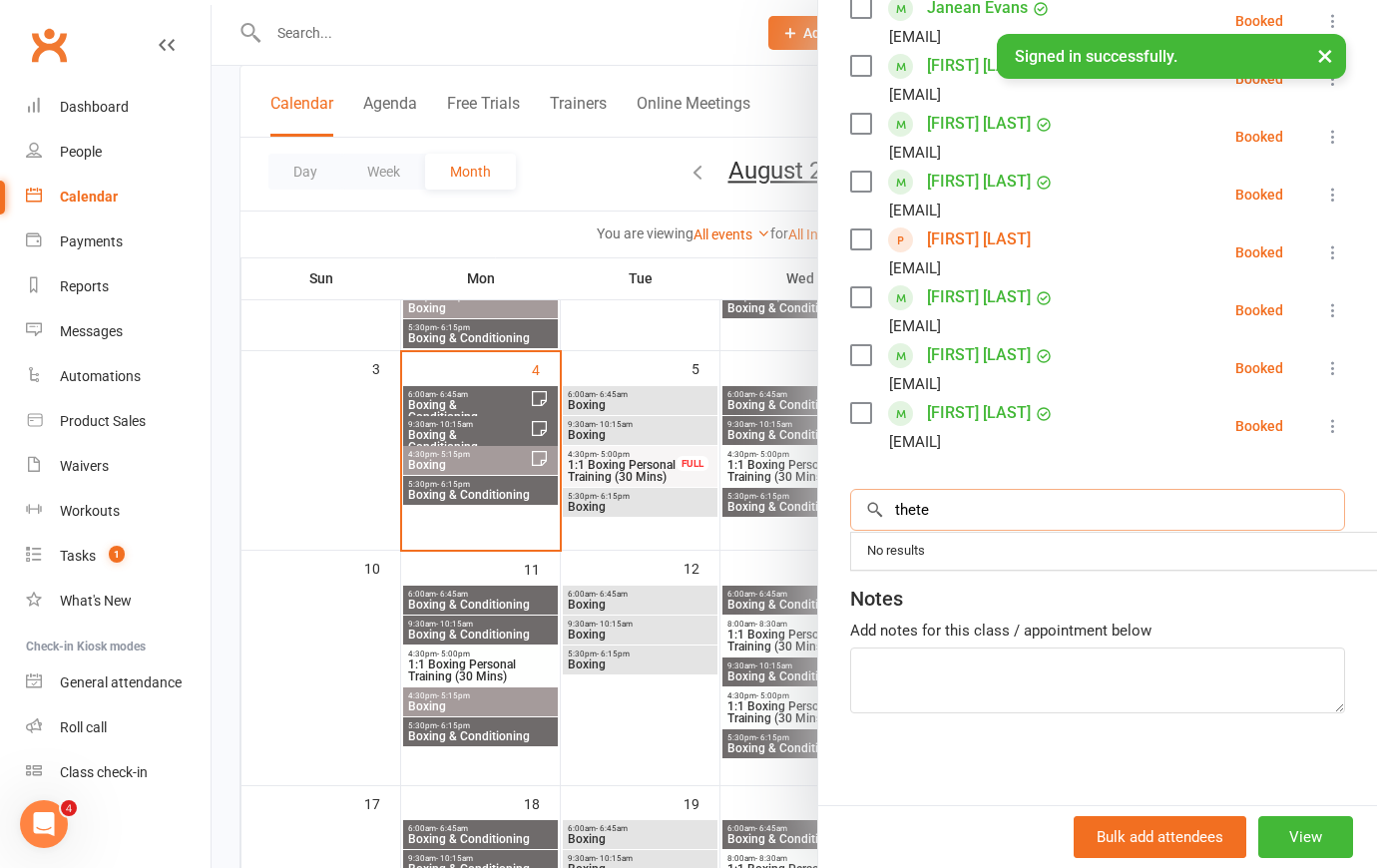 scroll, scrollTop: 453, scrollLeft: 0, axis: vertical 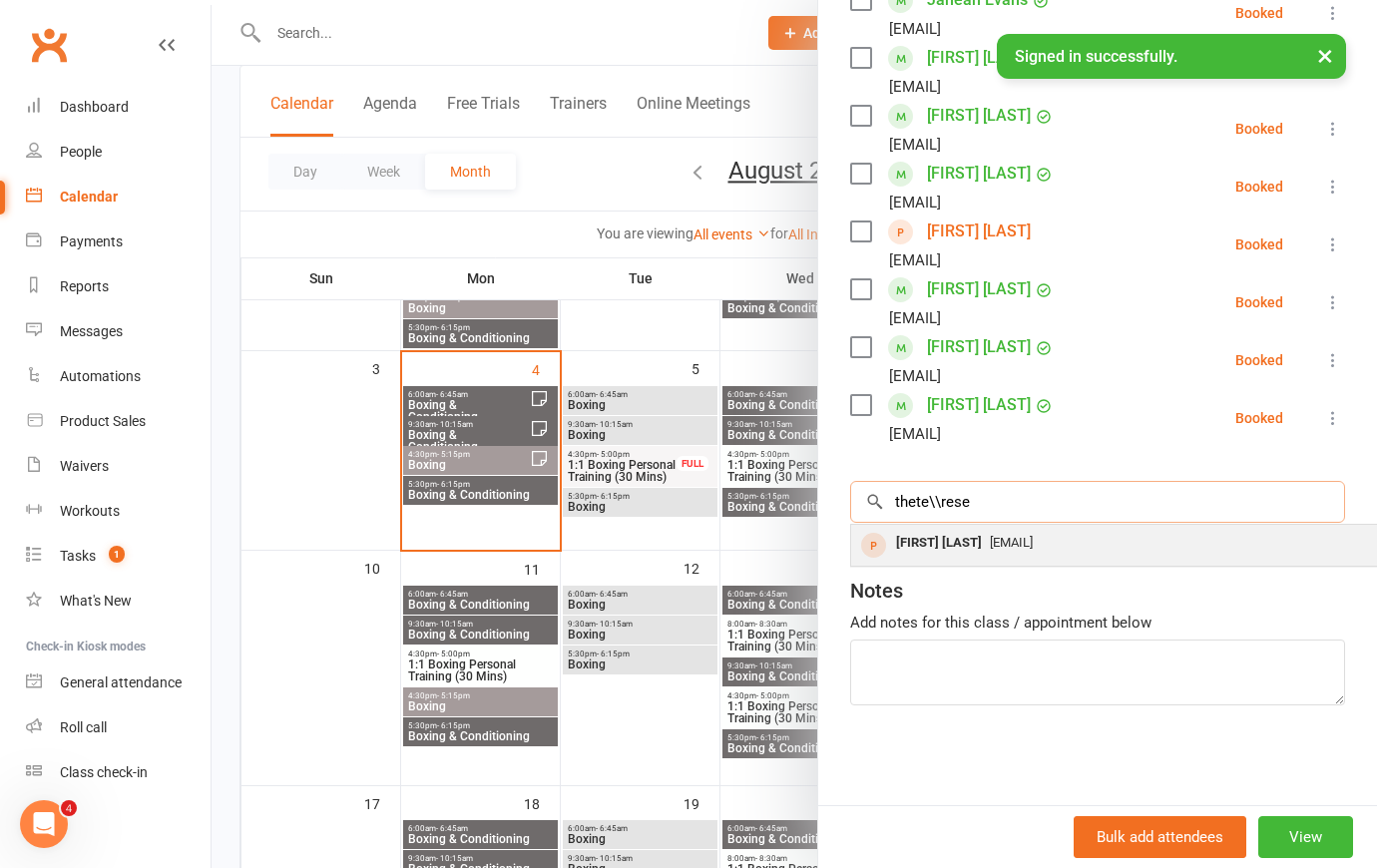 type on "thete\\rese" 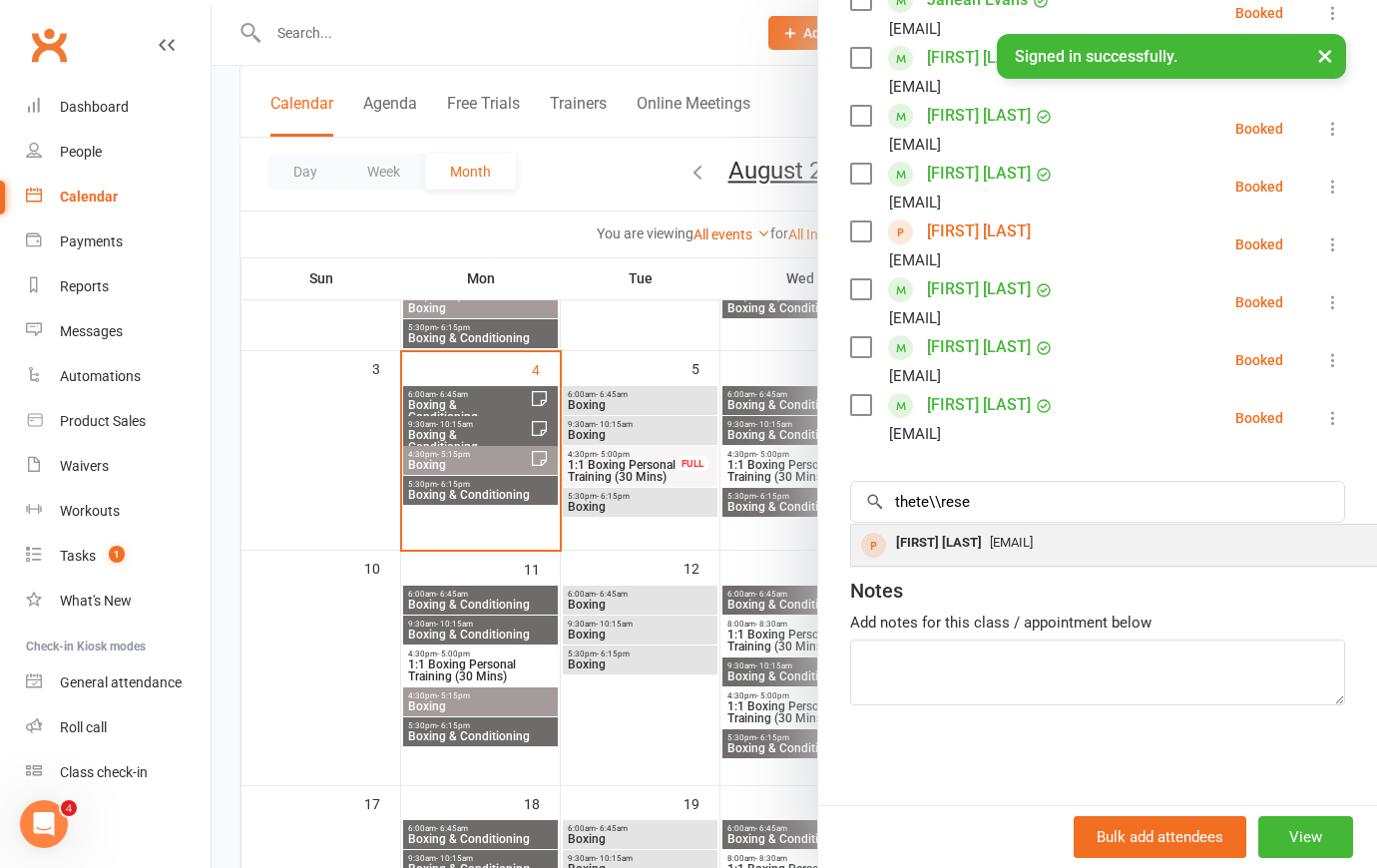 click on "Thereseoconnor1983@gmail.com" at bounding box center (1011, 542) 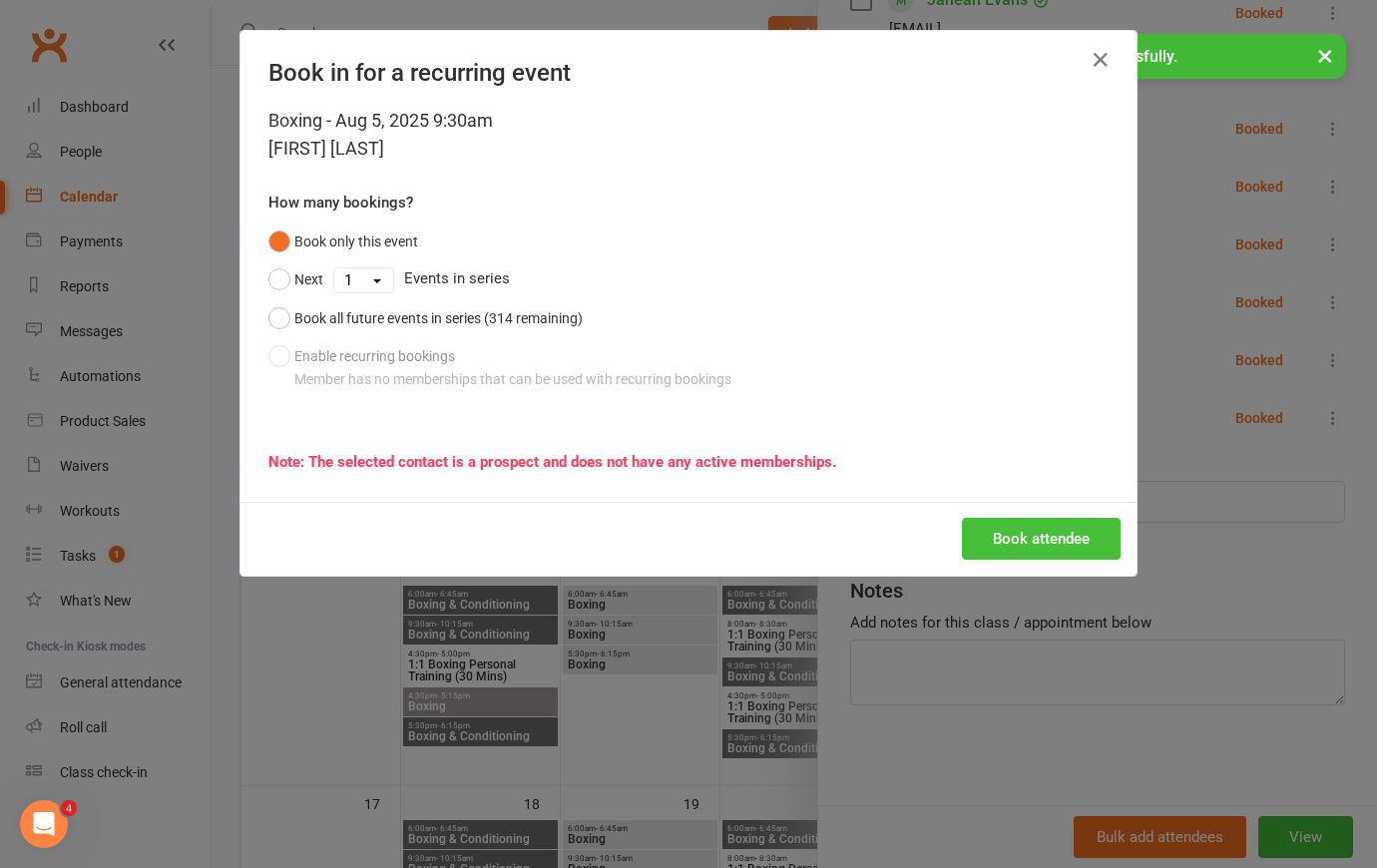 click on "Book attendee" at bounding box center (1041, 539) 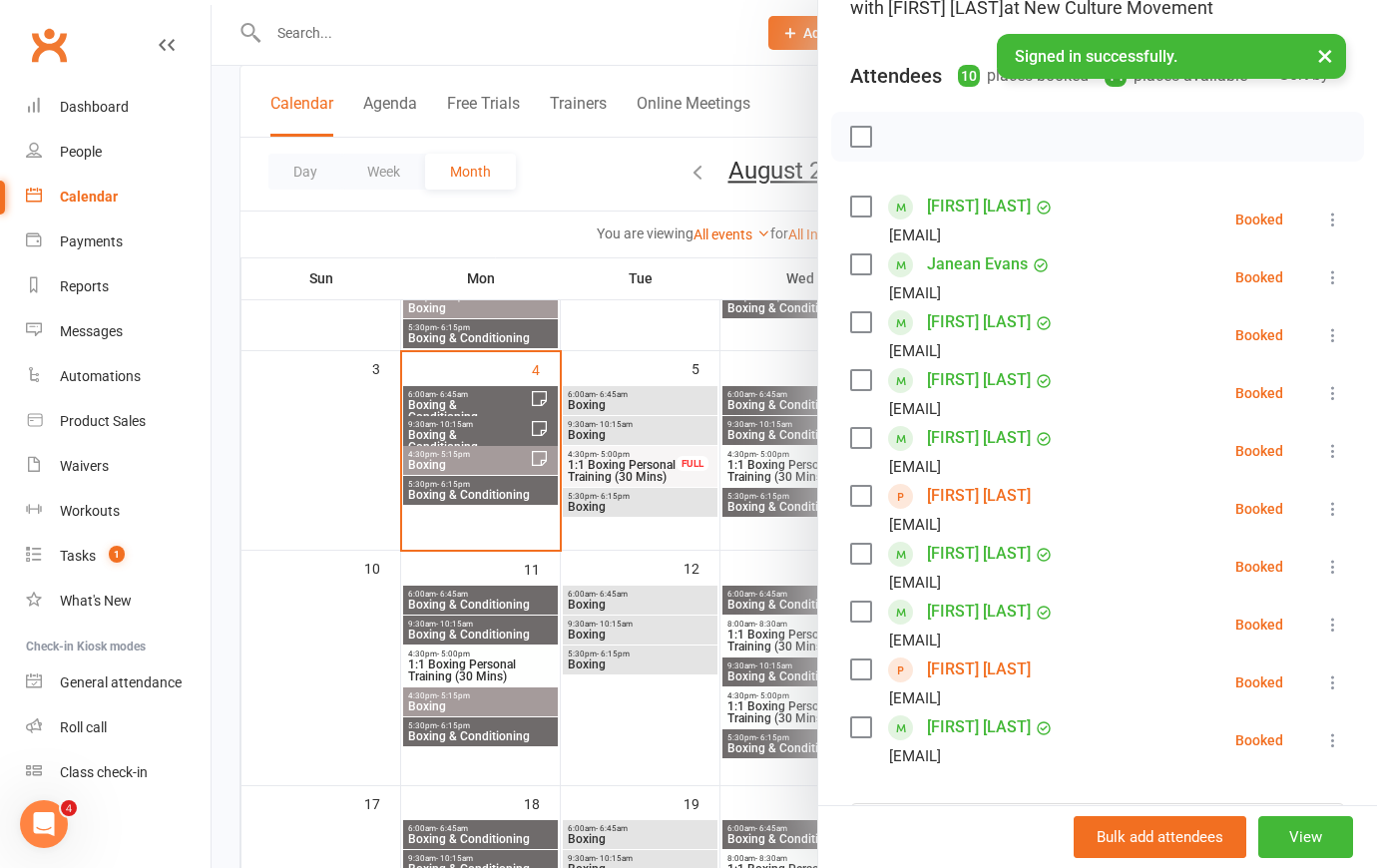 scroll, scrollTop: 528, scrollLeft: 0, axis: vertical 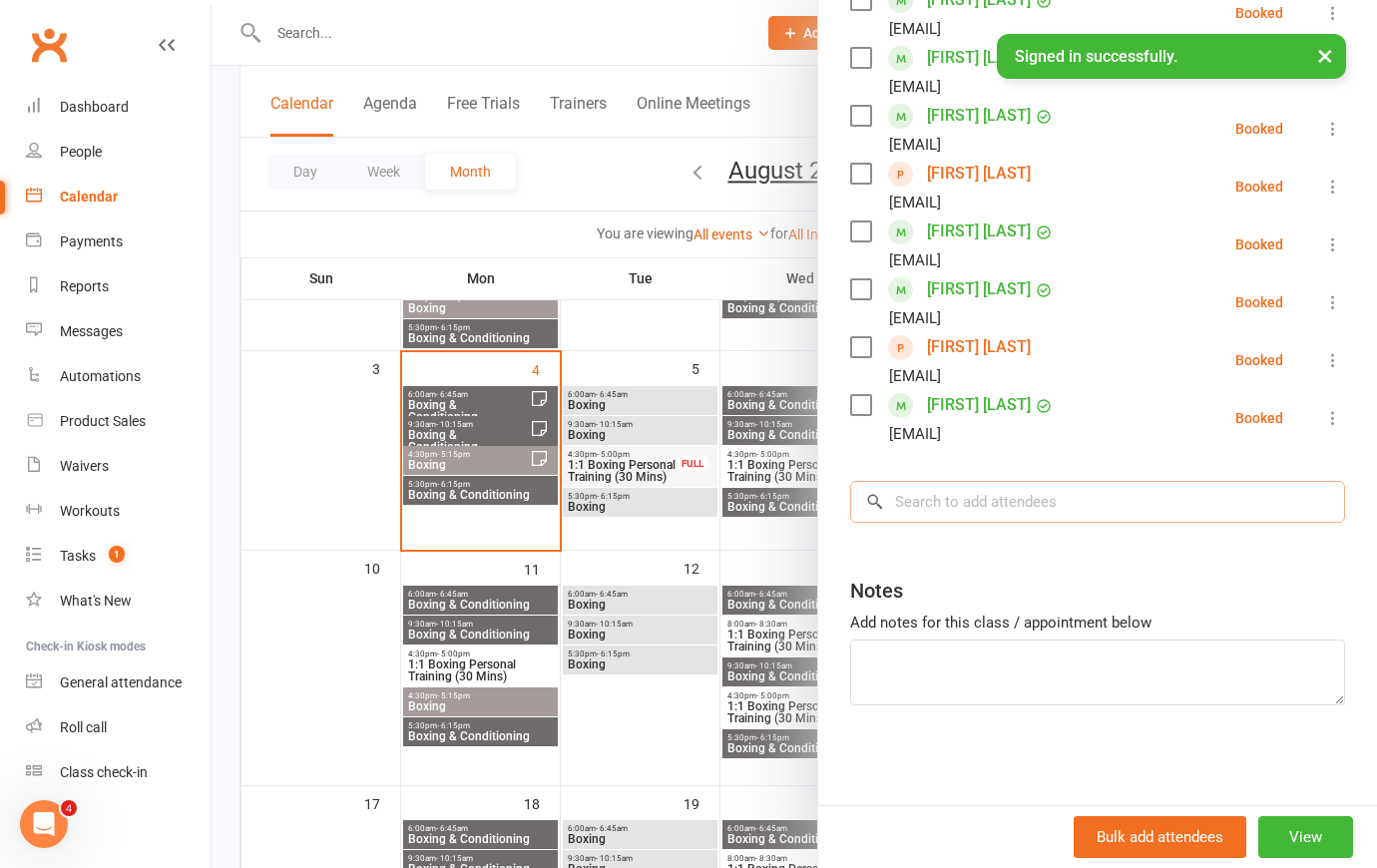 click at bounding box center [1098, 502] 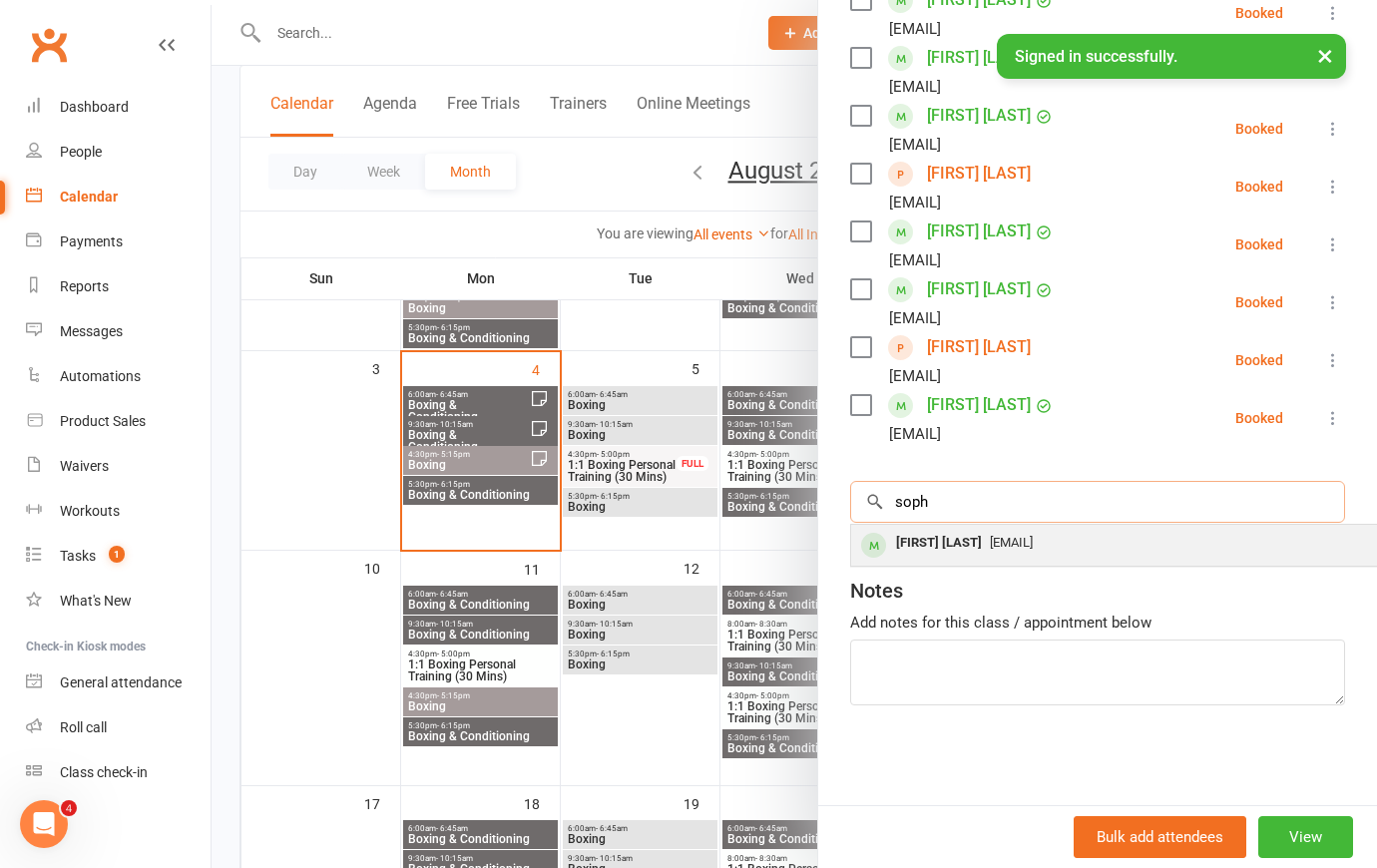 type on "soph" 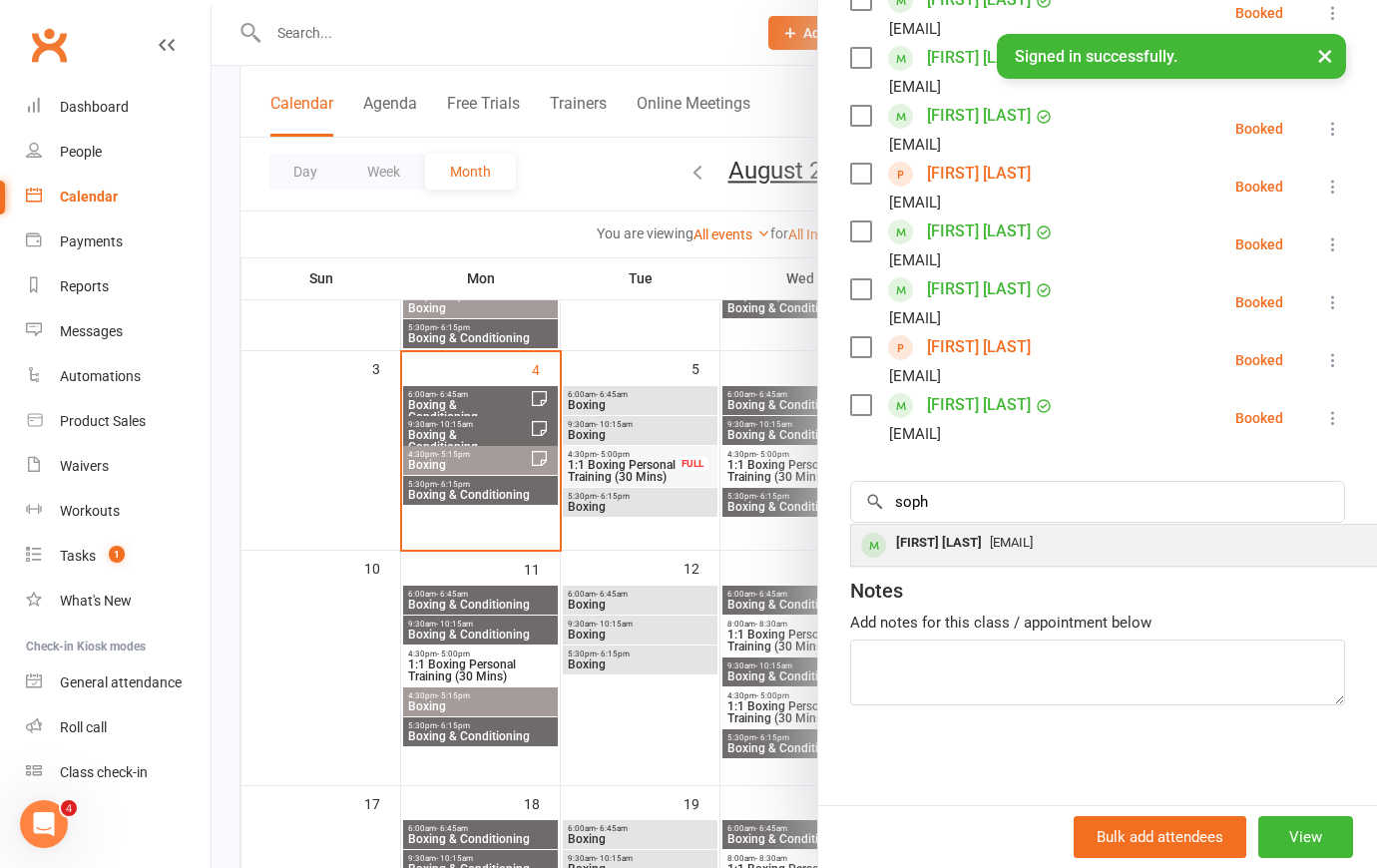 click on "Sophia Cowling" at bounding box center (939, 543) 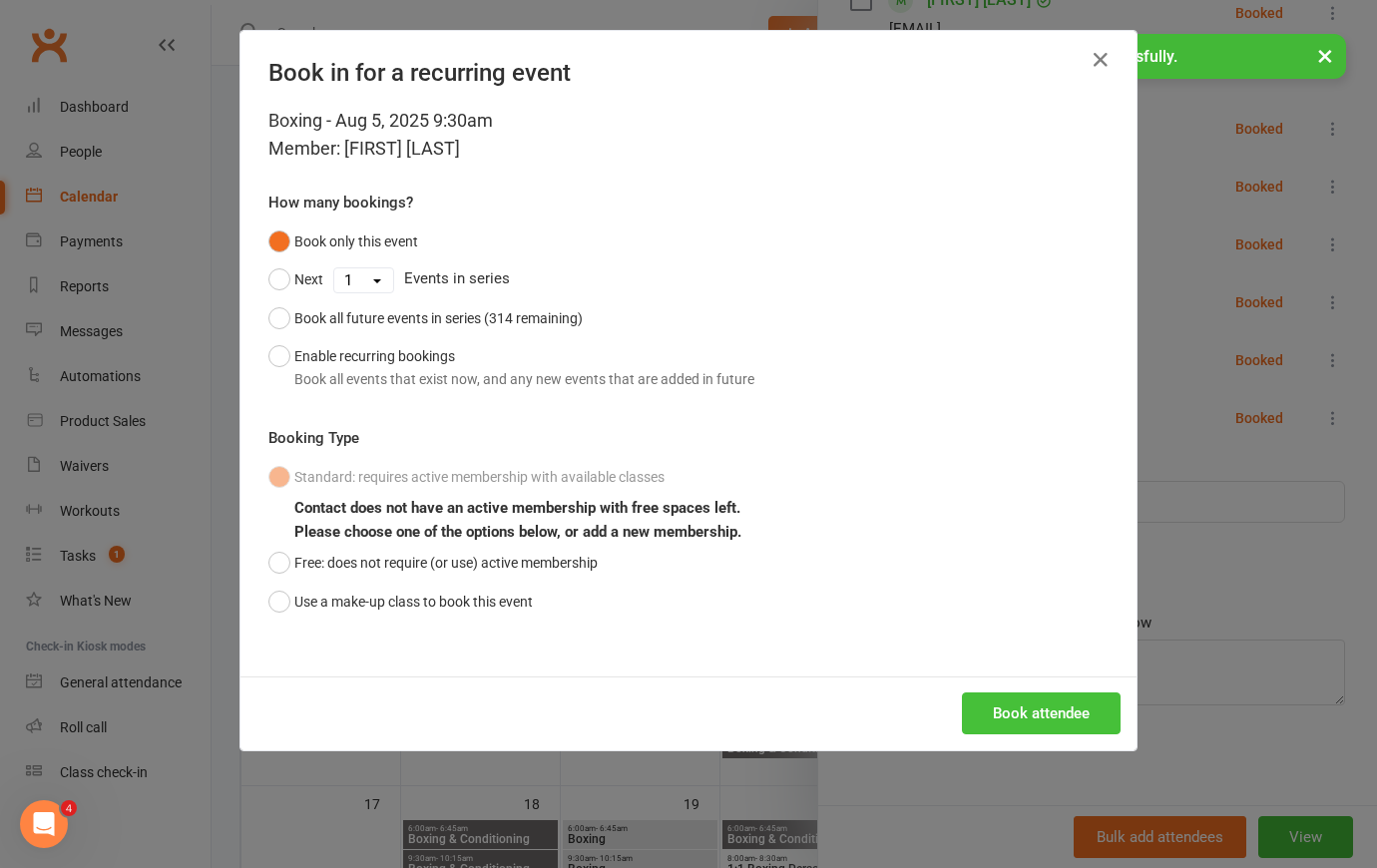 click on "Book attendee" at bounding box center (1041, 713) 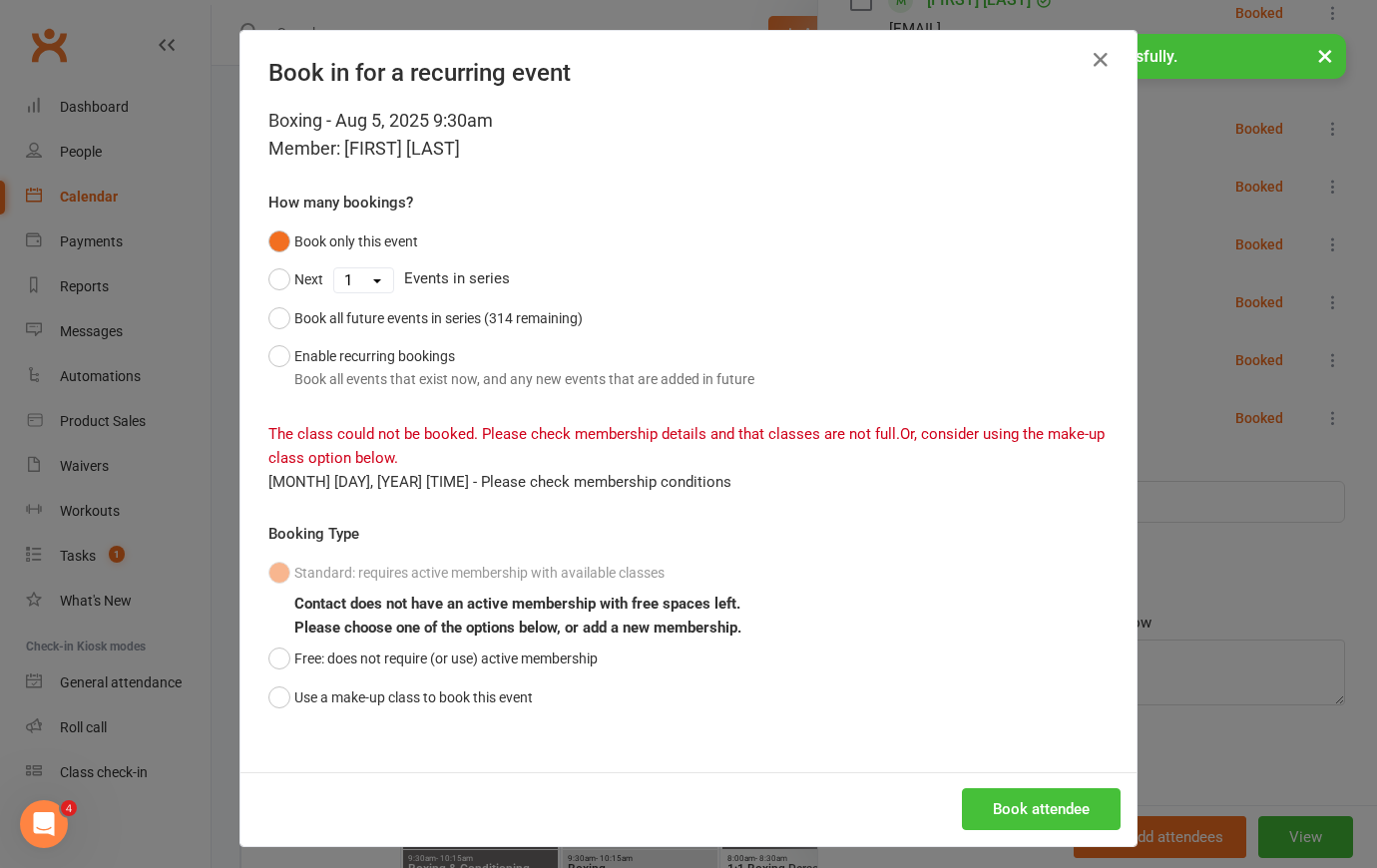 click on "Book attendee" at bounding box center (1041, 809) 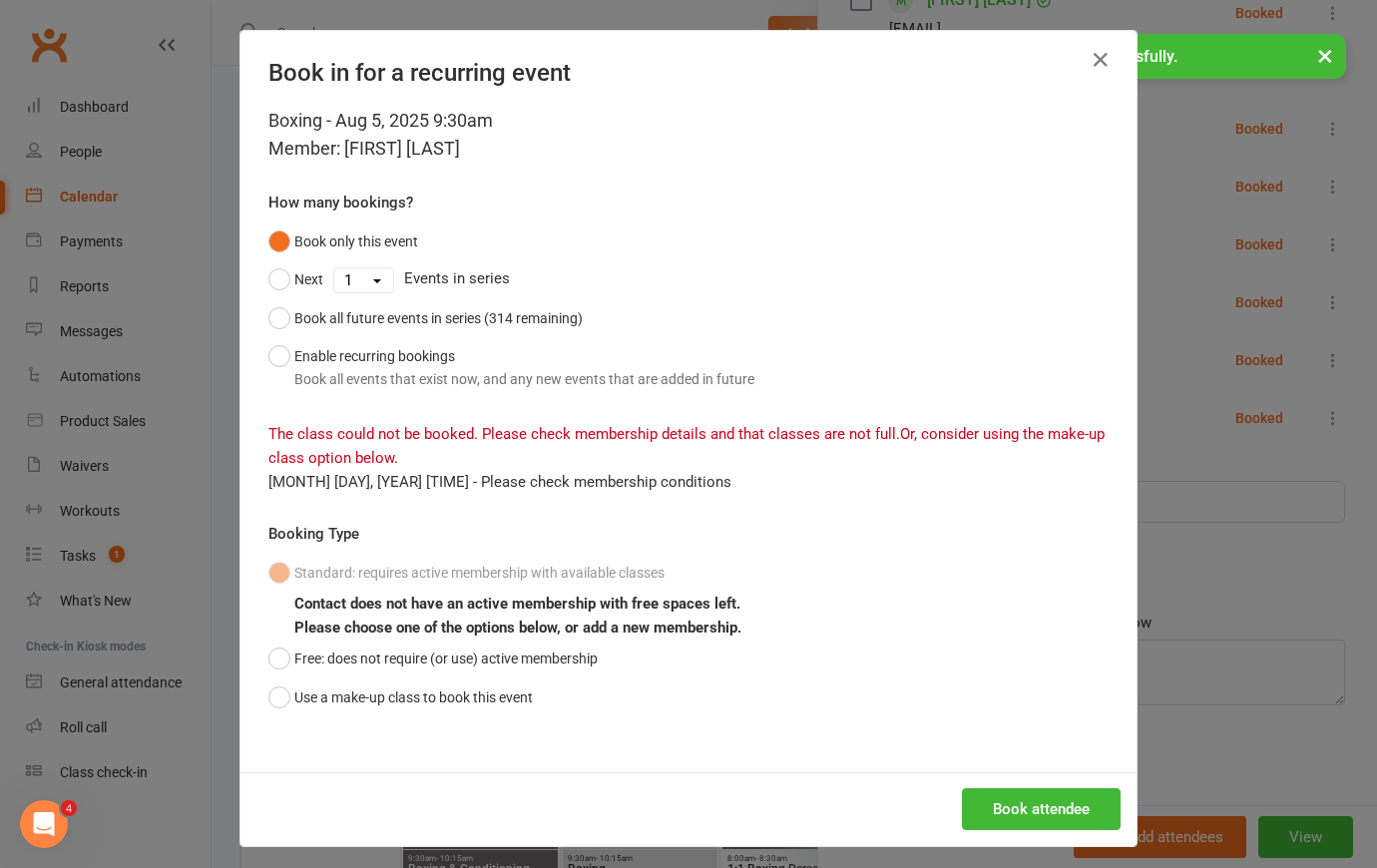 scroll, scrollTop: 8, scrollLeft: 0, axis: vertical 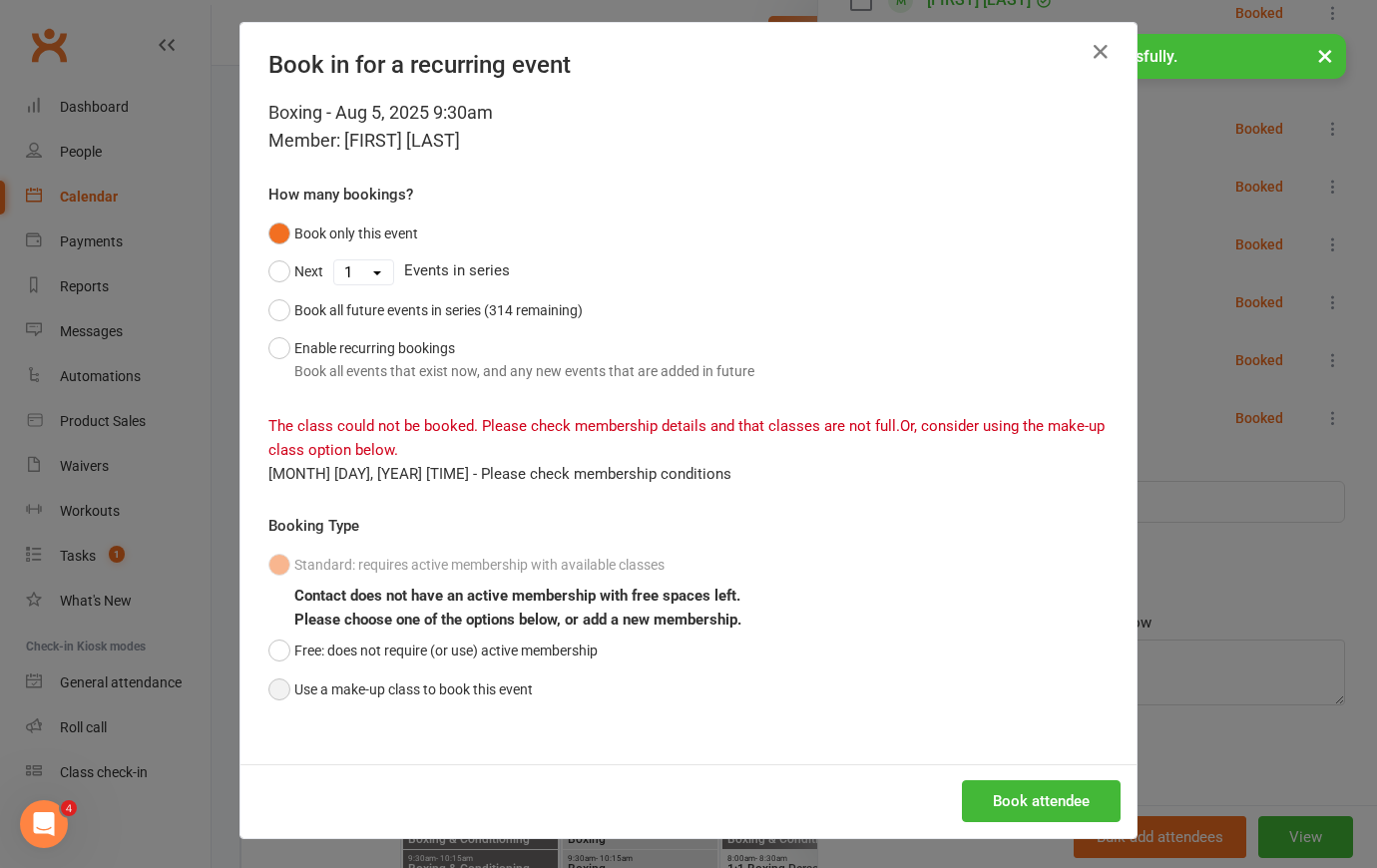 drag, startPoint x: 273, startPoint y: 686, endPoint x: 327, endPoint y: 686, distance: 54 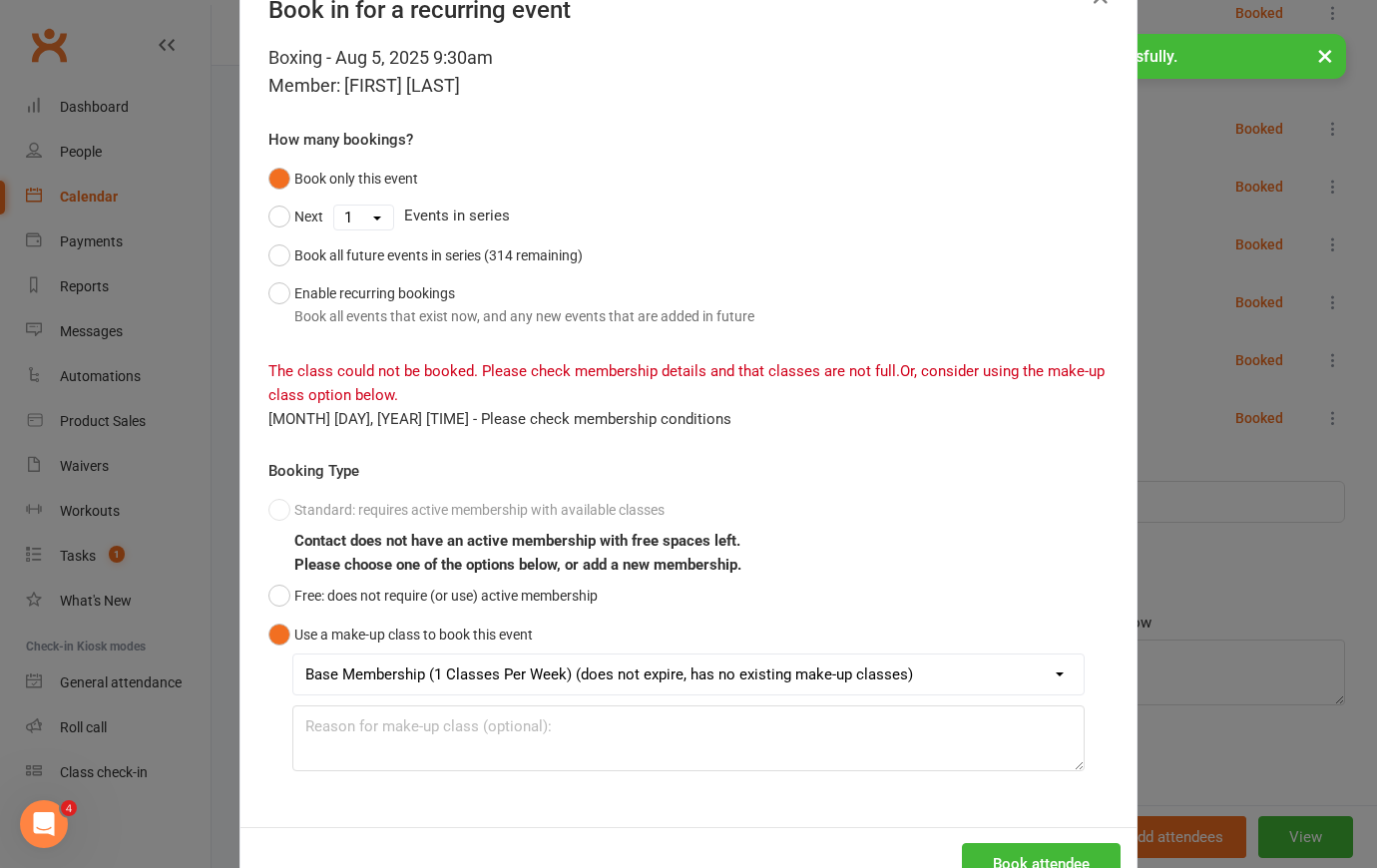 scroll, scrollTop: 126, scrollLeft: 0, axis: vertical 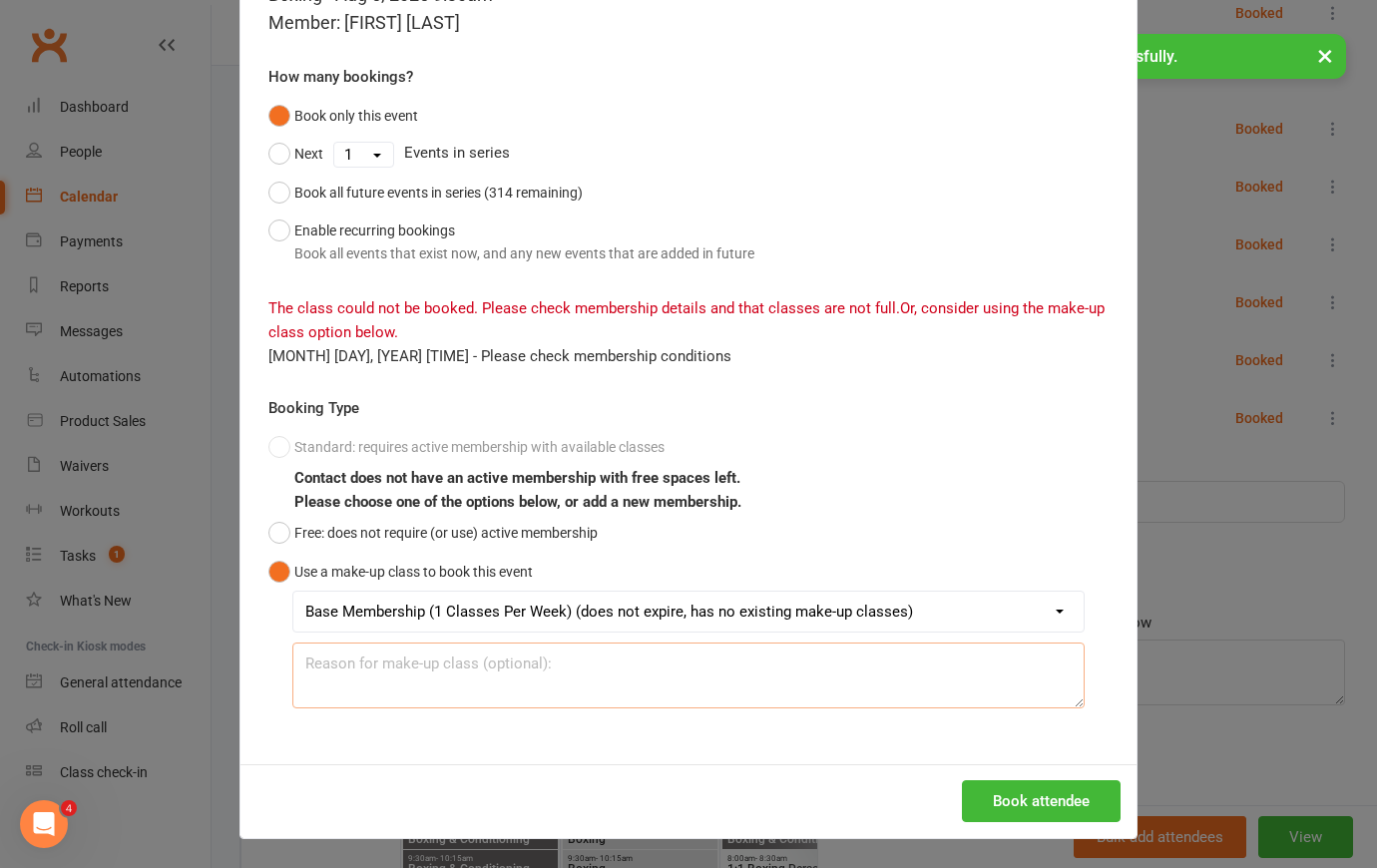 click at bounding box center (688, 675) 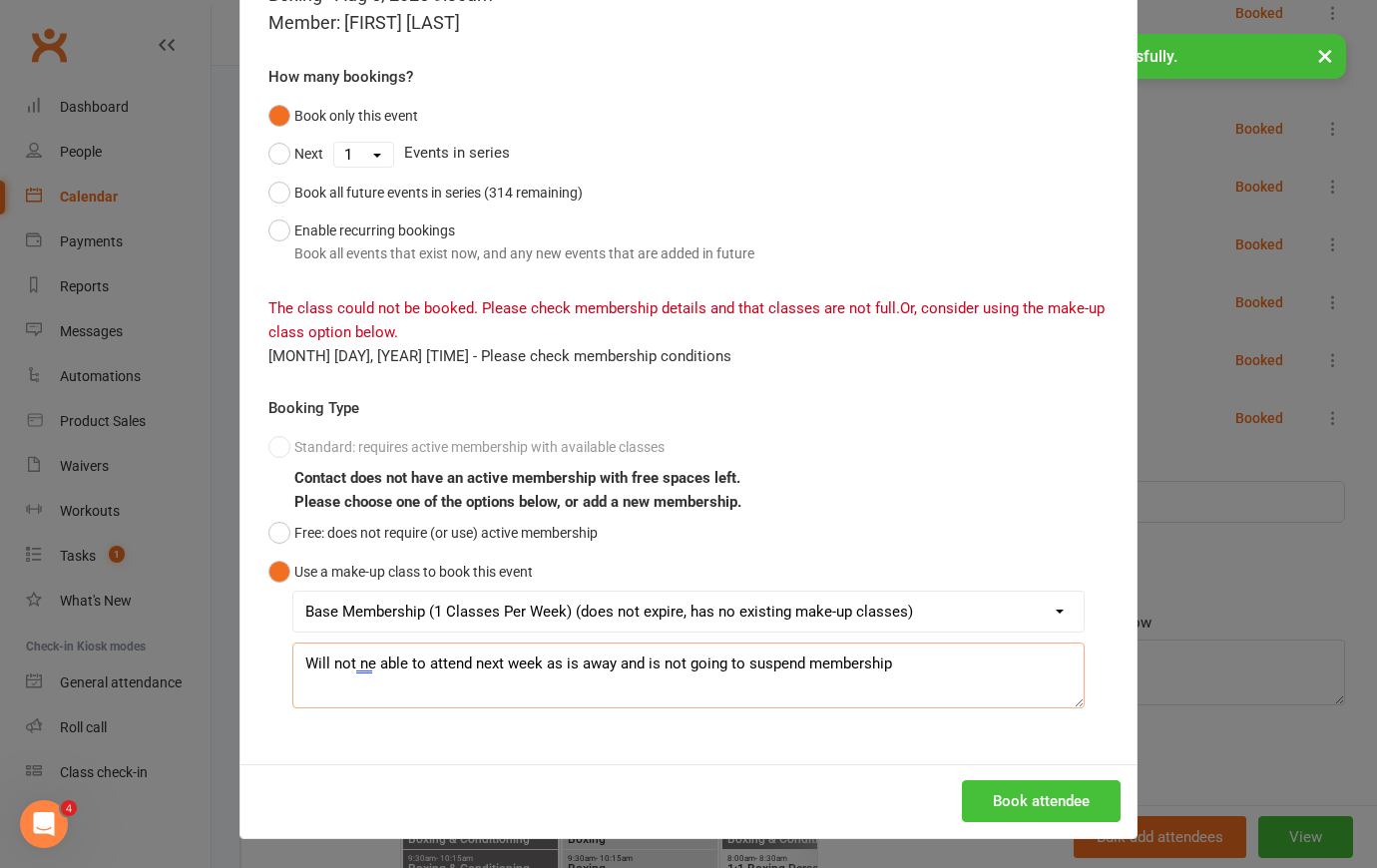 type on "Will not ne able to attend next week as is away and is not going to suspend membership" 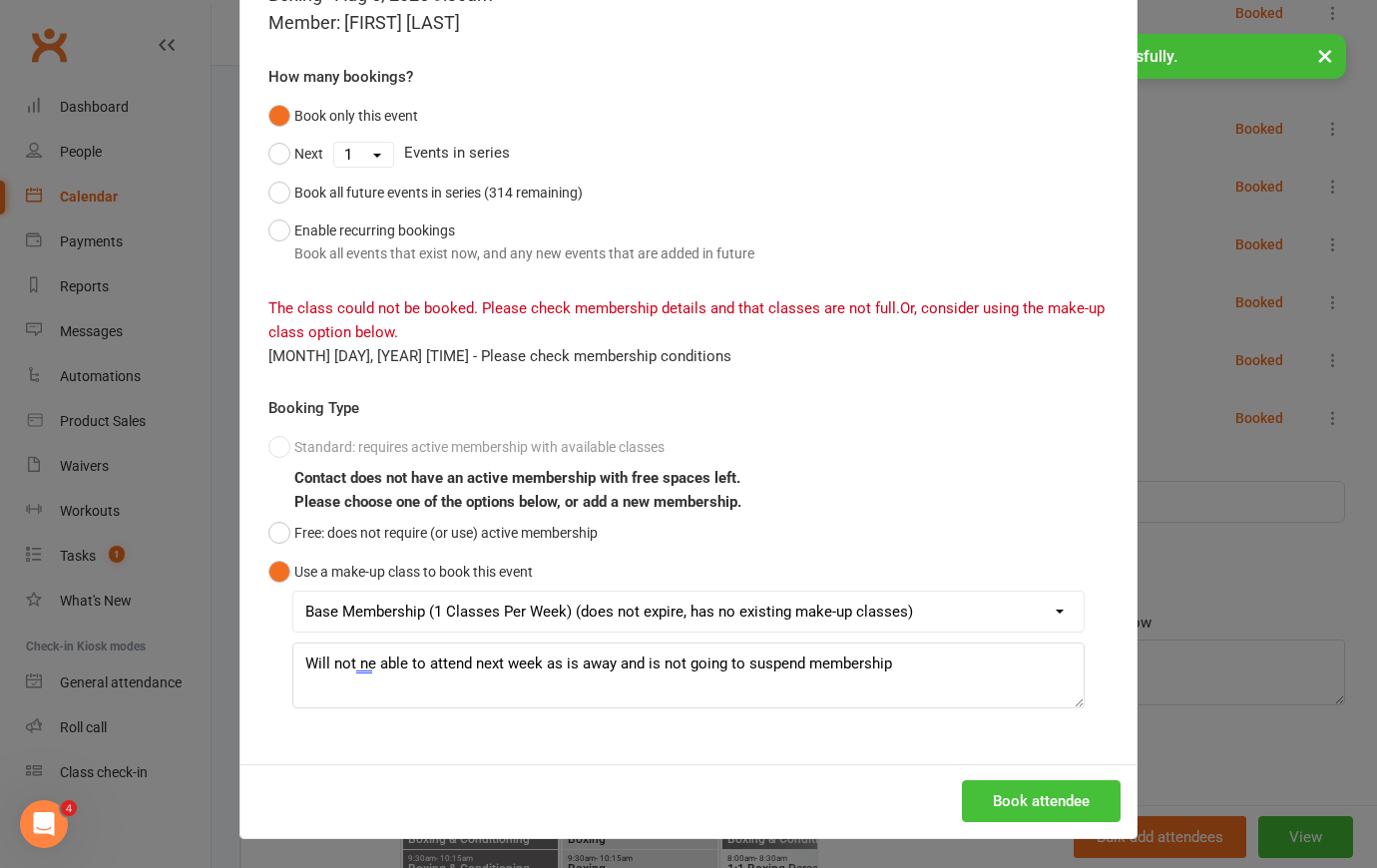 click on "Book attendee" at bounding box center (1041, 801) 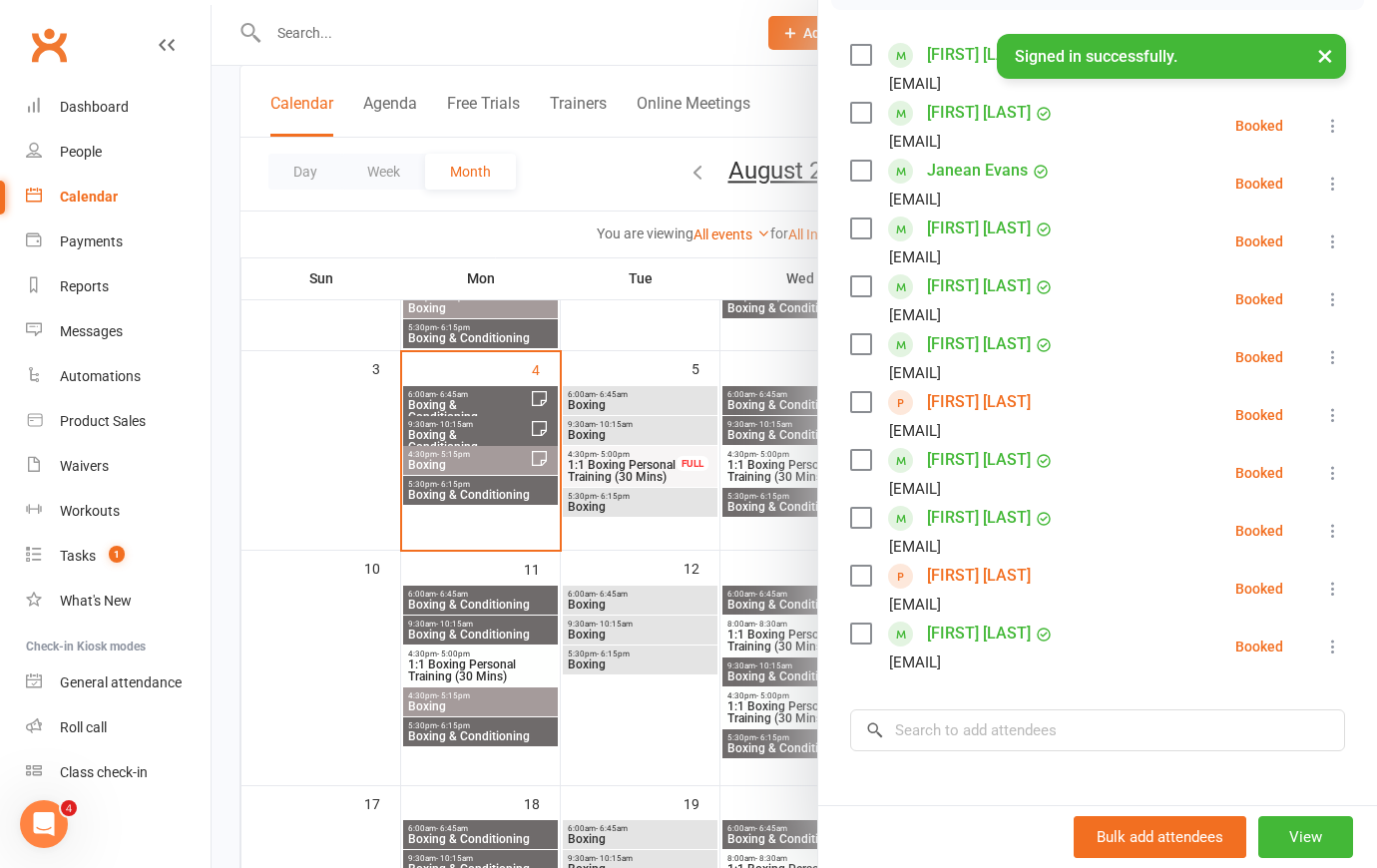 scroll, scrollTop: 222, scrollLeft: 0, axis: vertical 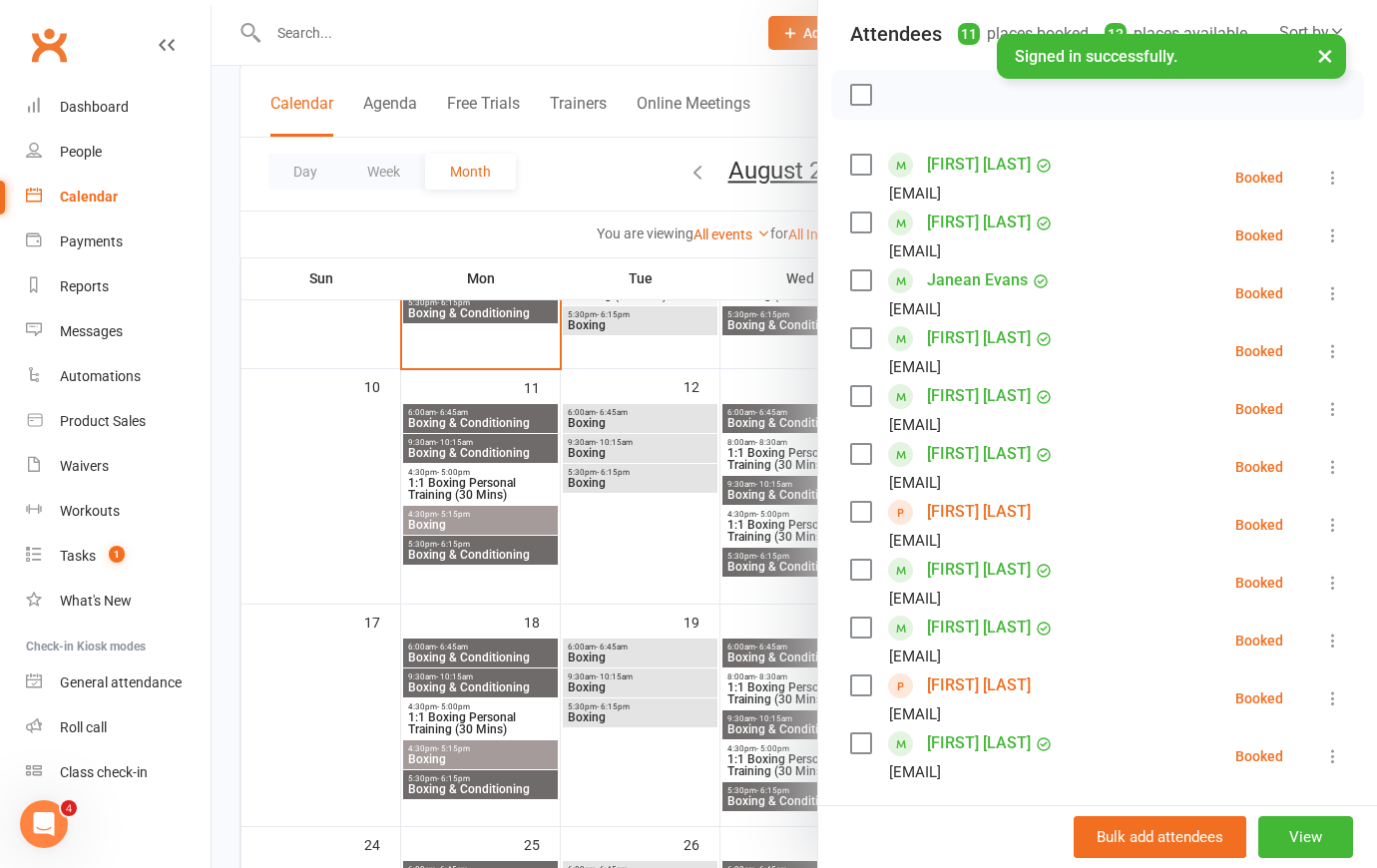 click at bounding box center (794, 434) 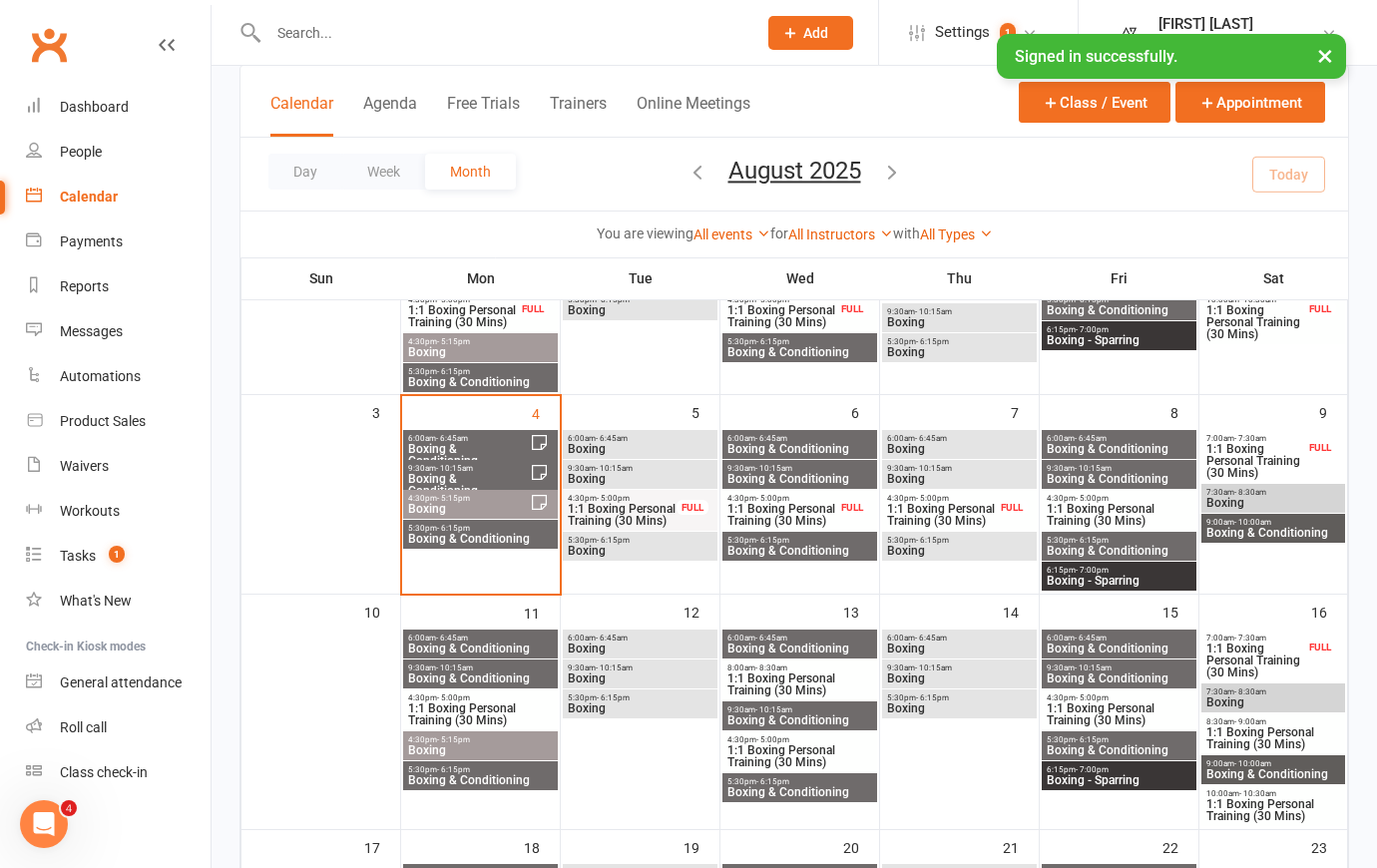 scroll, scrollTop: 271, scrollLeft: 0, axis: vertical 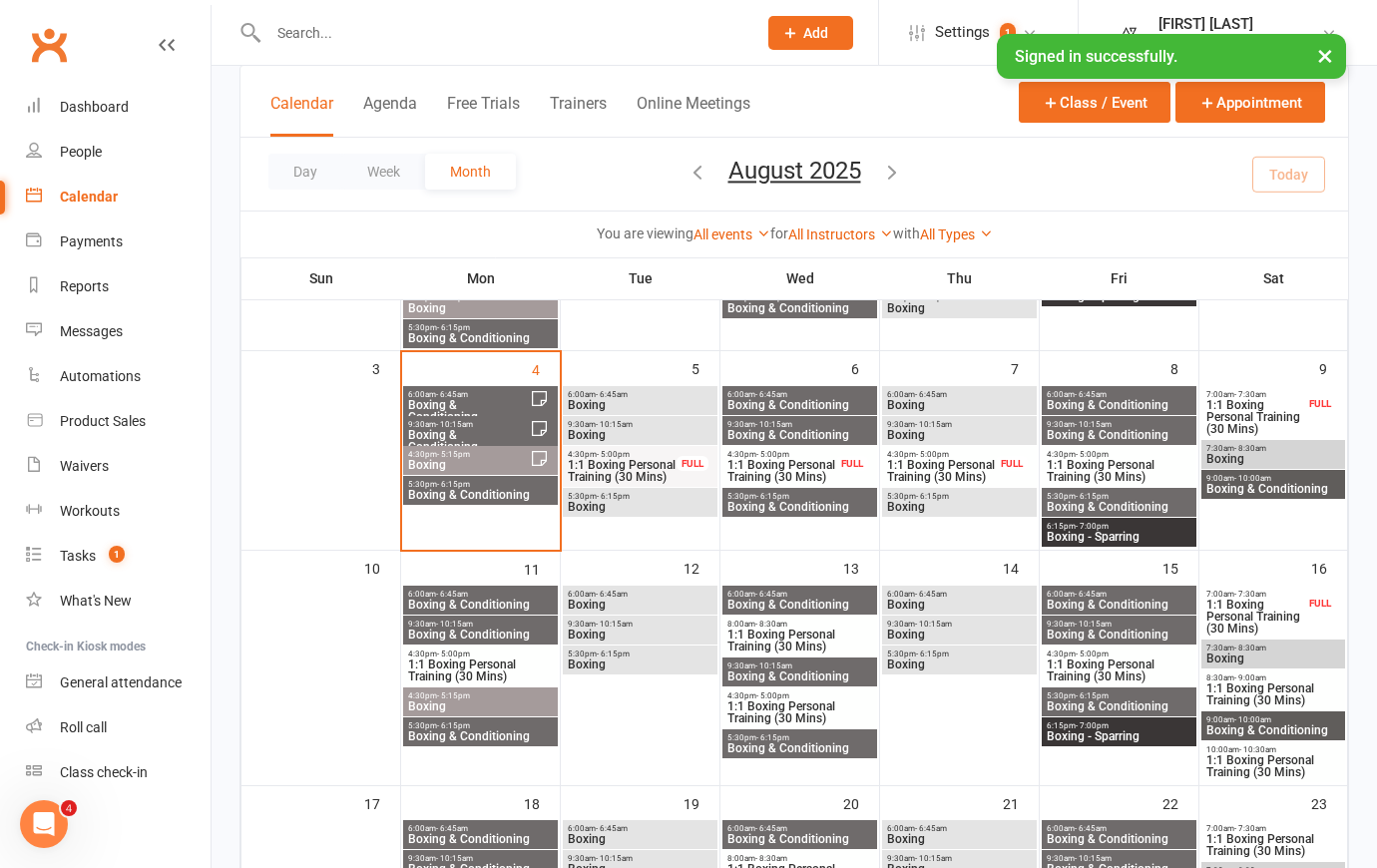 click on "1:1 Boxing Personal Training (30 Mins)" at bounding box center [941, 471] 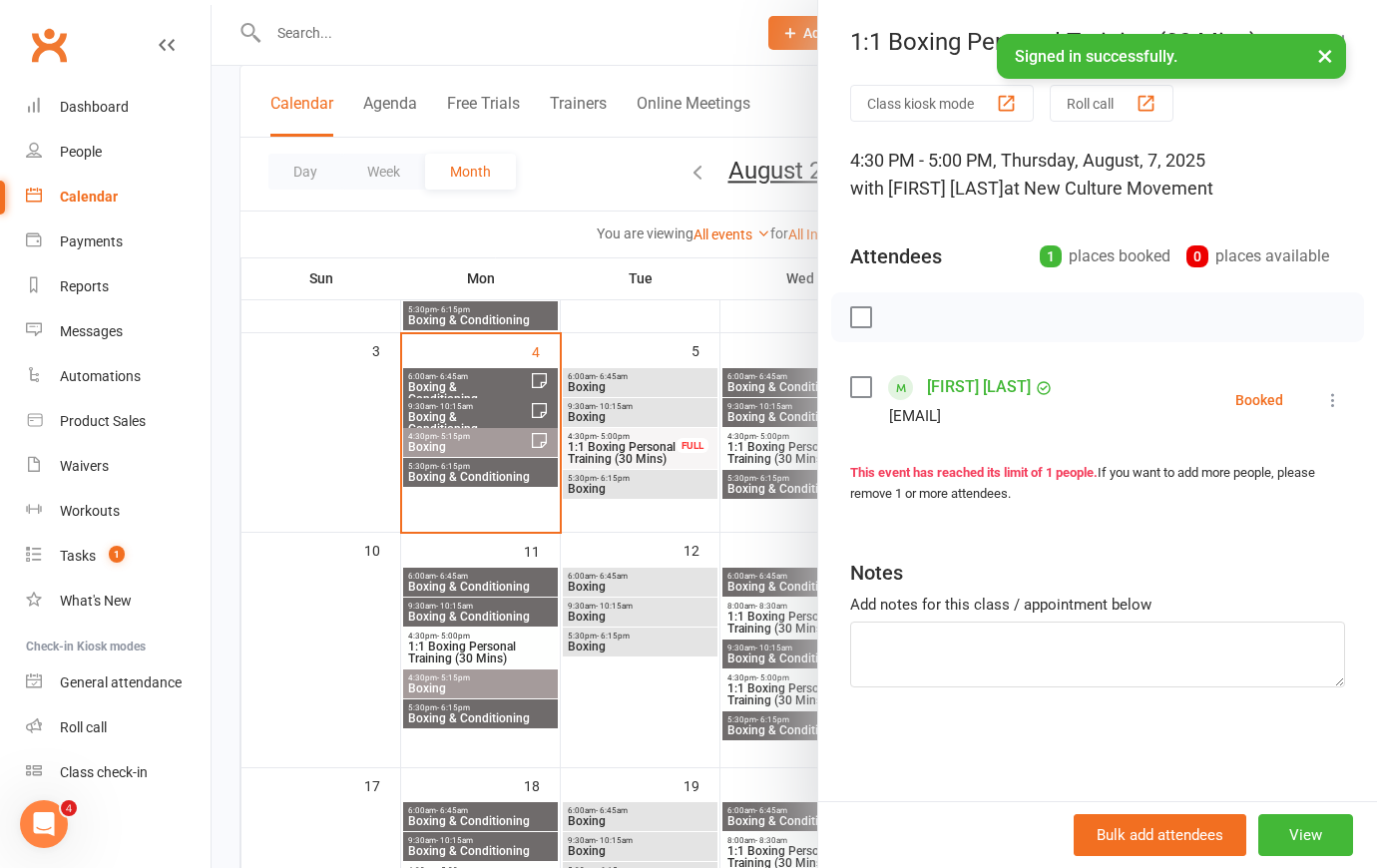 scroll, scrollTop: 271, scrollLeft: 0, axis: vertical 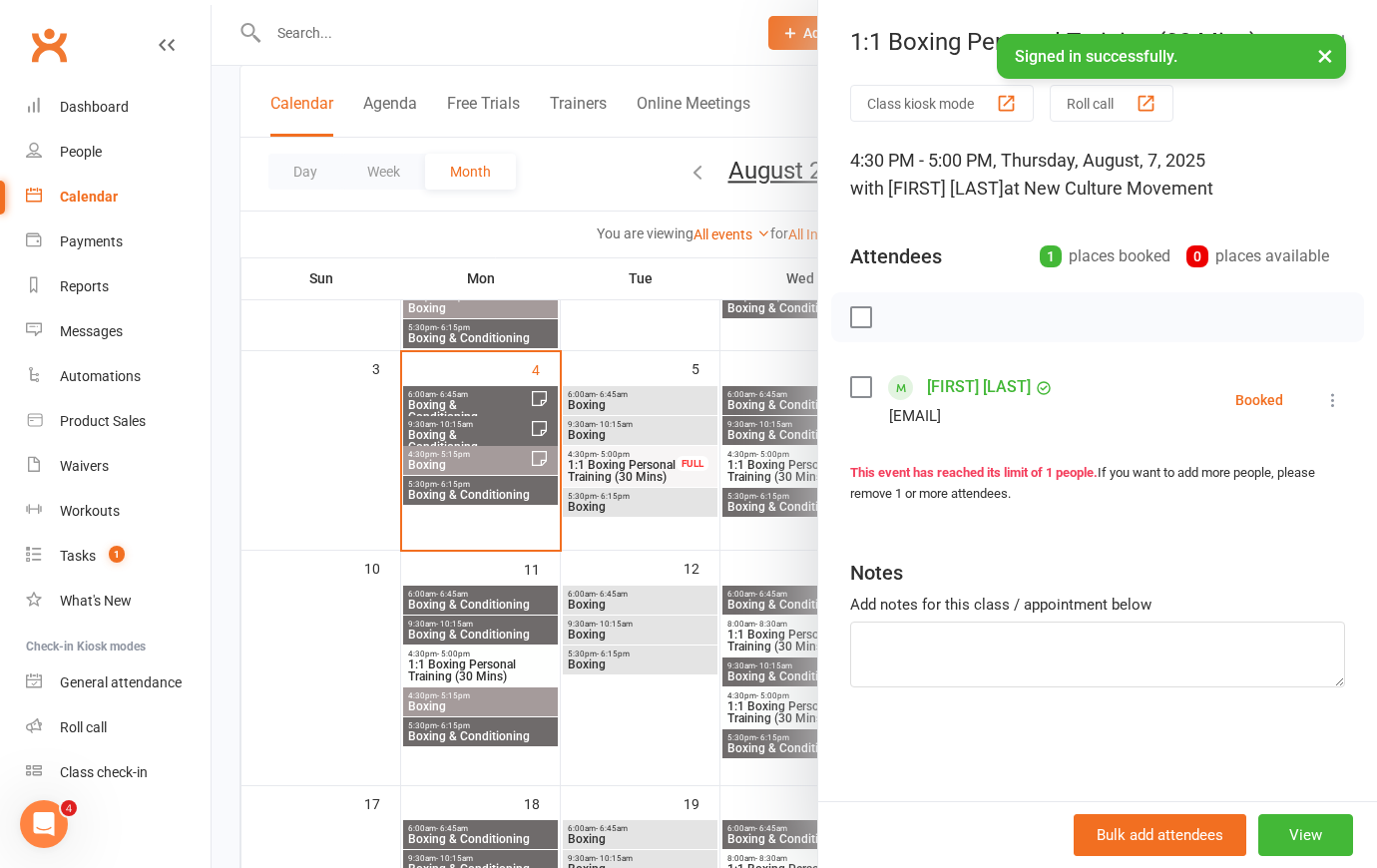 click on "×" at bounding box center [1325, 55] 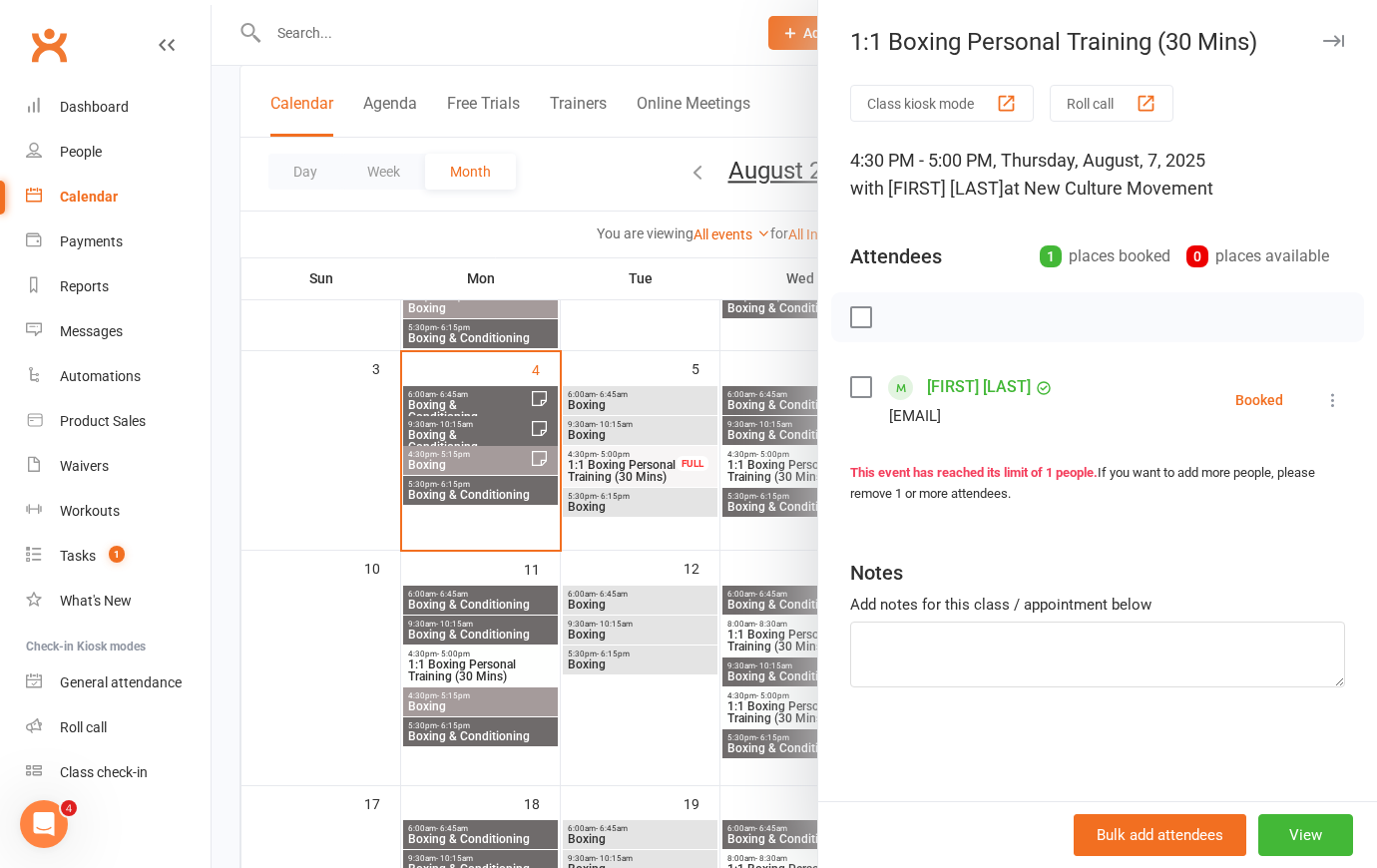click at bounding box center (794, 434) 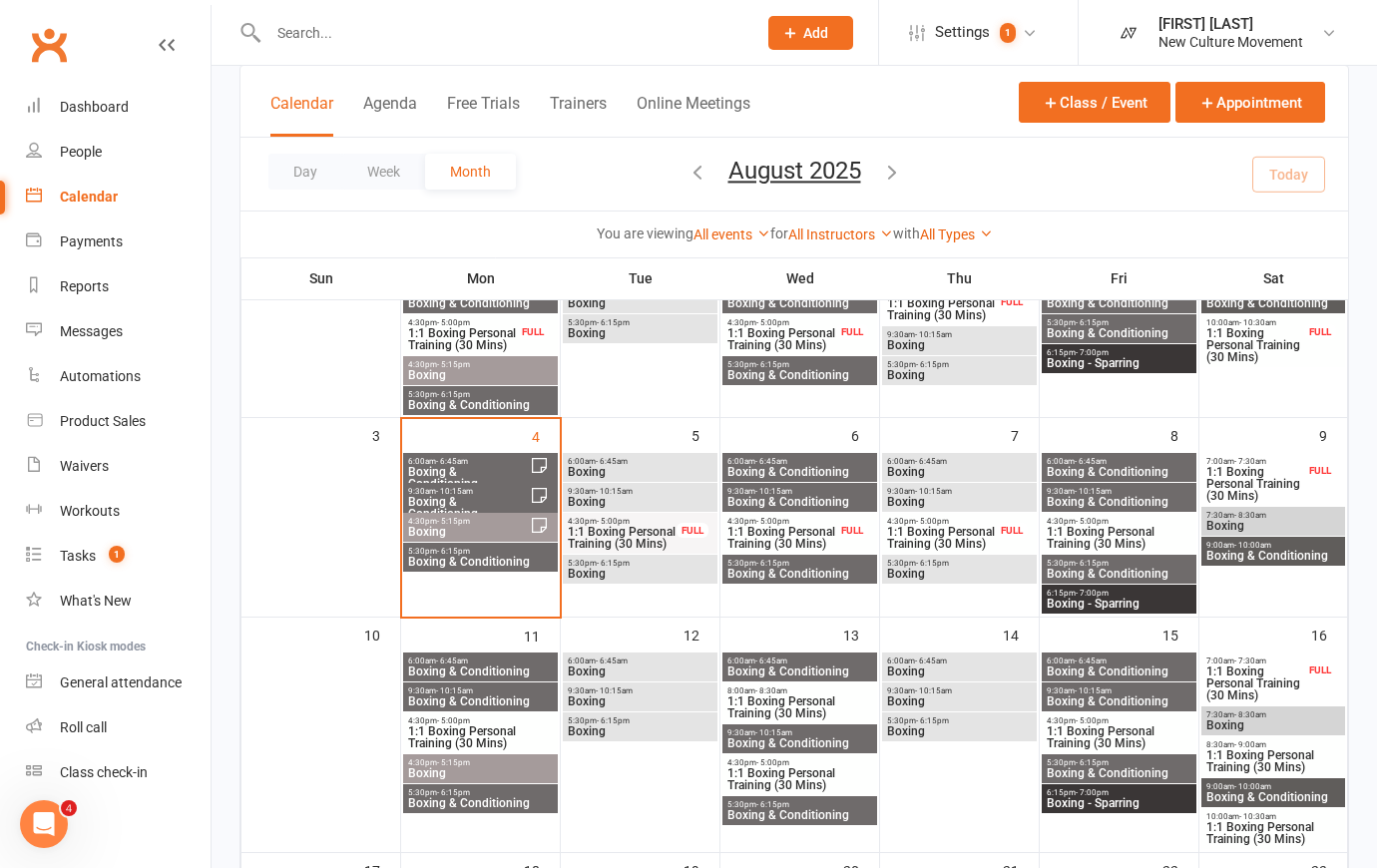 scroll, scrollTop: 90, scrollLeft: 0, axis: vertical 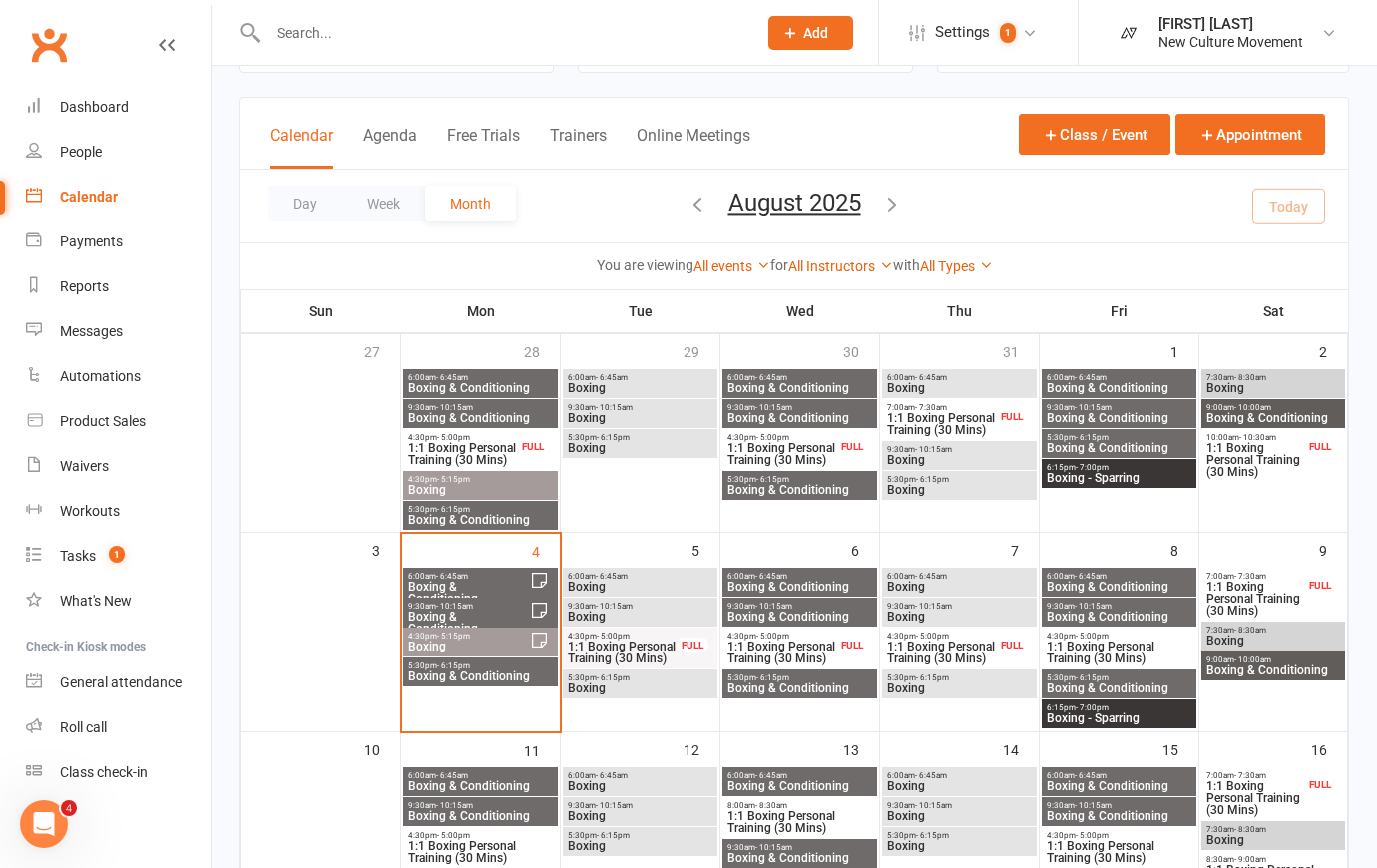 click on "1:1 Boxing Personal Training (30 Mins)" at bounding box center [941, 424] 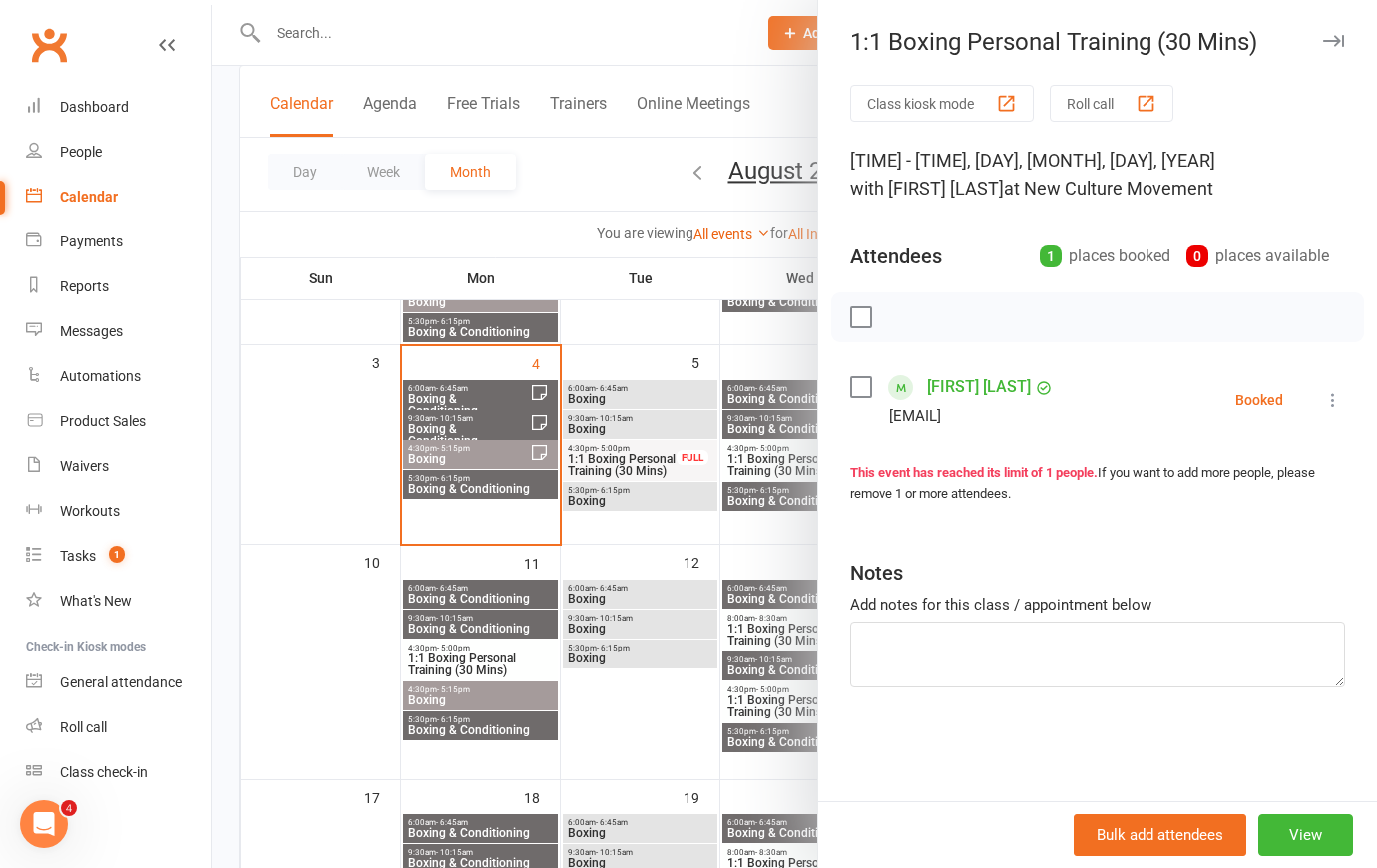 scroll, scrollTop: 0, scrollLeft: 0, axis: both 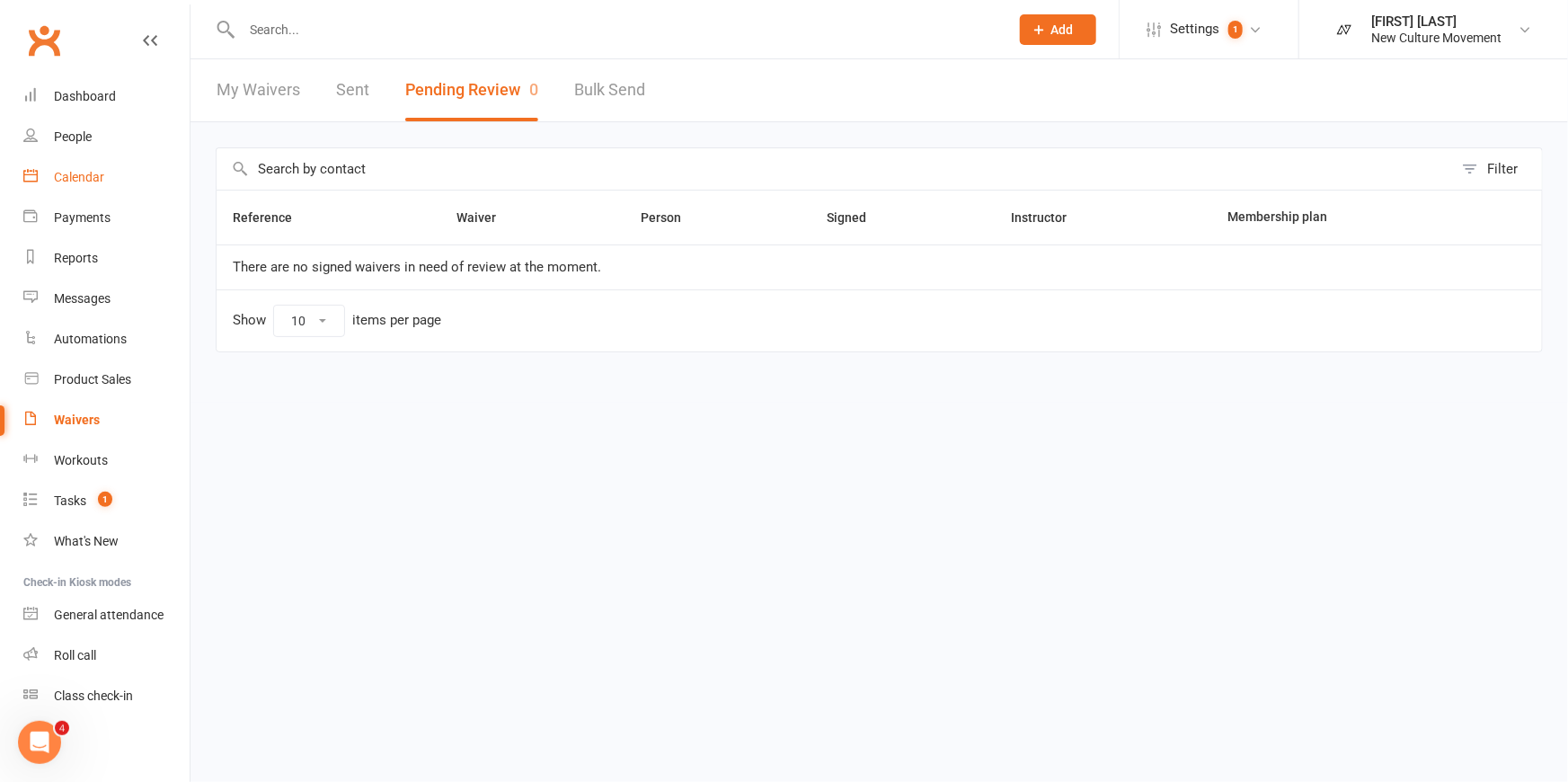click on "Calendar" at bounding box center [79, 177] 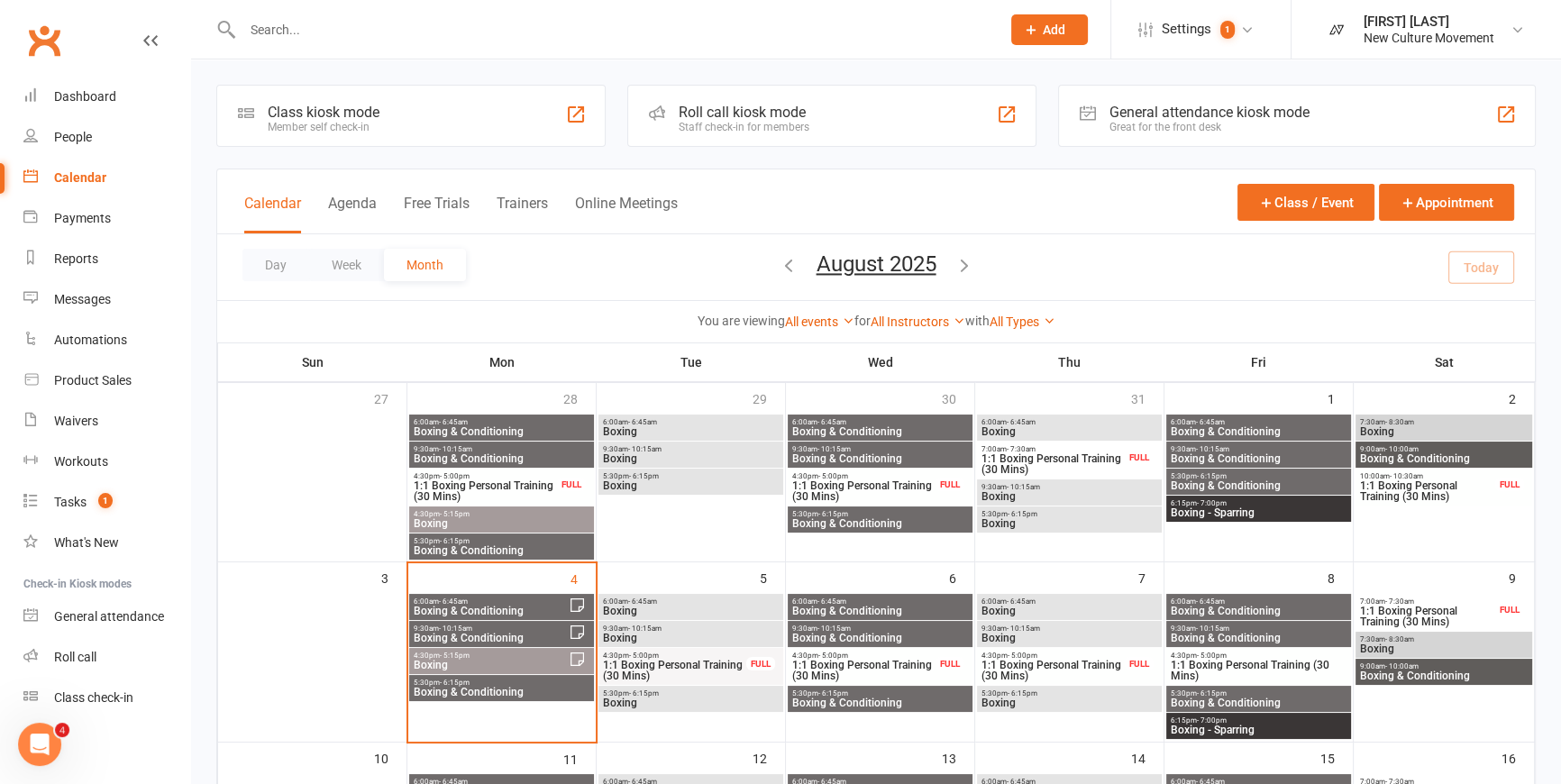 click on "Boxing & Conditioning" at bounding box center [1258, 611] 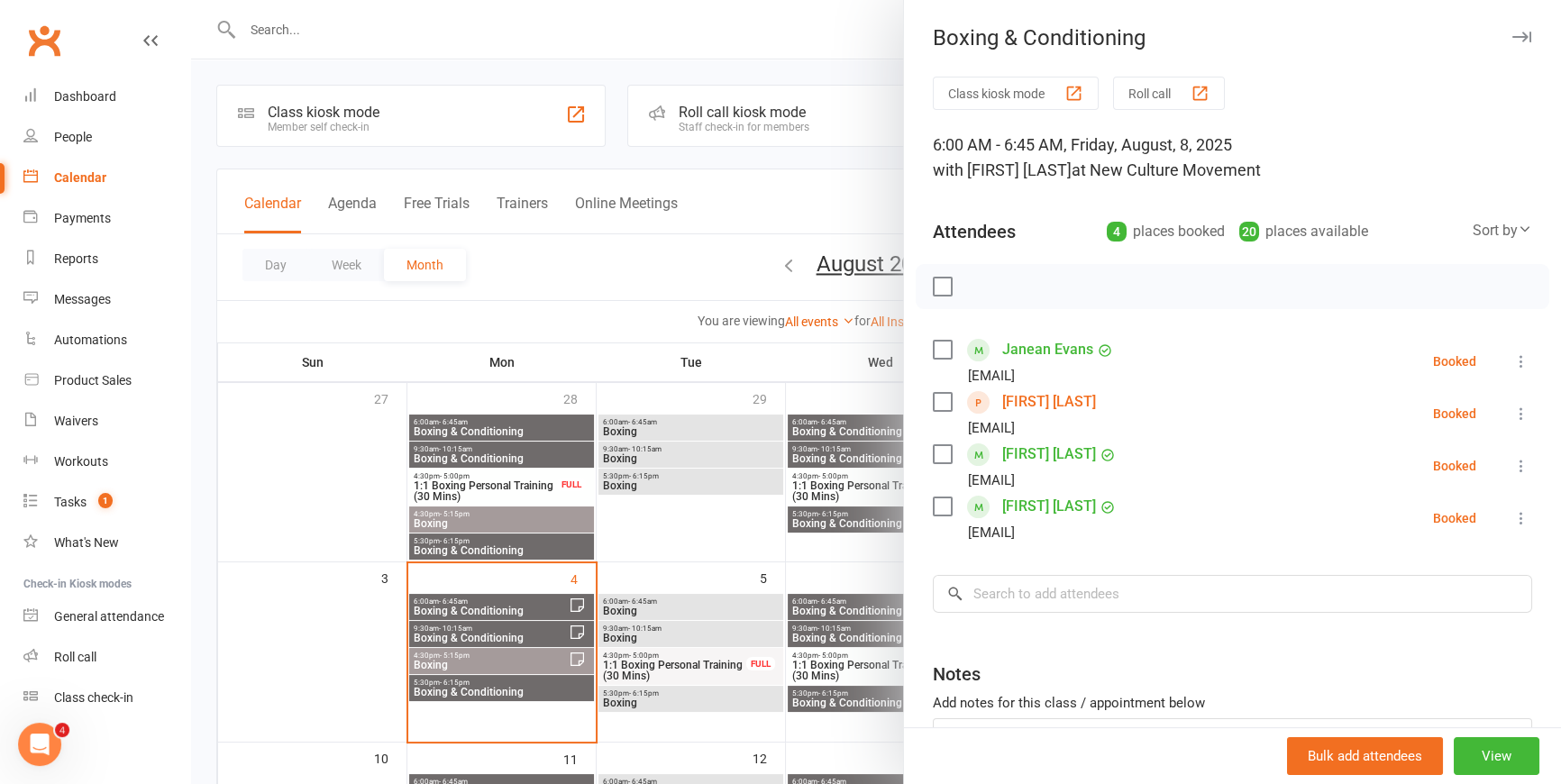 click at bounding box center [876, 392] 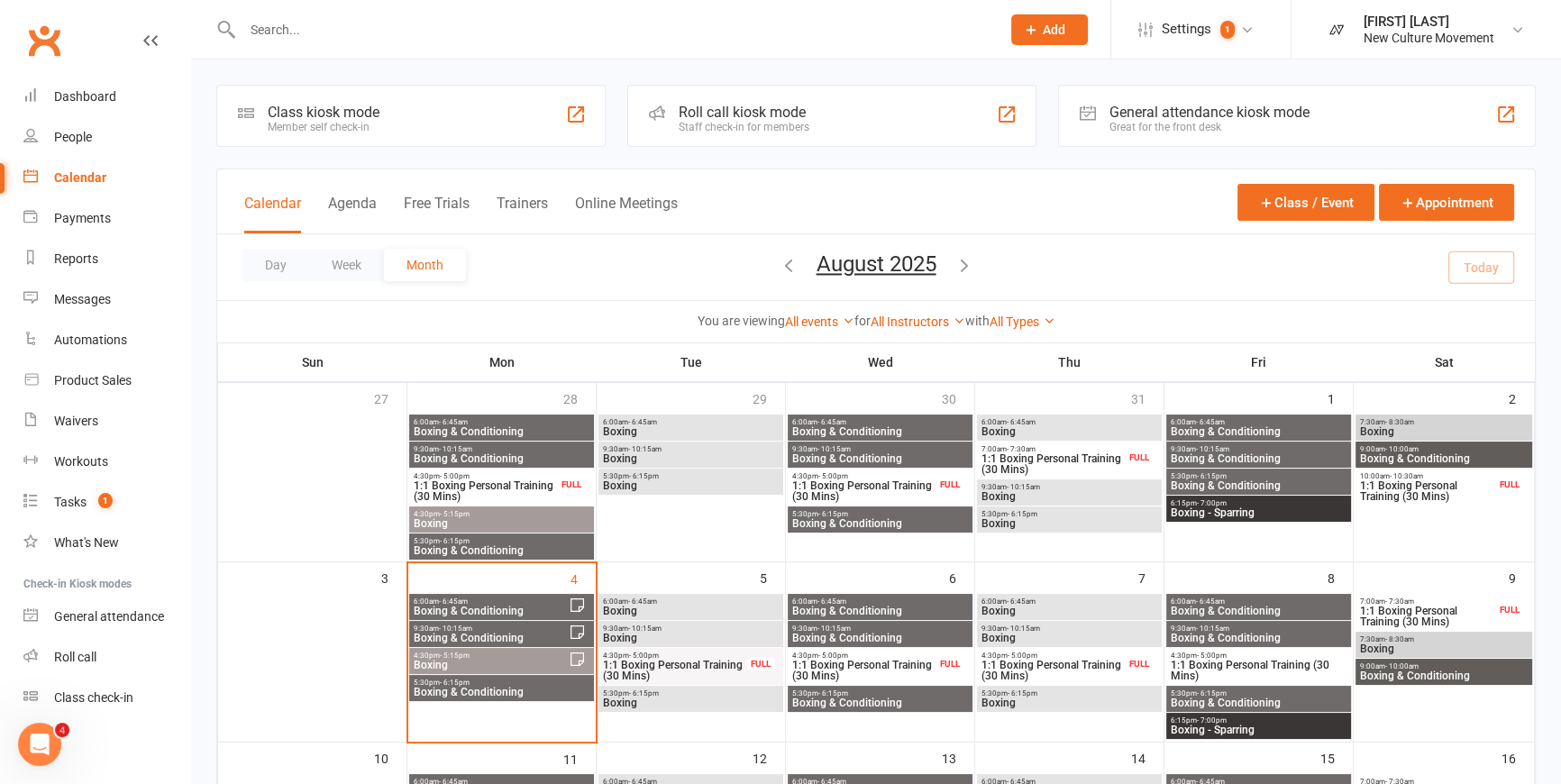 click on "6:00am  - 6:45am" at bounding box center [880, 601] 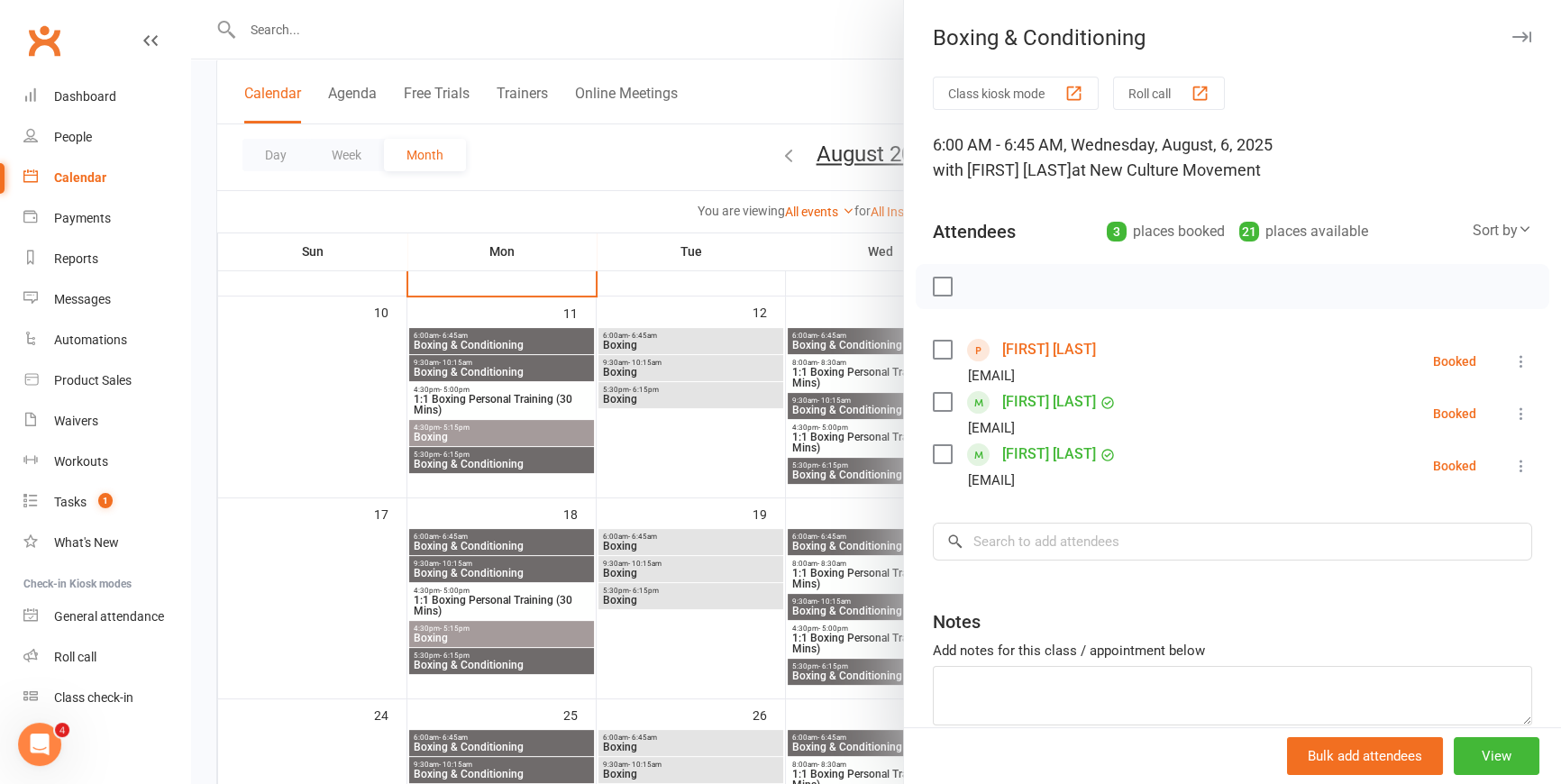 scroll, scrollTop: 66, scrollLeft: 0, axis: vertical 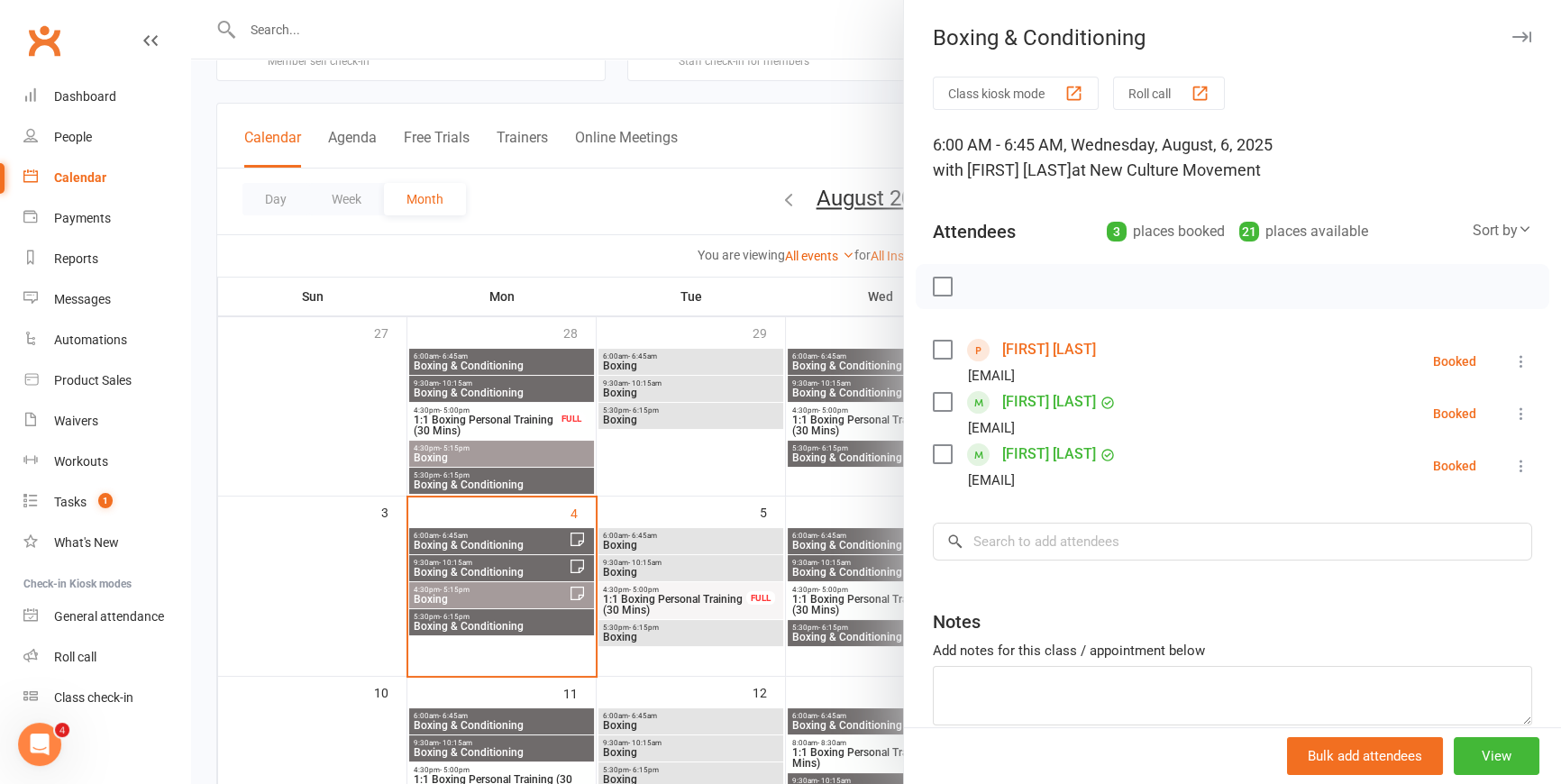 click at bounding box center (876, 392) 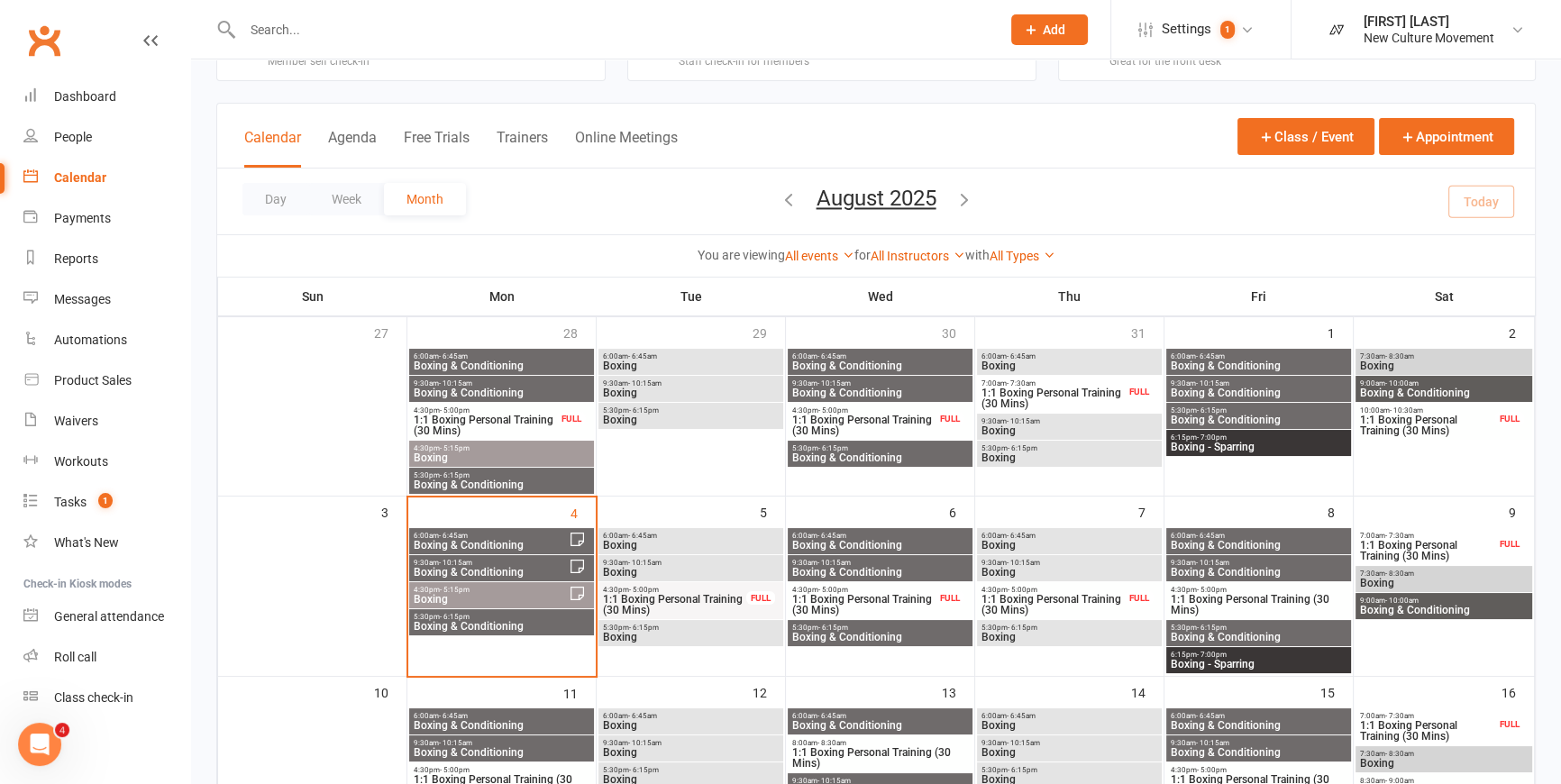 click on "Boxing & Conditioning" at bounding box center (880, 545) 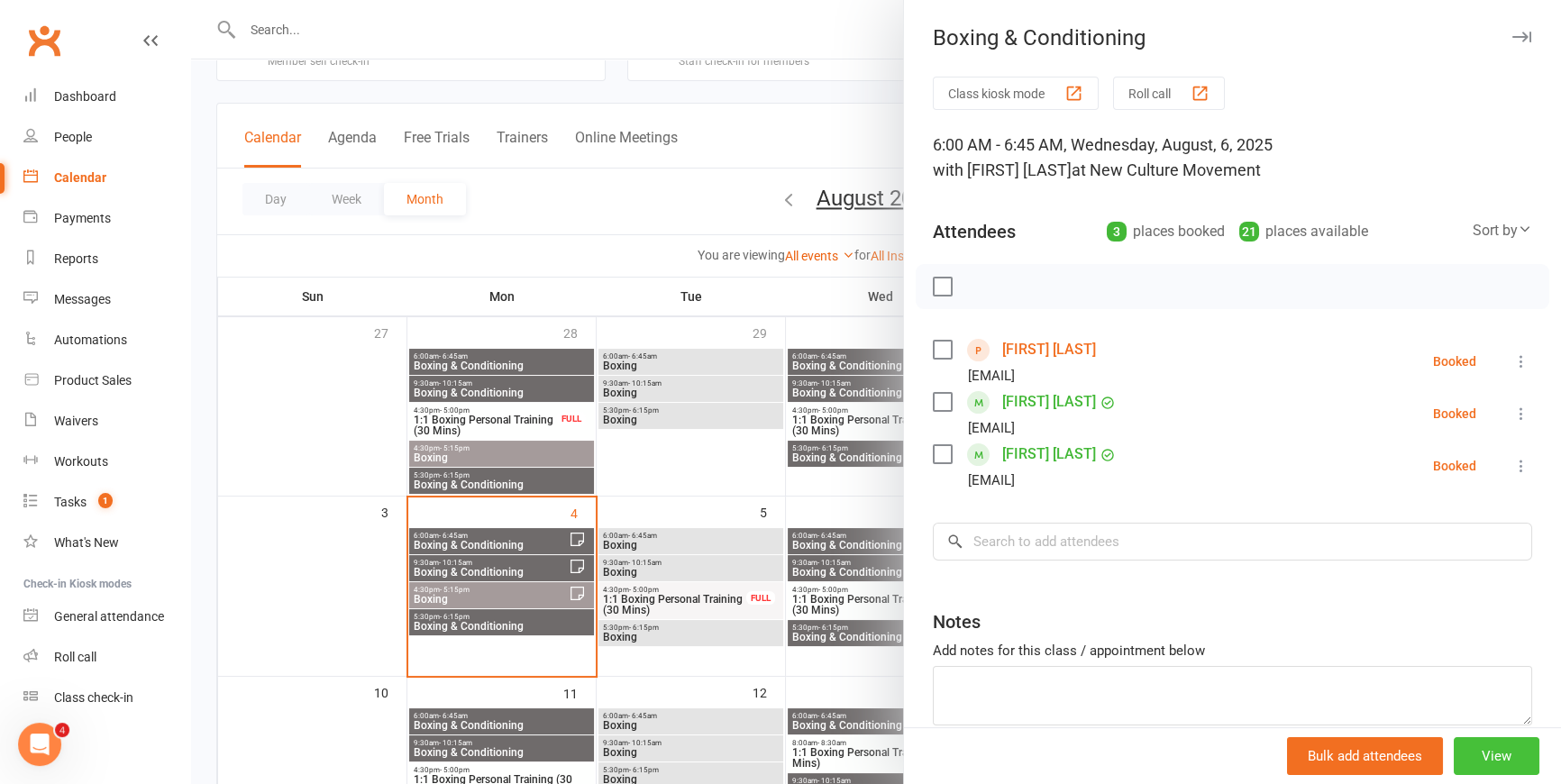 click on "View" at bounding box center (1496, 756) 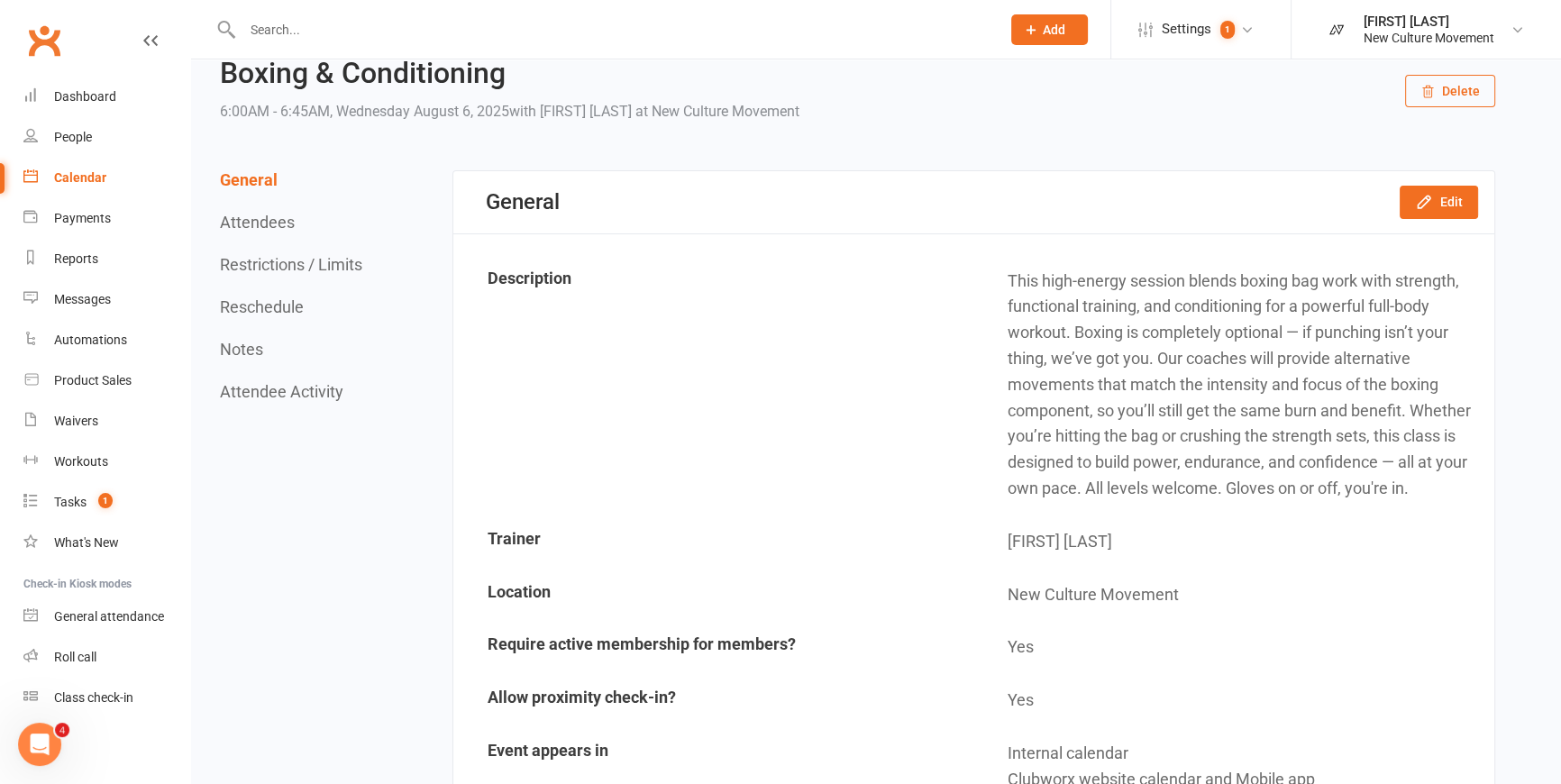 scroll, scrollTop: 0, scrollLeft: 0, axis: both 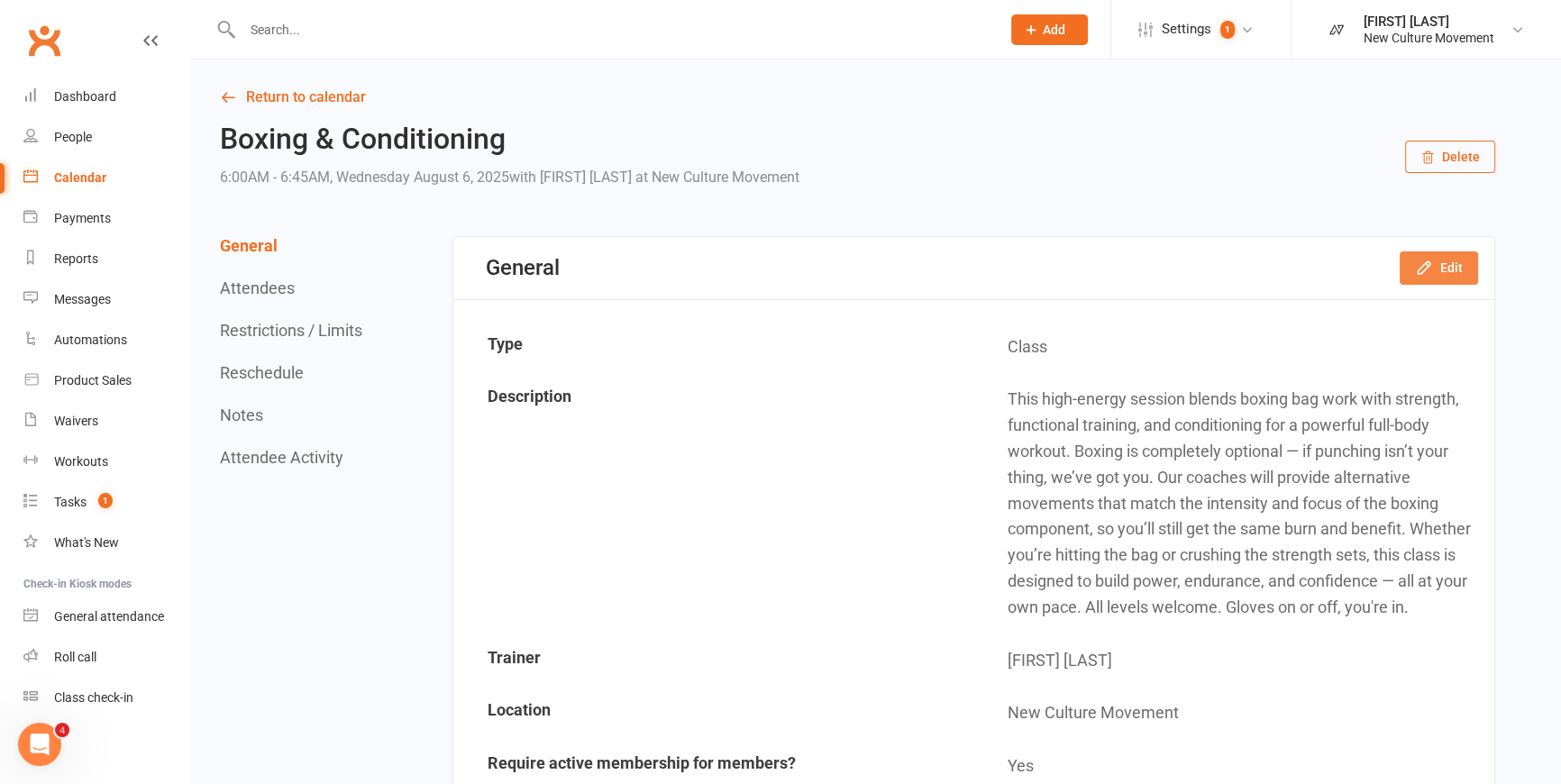 click on "Edit" at bounding box center (1438, 268) 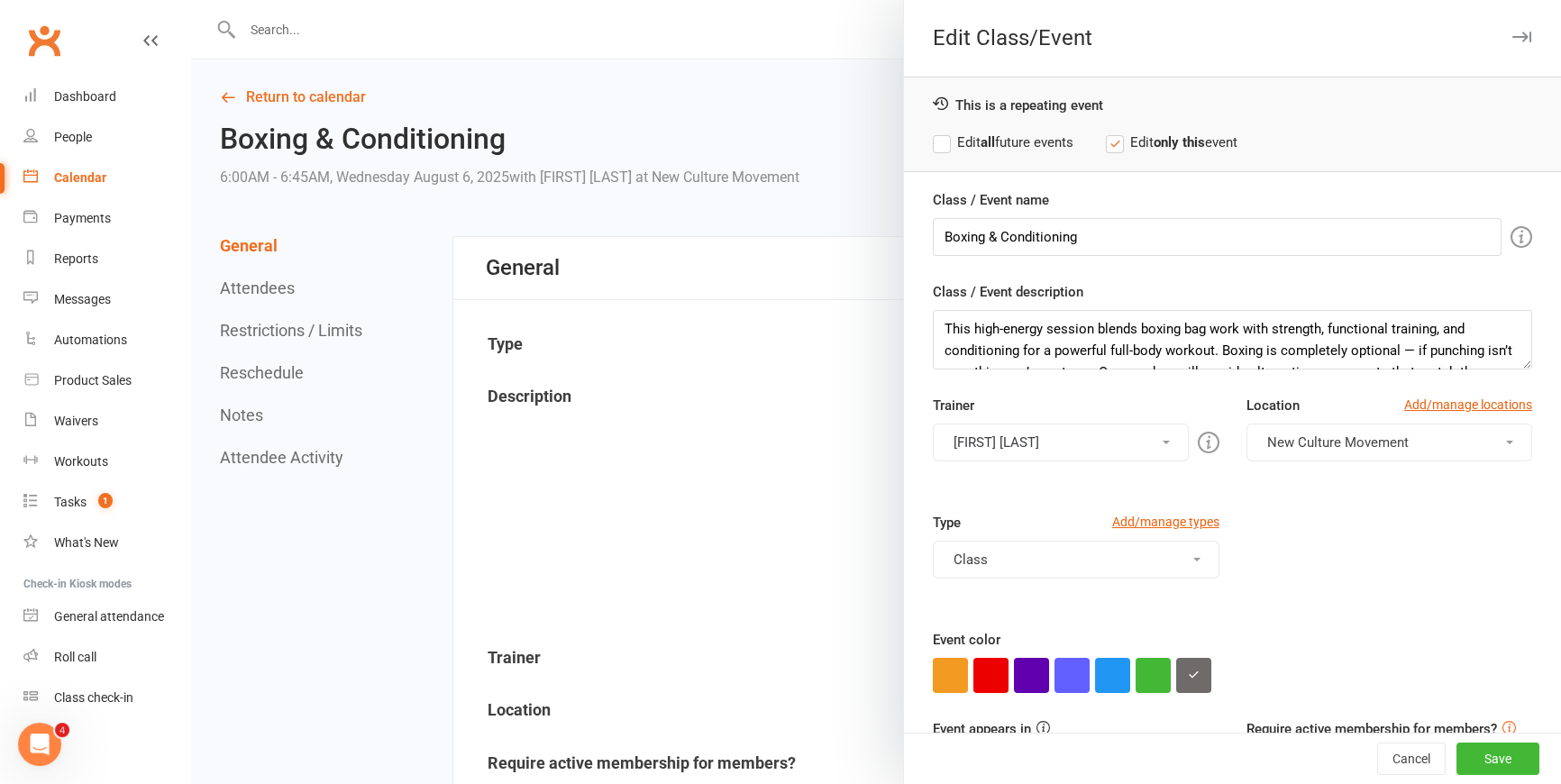 click on "[FIRST] [LAST]" at bounding box center (1060, 442) 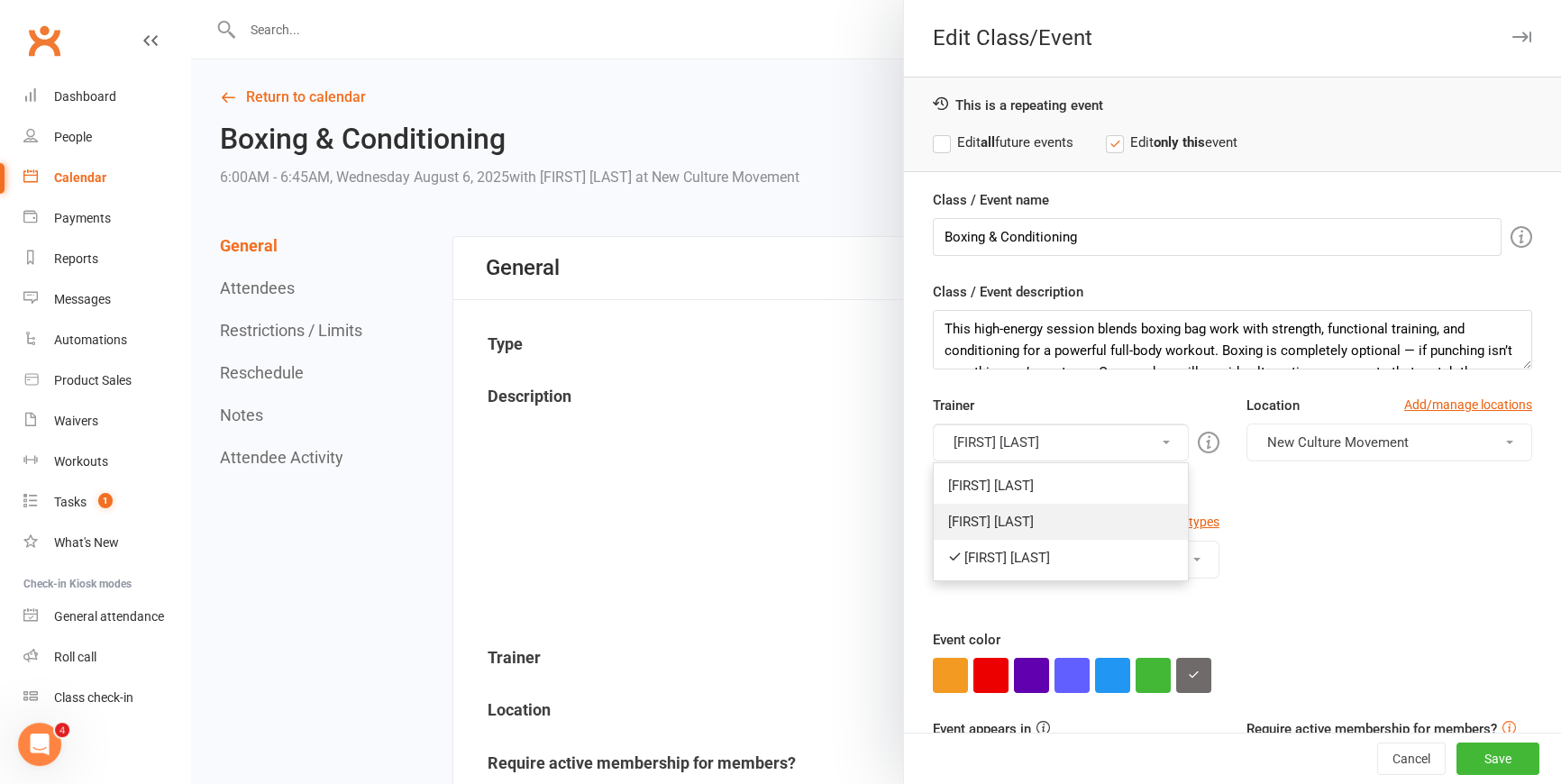 click on "[FIRST] [LAST]" at bounding box center [1060, 522] 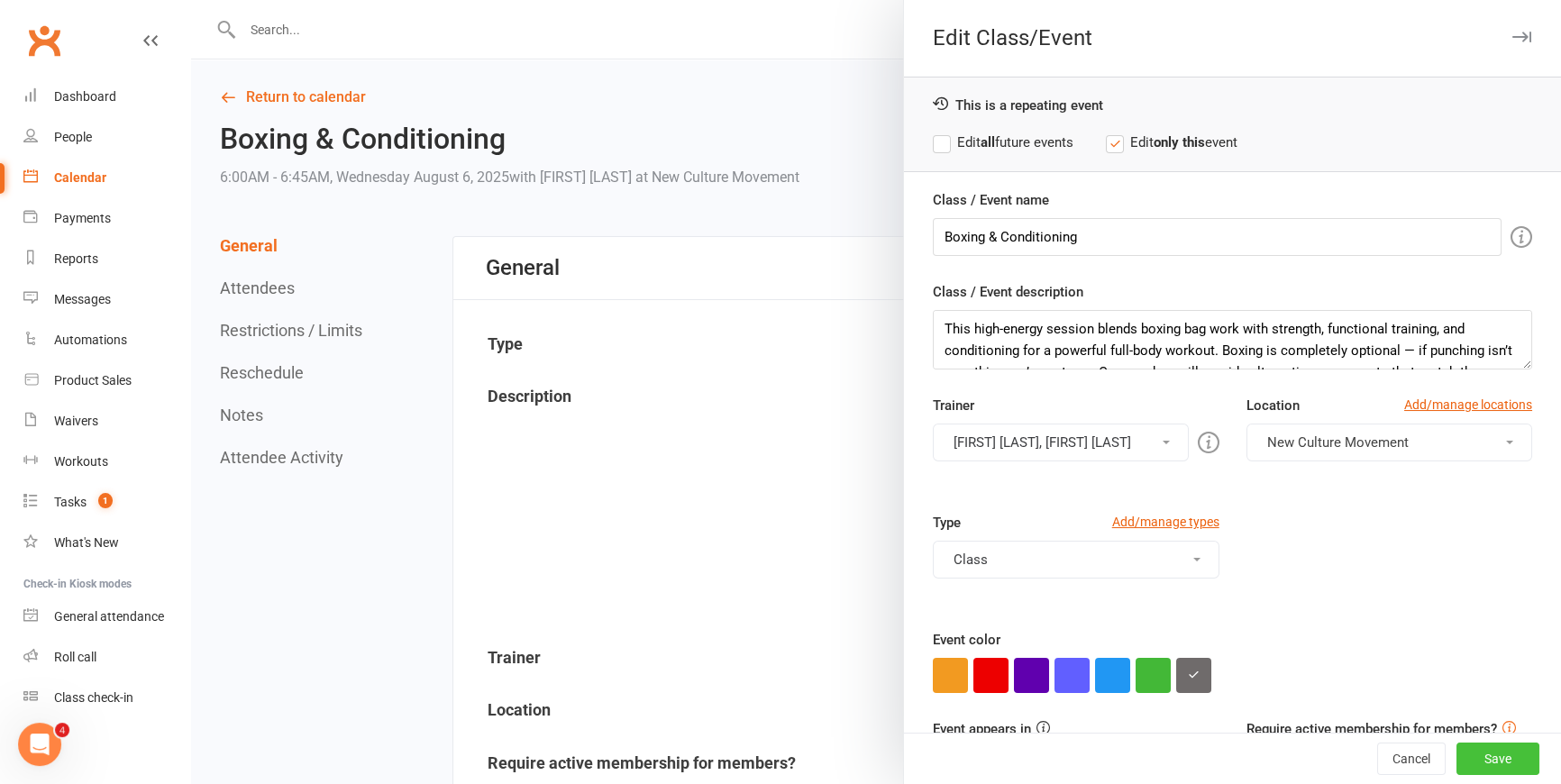 click on "Save" at bounding box center (1498, 759) 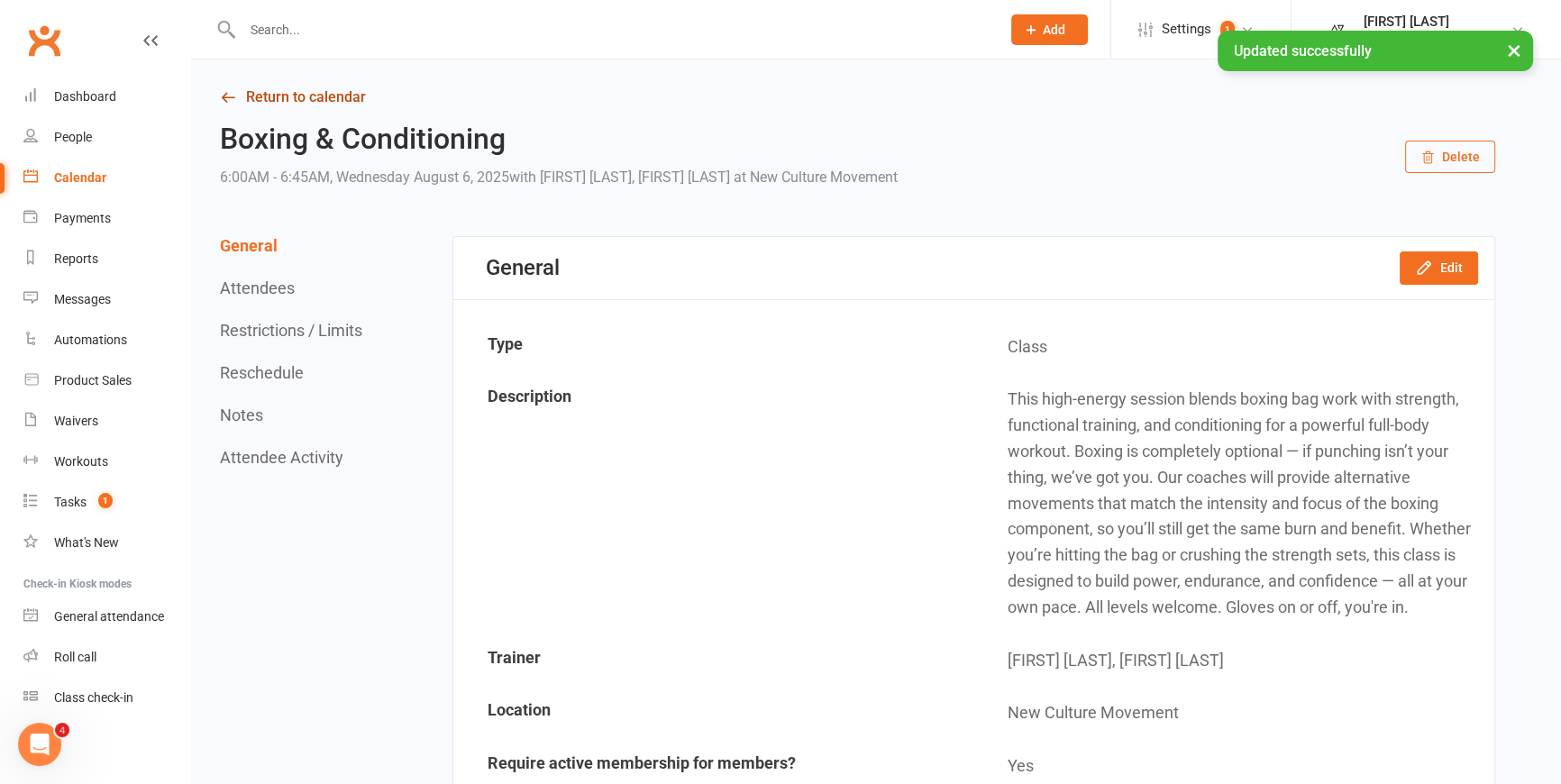 click at bounding box center [228, 97] 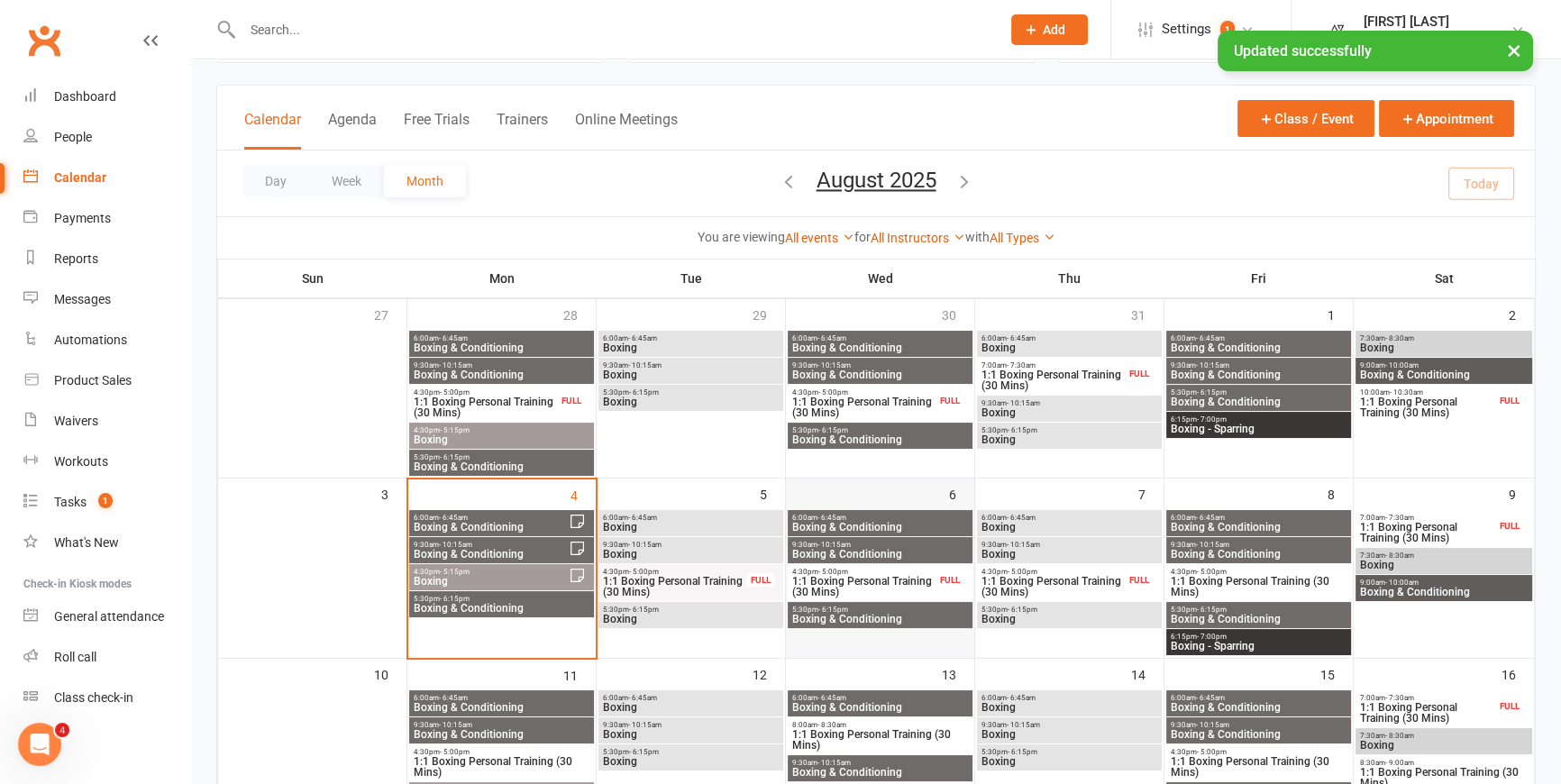 scroll, scrollTop: 81, scrollLeft: 0, axis: vertical 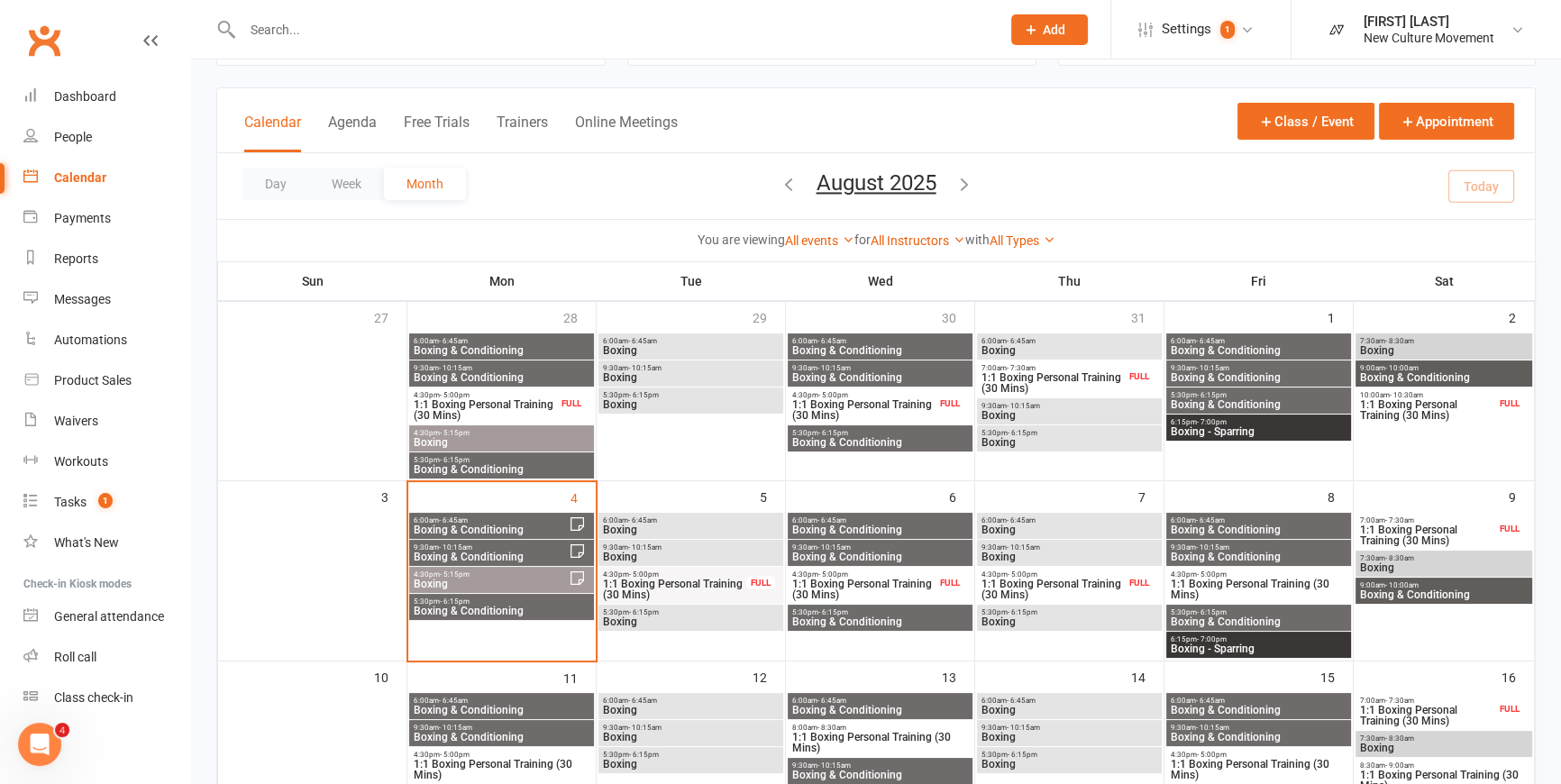 click on "Boxing & Conditioning" at bounding box center (880, 557) 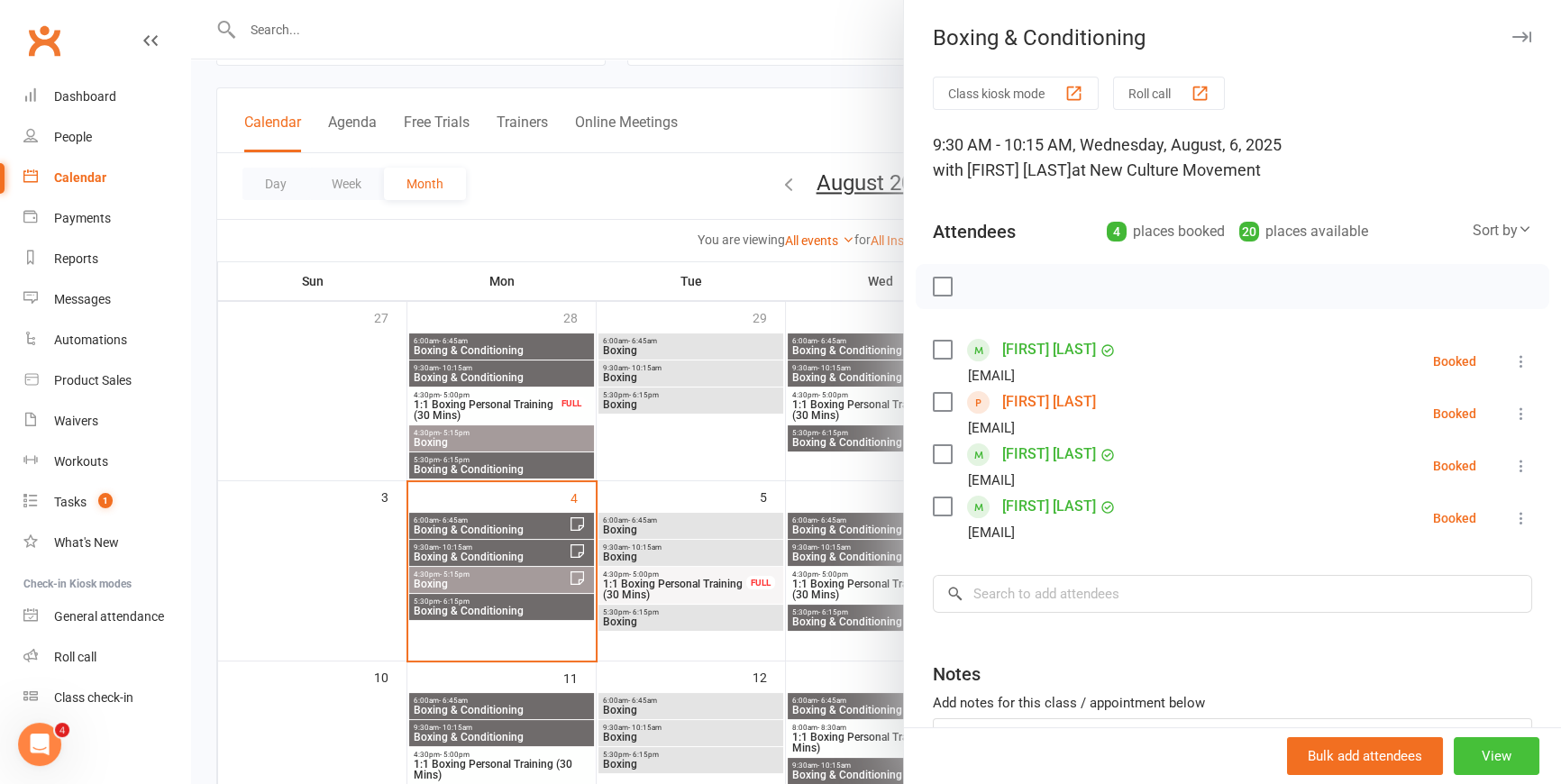 click on "View" at bounding box center (1496, 756) 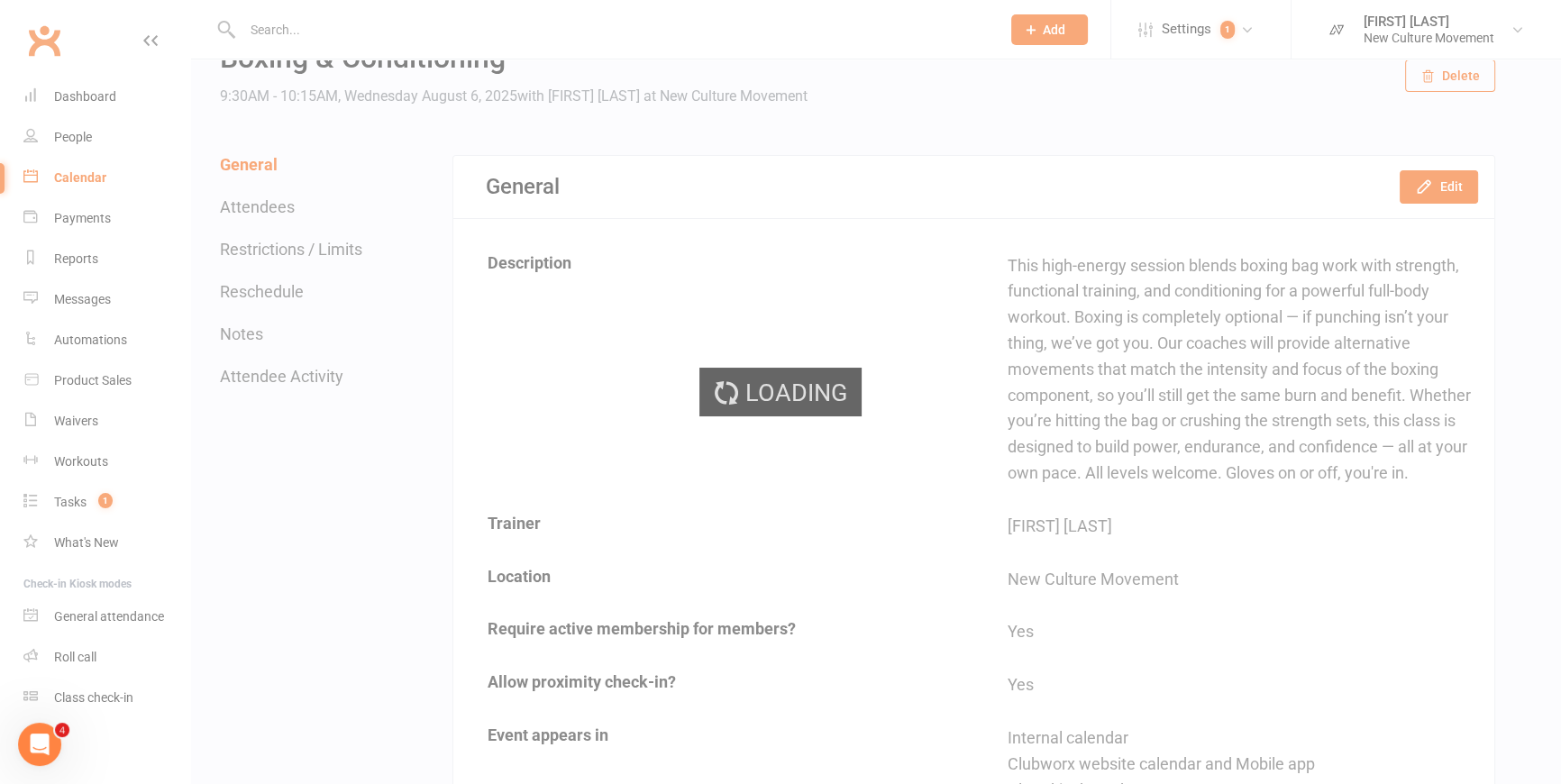 scroll, scrollTop: 0, scrollLeft: 0, axis: both 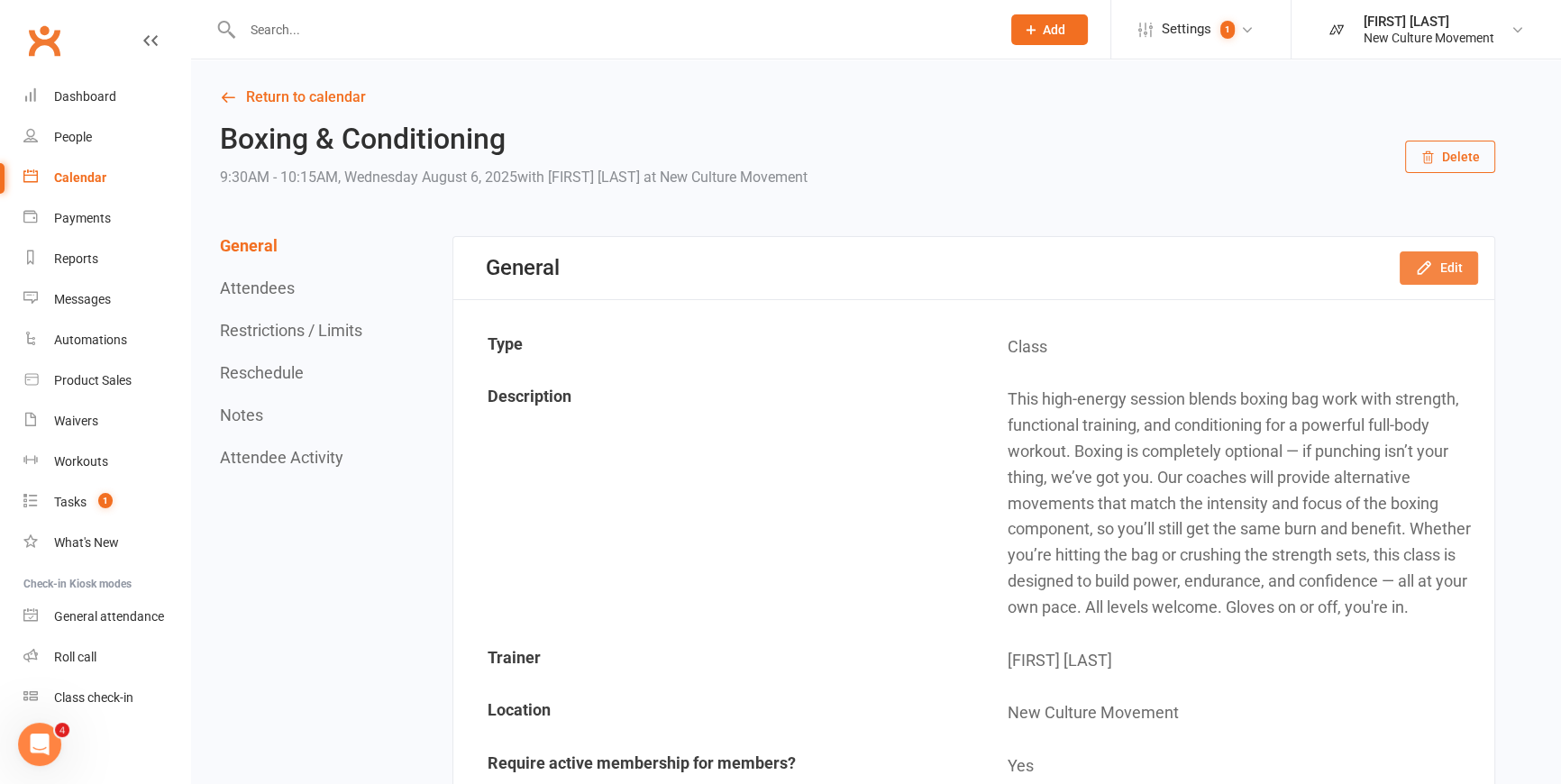 click on "Edit" at bounding box center (1438, 268) 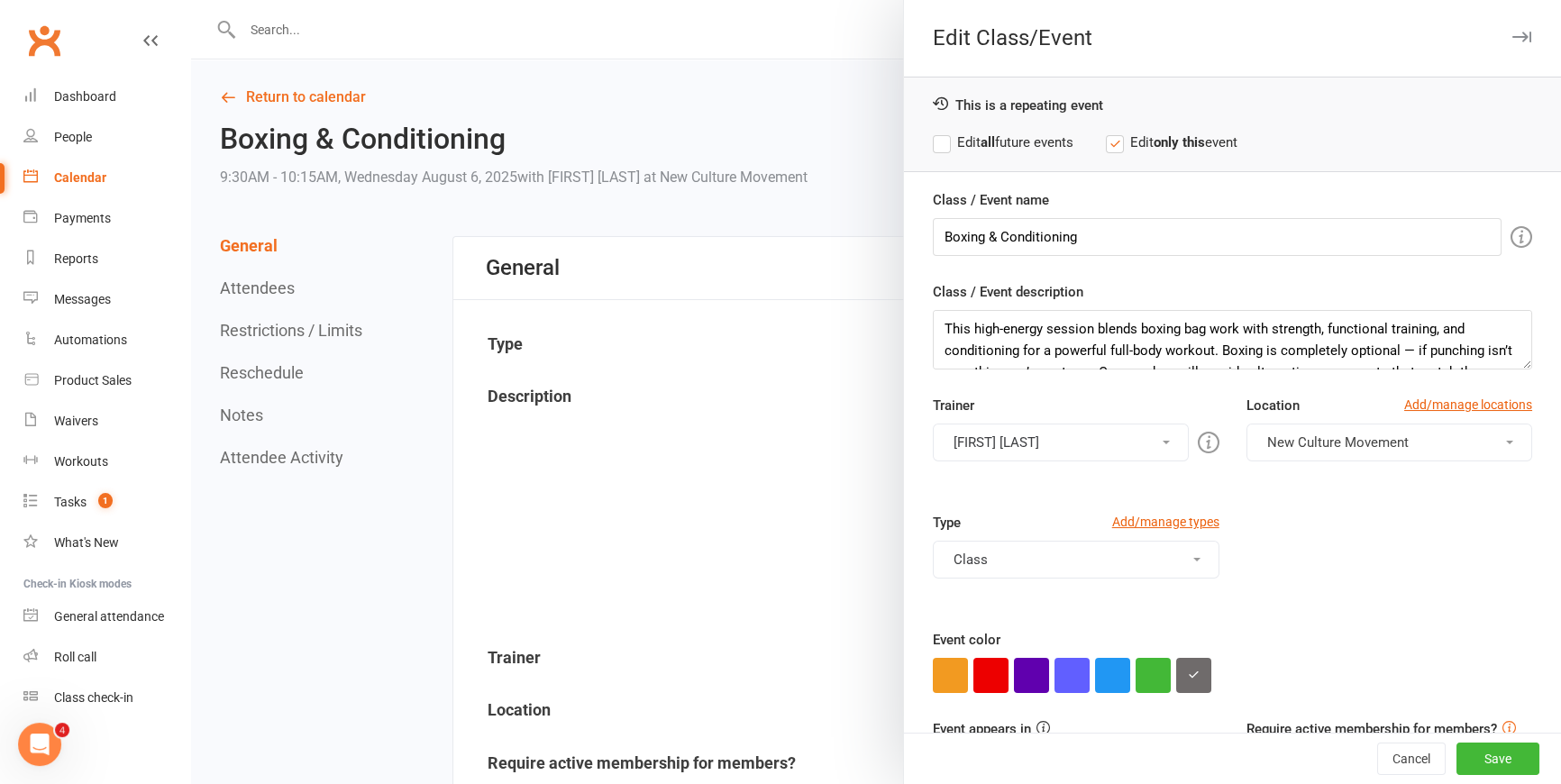 click on "[FIRST] [LAST]" at bounding box center (1060, 442) 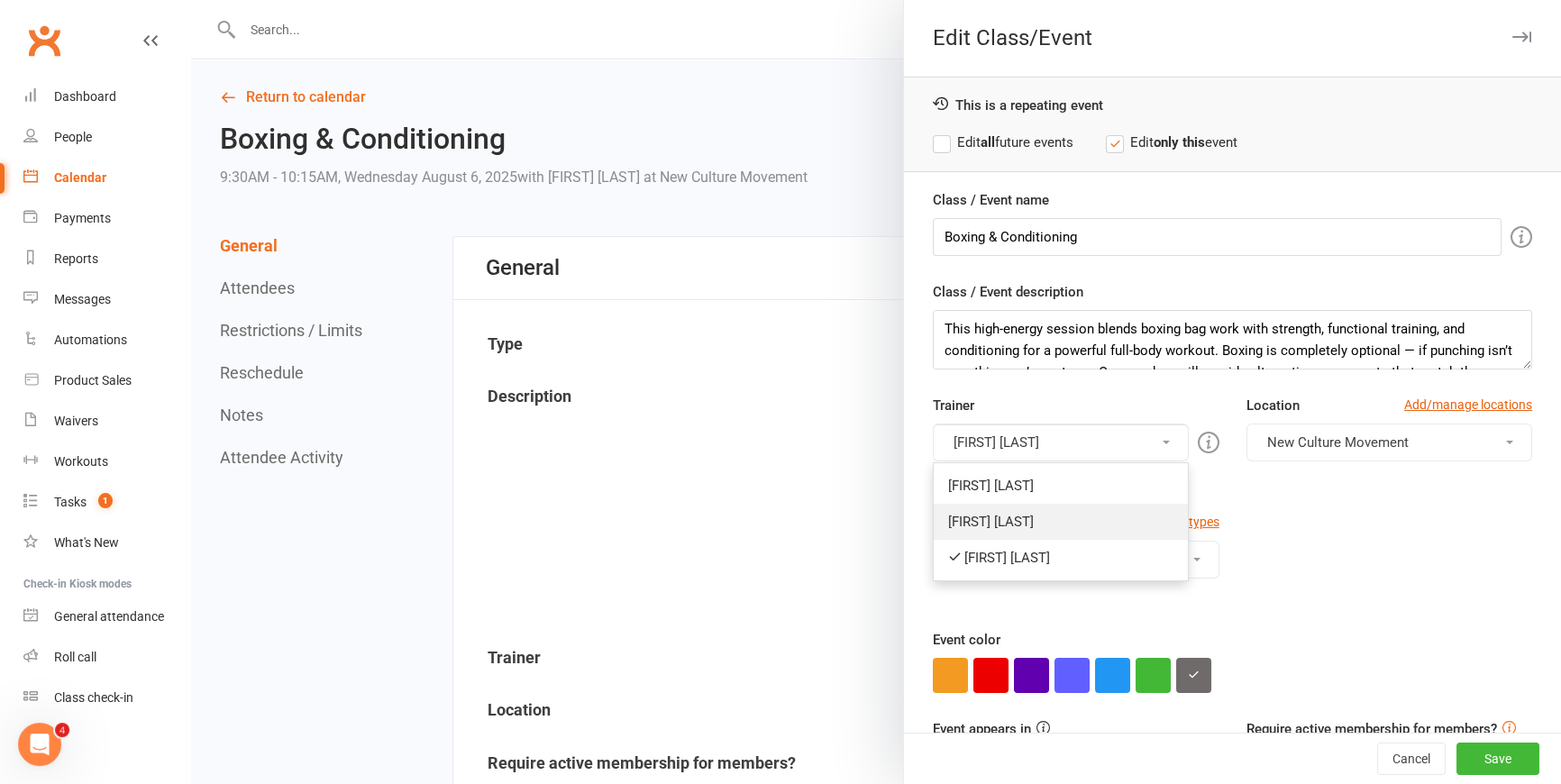 click on "[FIRST] [LAST]" at bounding box center [1060, 522] 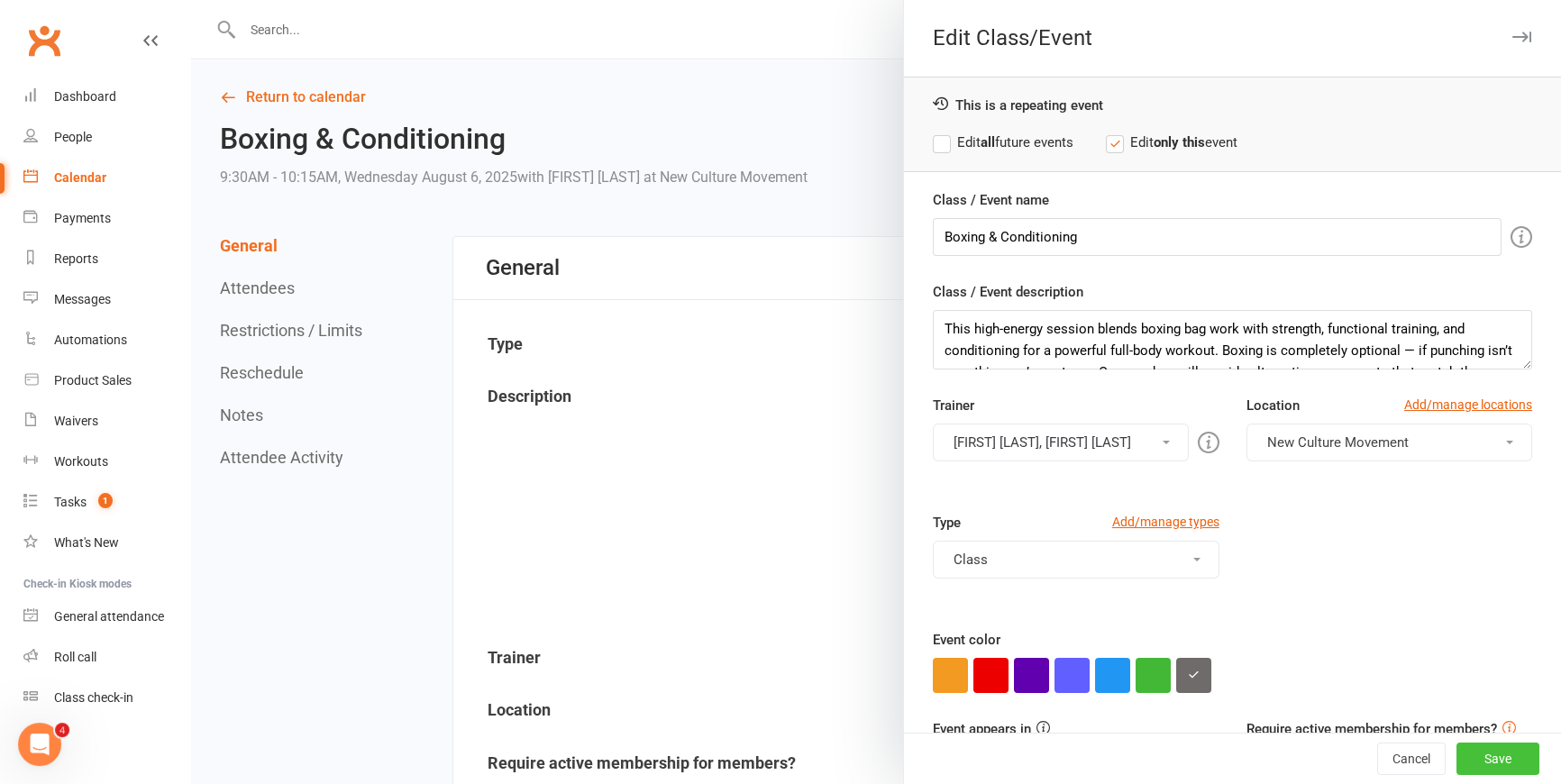 click on "Save" at bounding box center (1498, 759) 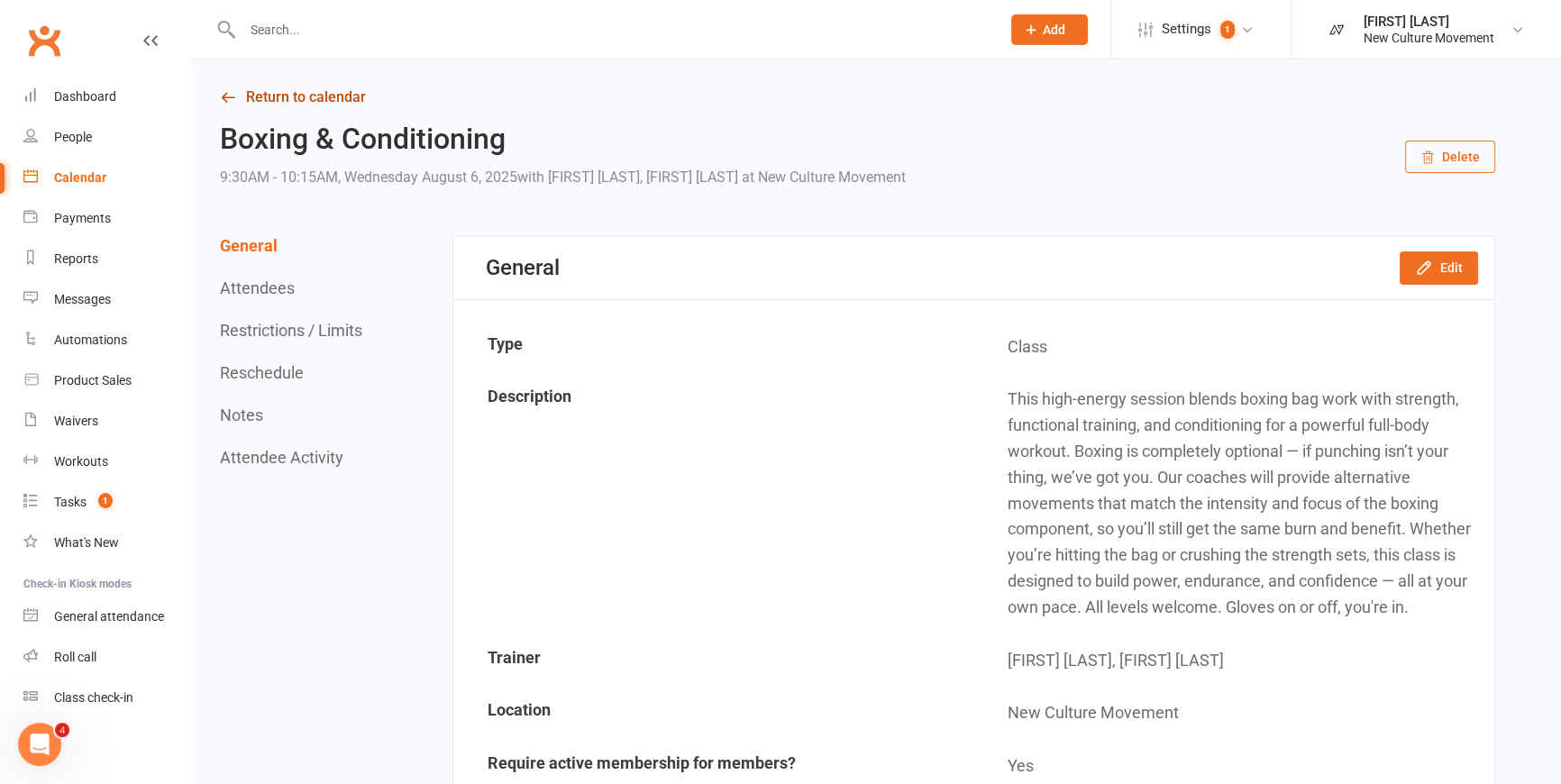 click at bounding box center [228, 97] 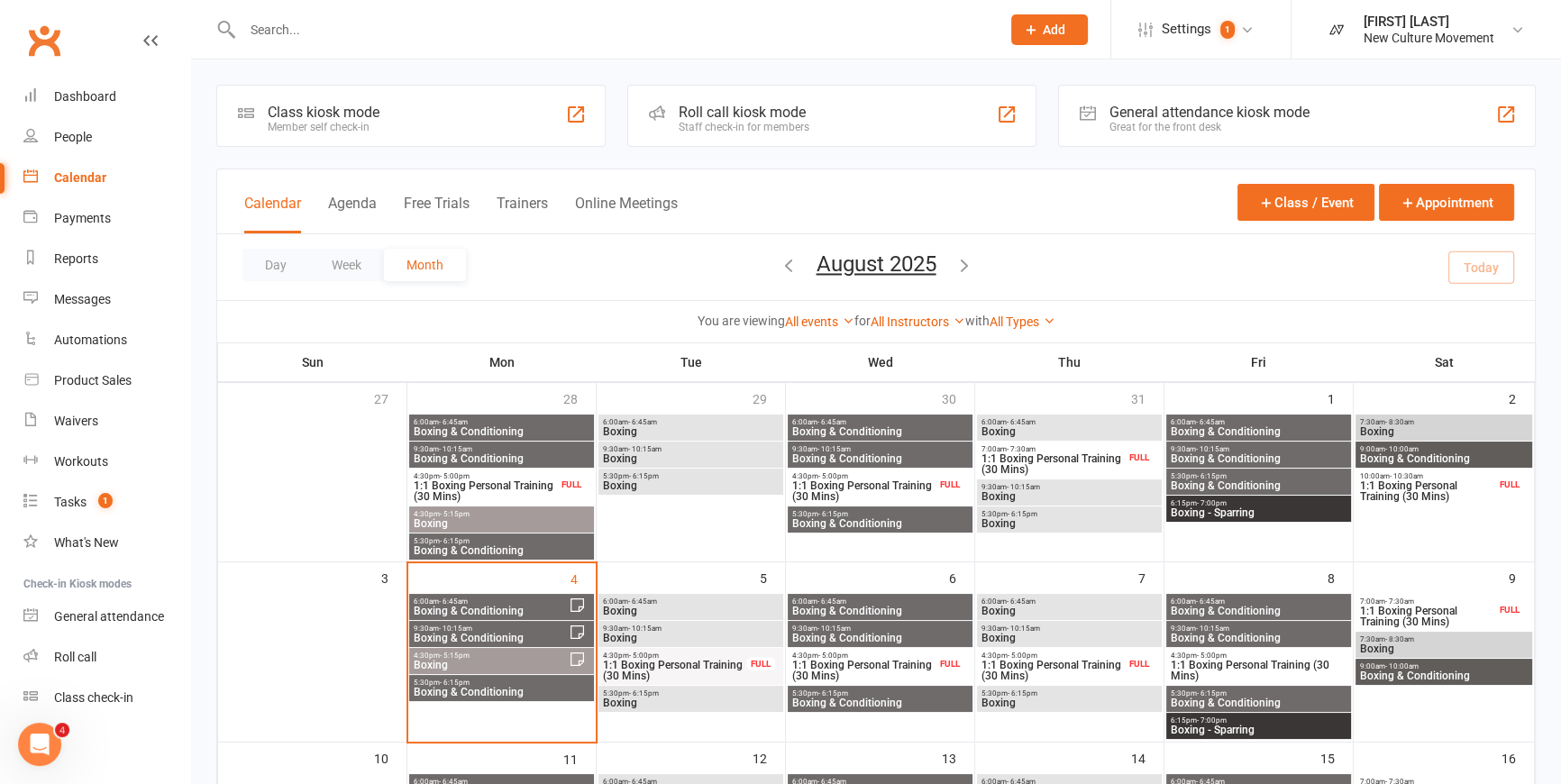 click on "Boxing & Conditioning" at bounding box center [880, 703] 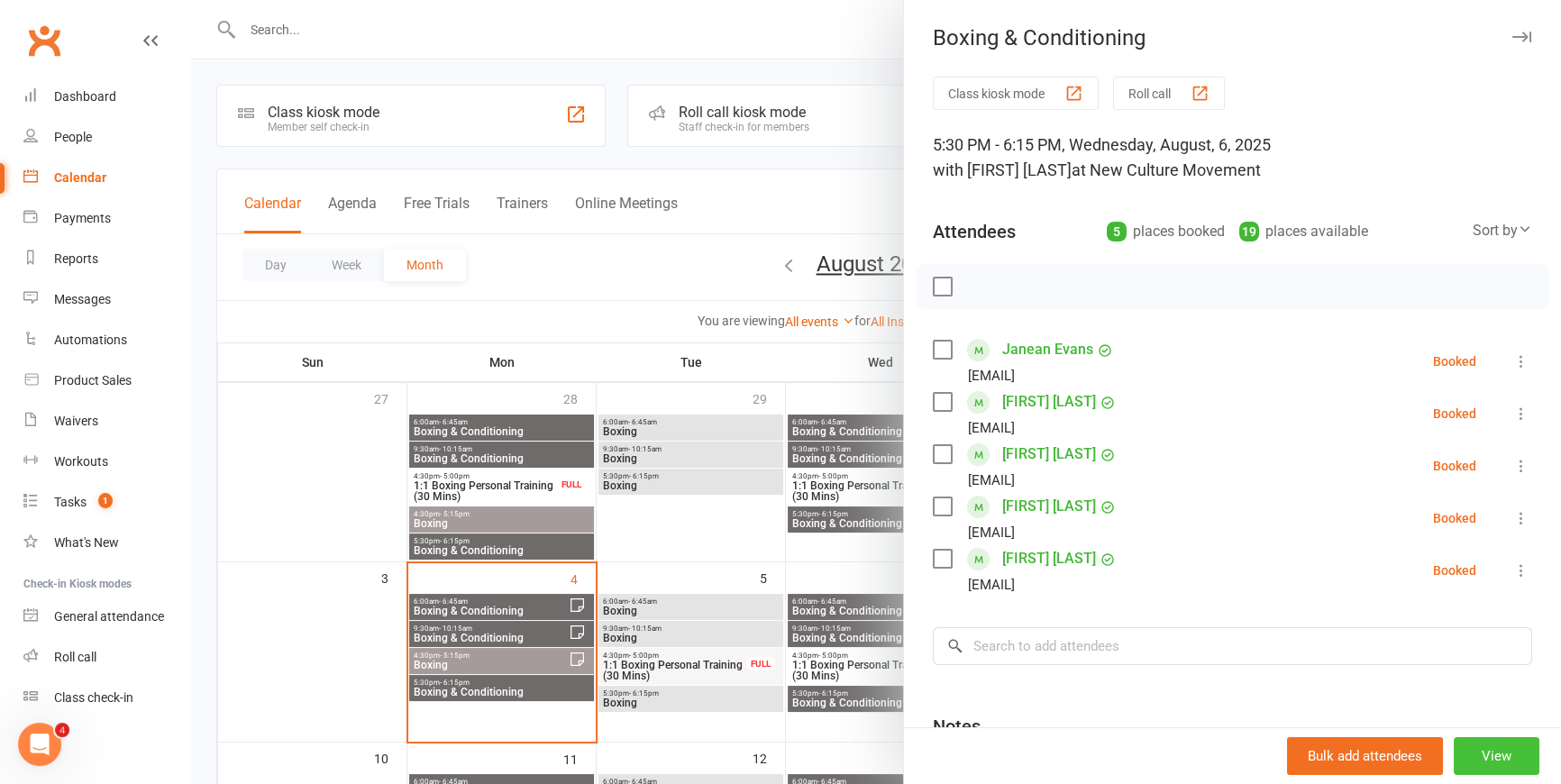 click on "View" at bounding box center (1496, 756) 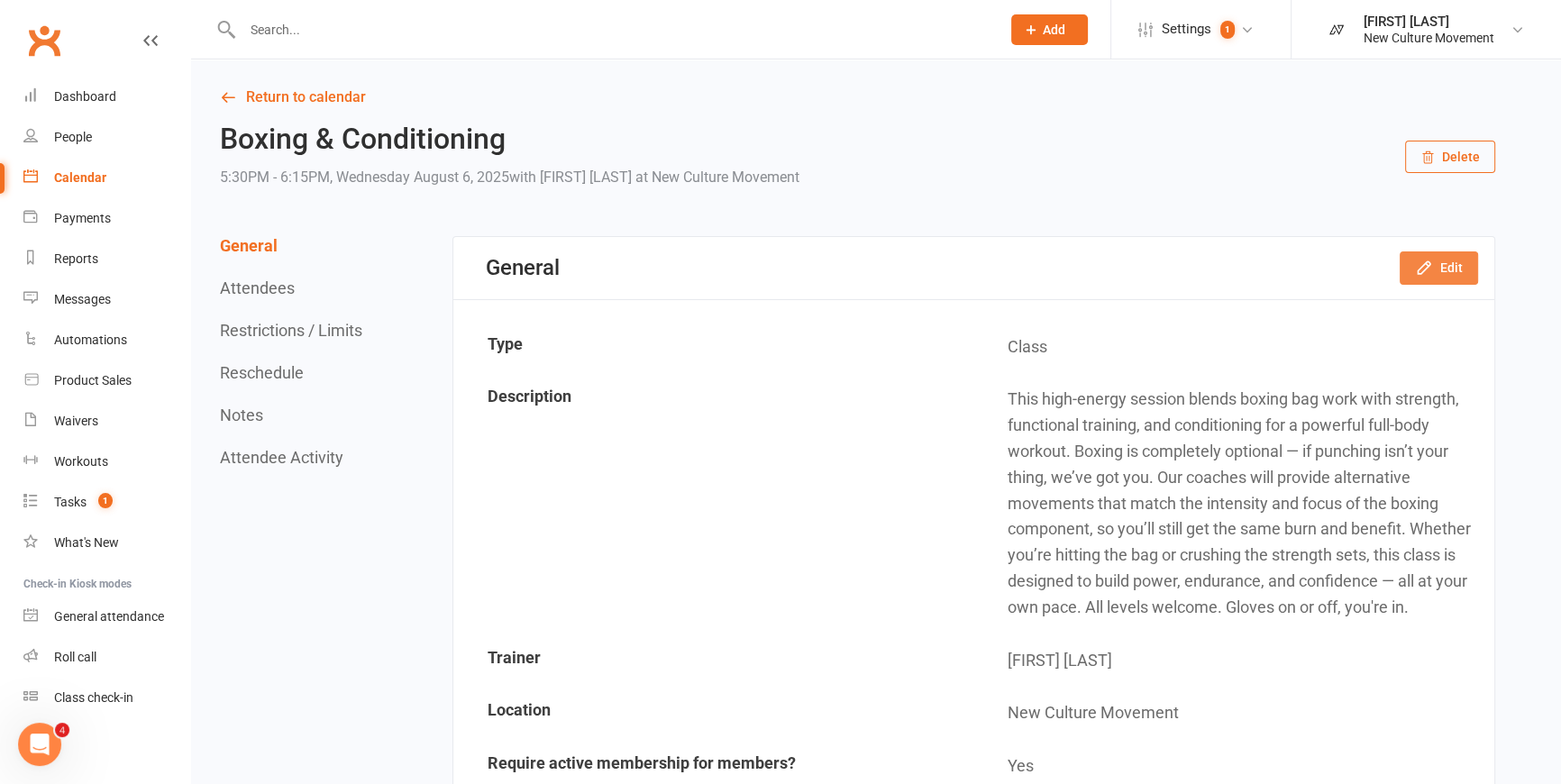 click on "Edit" at bounding box center (1438, 268) 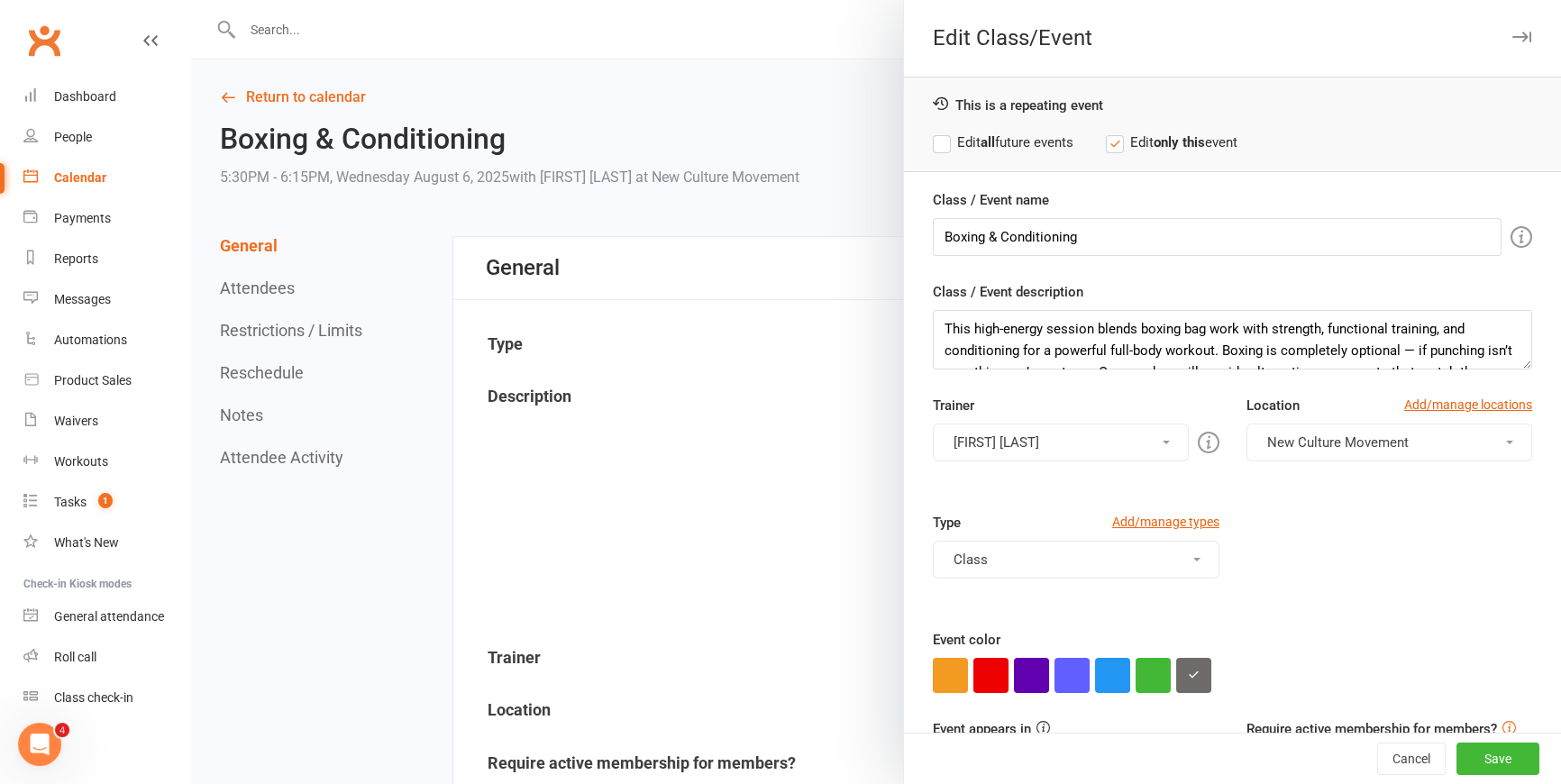 click on "[FIRST] [LAST]" at bounding box center [1060, 442] 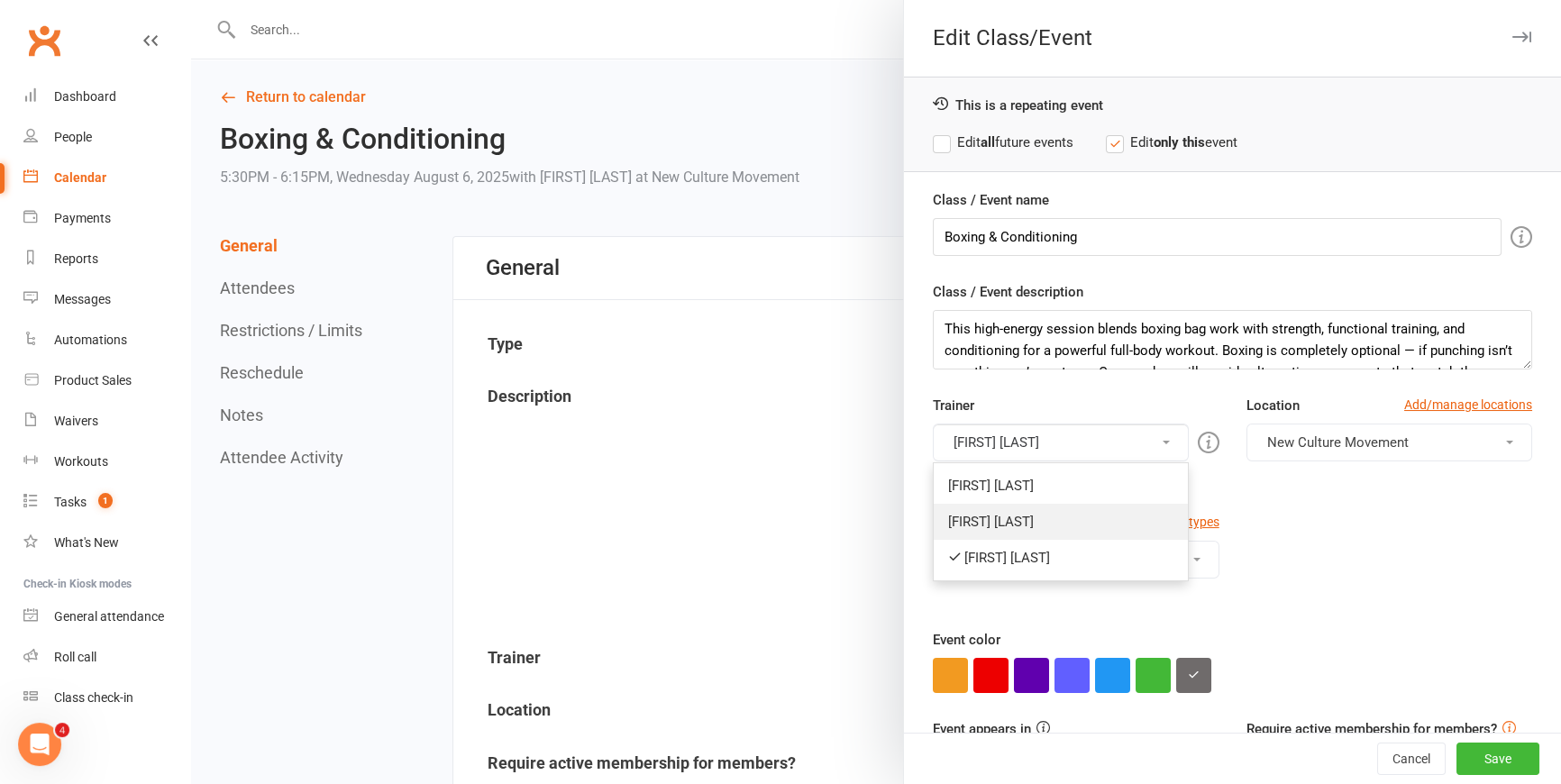 click on "[FIRST] [LAST]" at bounding box center [1060, 522] 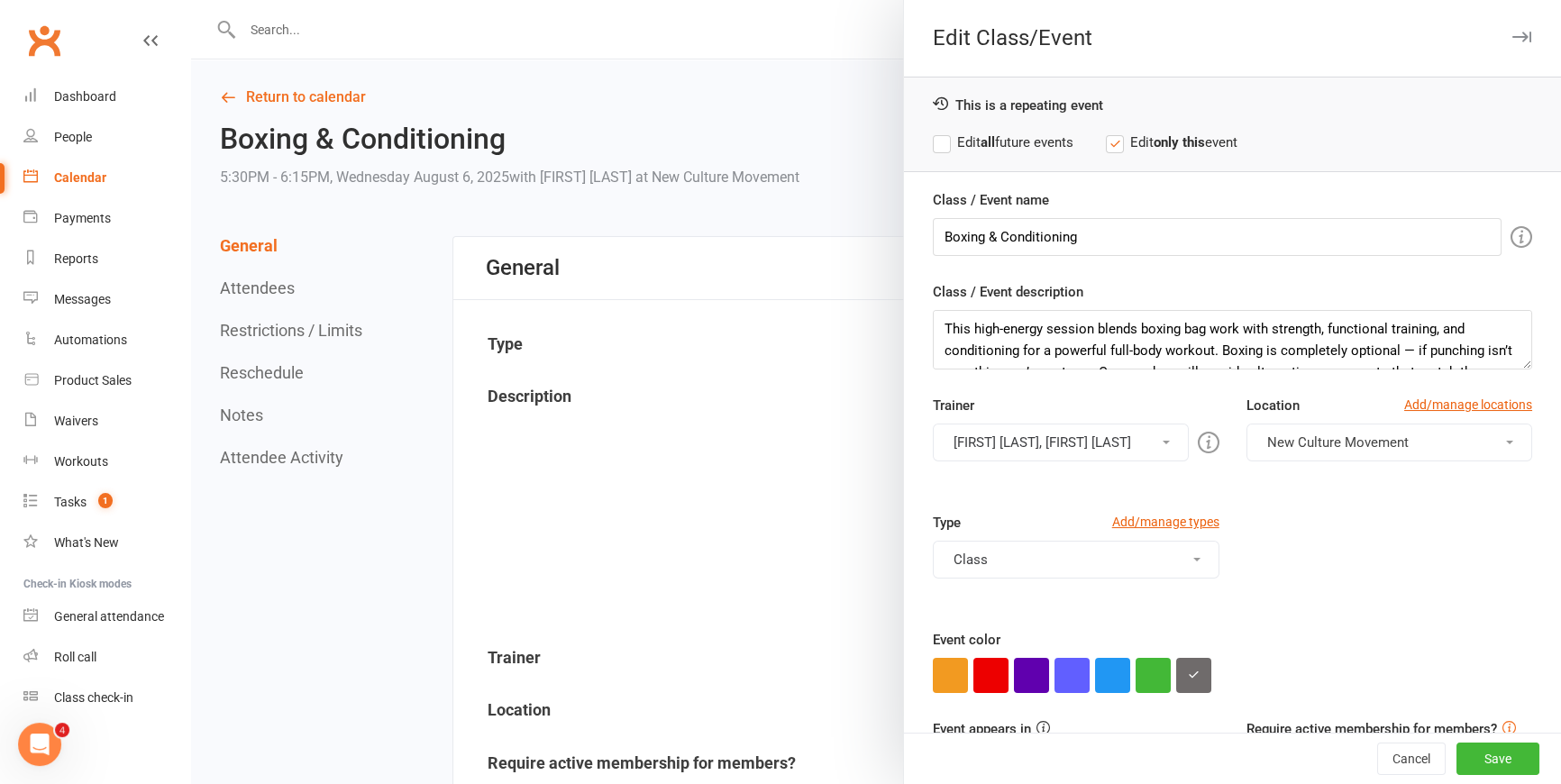 click on "[FIRST] [LAST], [FIRST] [LAST]" at bounding box center [1060, 442] 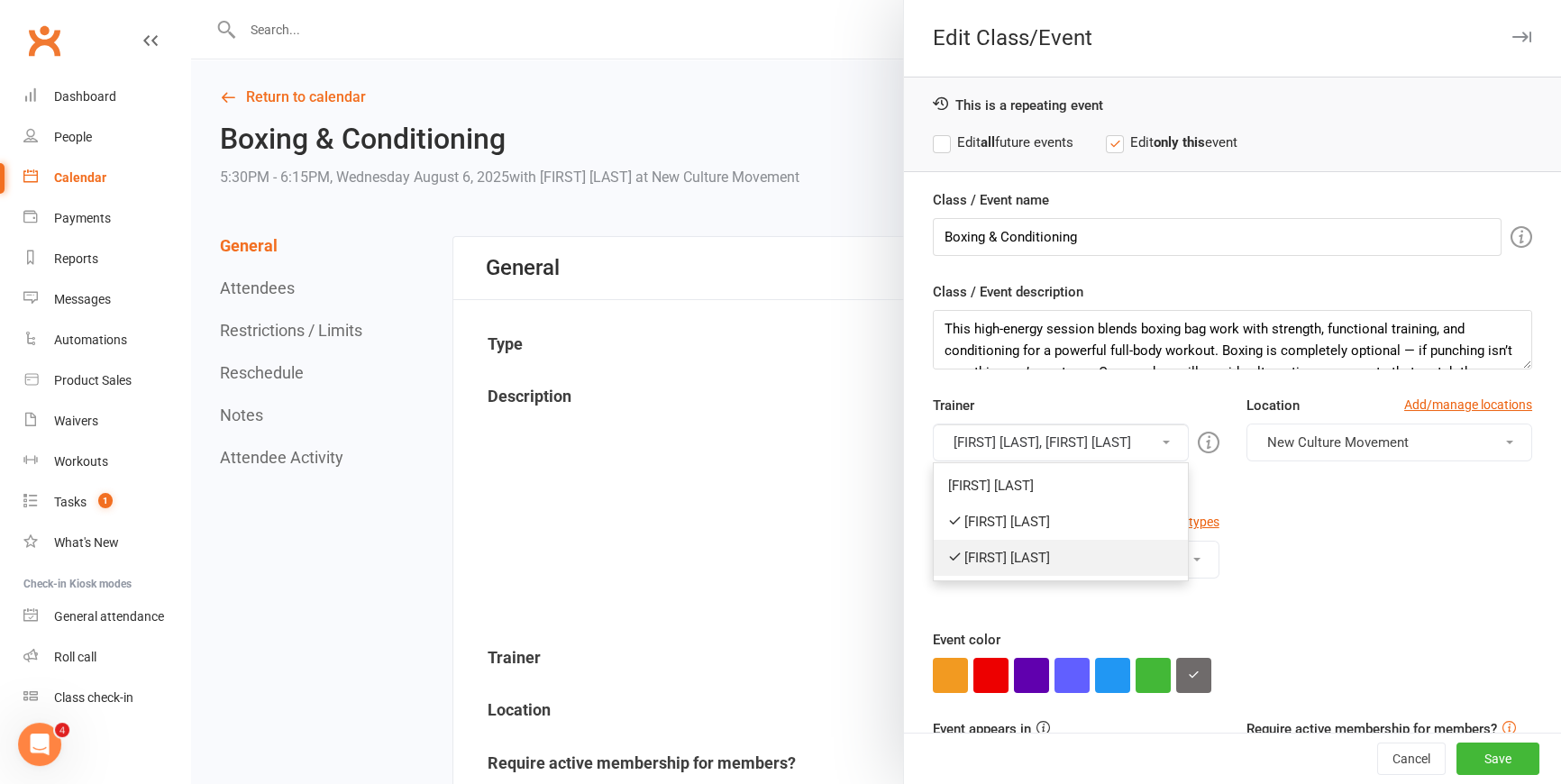 click on "[FIRST] [LAST]" at bounding box center [1060, 558] 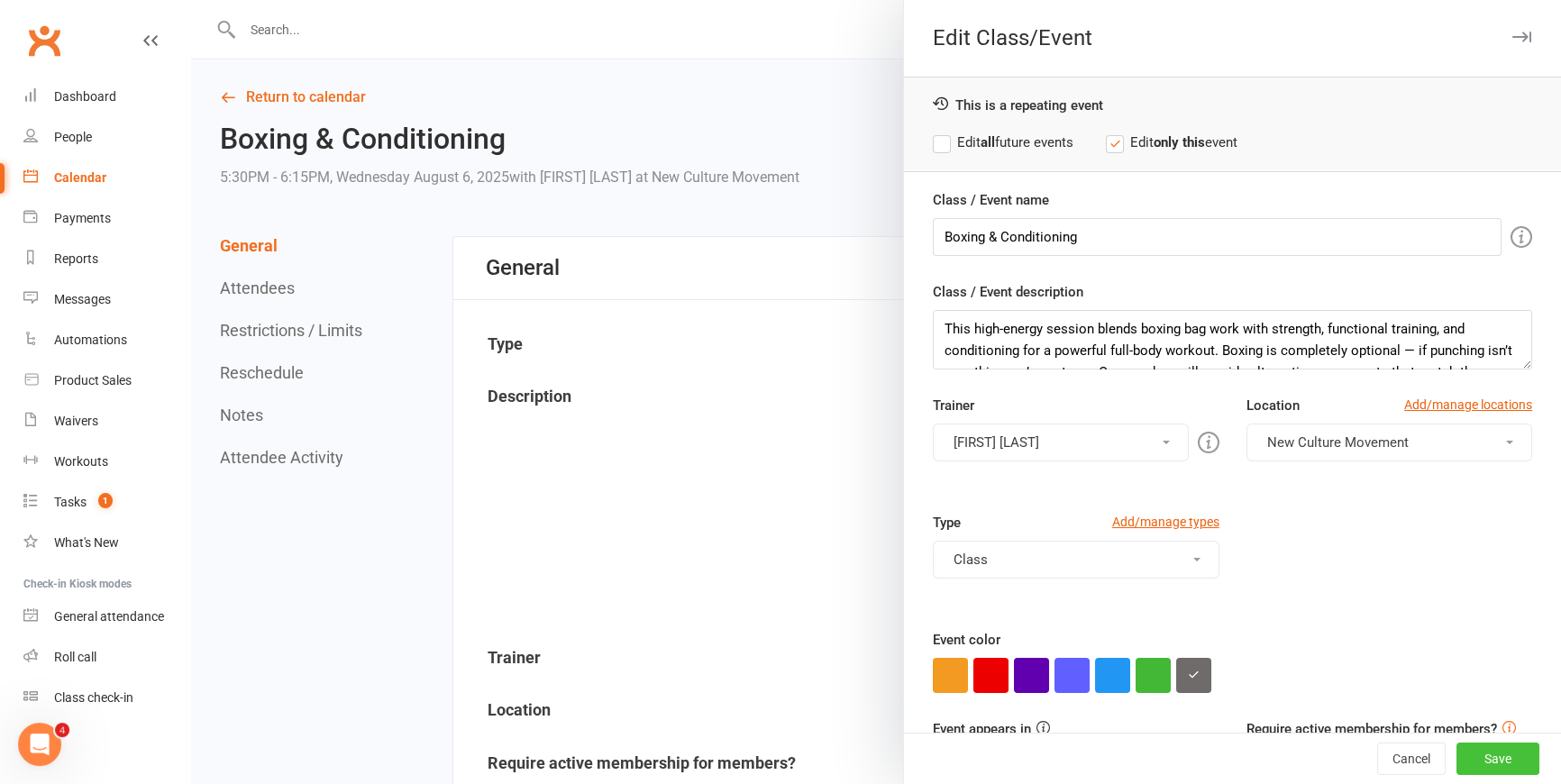 click on "Save" at bounding box center [1498, 759] 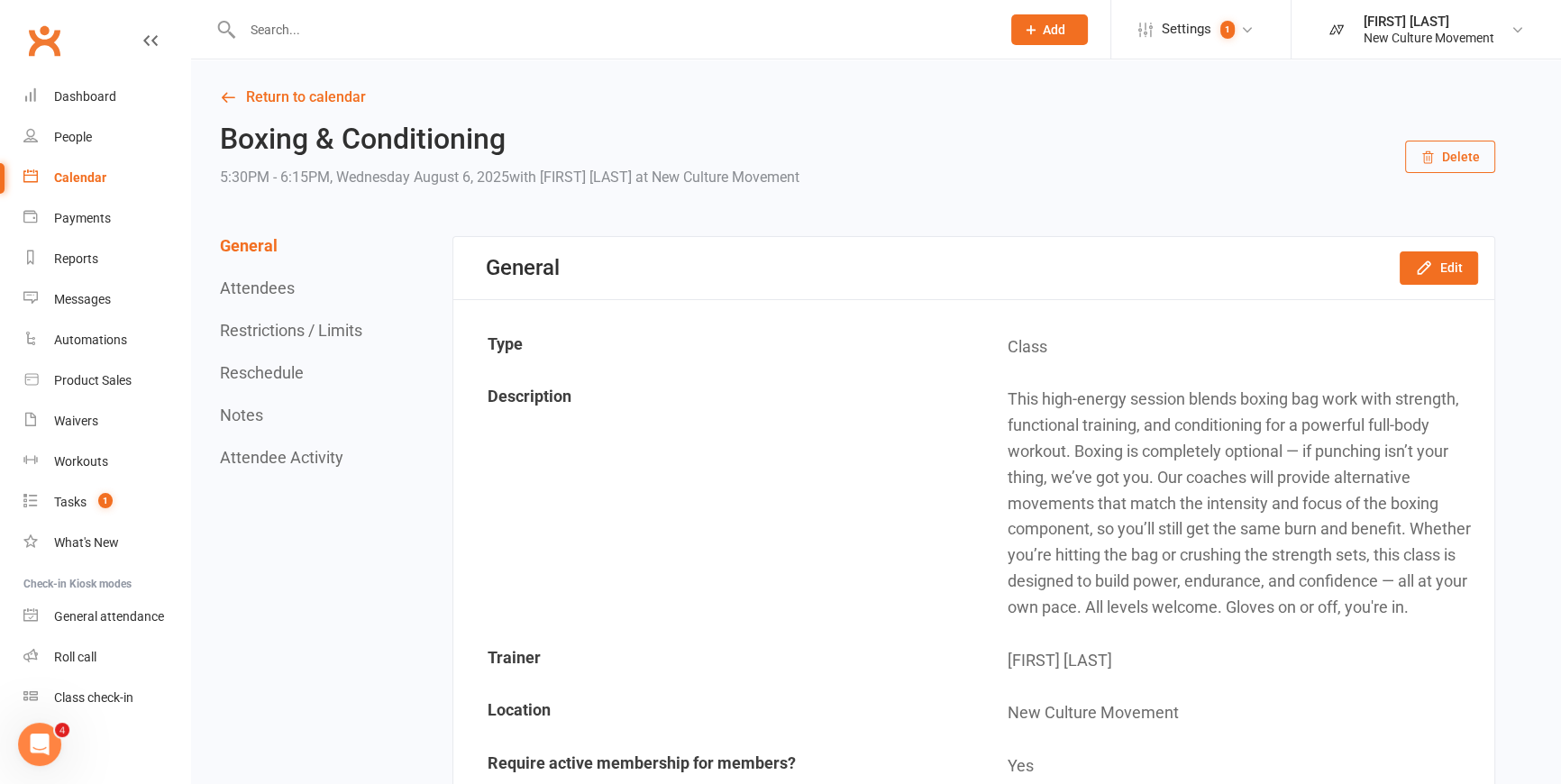 click on "Calendar" at bounding box center [80, 178] 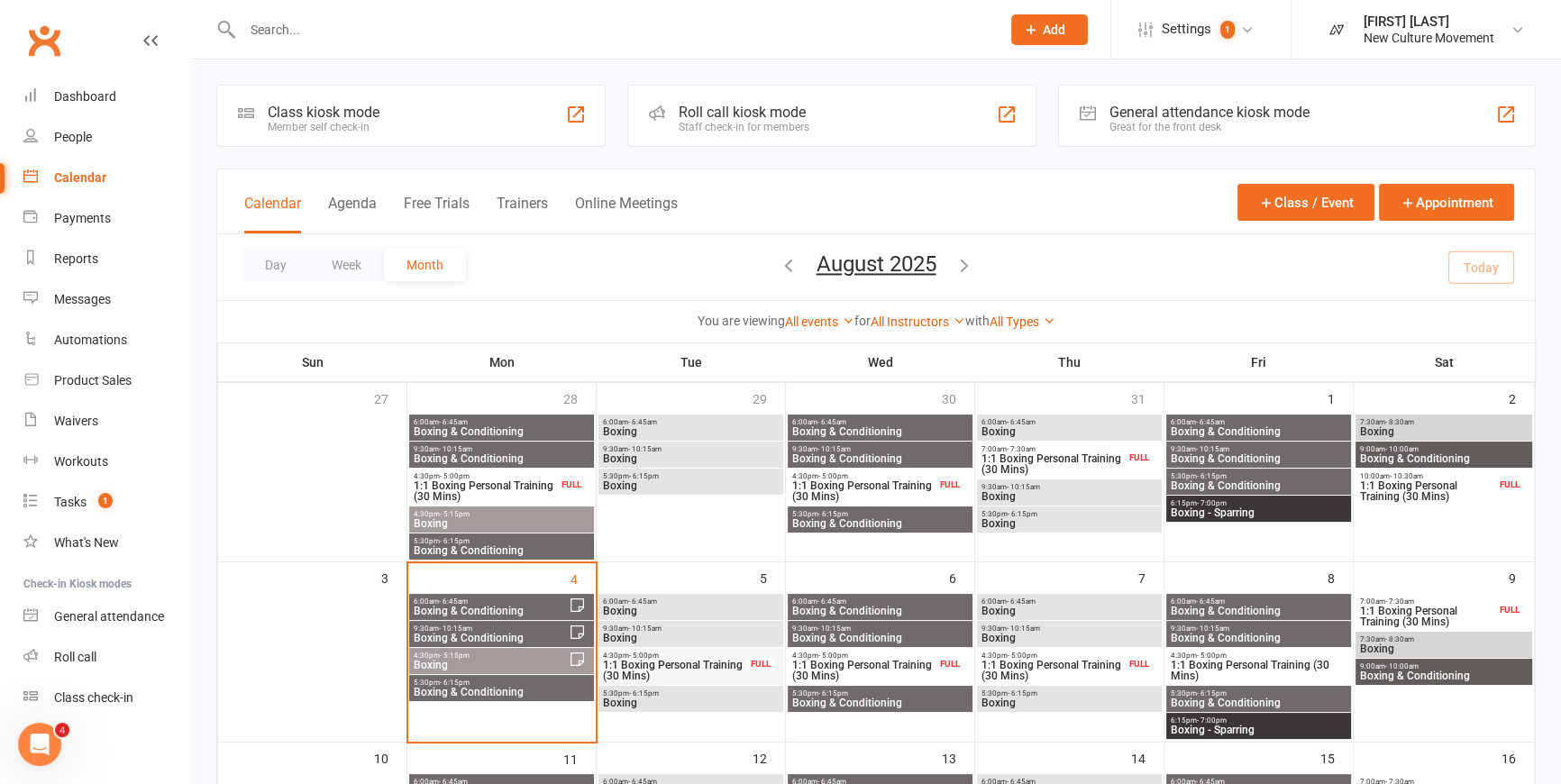 scroll, scrollTop: 245, scrollLeft: 0, axis: vertical 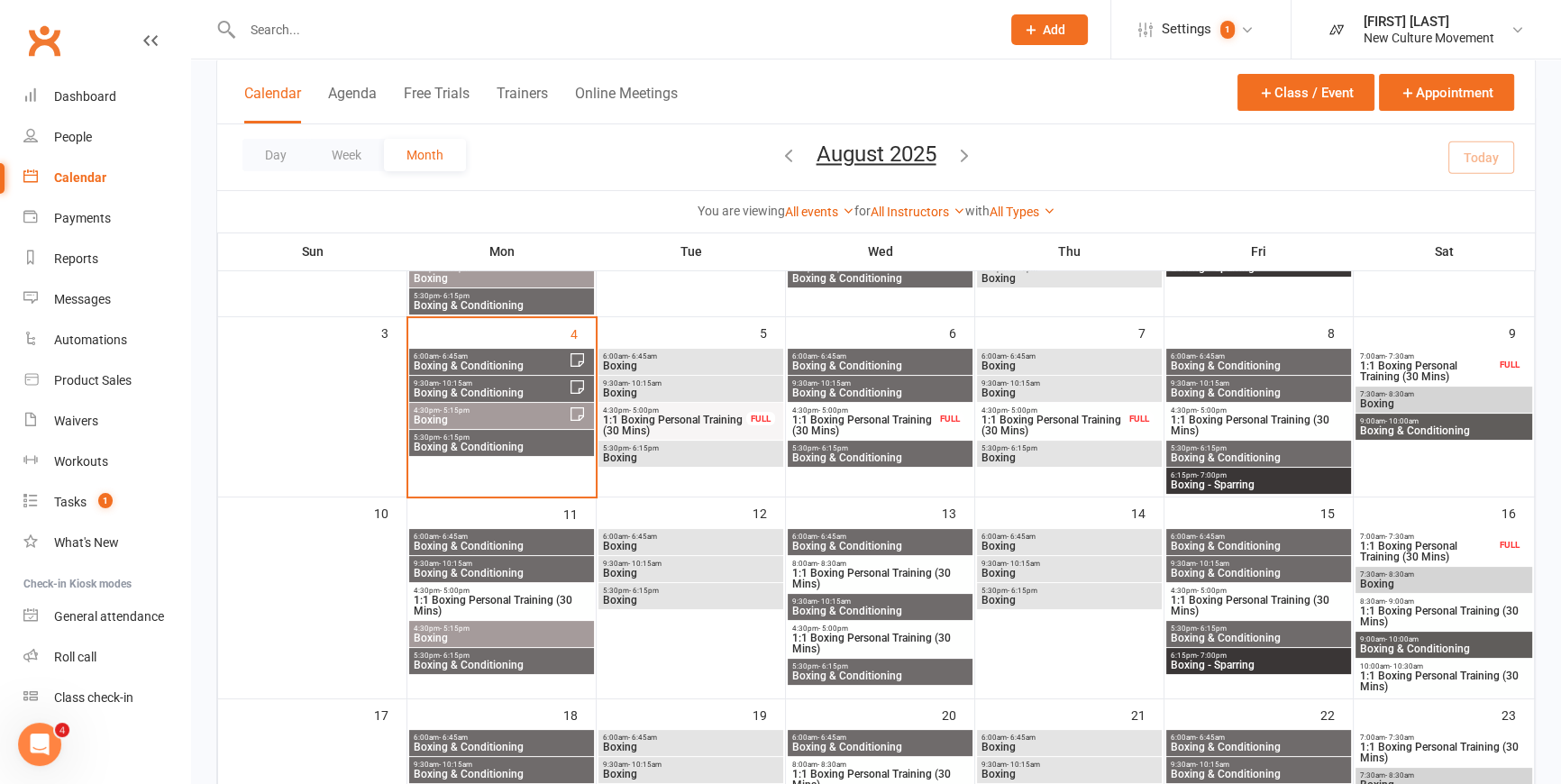 click on "5:30pm  - 6:15pm" at bounding box center [880, 448] 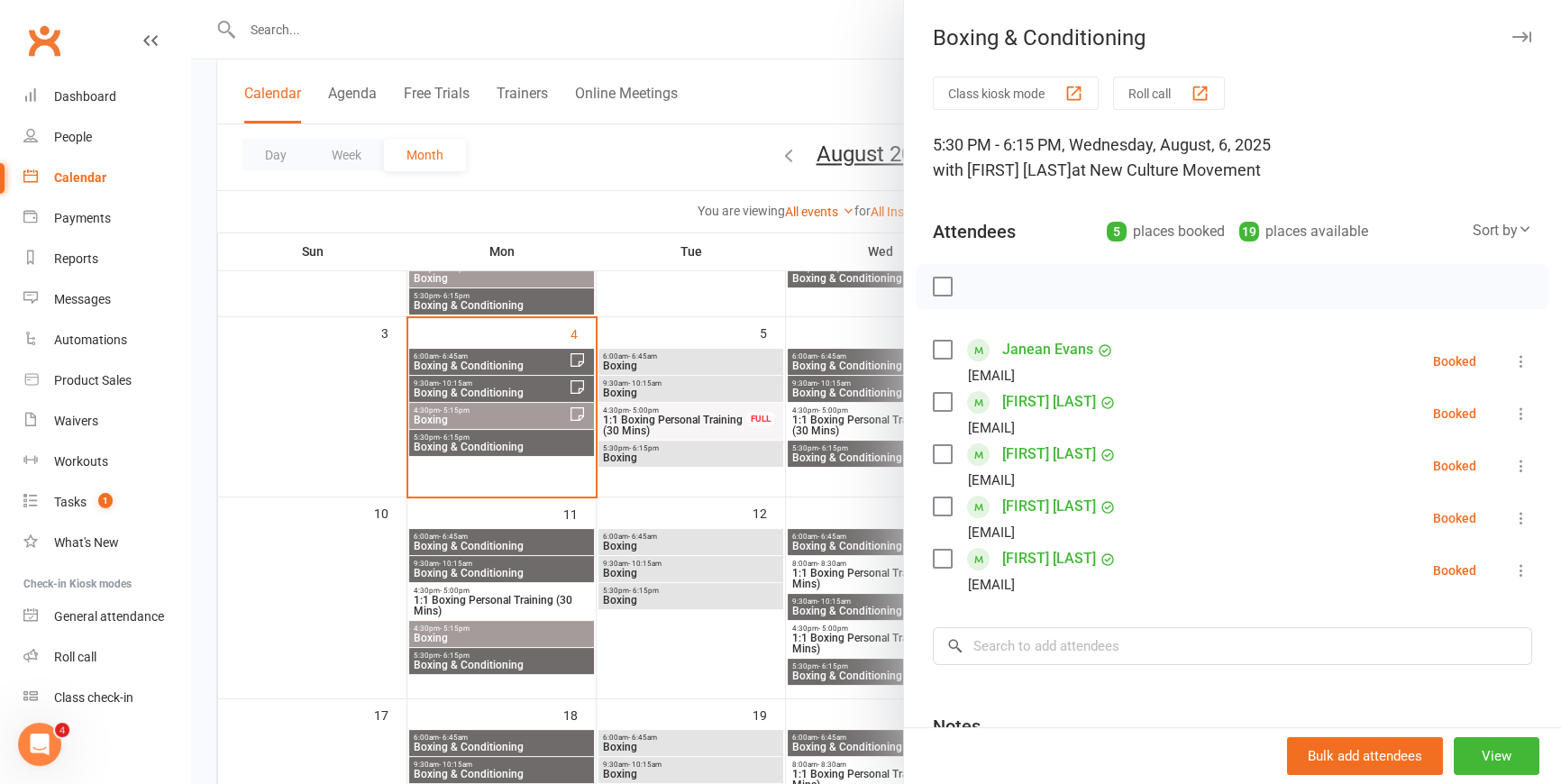 click at bounding box center [876, 392] 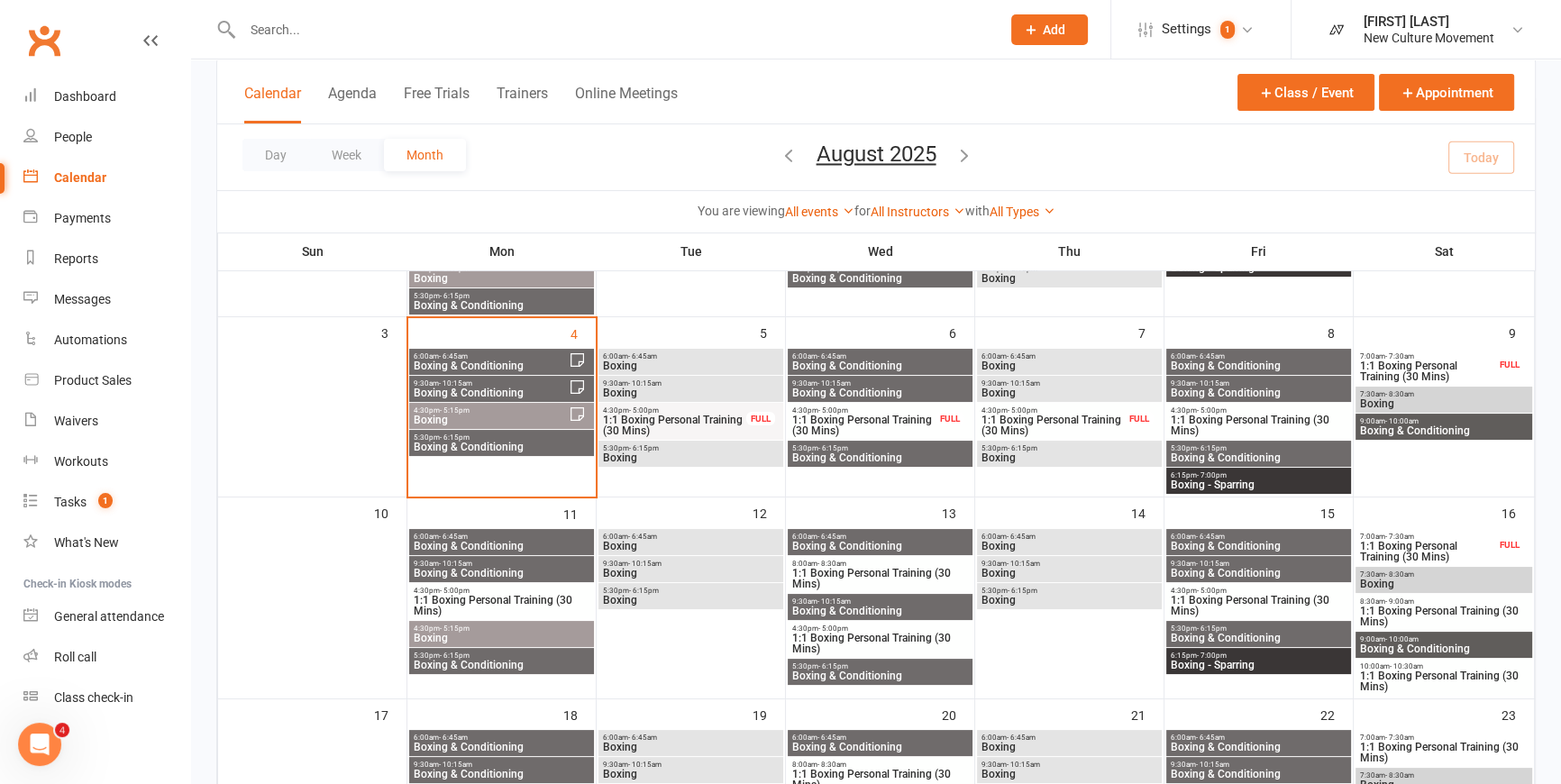 click on "Boxing & Conditioning" at bounding box center [880, 458] 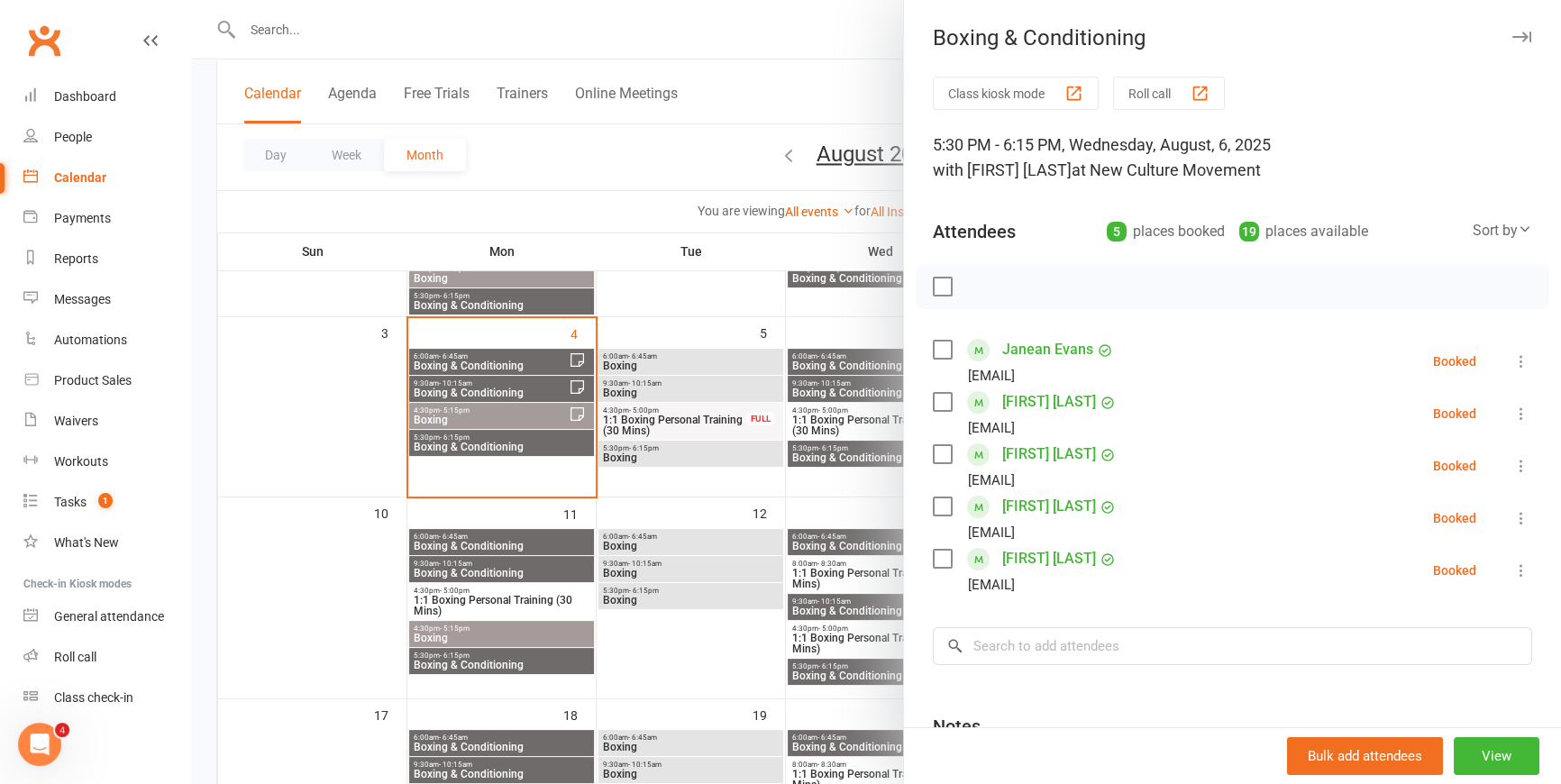 click at bounding box center [876, 392] 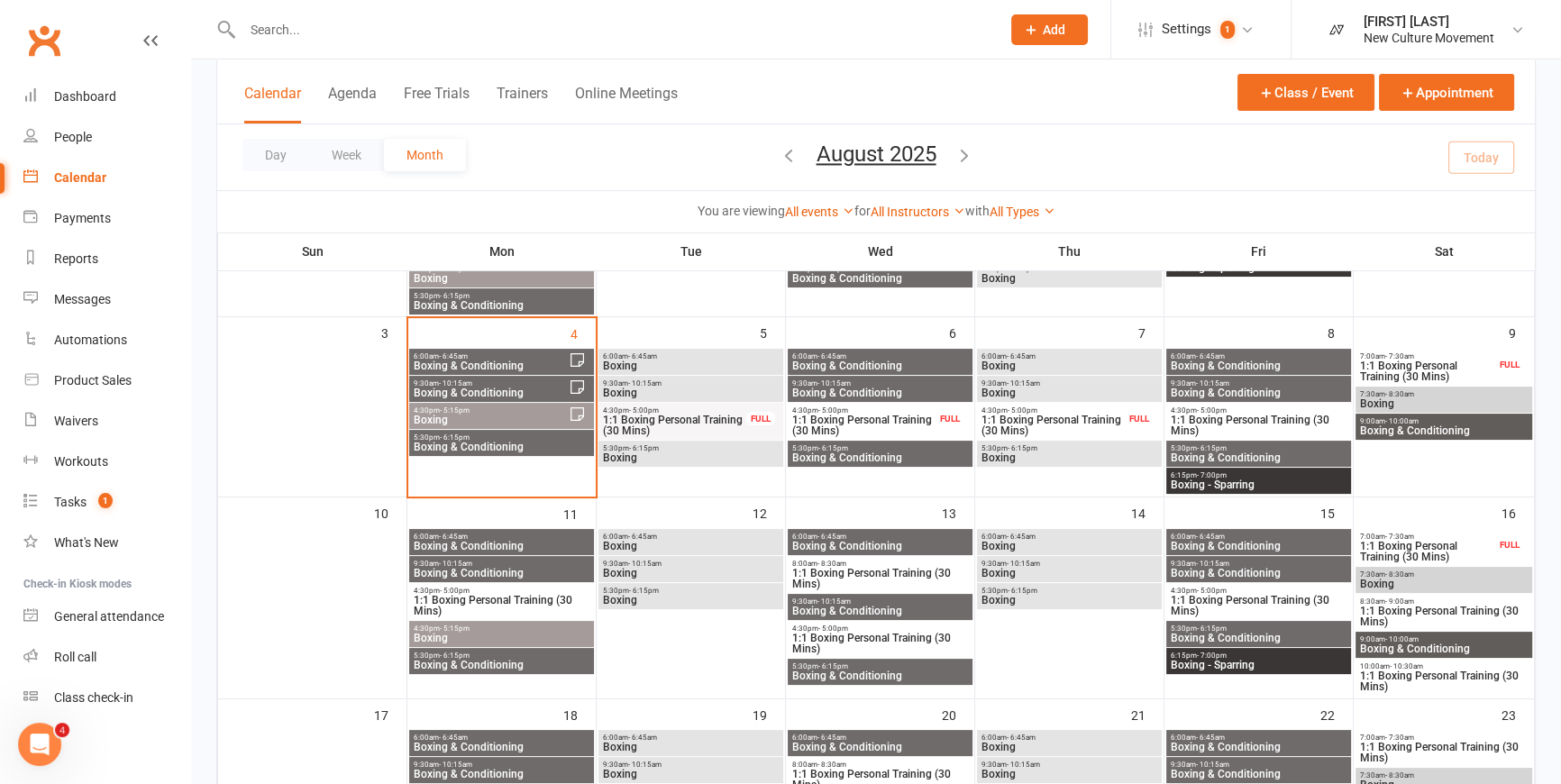 click on "Boxing & Conditioning" at bounding box center (1258, 366) 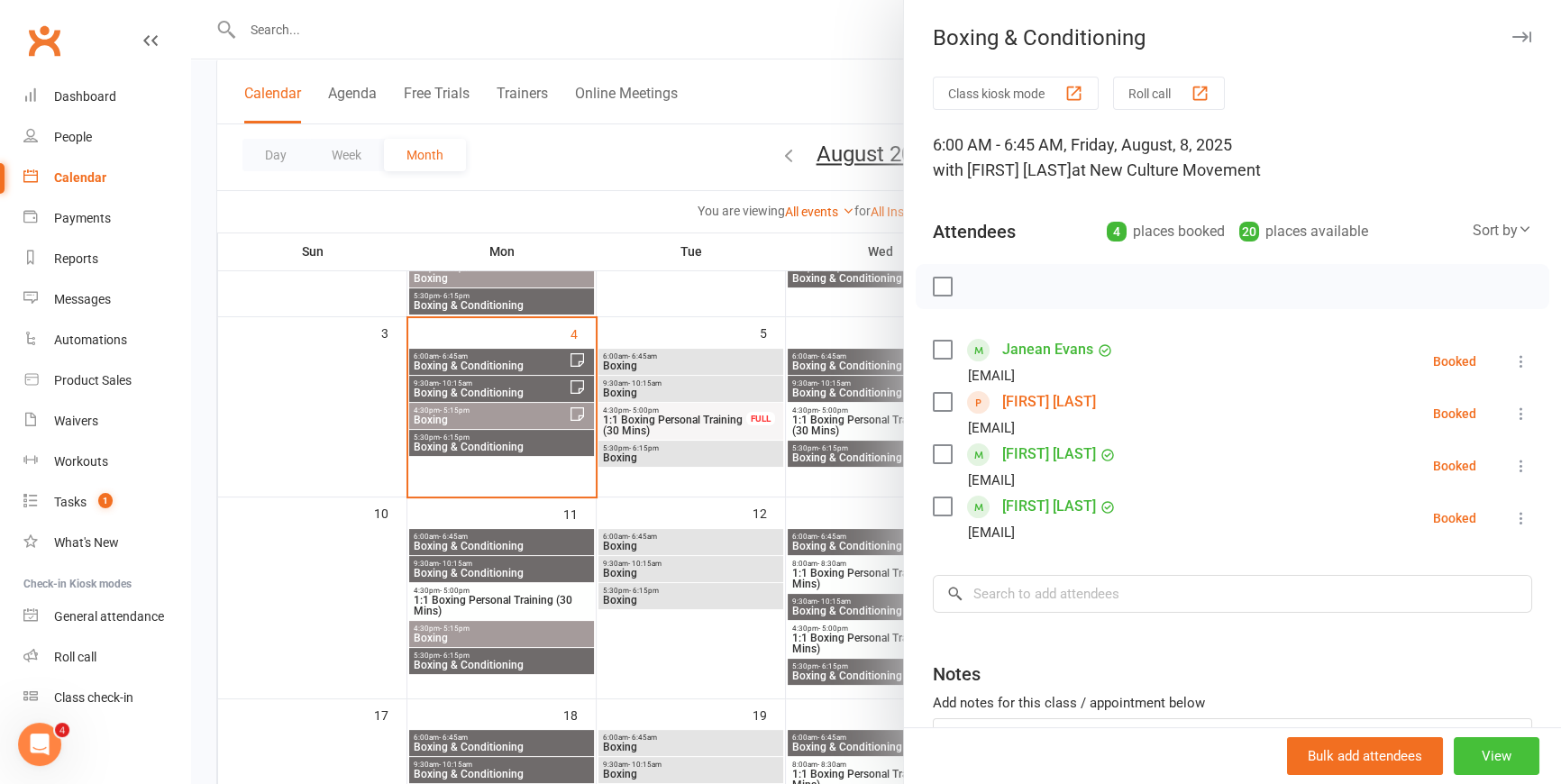 click on "View" at bounding box center (1496, 756) 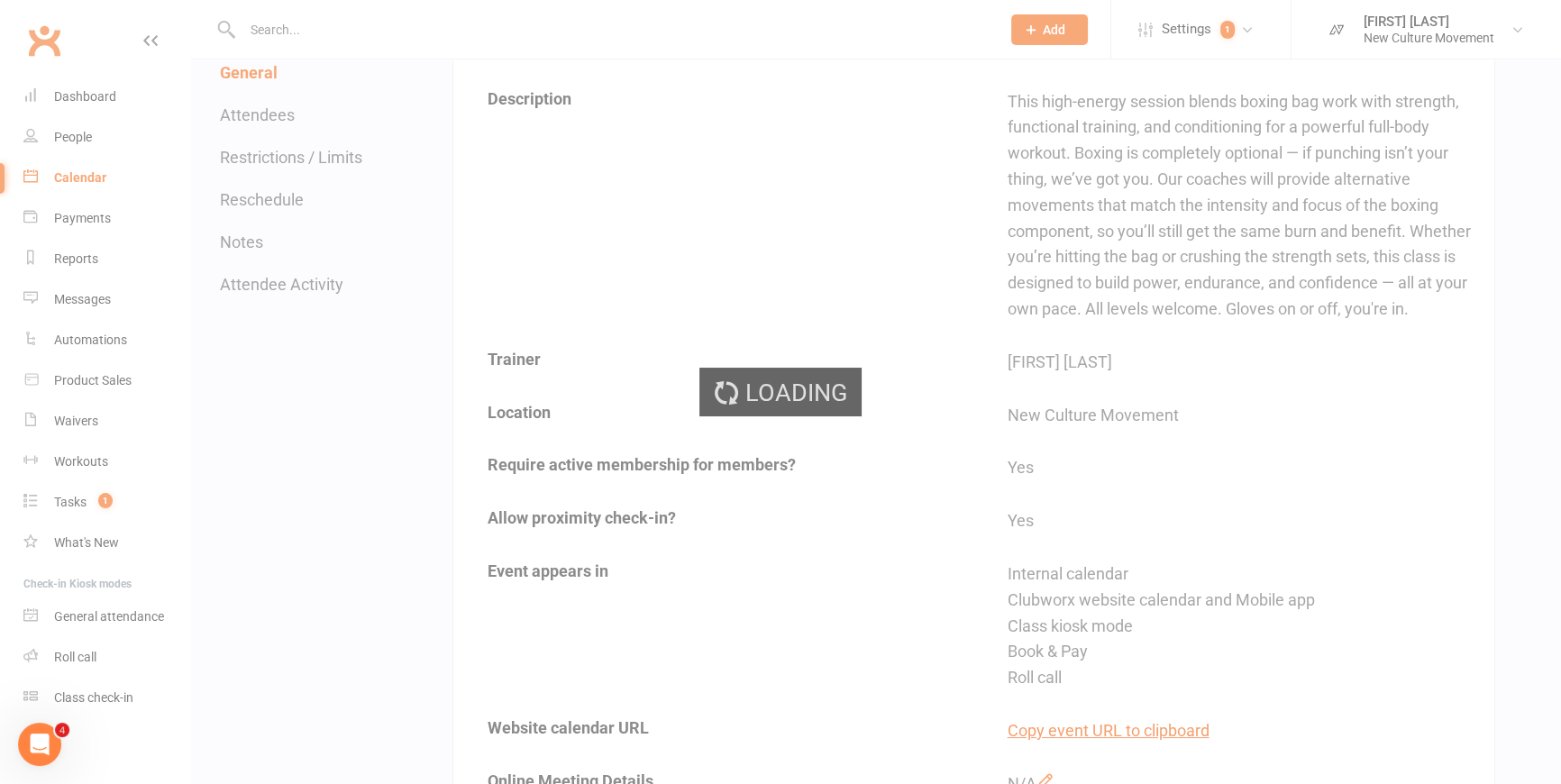 scroll, scrollTop: 0, scrollLeft: 0, axis: both 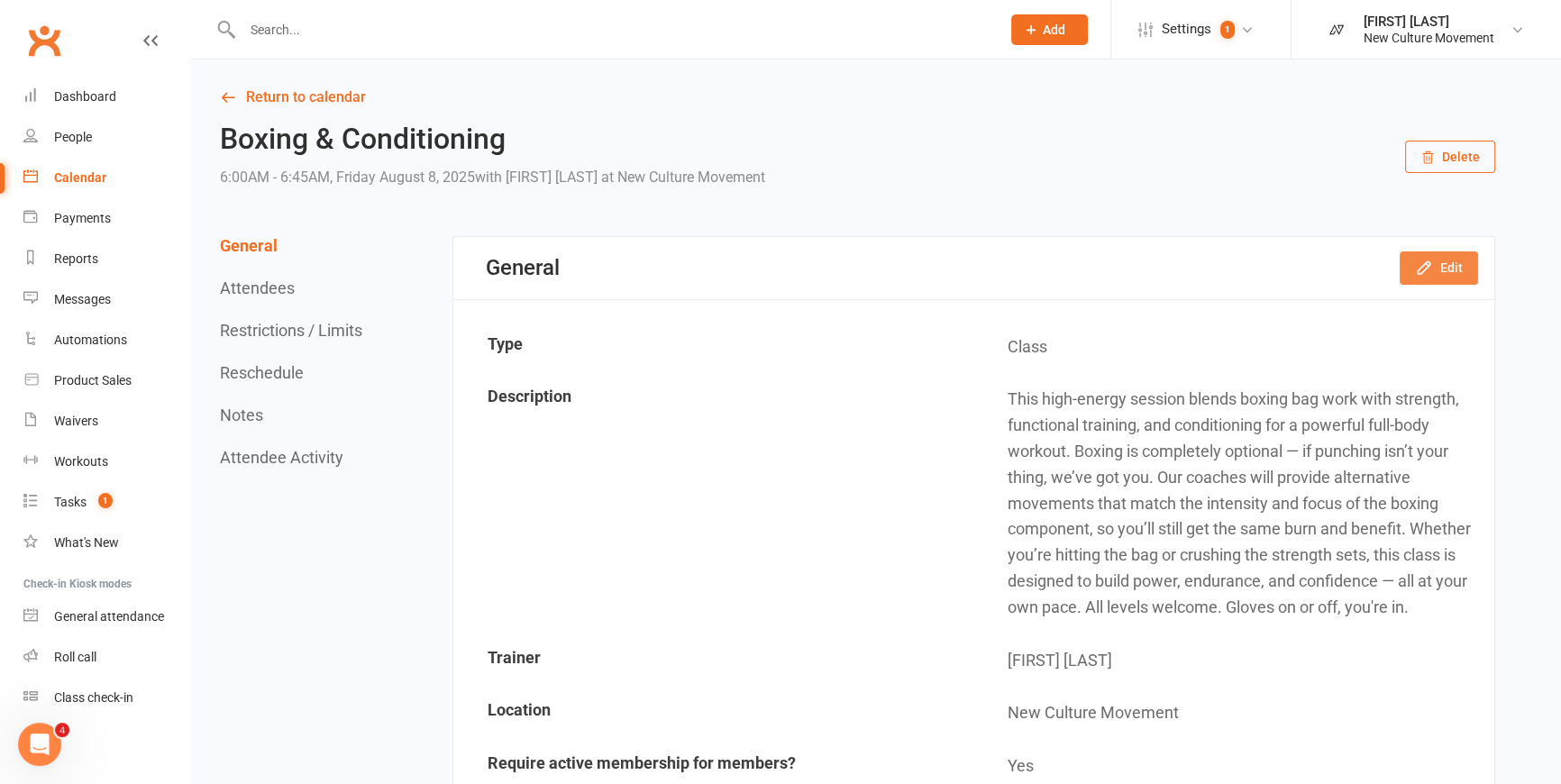 click on "Edit" at bounding box center [1438, 268] 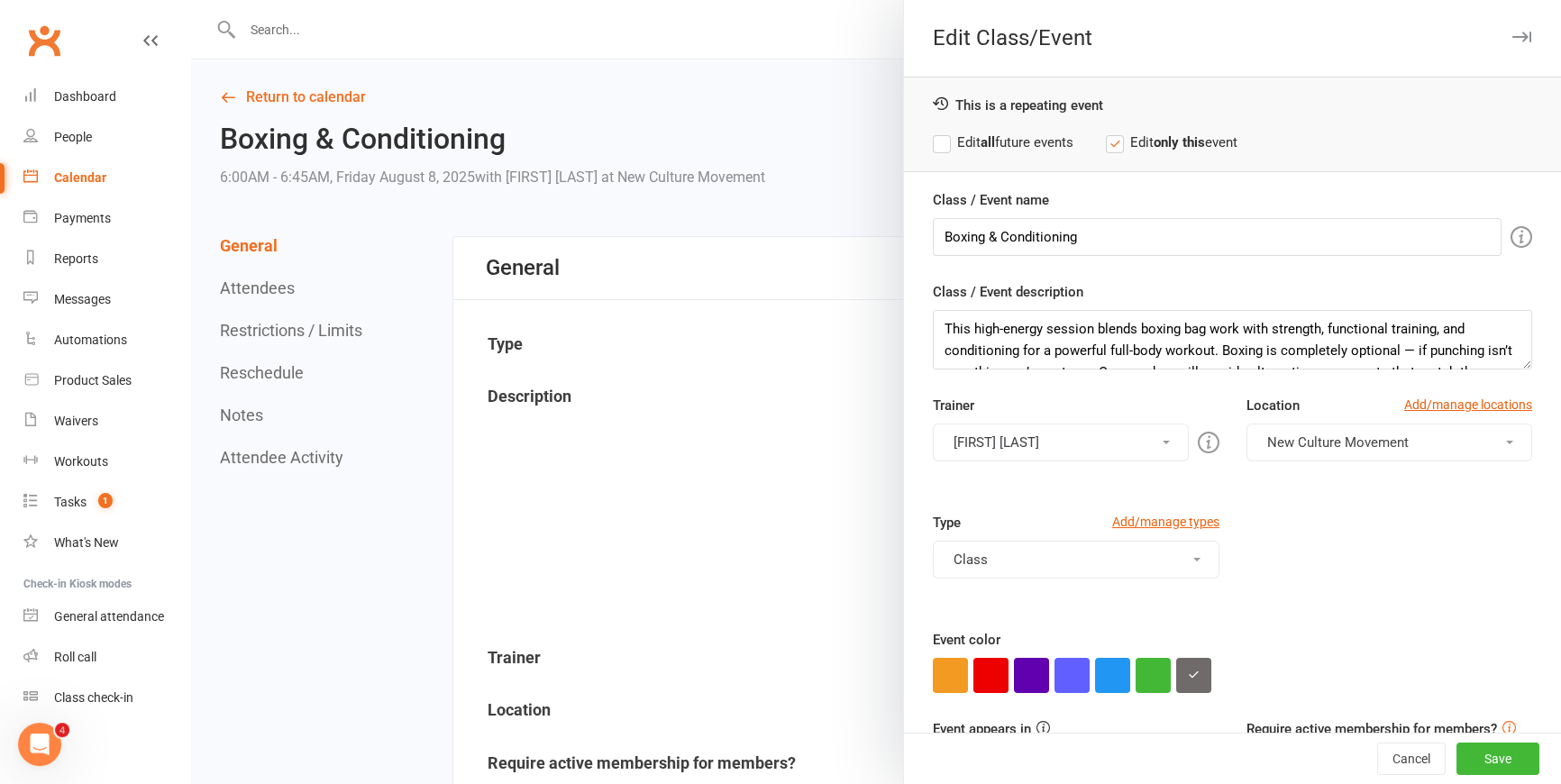click on "[FIRST] [LAST]" at bounding box center [1060, 442] 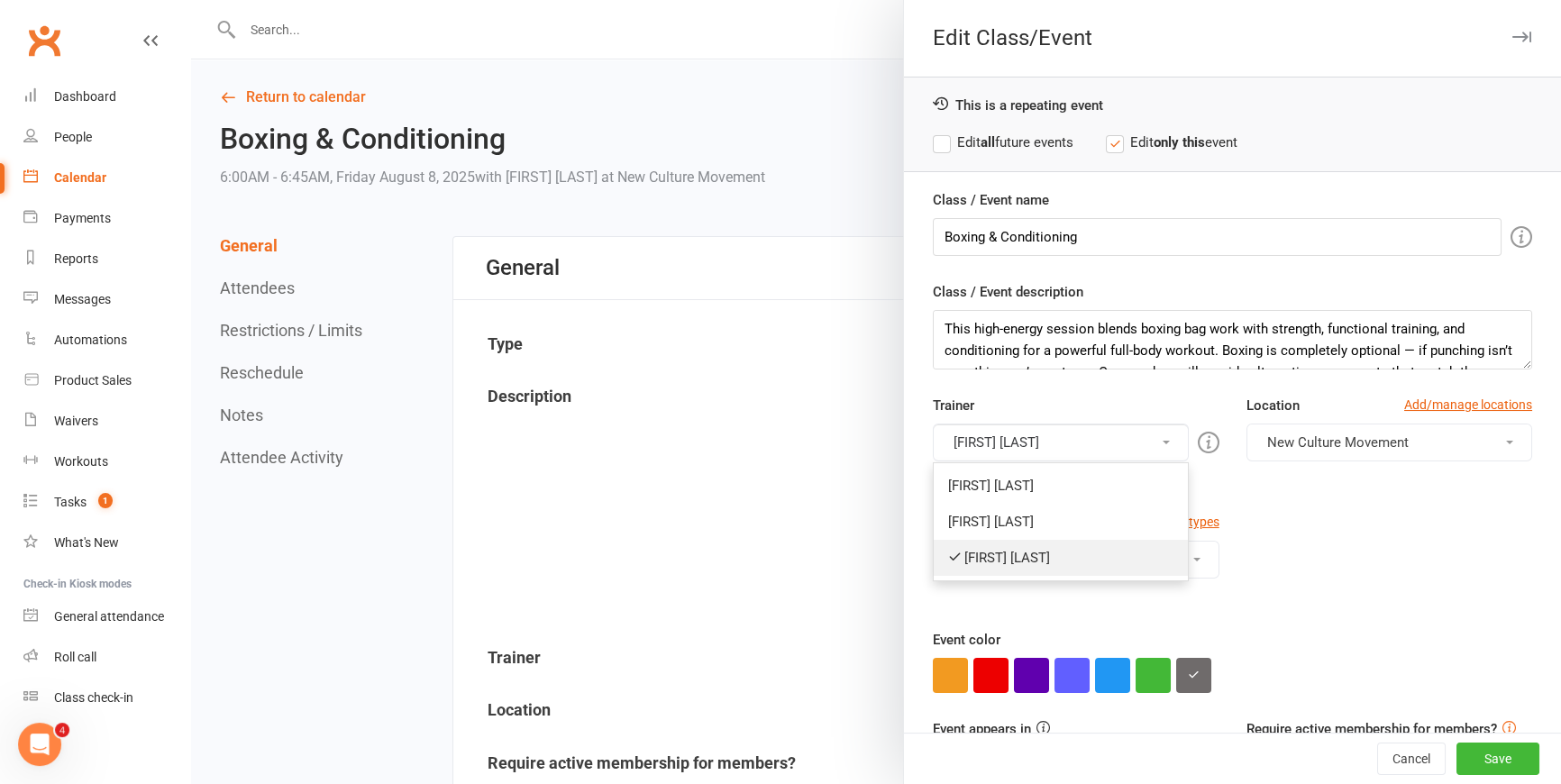 click on "[FIRST] [LAST]" at bounding box center (1060, 558) 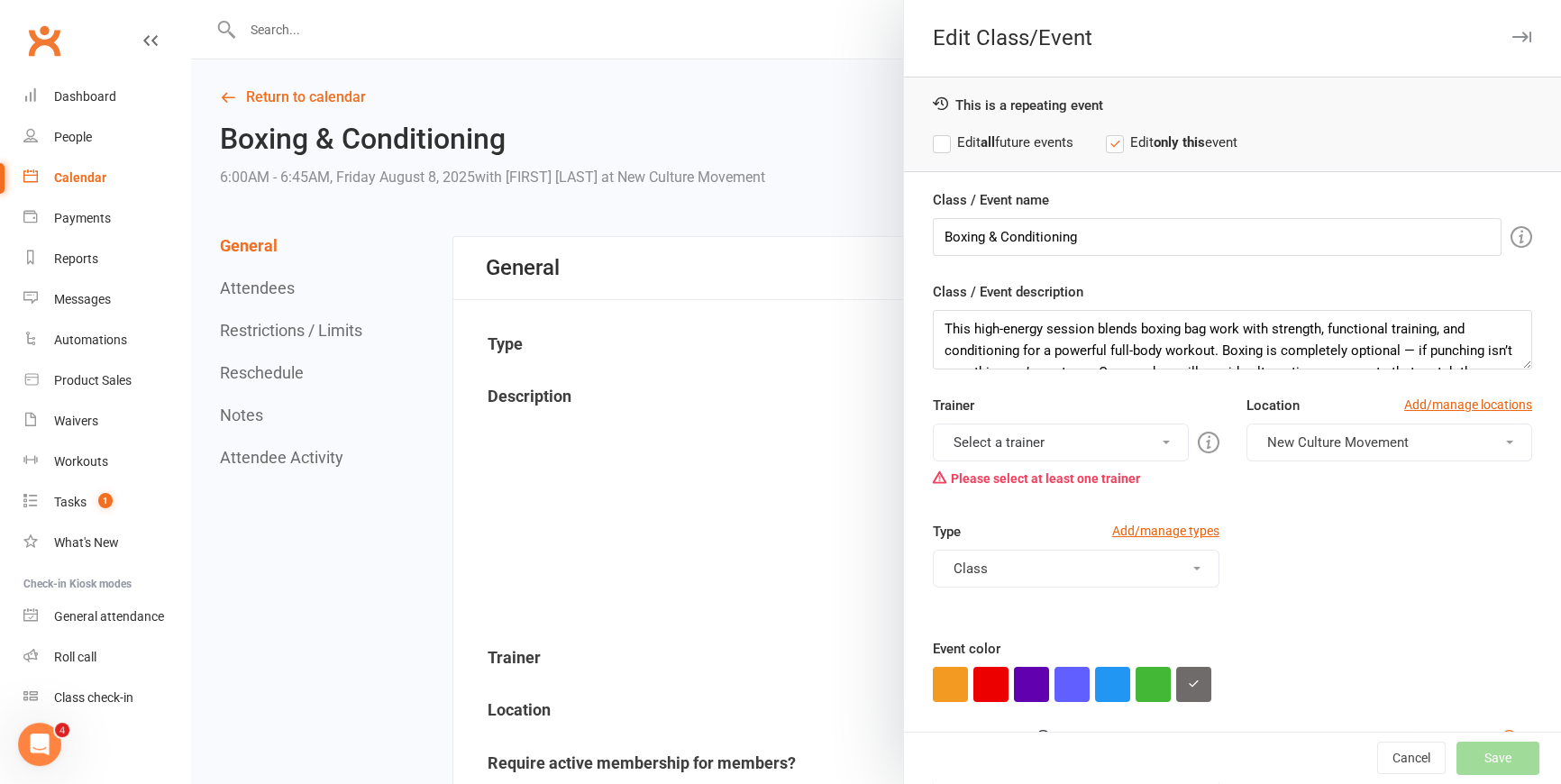 click on "Select a trainer" at bounding box center [1060, 442] 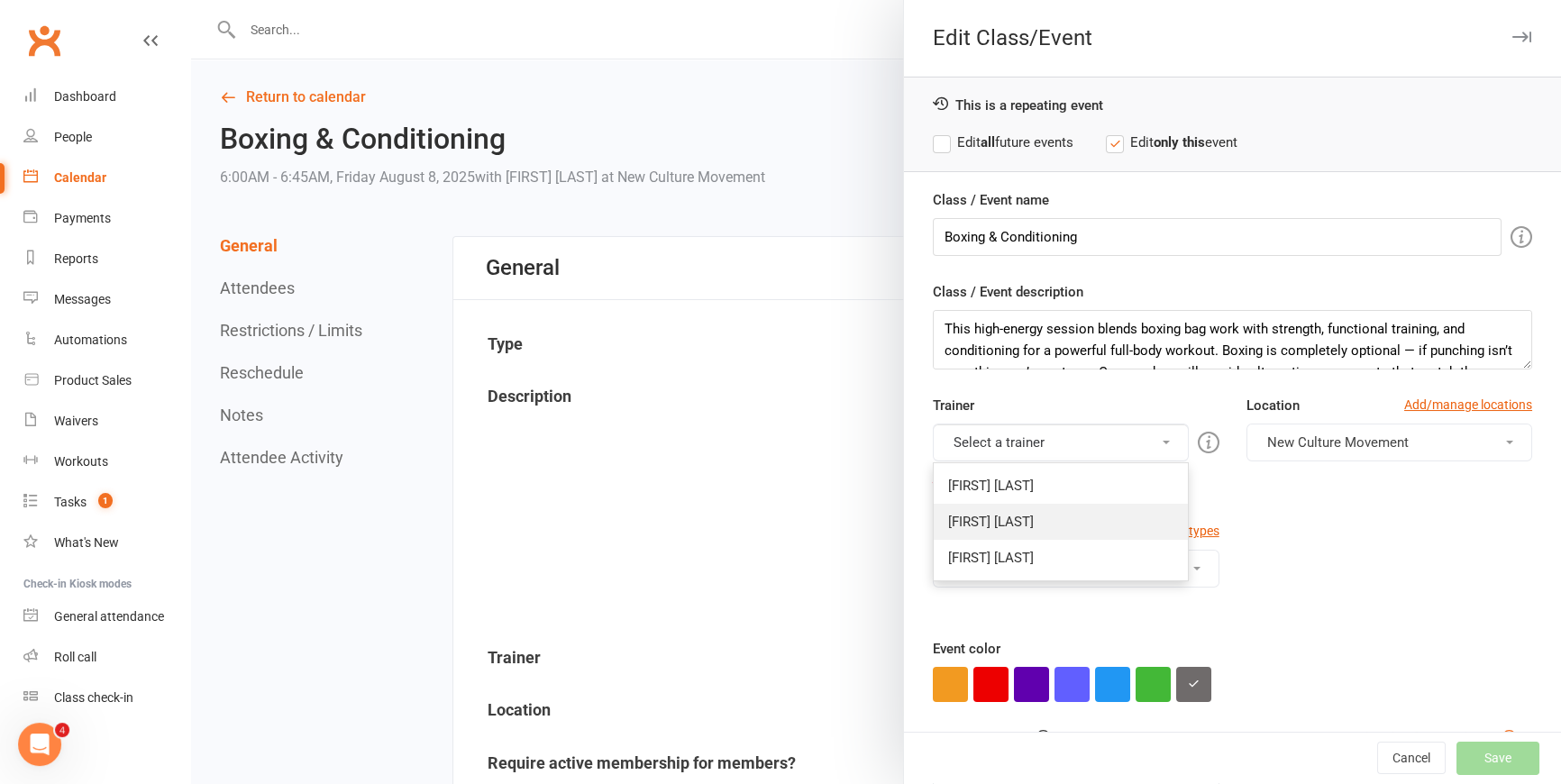click on "[FIRST] [LAST]" at bounding box center (1060, 522) 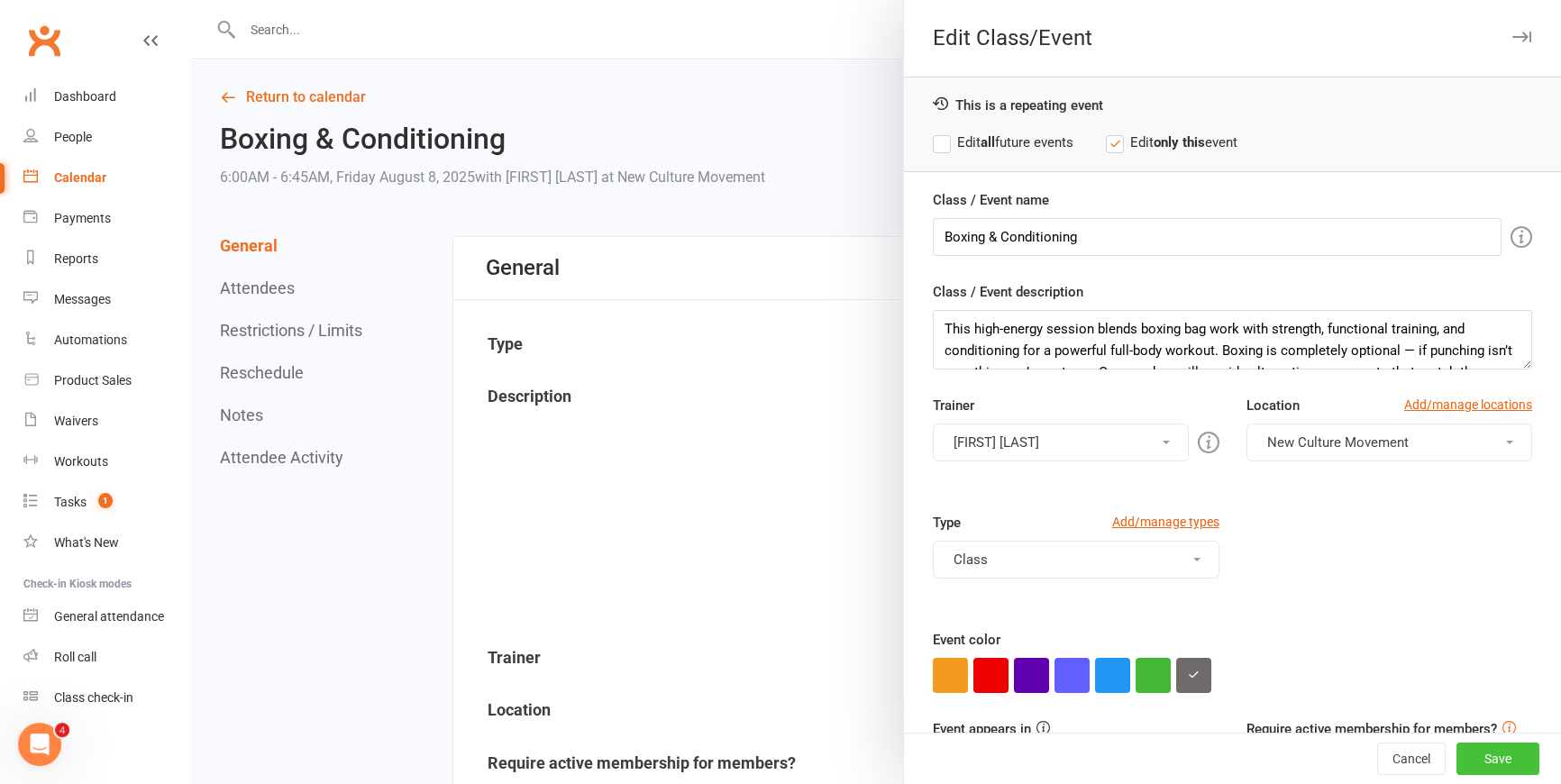 click on "Save" at bounding box center (1498, 759) 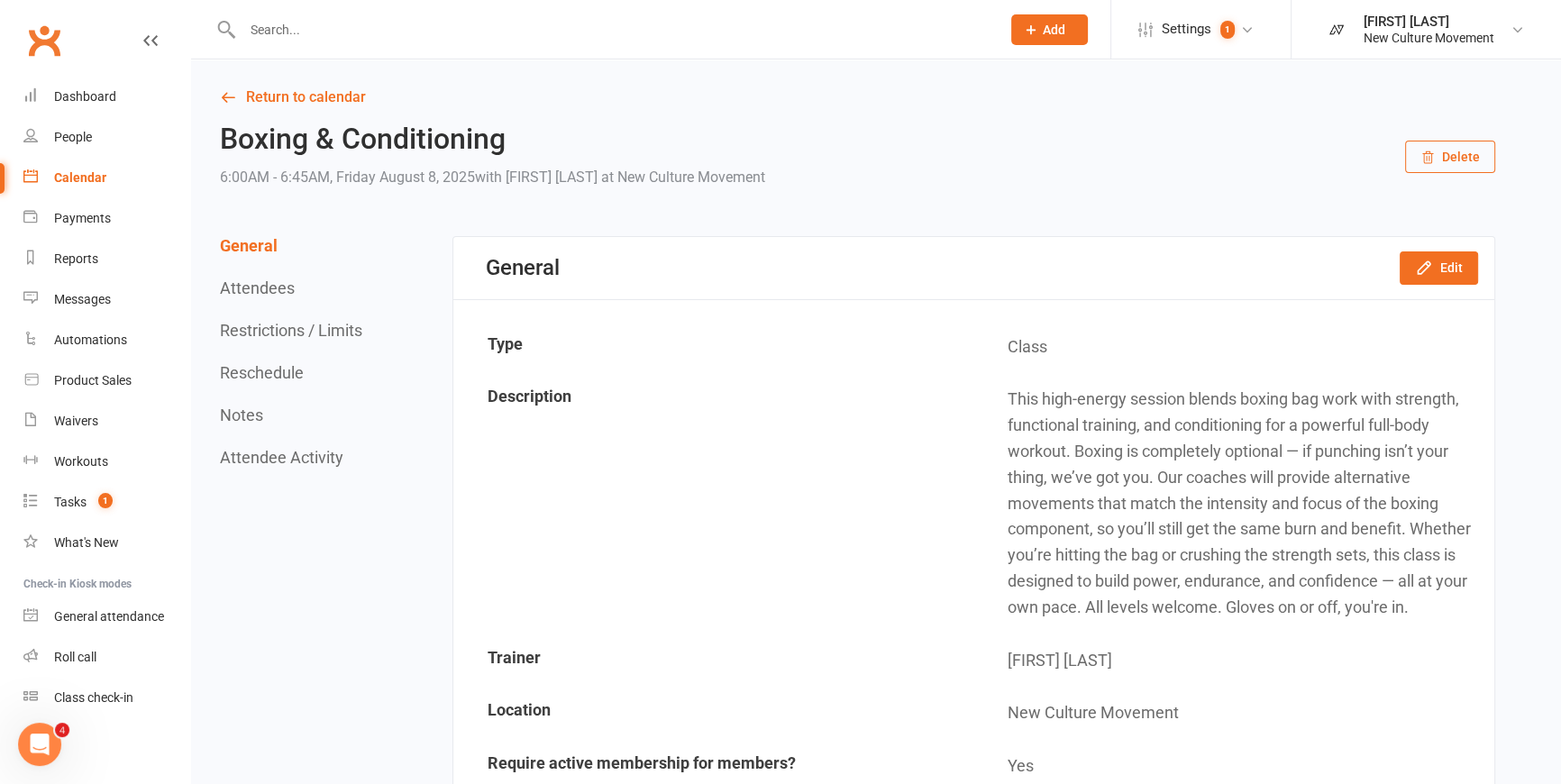 click on "Calendar" at bounding box center [80, 178] 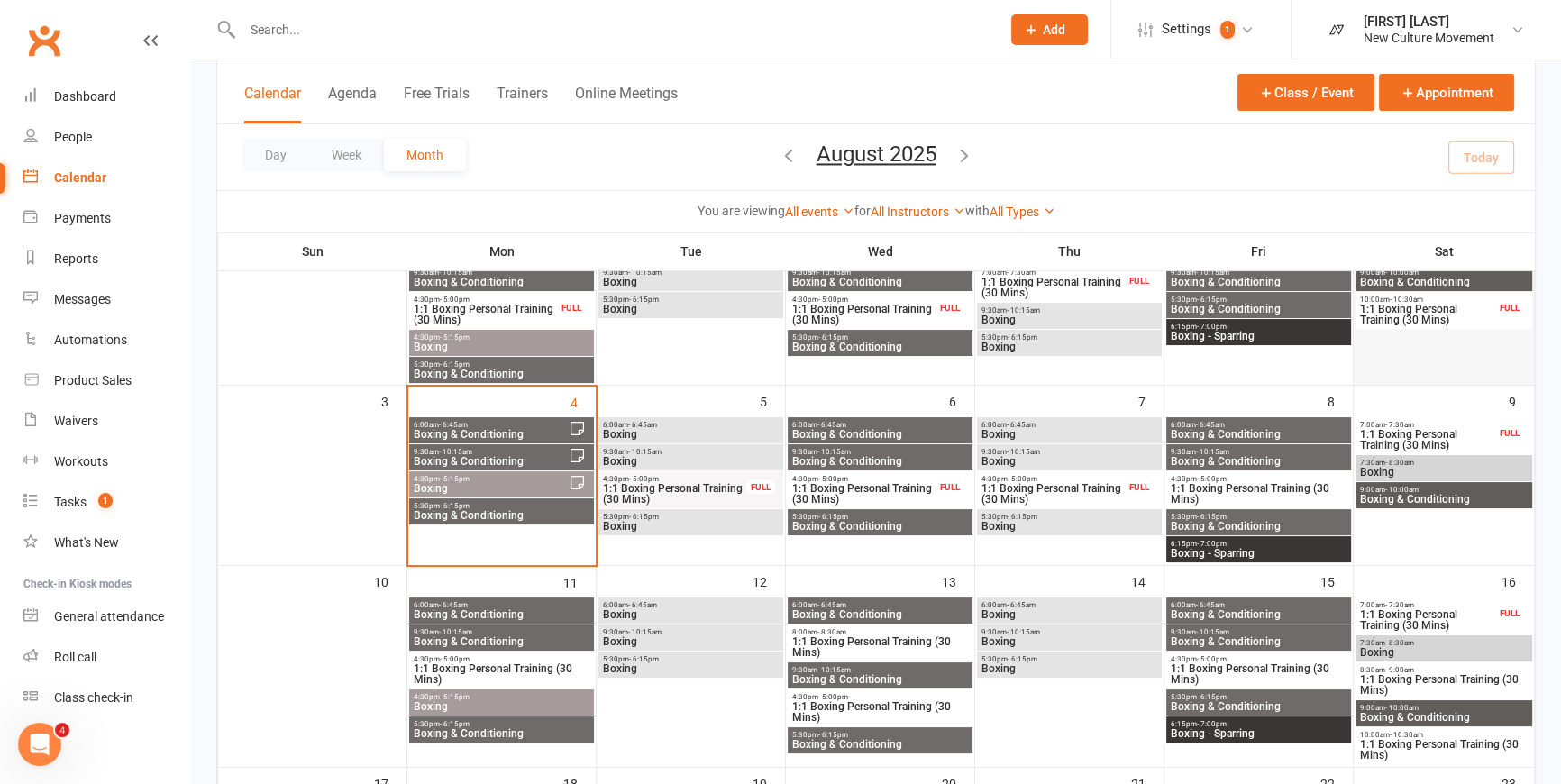 scroll, scrollTop: 163, scrollLeft: 0, axis: vertical 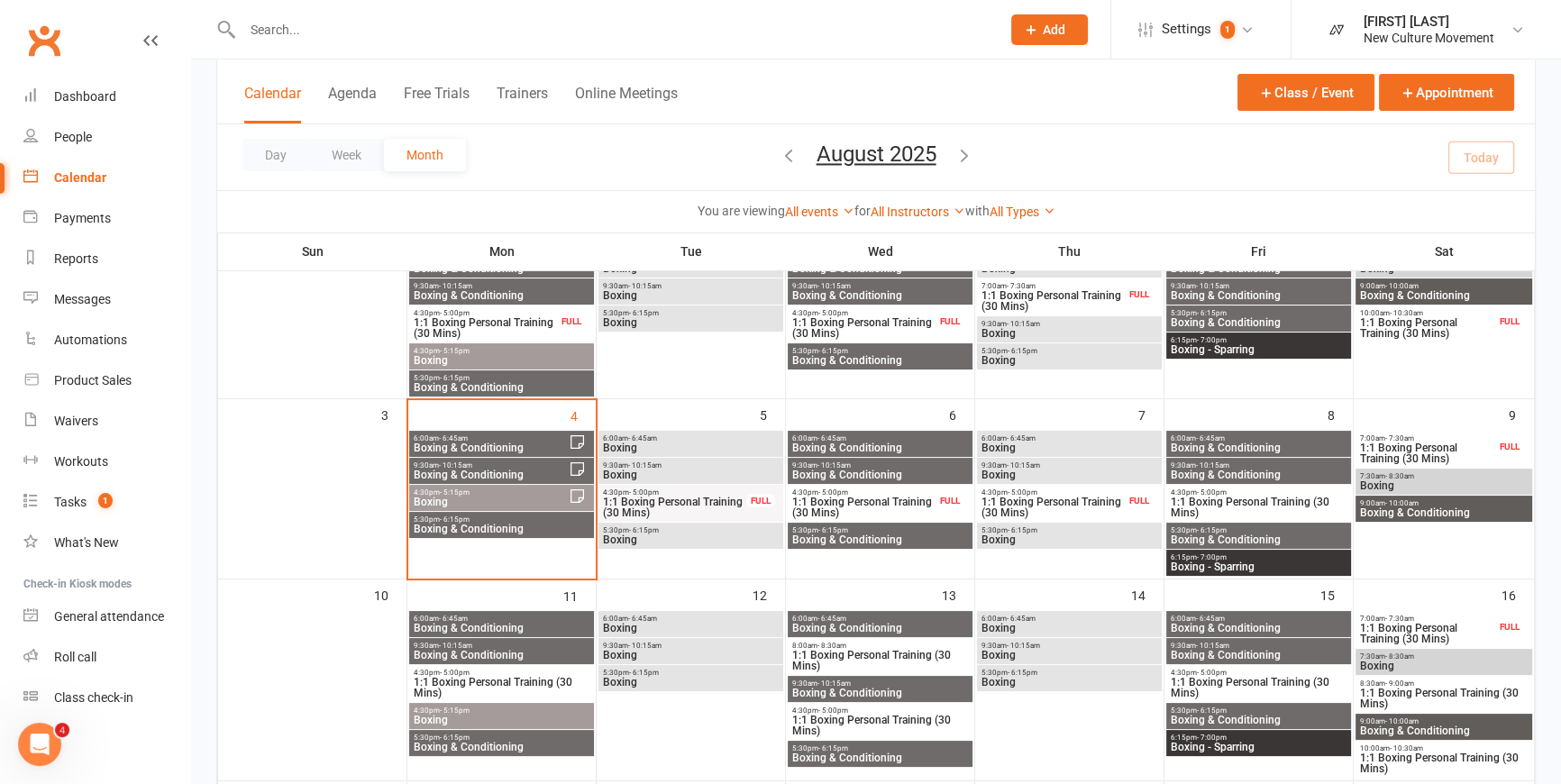click on "Boxing & Conditioning" at bounding box center [1258, 540] 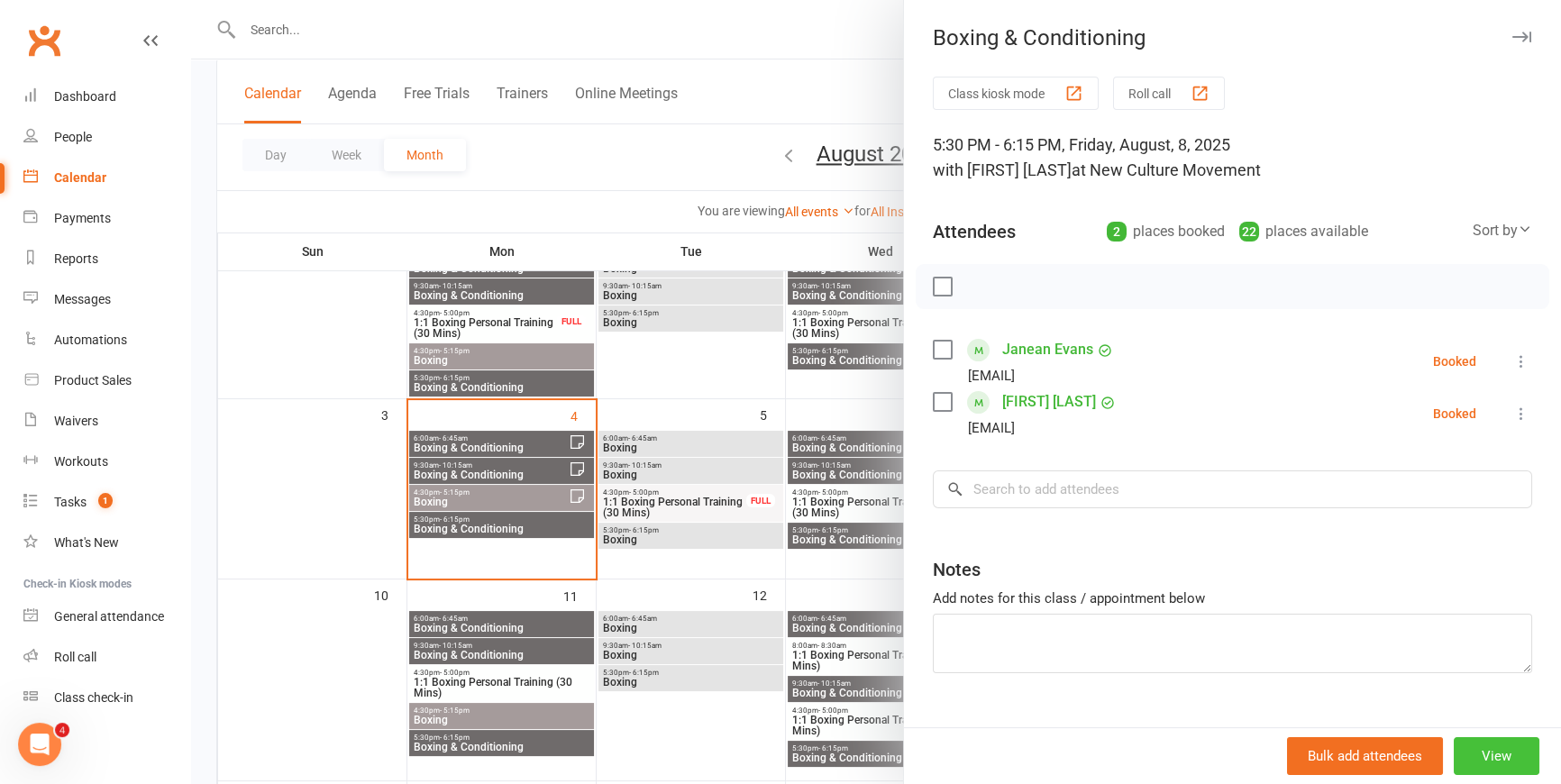 click on "View" at bounding box center [1496, 756] 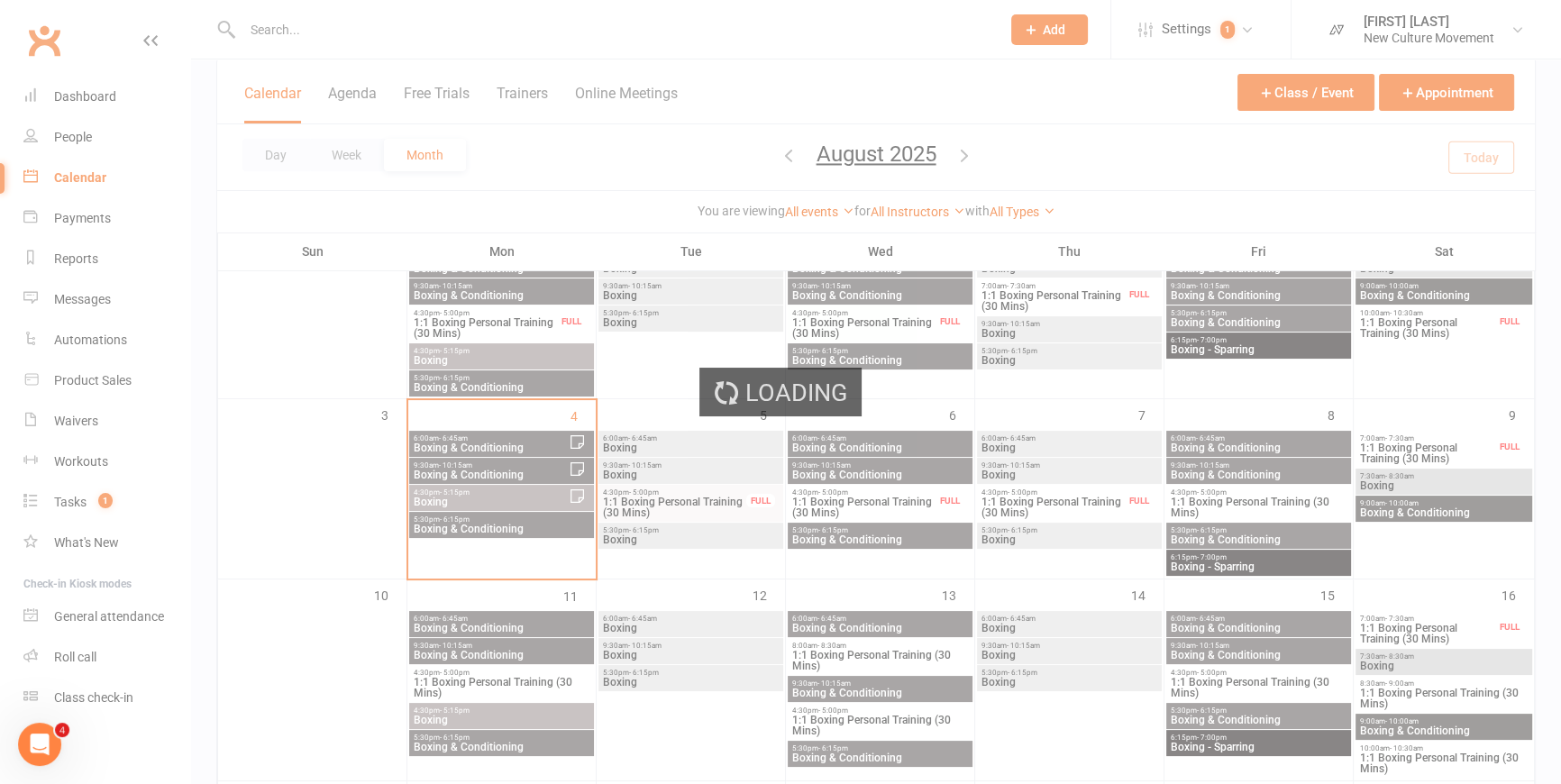 scroll, scrollTop: 0, scrollLeft: 0, axis: both 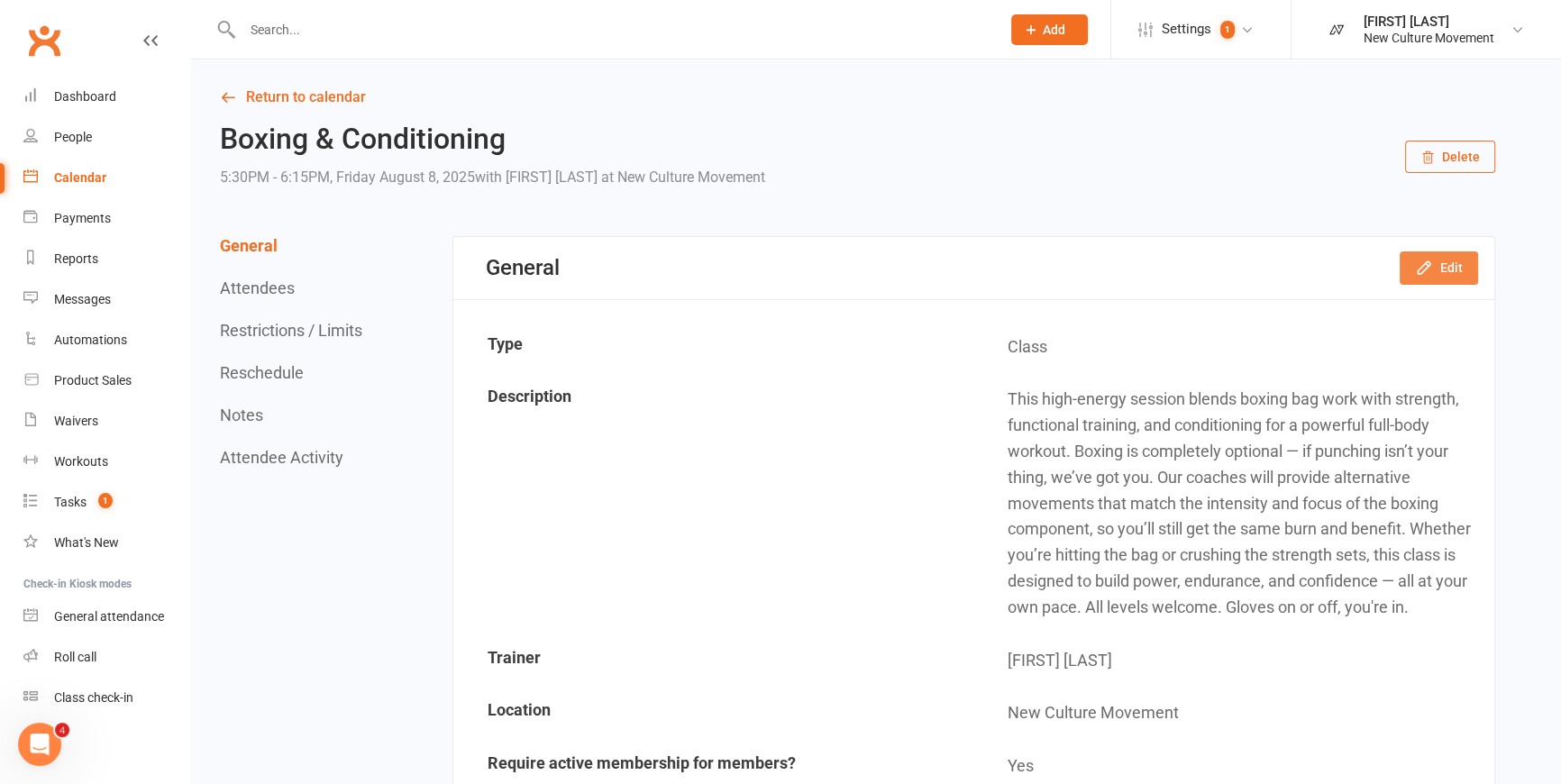click on "Edit" at bounding box center (1438, 268) 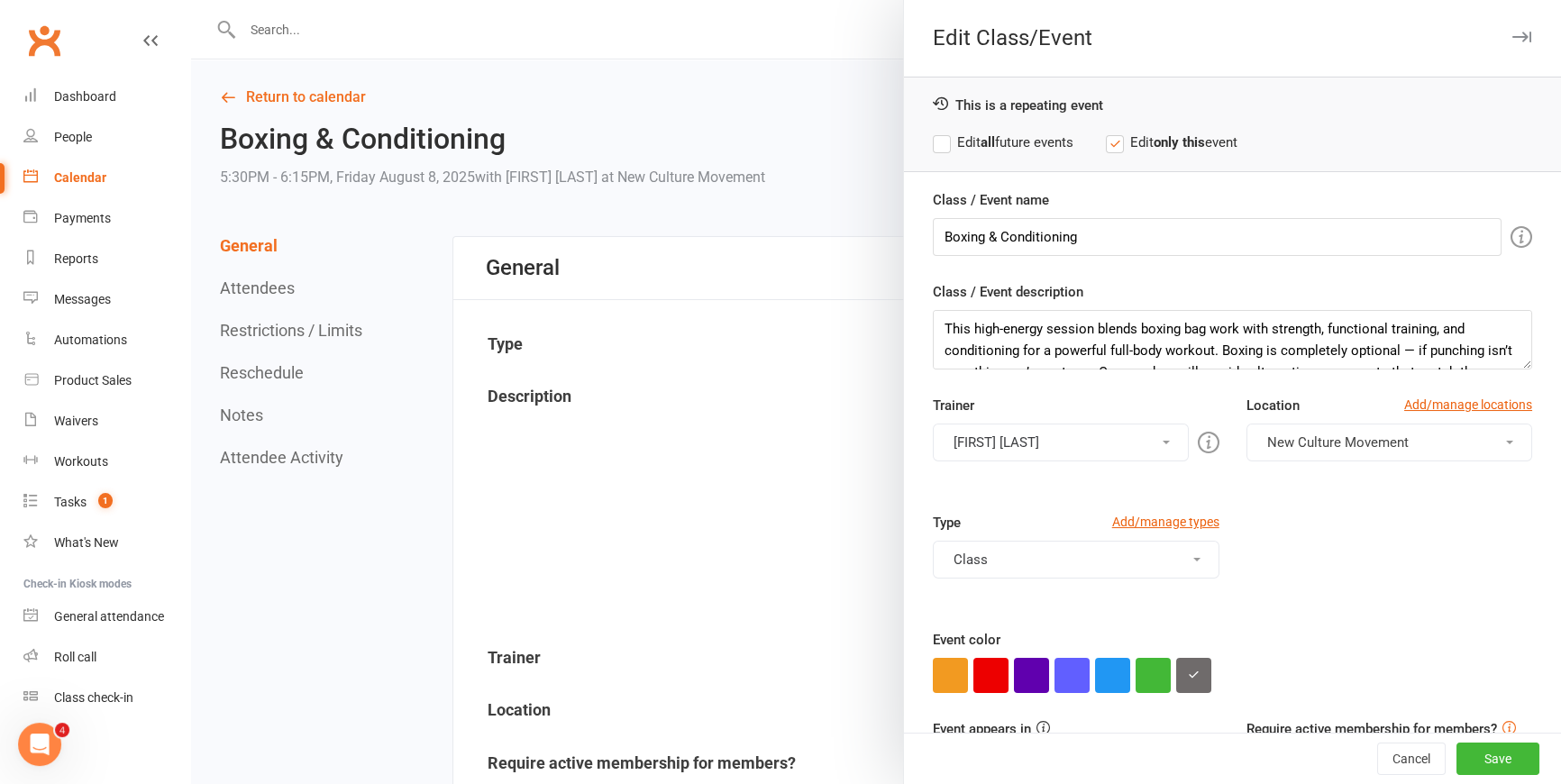 click on "[FIRST] [LAST]" at bounding box center (1060, 442) 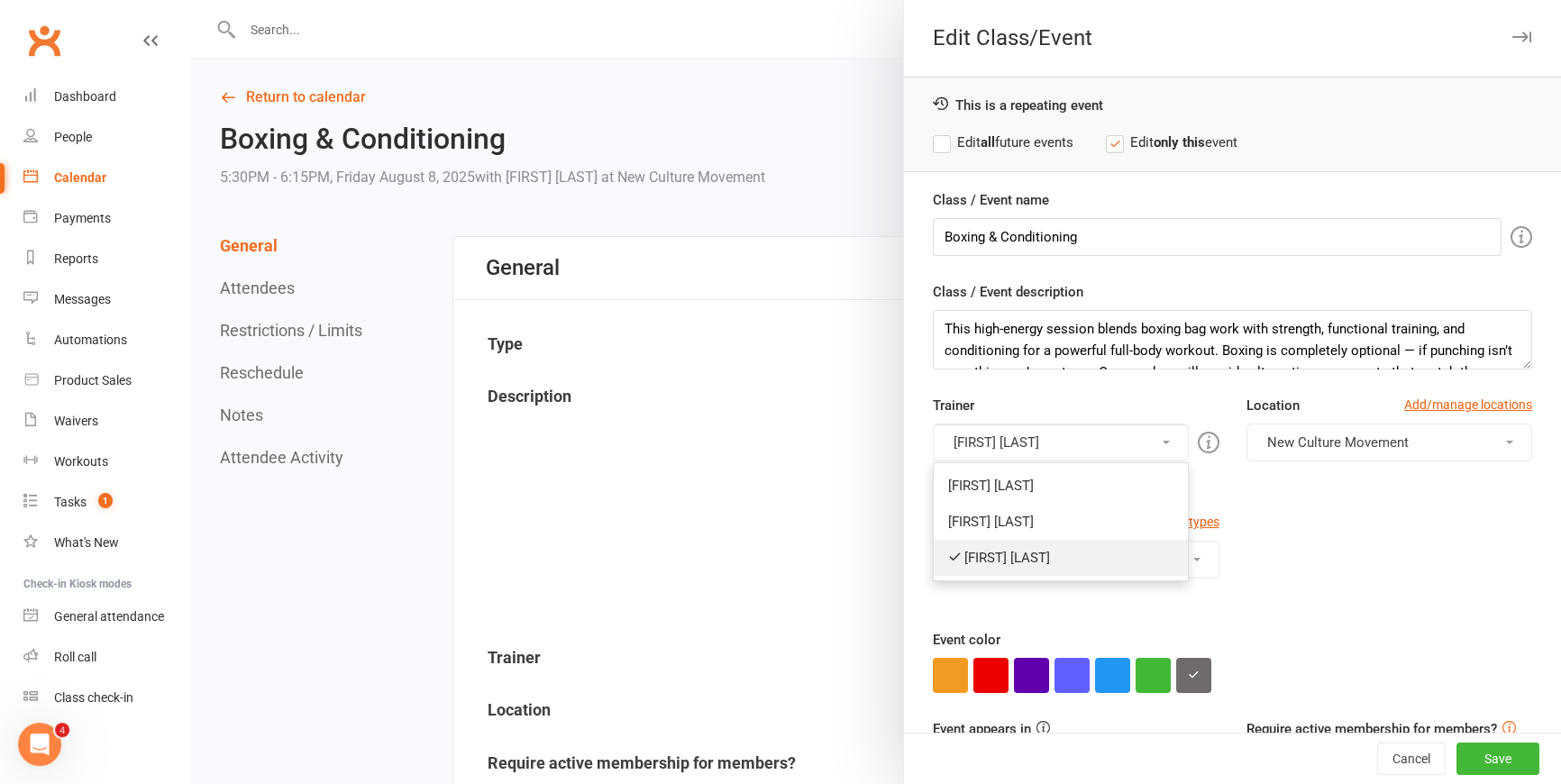 click on "[FIRST] [LAST]" at bounding box center [1060, 558] 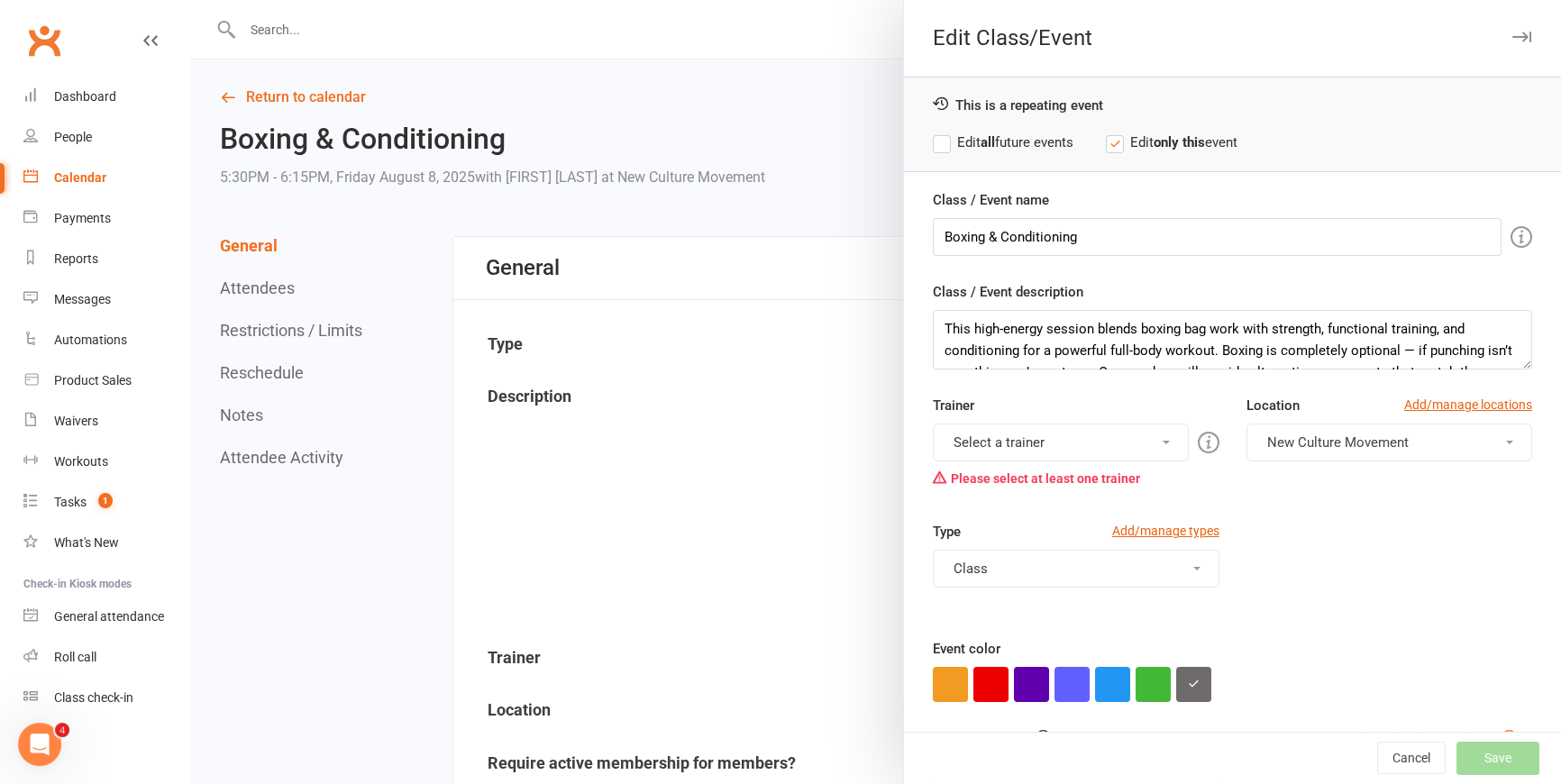 click on "Select a trainer" at bounding box center [1060, 442] 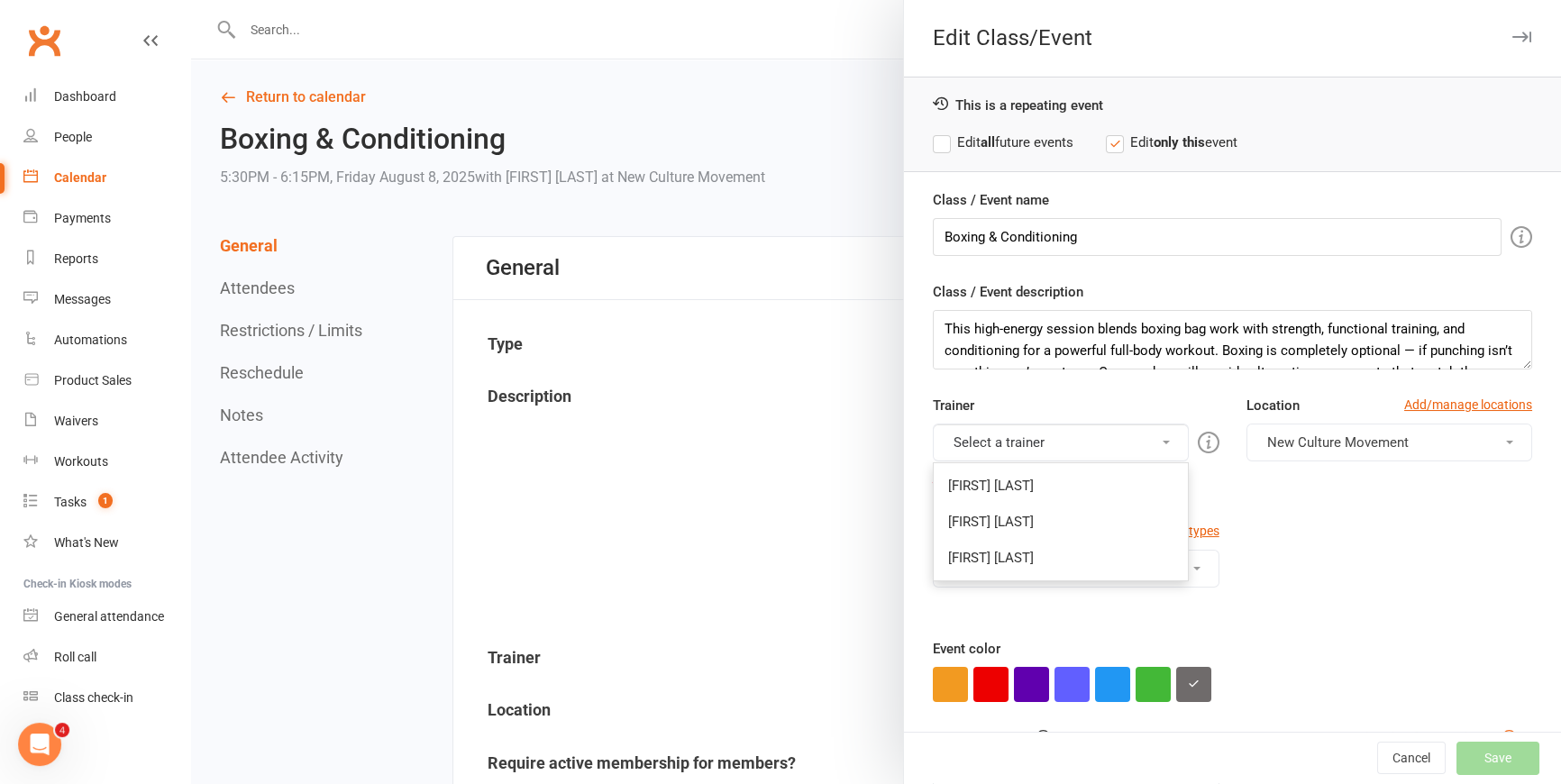 click on "[FIRST] [LAST]" at bounding box center [1060, 522] 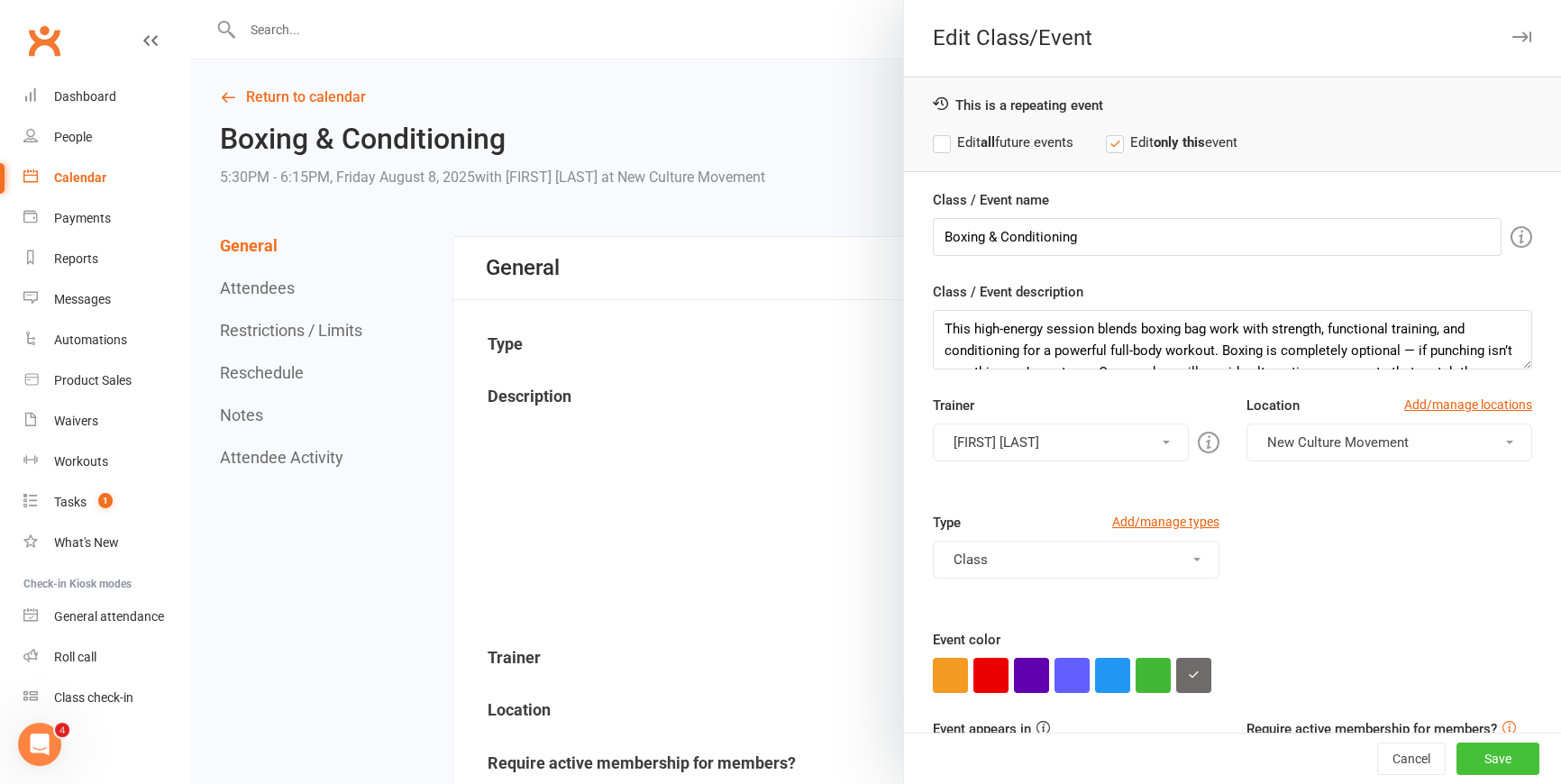 click on "Save" at bounding box center [1498, 759] 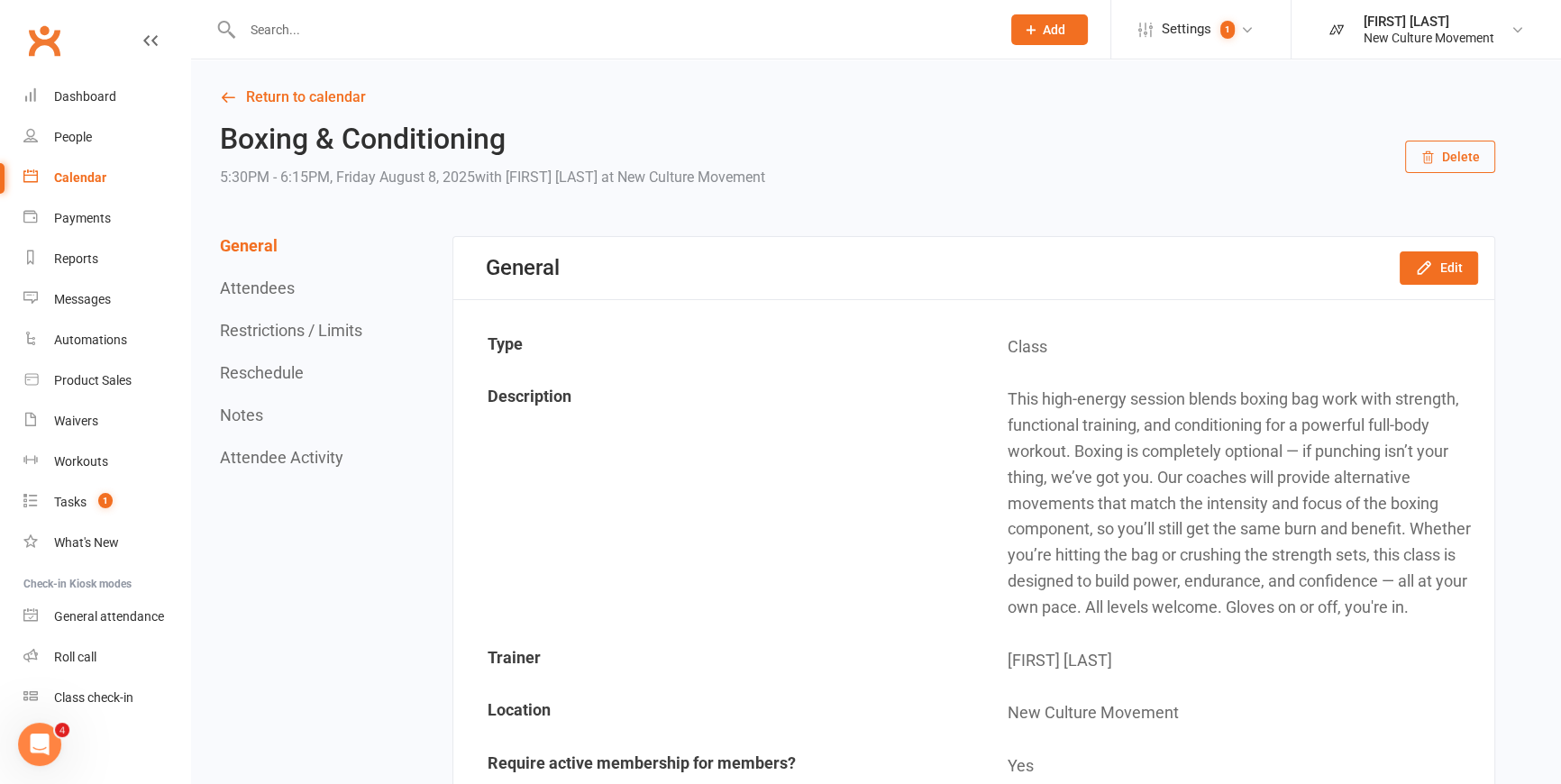 click on "Calendar" at bounding box center [106, 178] 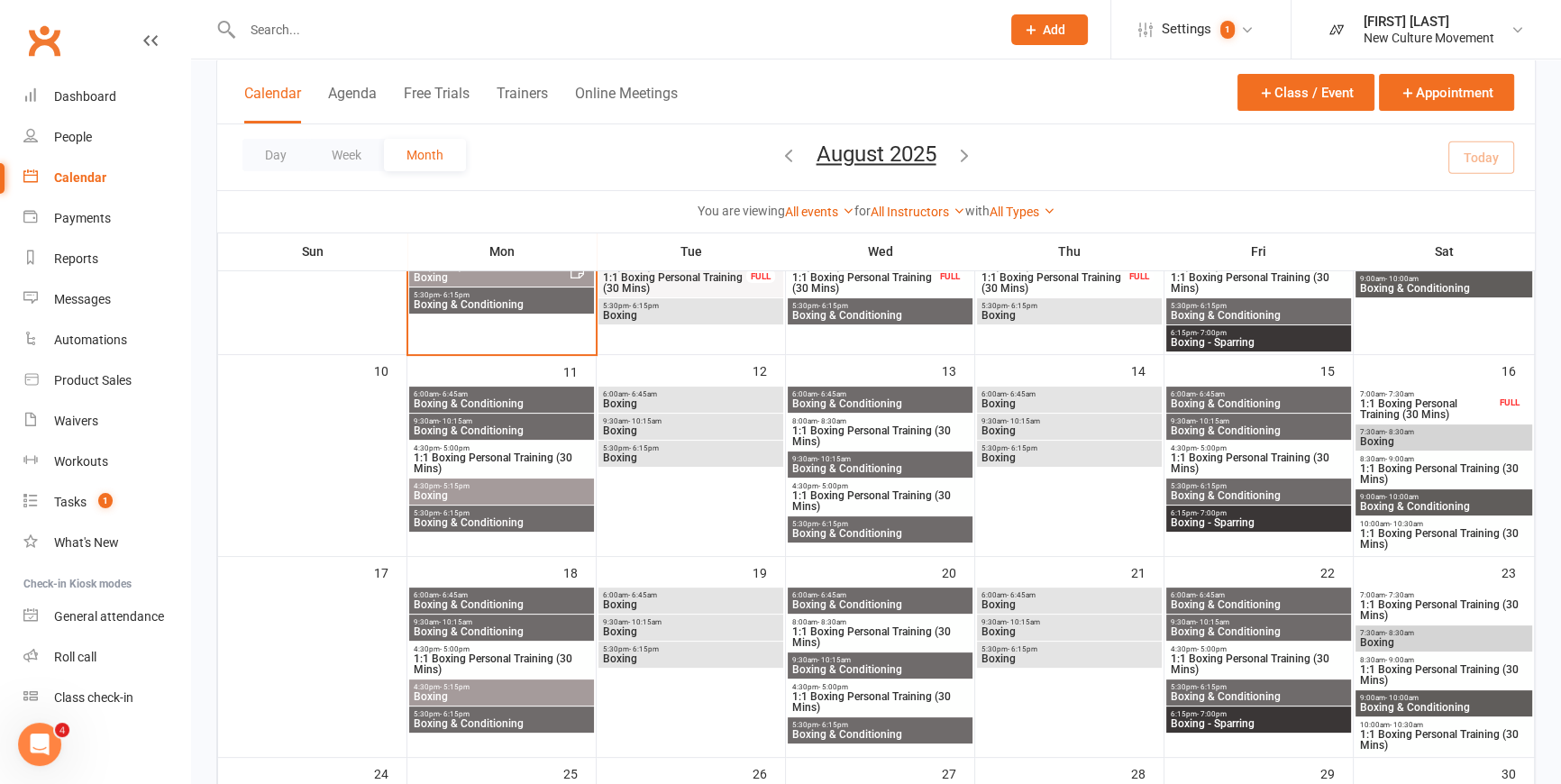 scroll, scrollTop: 245, scrollLeft: 0, axis: vertical 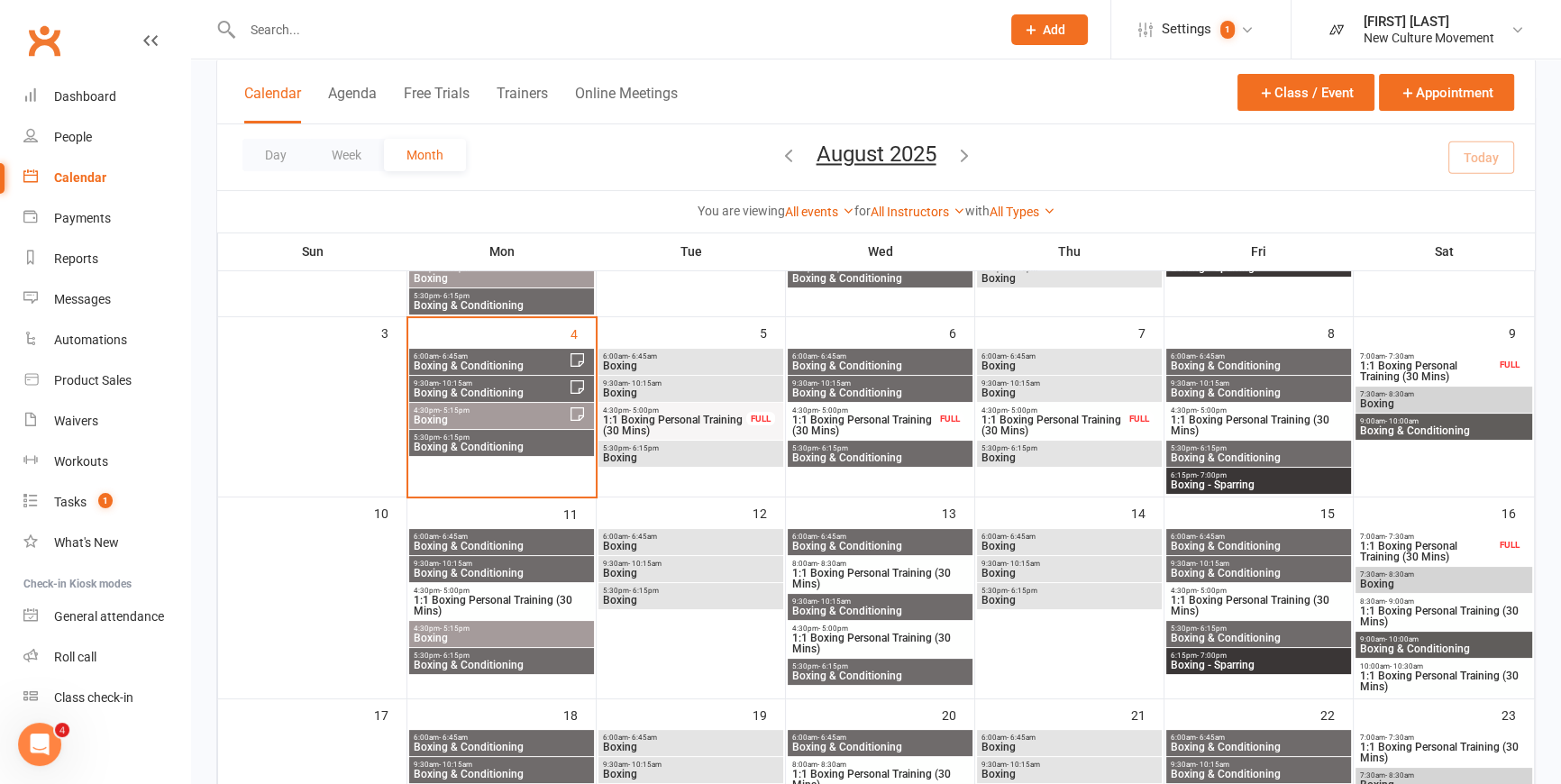 click on "Boxing & Conditioning" at bounding box center (1258, 546) 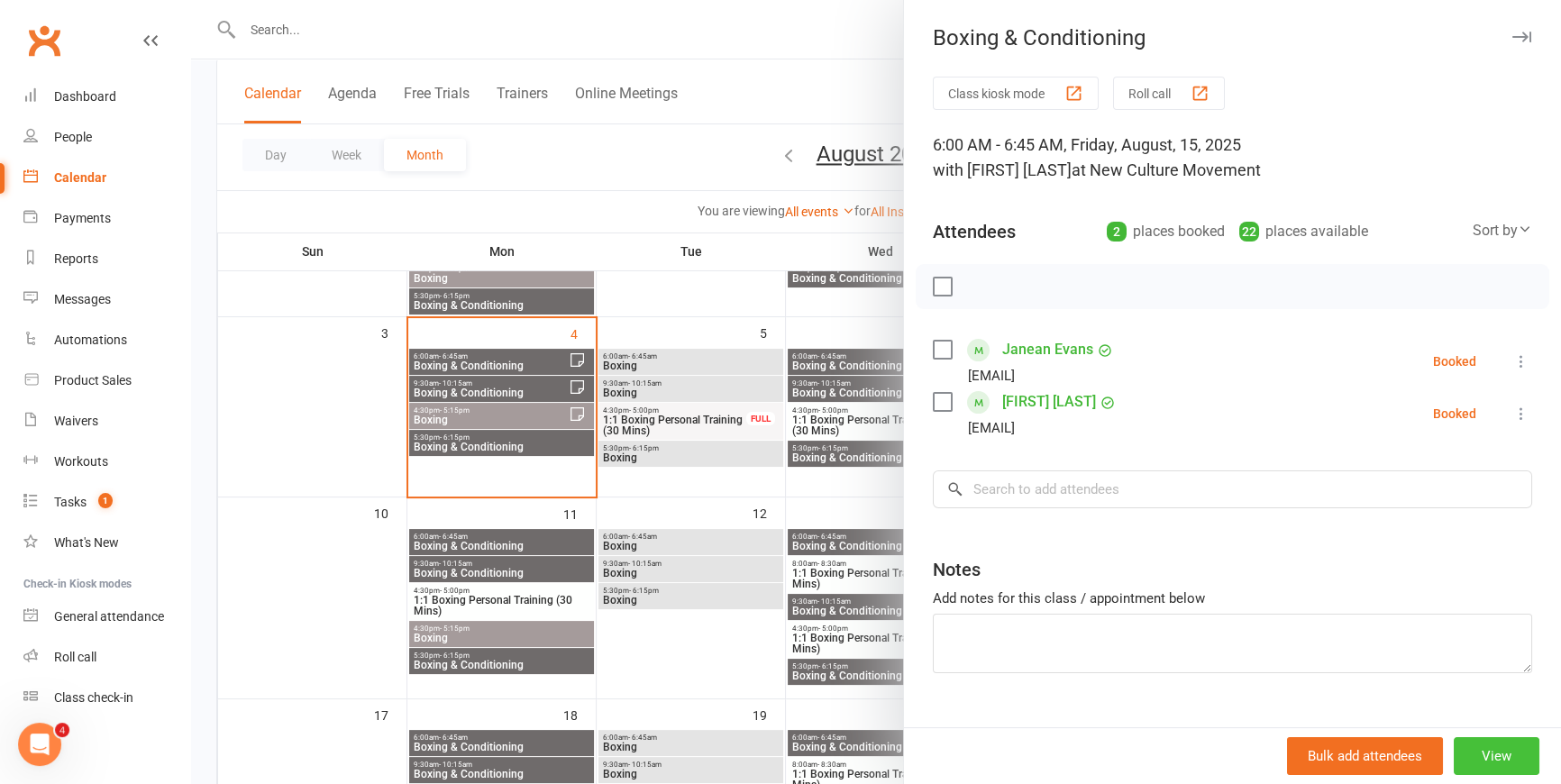 click on "View" at bounding box center [1496, 756] 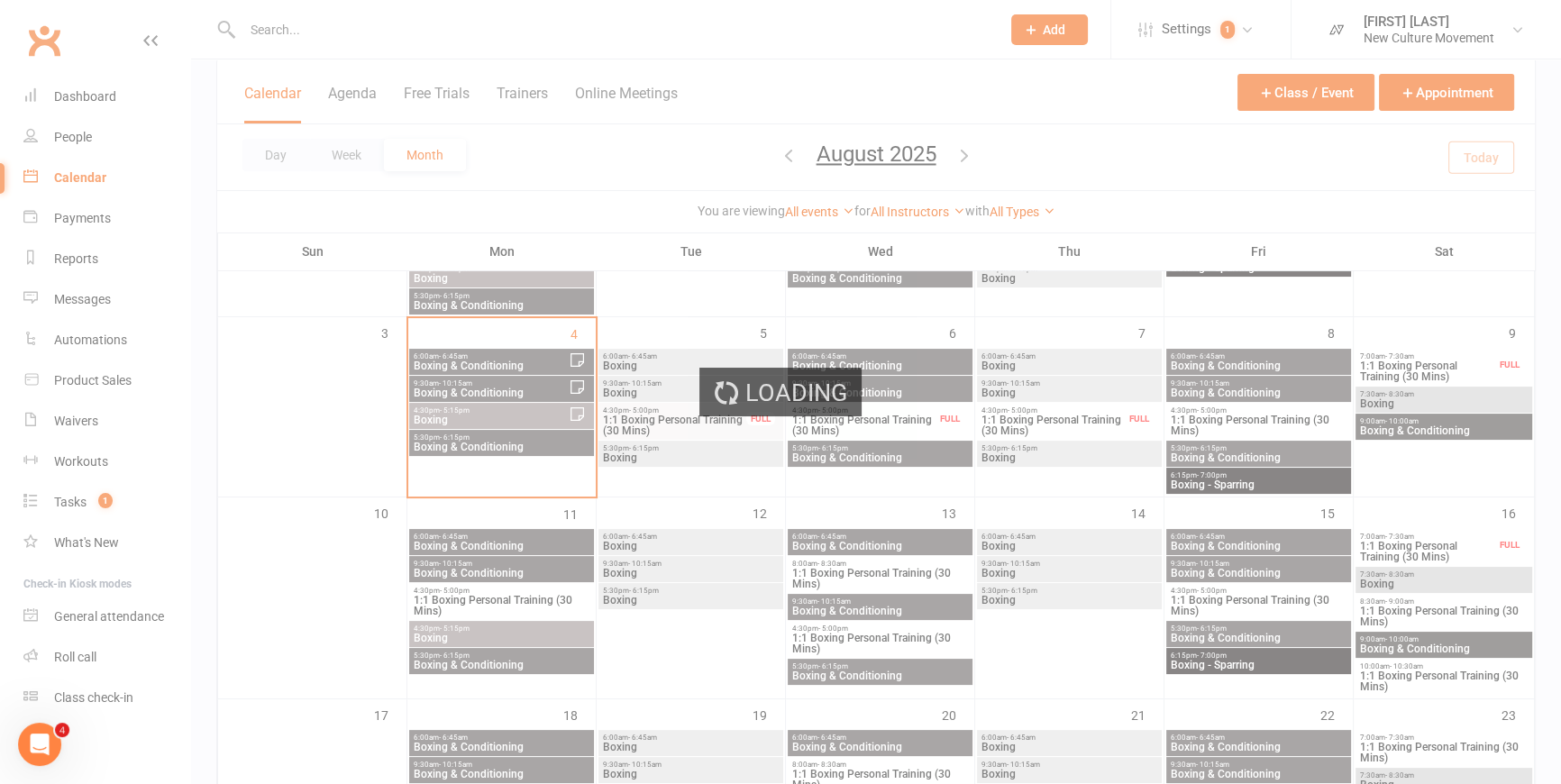 scroll, scrollTop: 0, scrollLeft: 0, axis: both 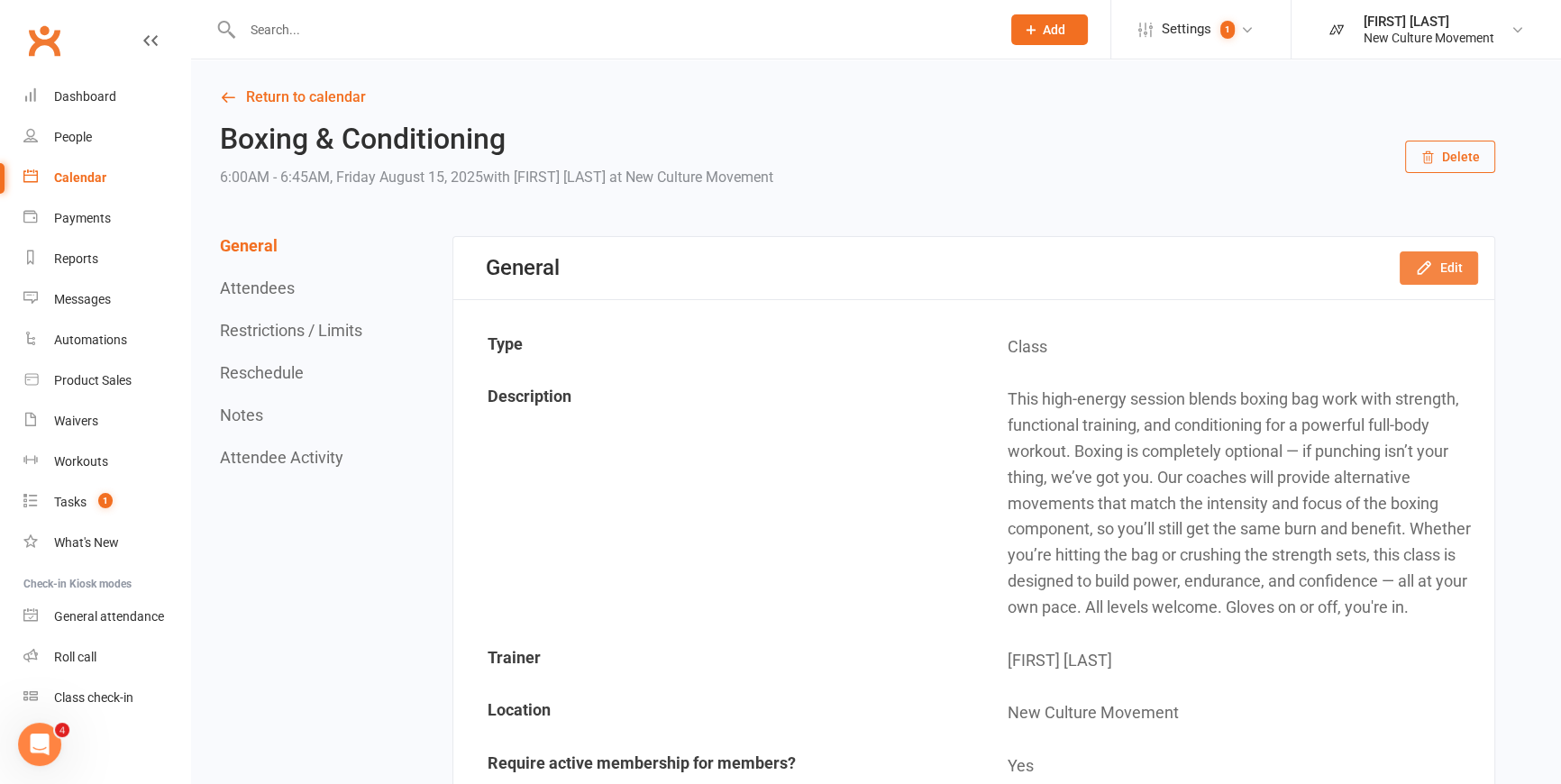 click 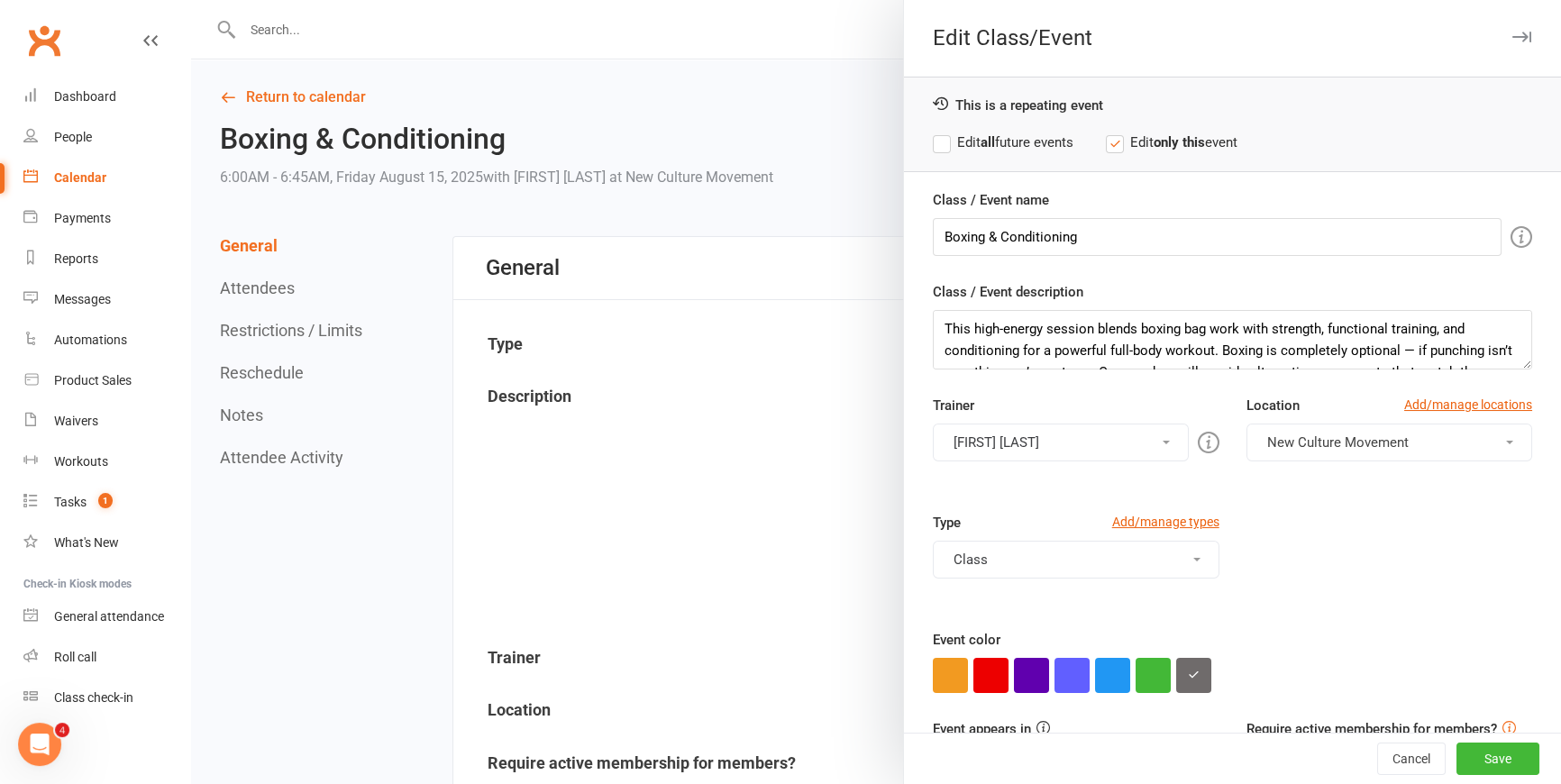 click on "[FIRST] [LAST]" at bounding box center (1060, 442) 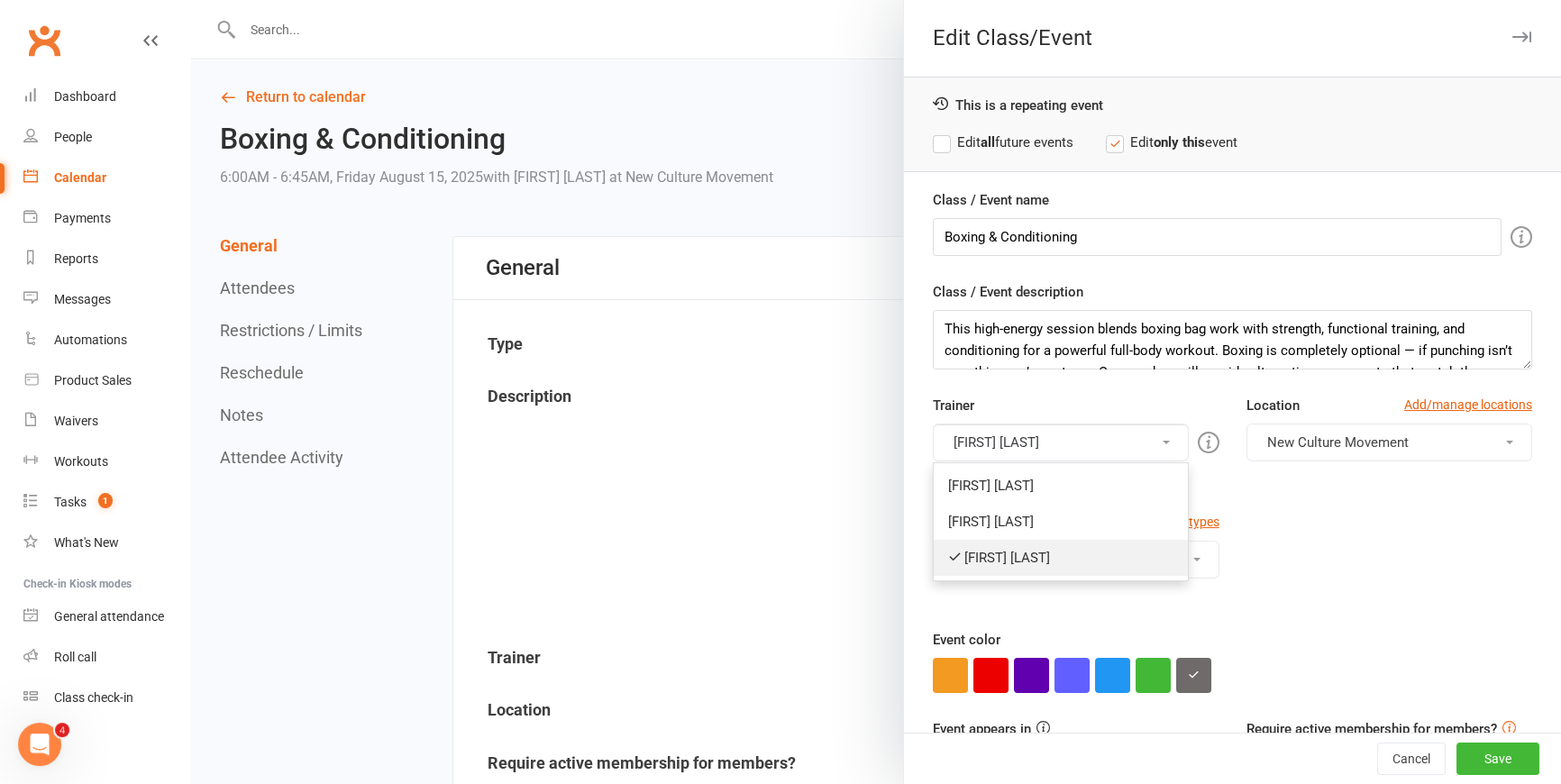 click on "[FIRST] [LAST]" at bounding box center [1060, 558] 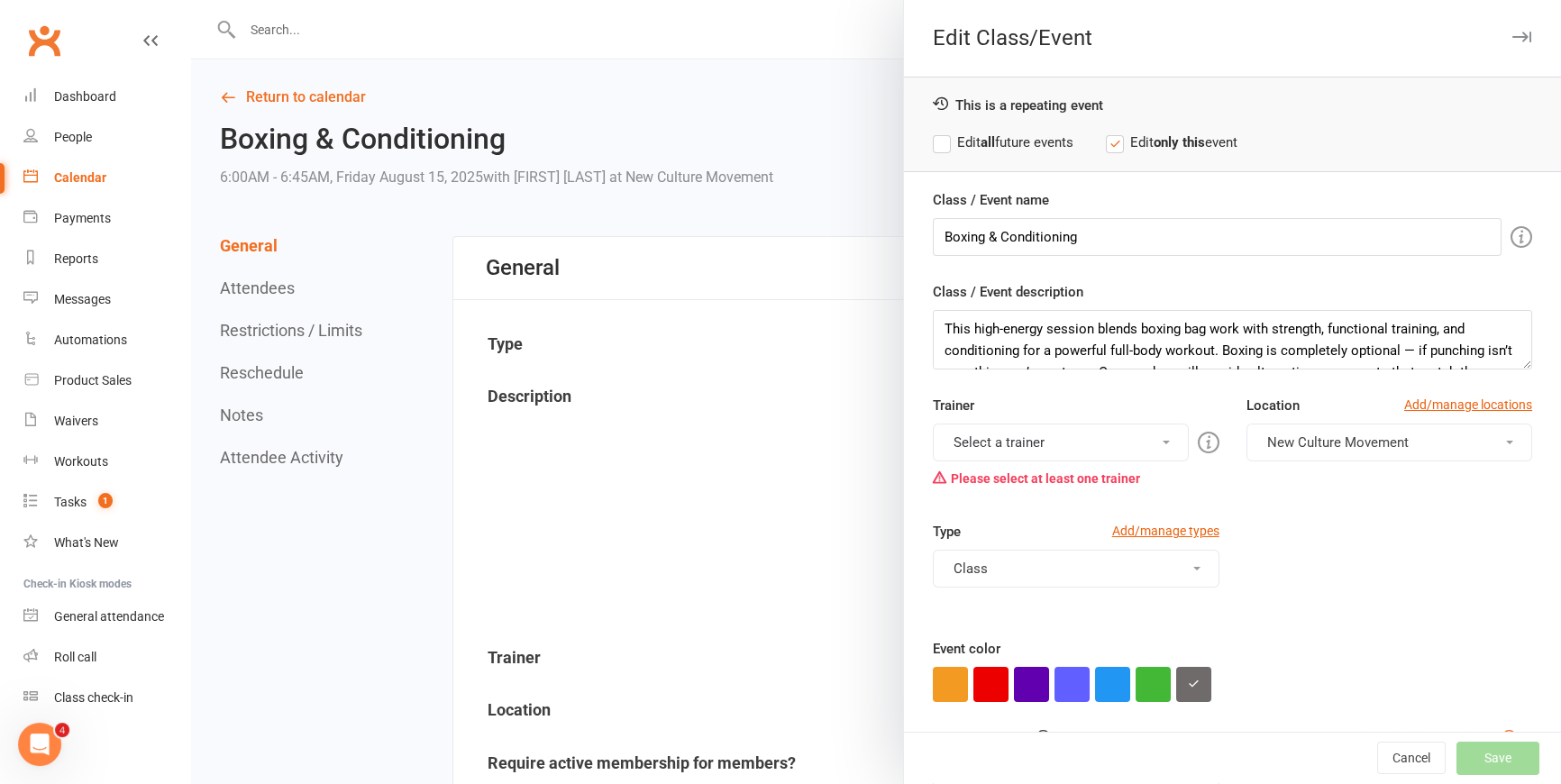 click on "Select a trainer" at bounding box center (1060, 442) 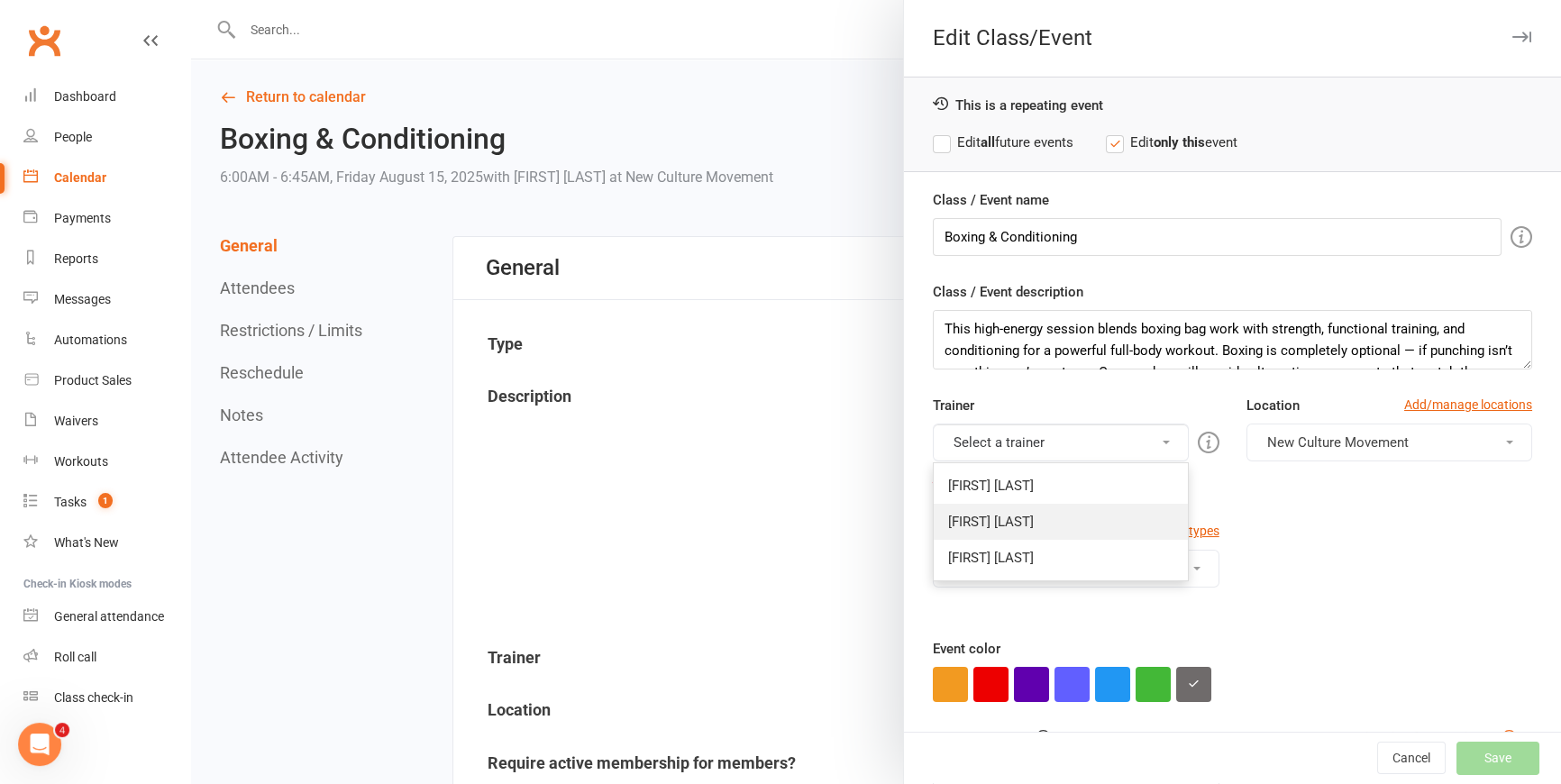 click on "[FIRST] [LAST]" at bounding box center (1060, 522) 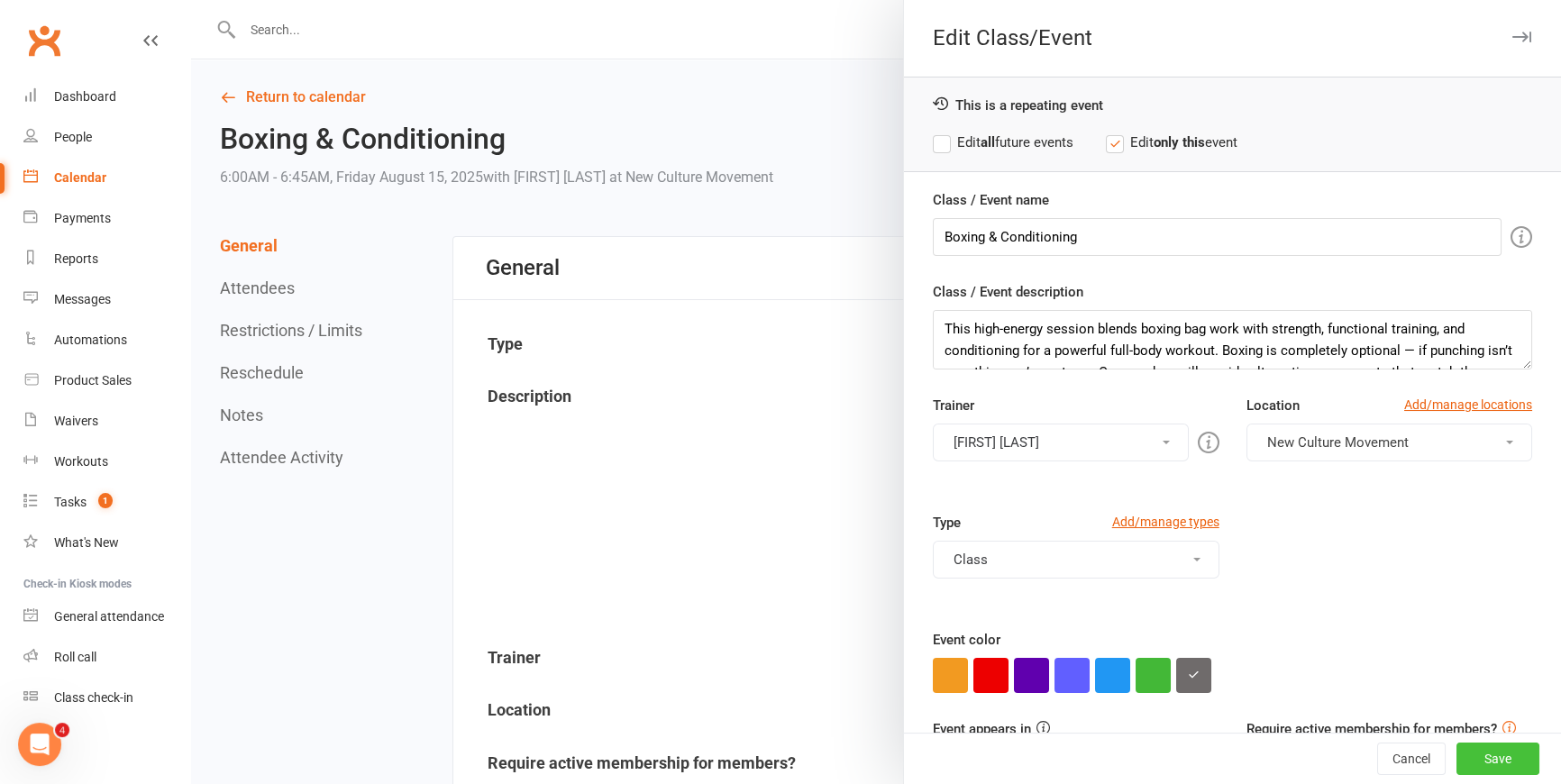 click on "Save" at bounding box center [1498, 759] 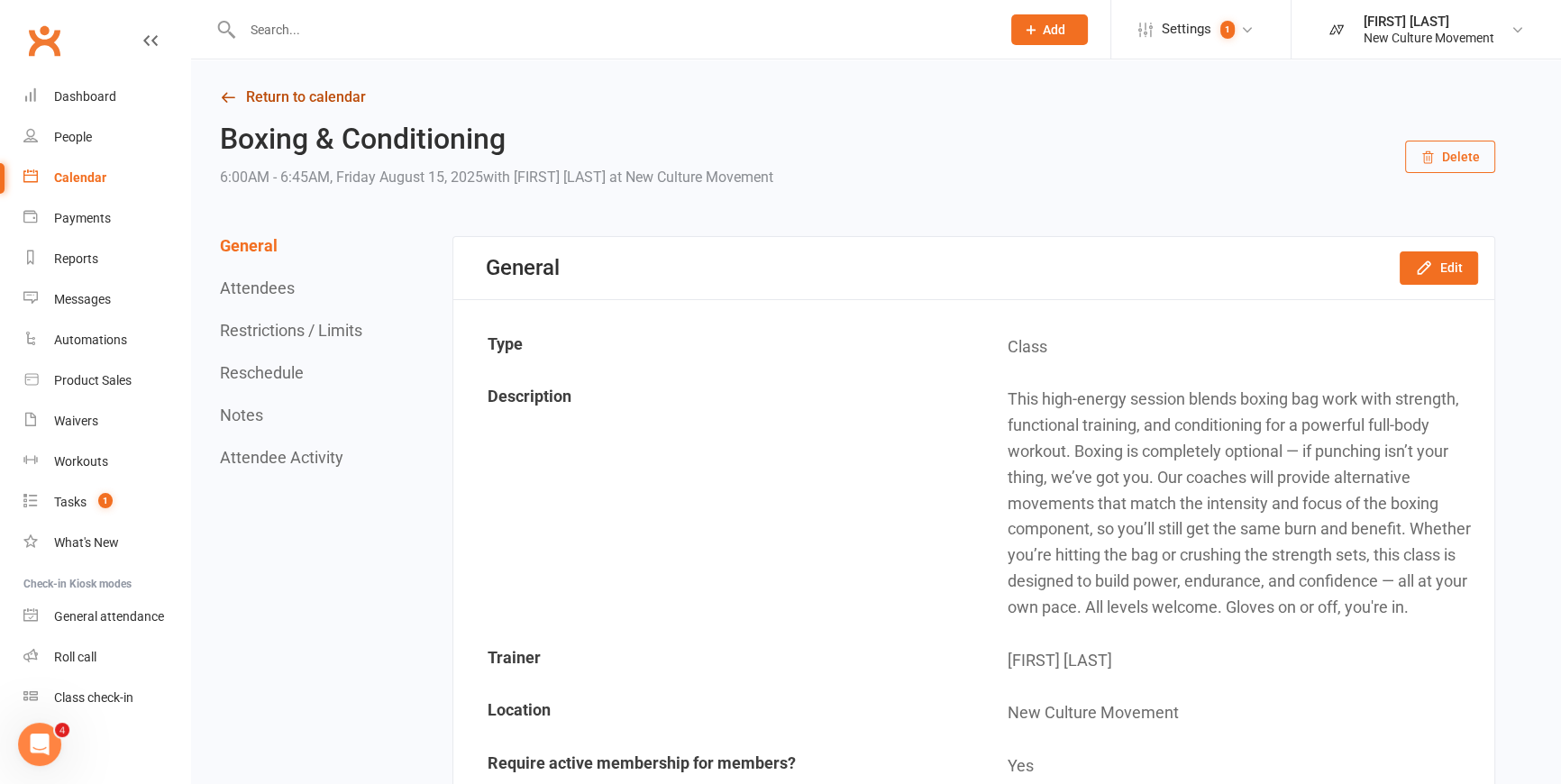 click on "Return to calendar" at bounding box center (857, 97) 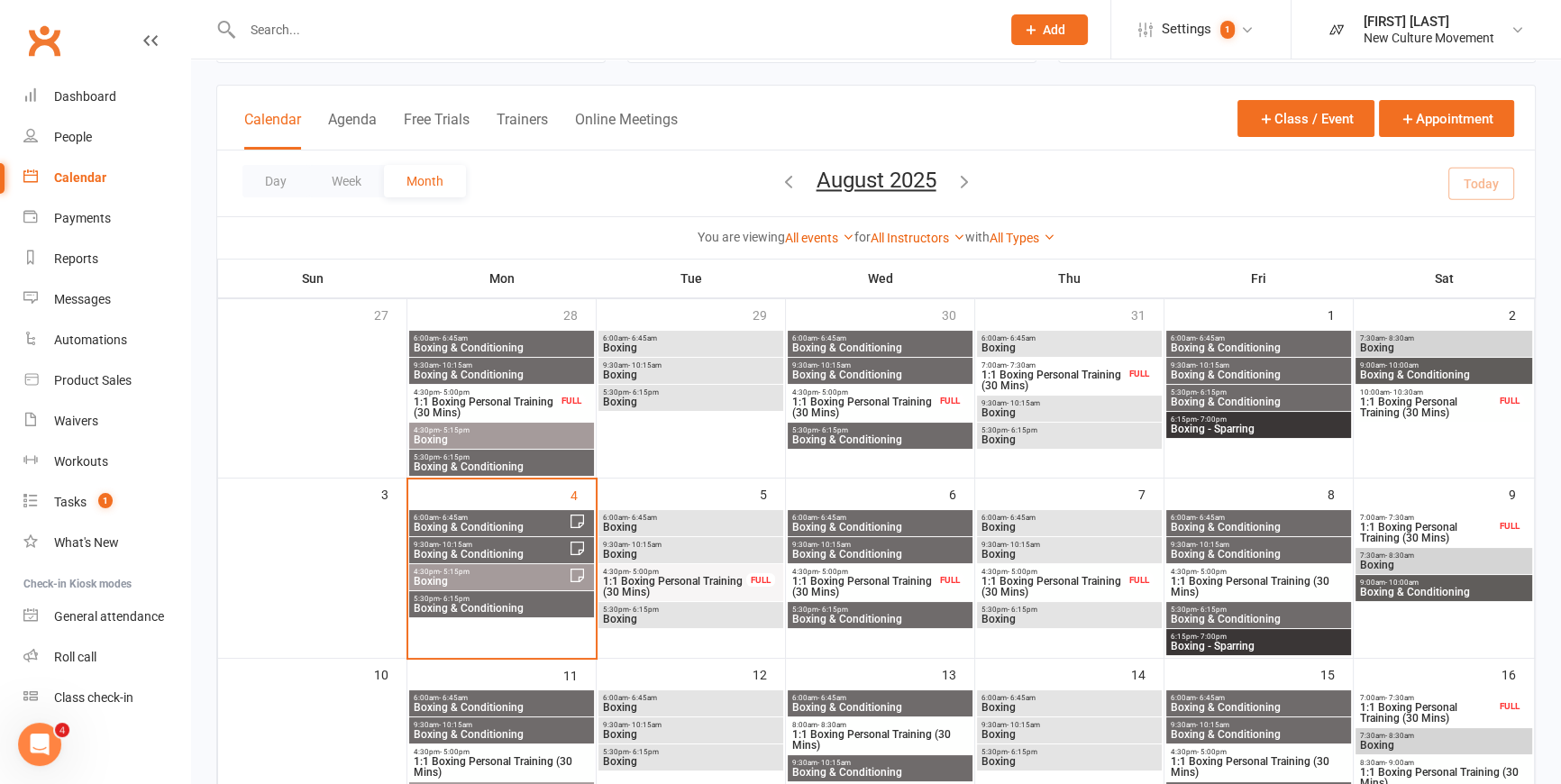 scroll, scrollTop: 163, scrollLeft: 0, axis: vertical 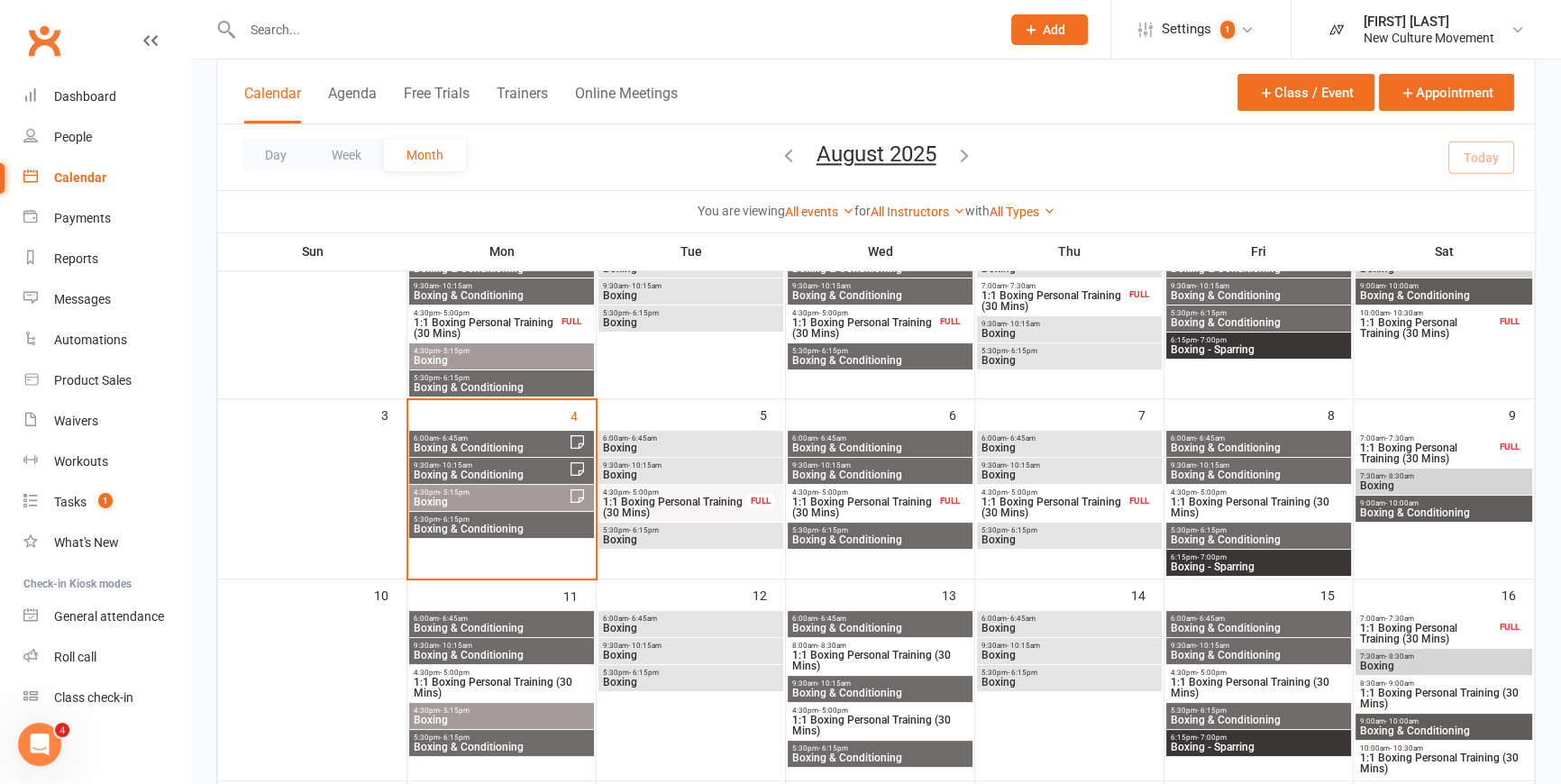 click on "Boxing & Conditioning" at bounding box center [1258, 655] 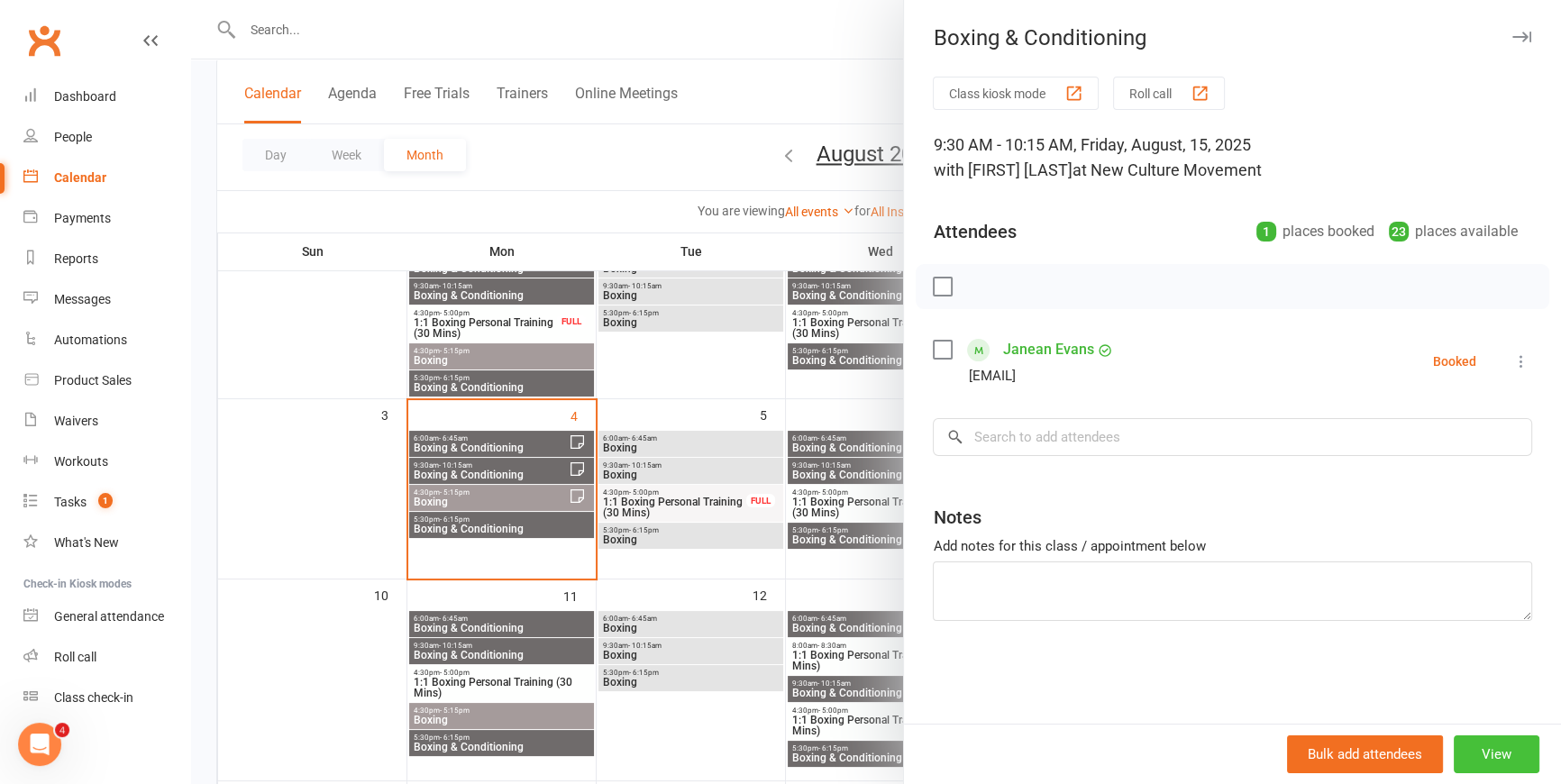 click on "View" at bounding box center [1496, 754] 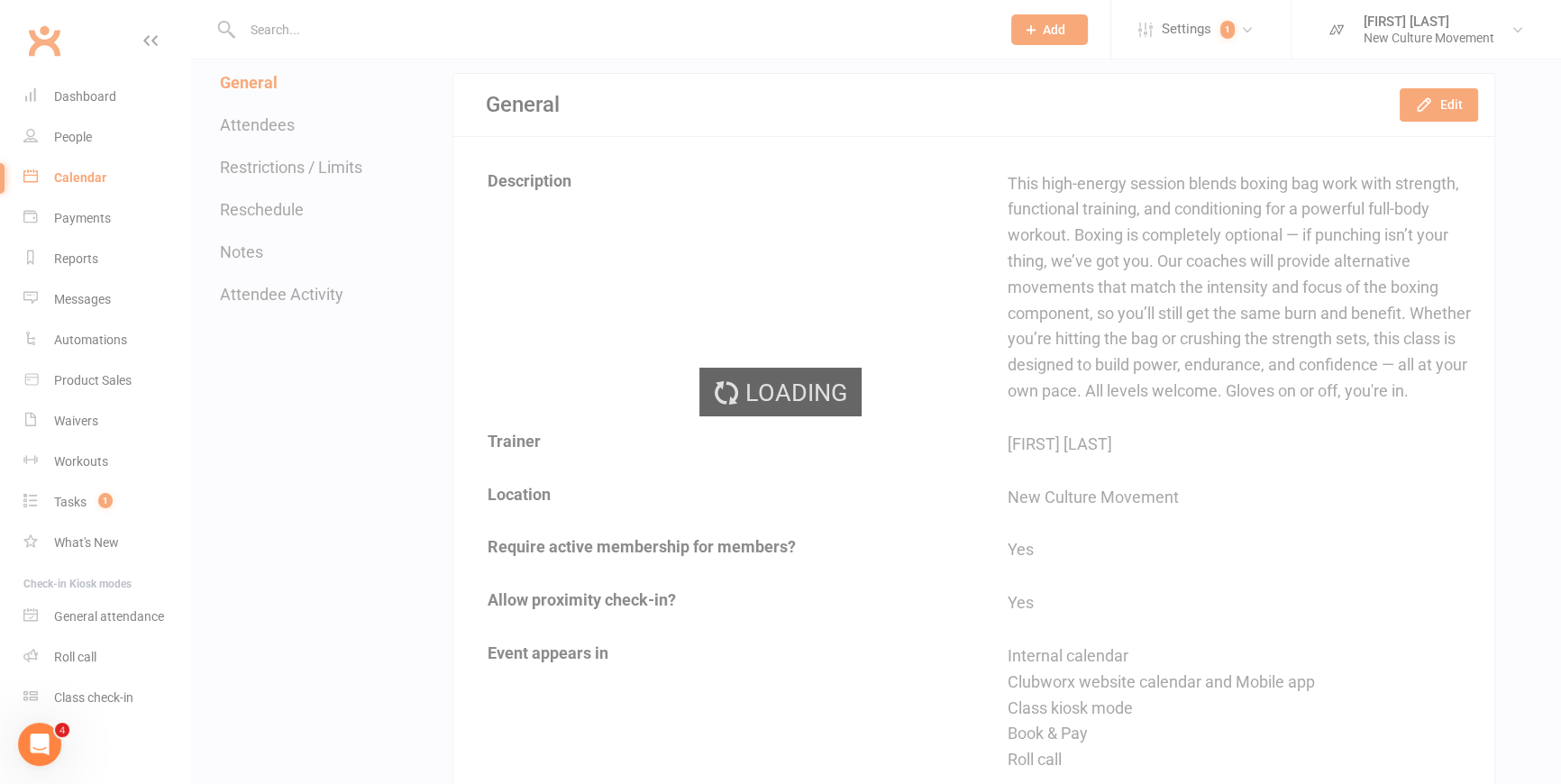 scroll, scrollTop: 0, scrollLeft: 0, axis: both 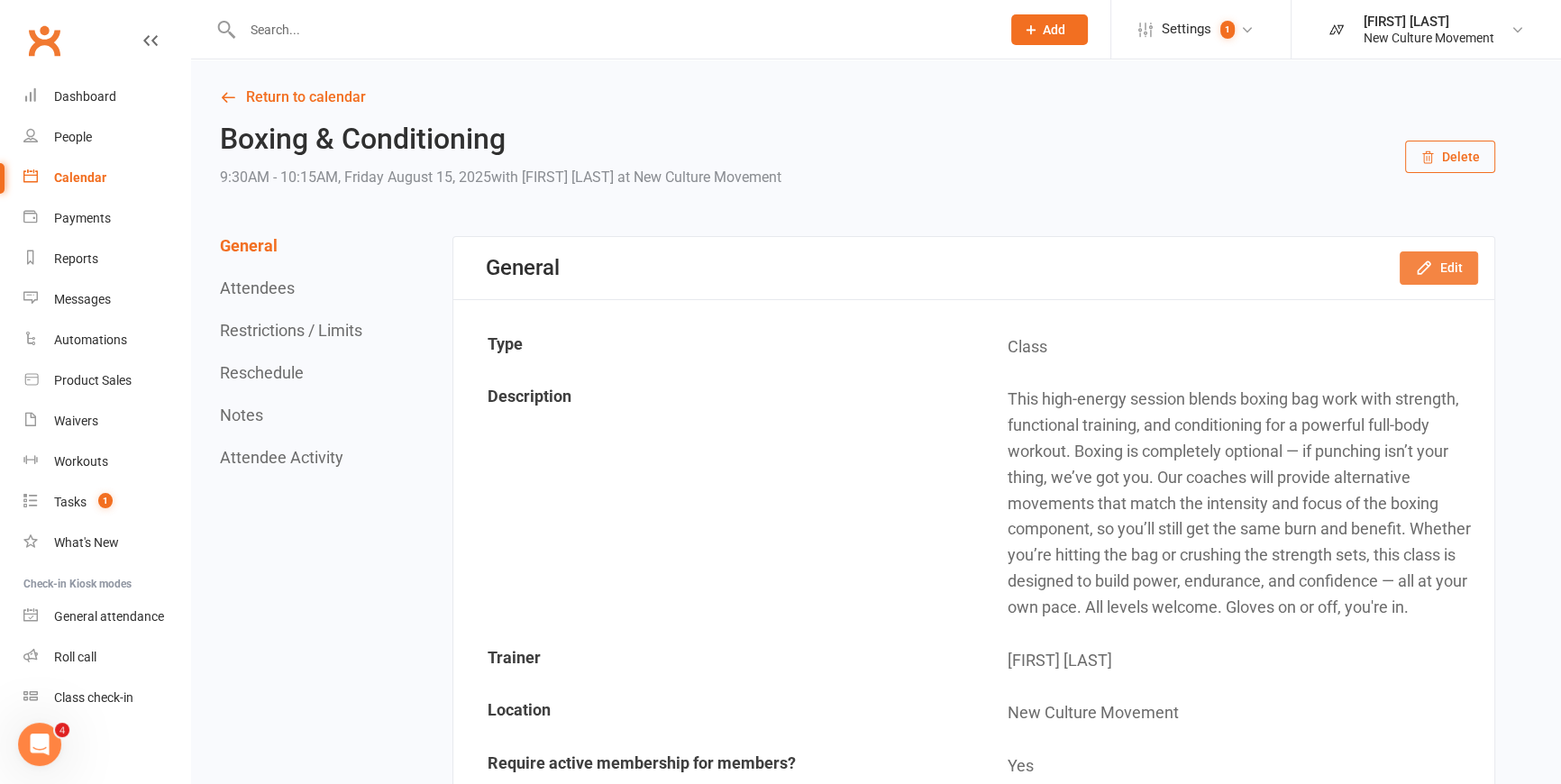 click on "Edit" at bounding box center (1438, 268) 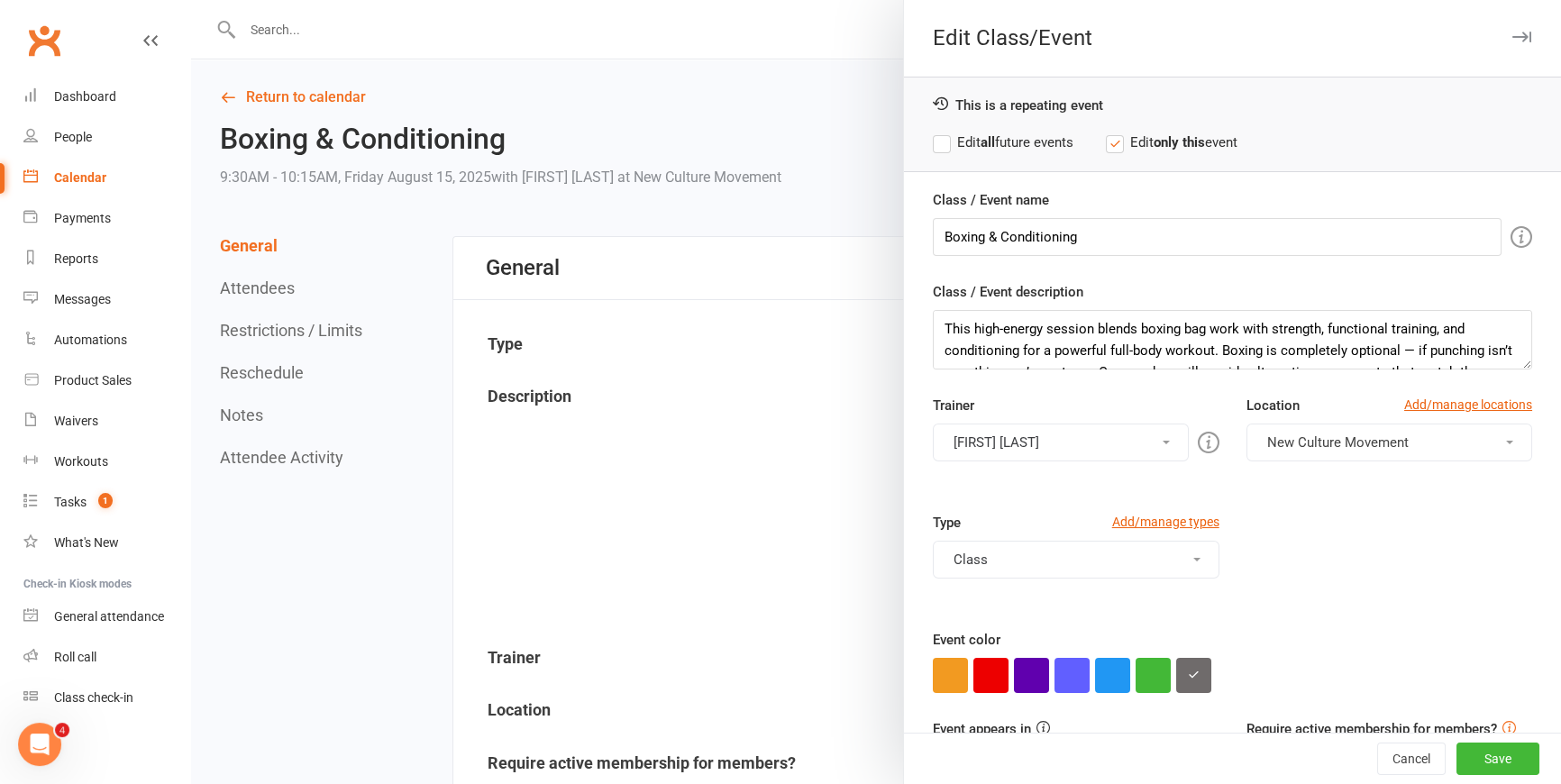click on "[FIRST] [LAST]" at bounding box center [1060, 442] 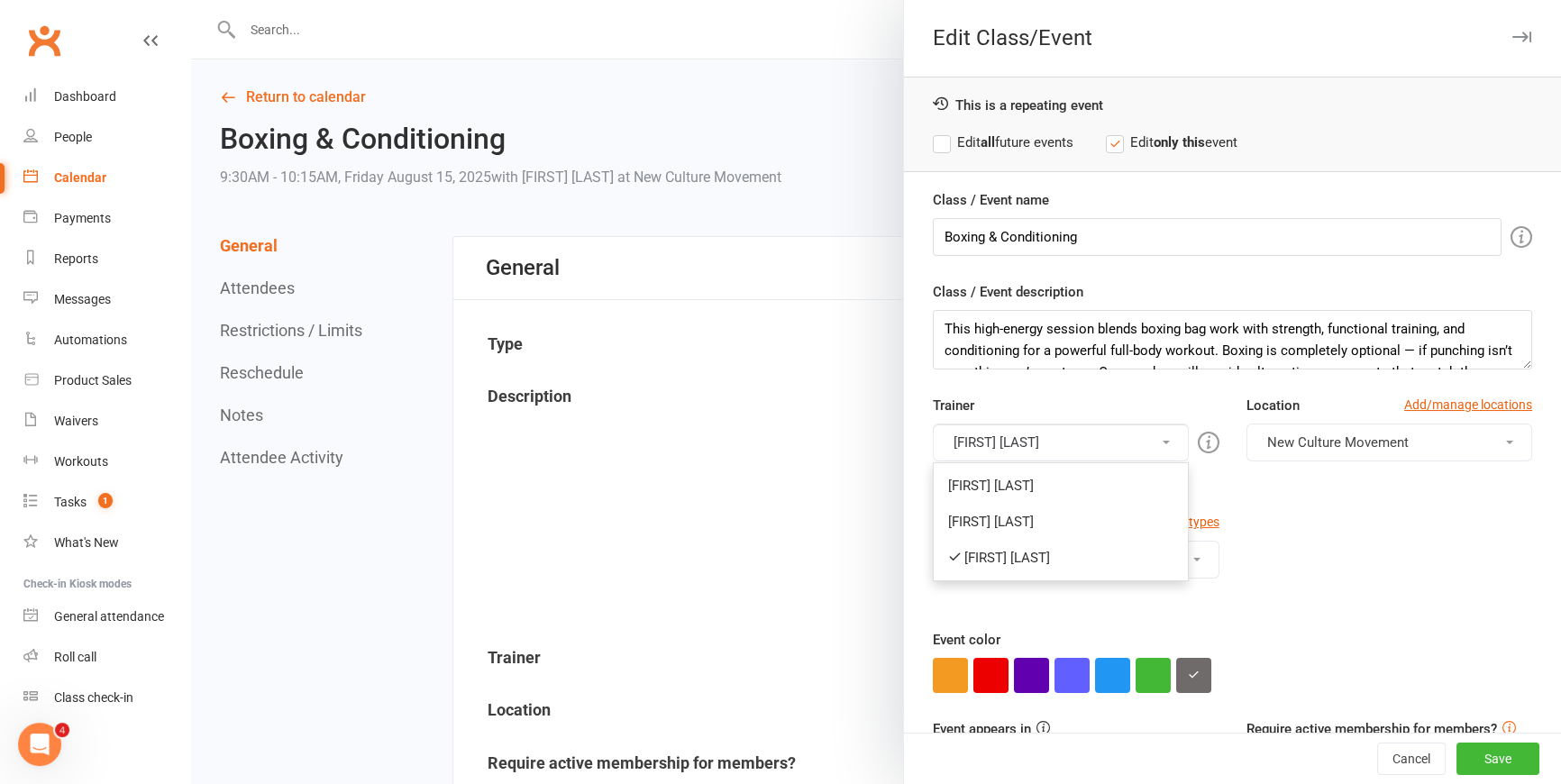 click on "[FIRST] [LAST]" at bounding box center (1060, 558) 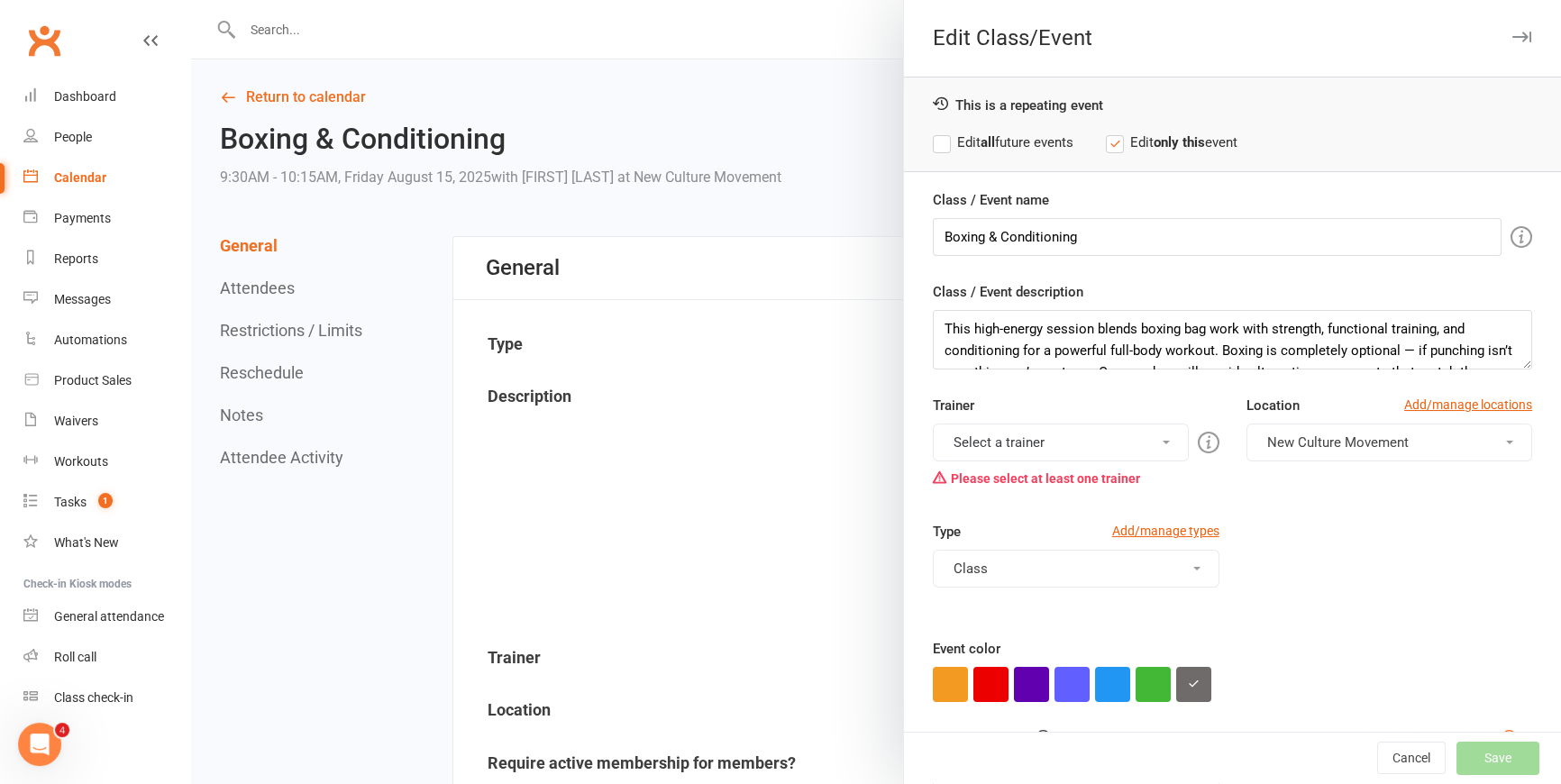 click on "Select a trainer" at bounding box center [1060, 442] 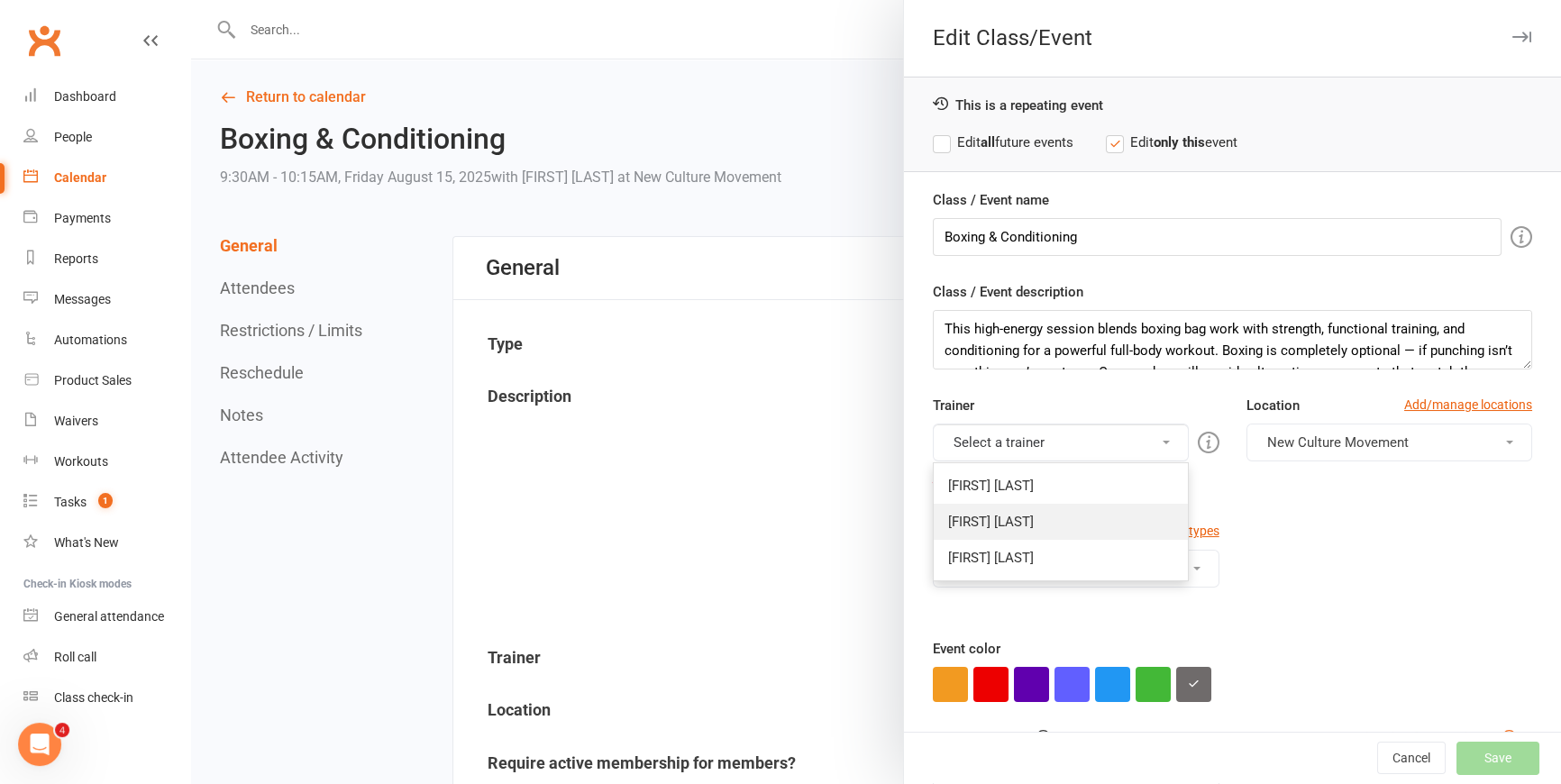 click on "[FIRST] [LAST]" at bounding box center [1060, 522] 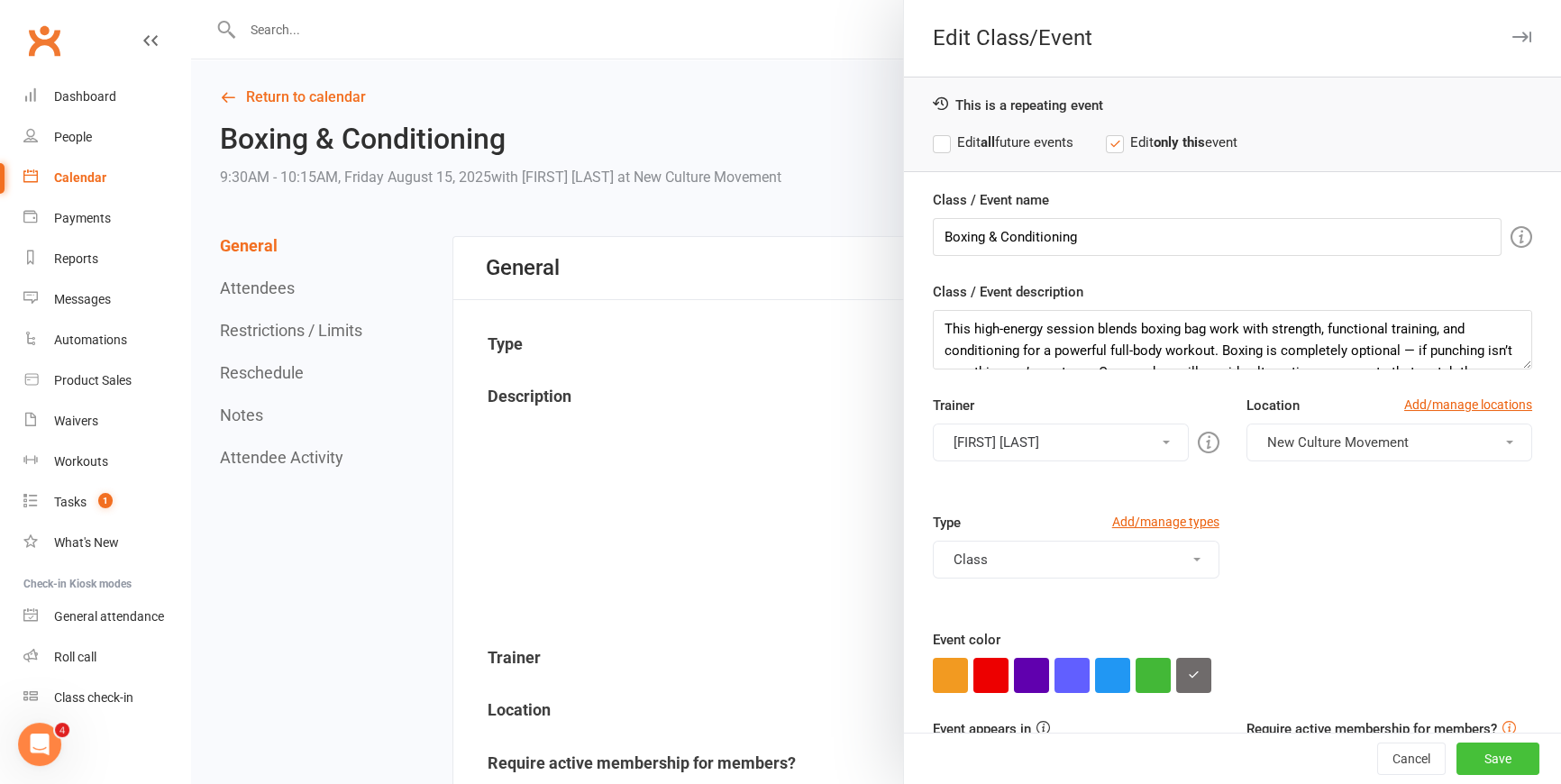 click on "Save" at bounding box center (1498, 759) 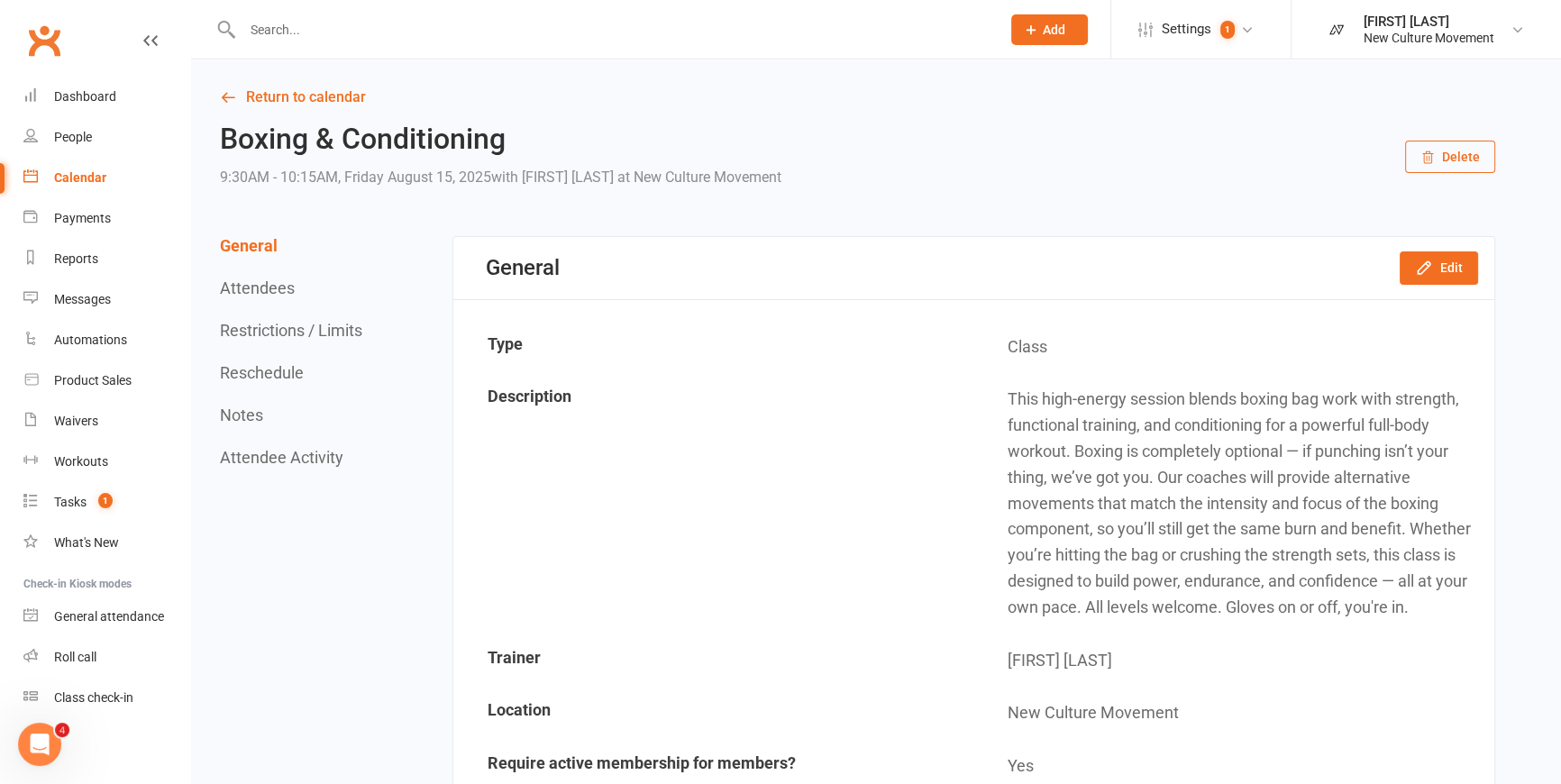 click on "Yes" at bounding box center [1234, 766] 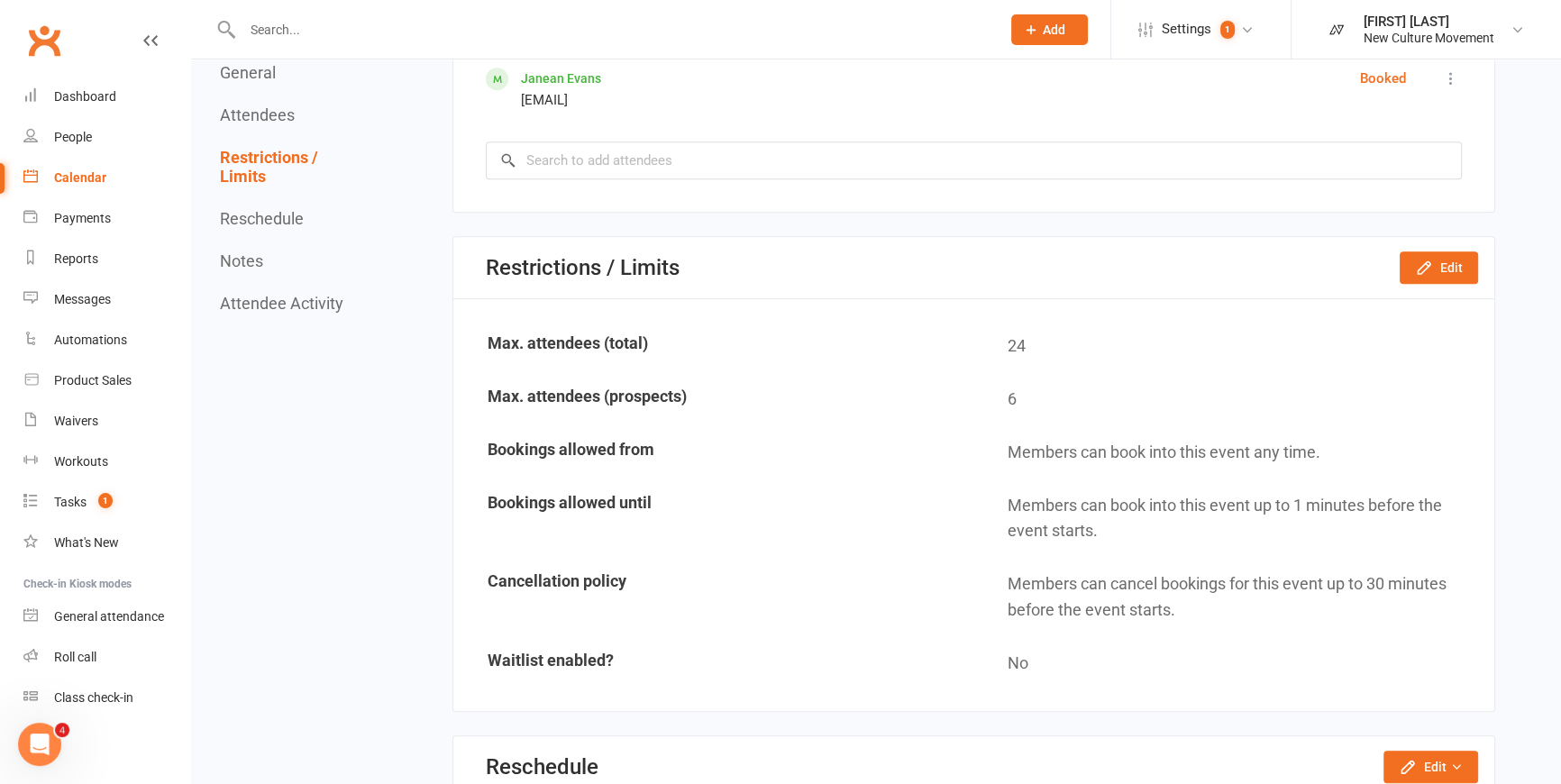scroll, scrollTop: 409, scrollLeft: 0, axis: vertical 